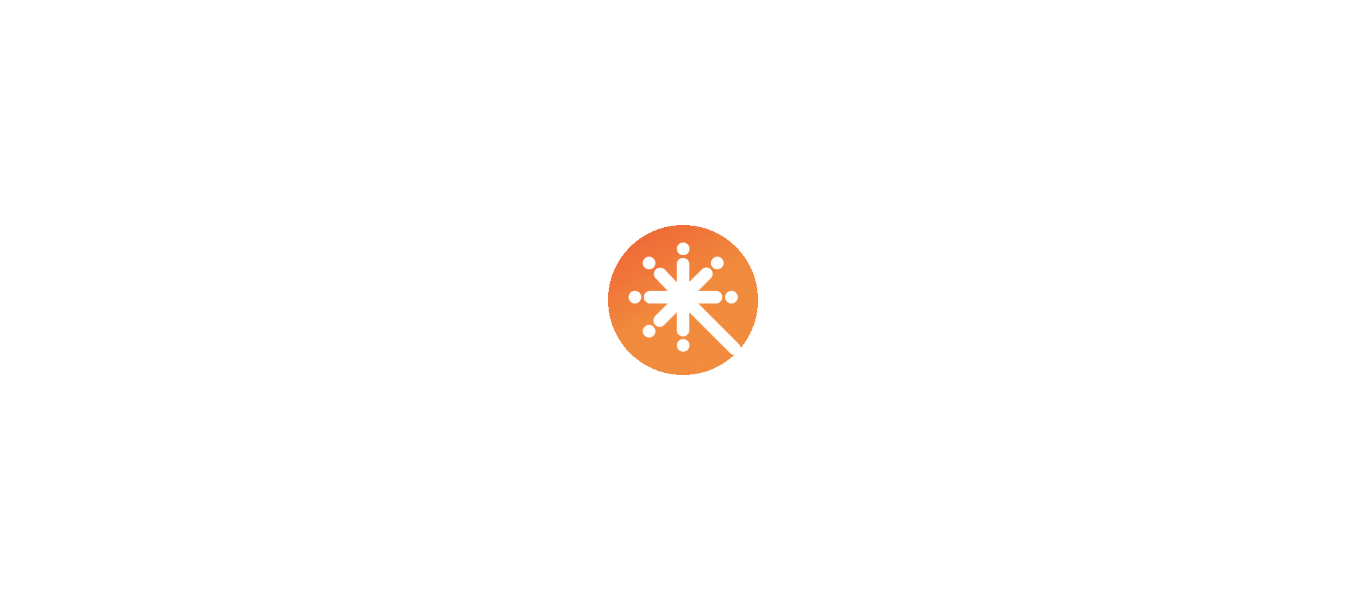 scroll, scrollTop: 0, scrollLeft: 0, axis: both 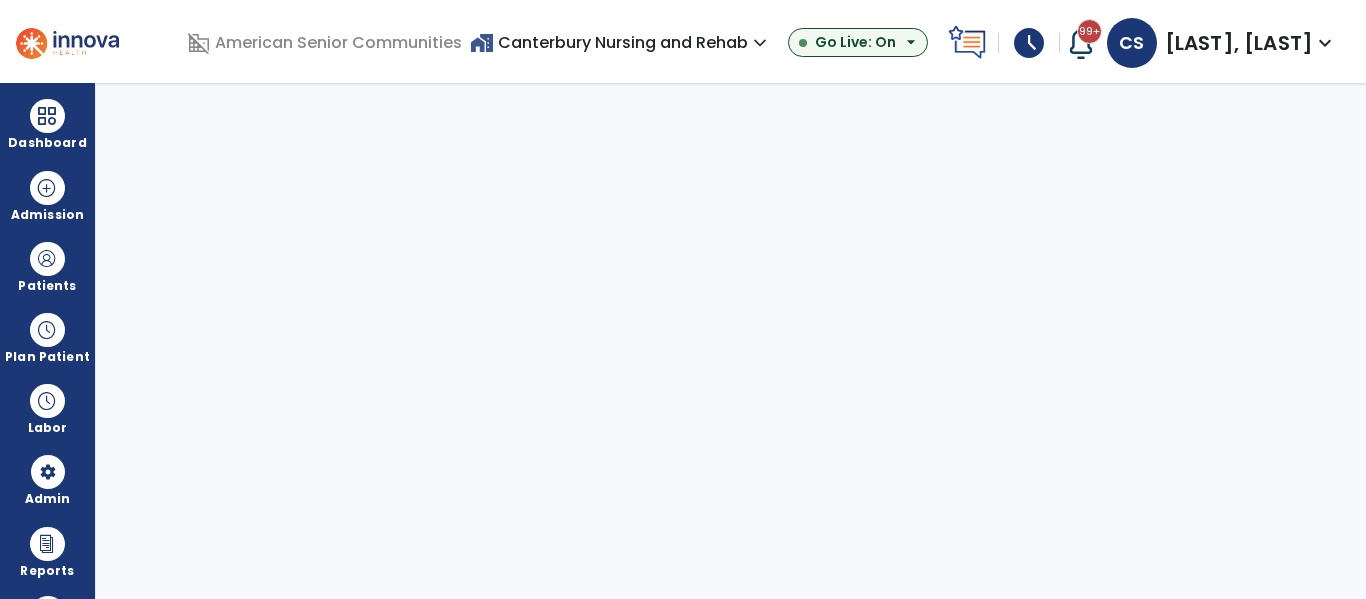 select on "***" 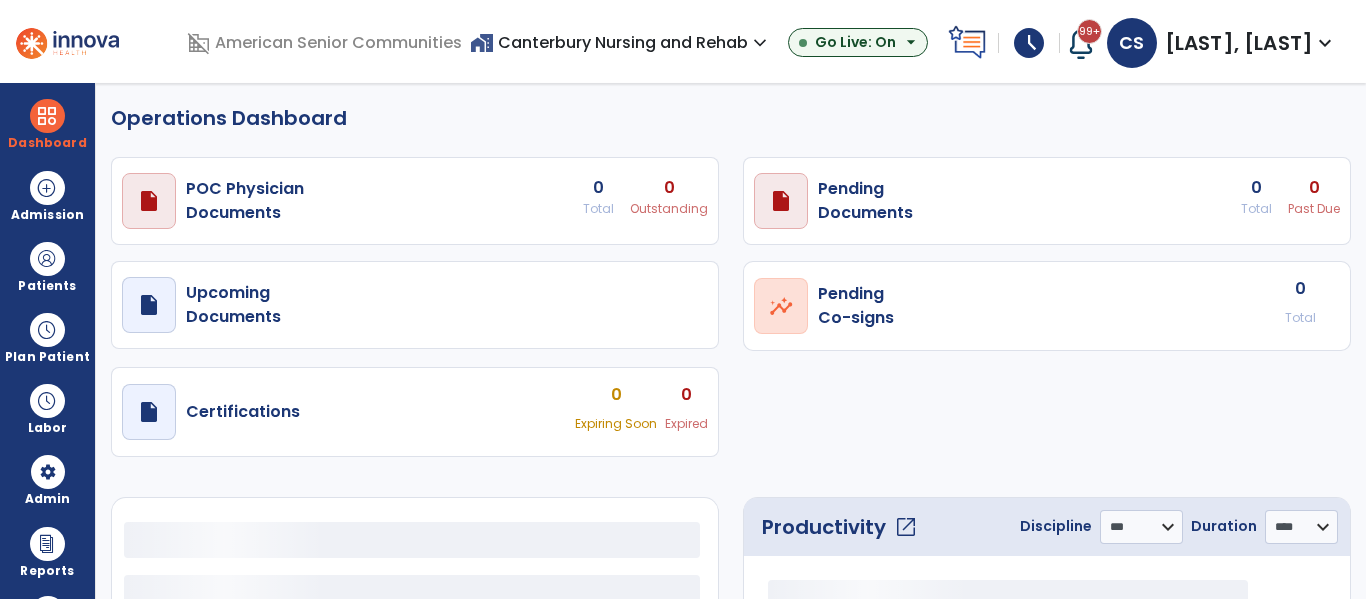 select on "***" 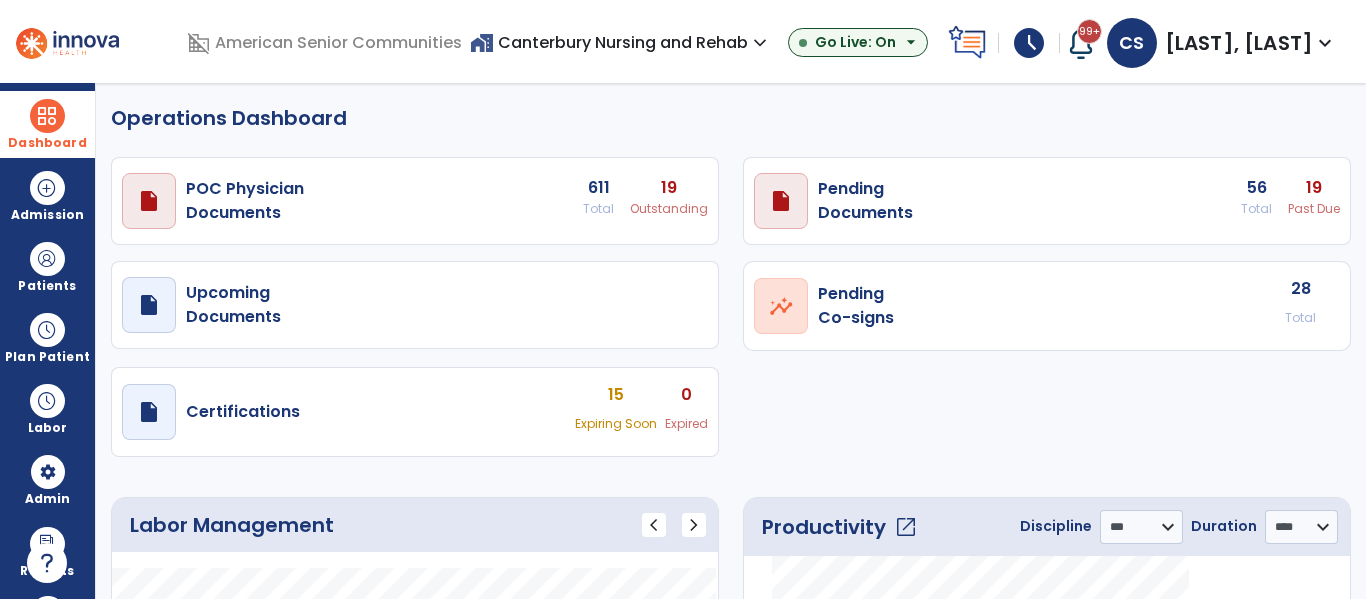 click on "Dashboard" at bounding box center (47, 124) 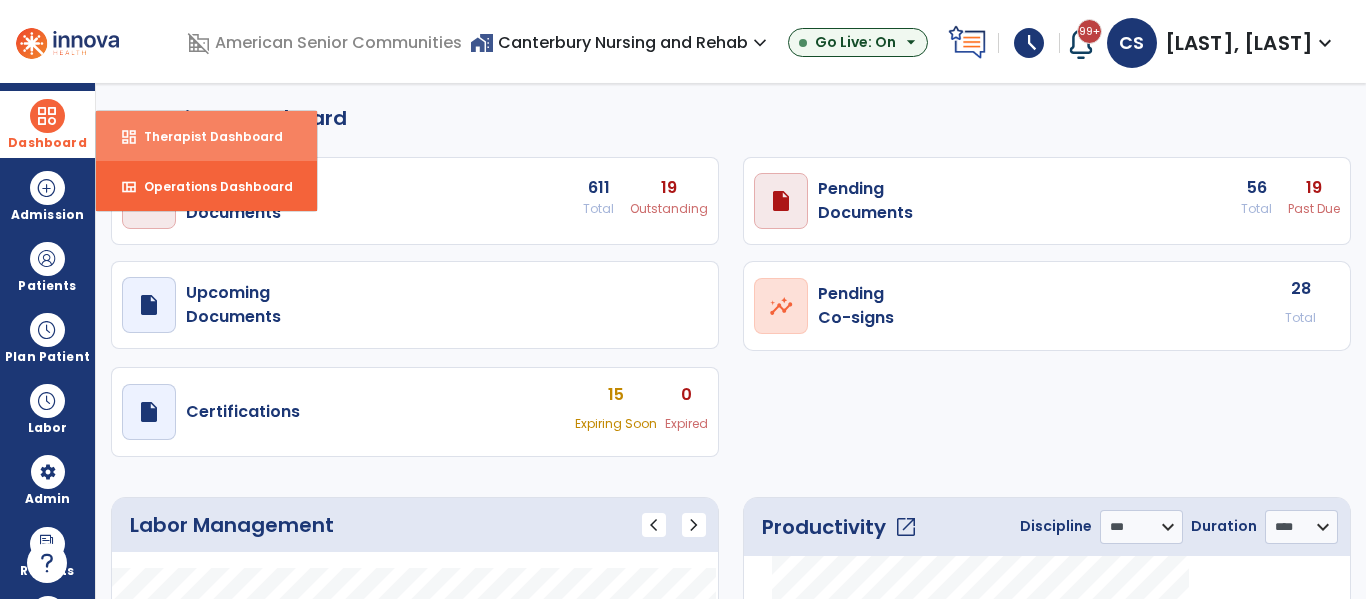 click on "dashboard  Therapist Dashboard" at bounding box center [206, 136] 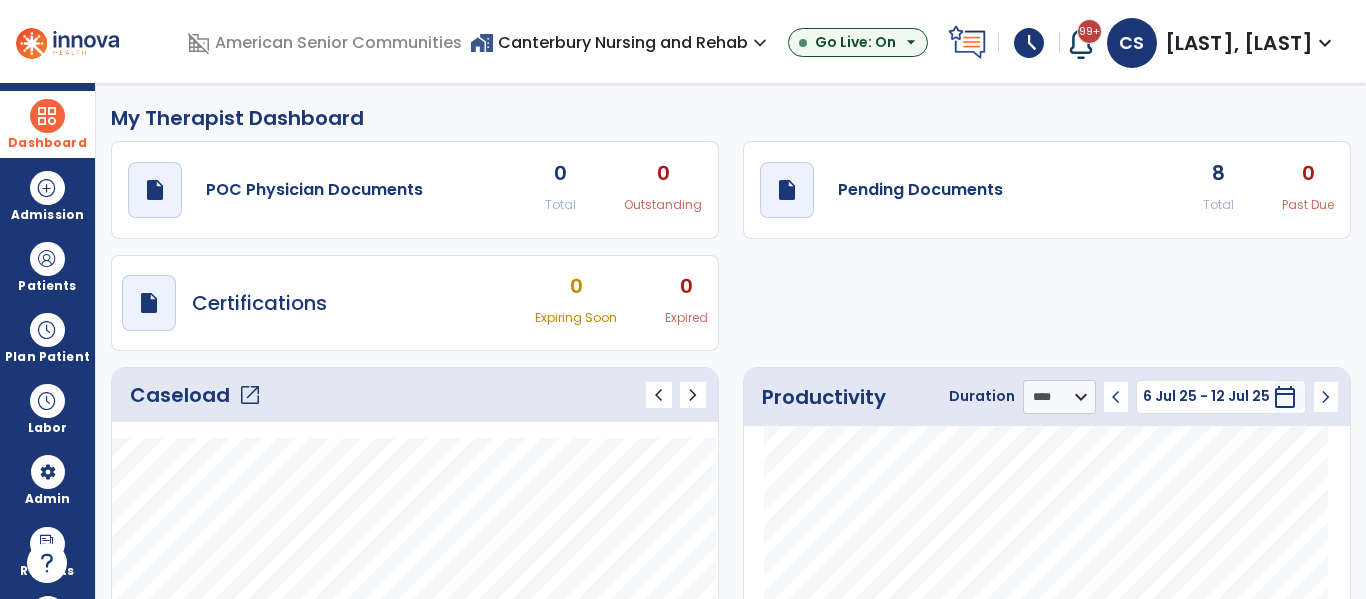 click on "open_in_new" 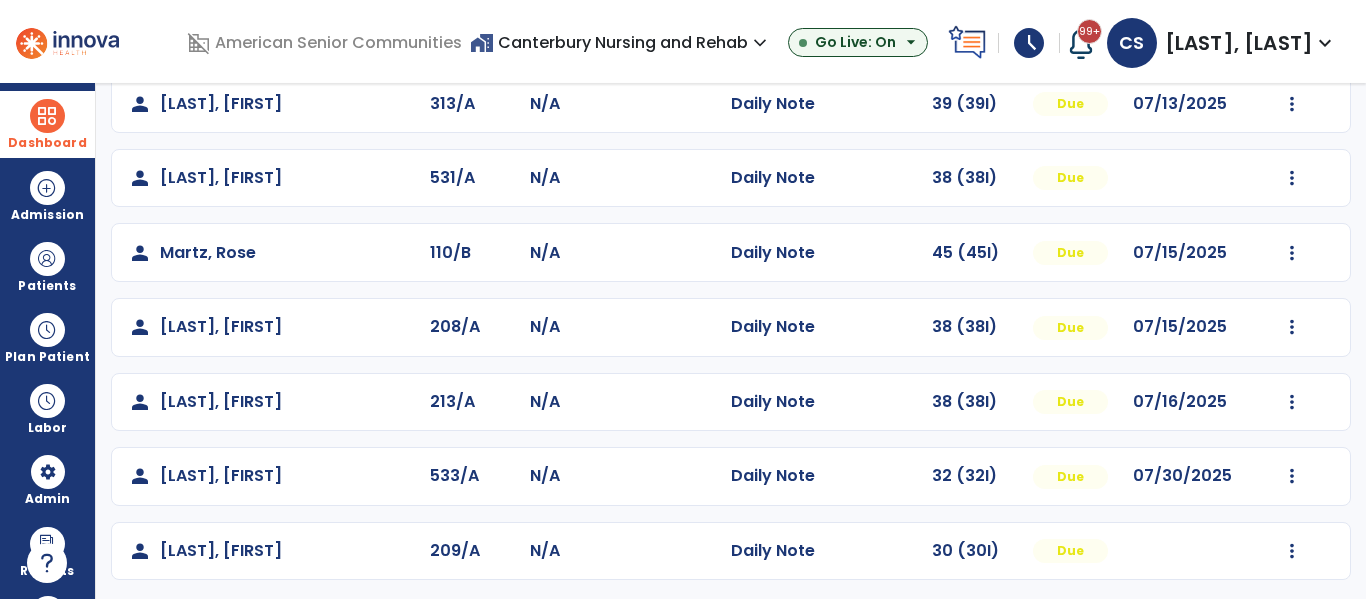 scroll, scrollTop: 264, scrollLeft: 0, axis: vertical 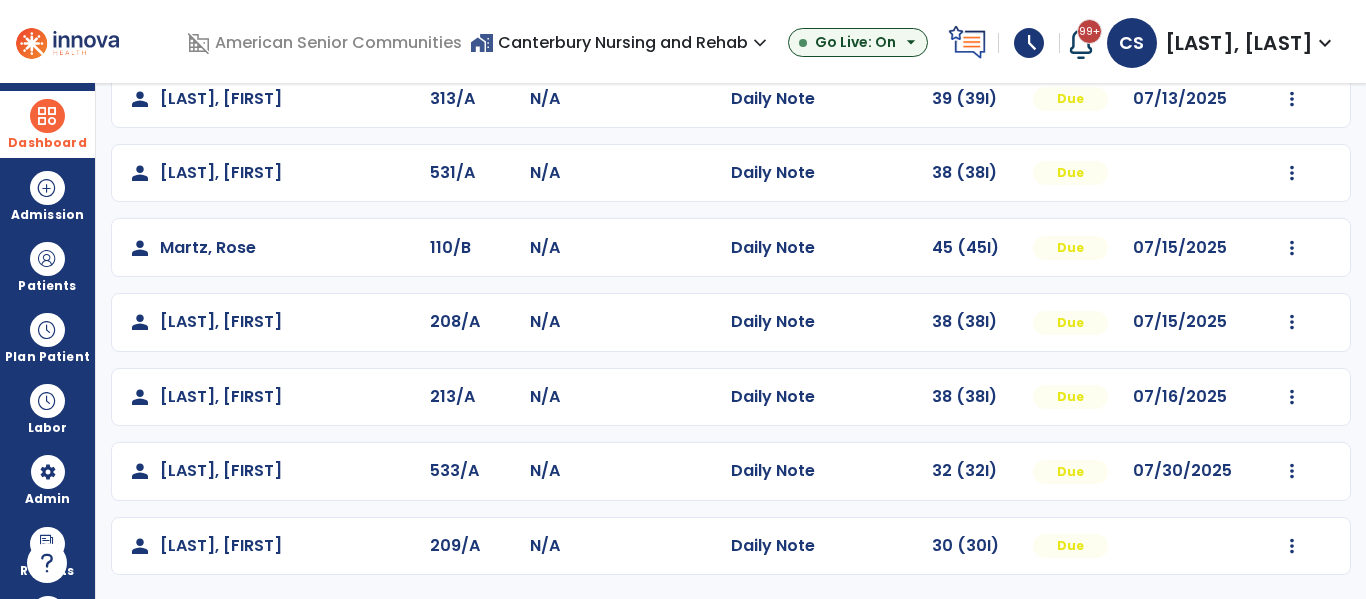 click on "Dashboard" at bounding box center [47, 124] 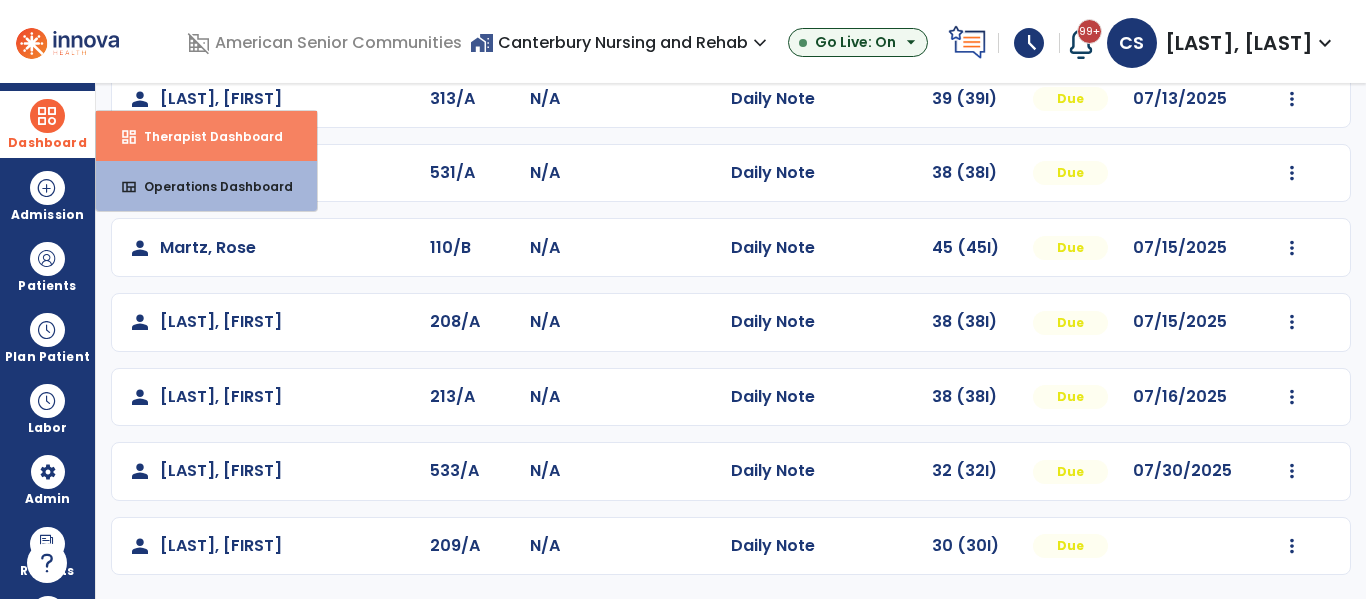click on "Therapist Dashboard" at bounding box center (205, 136) 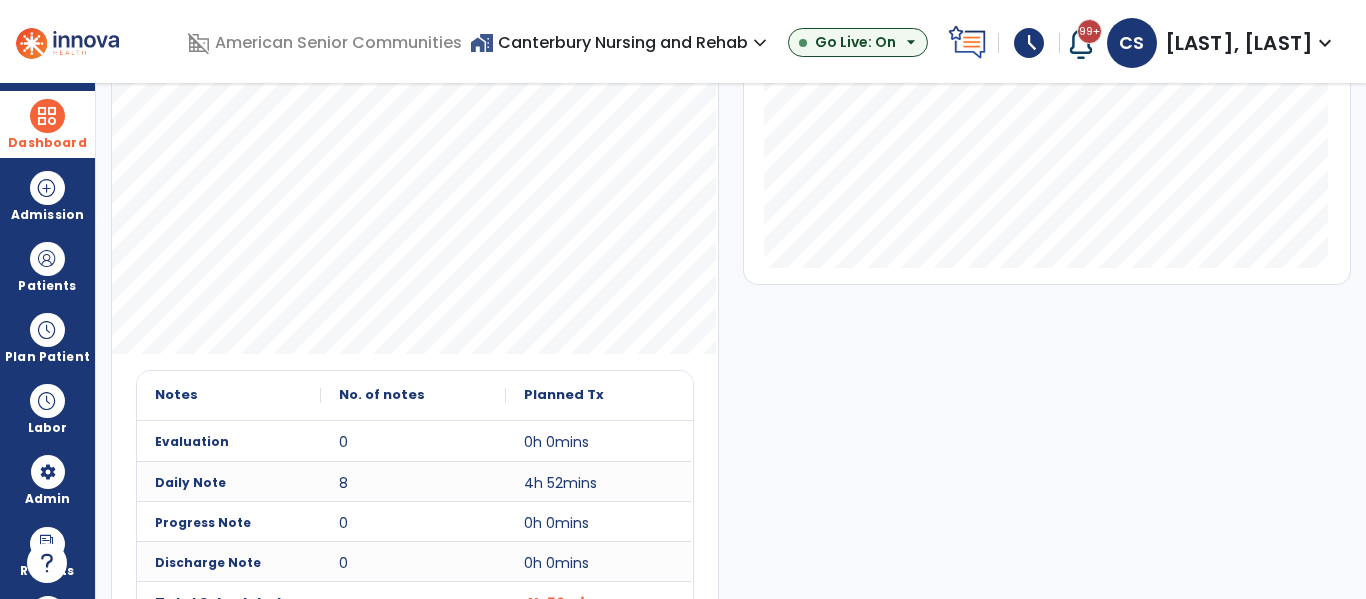 scroll, scrollTop: 548, scrollLeft: 0, axis: vertical 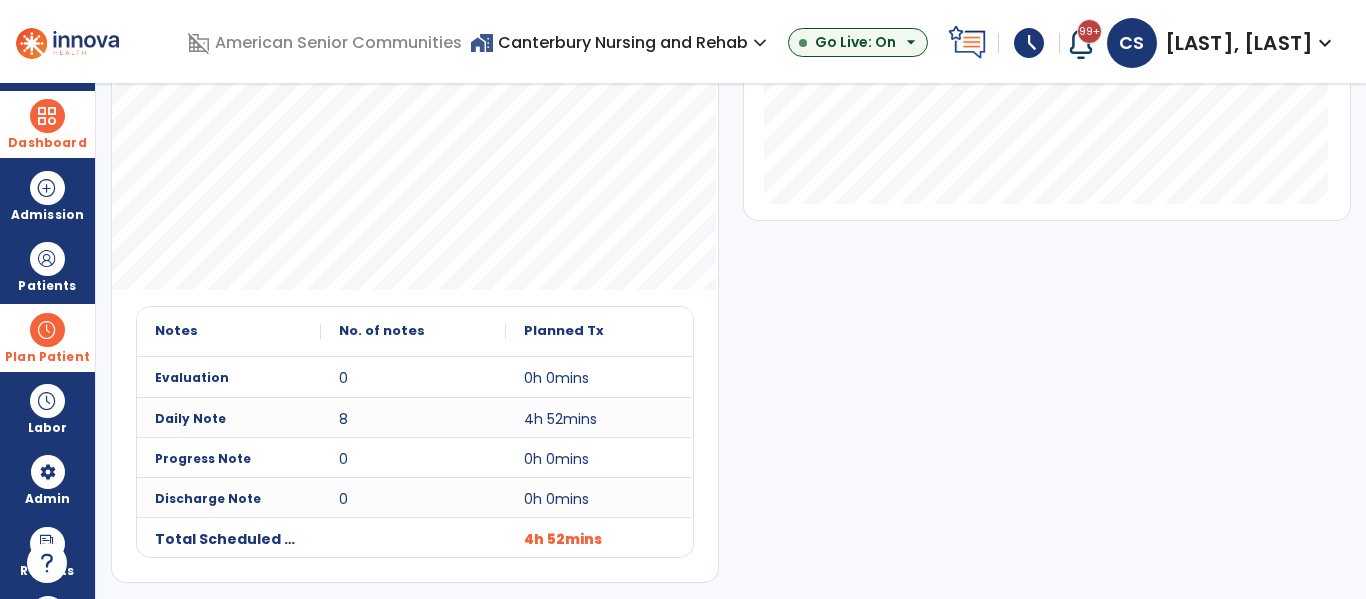 click at bounding box center [47, 330] 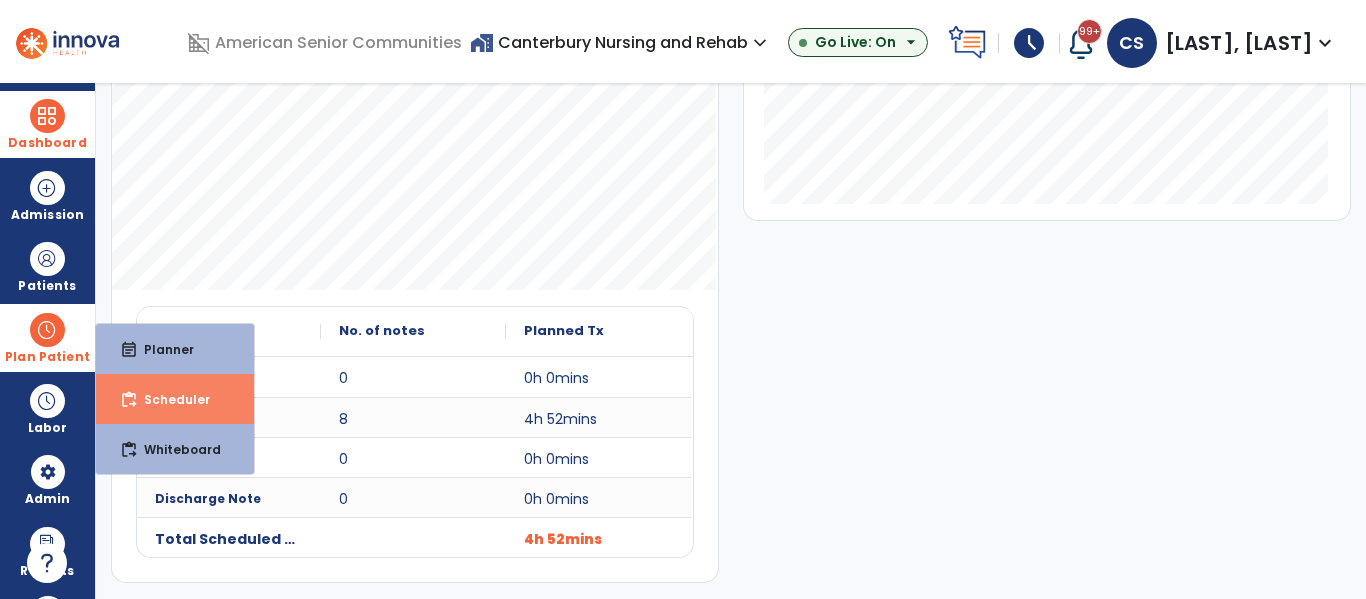 click on "Scheduler" at bounding box center [169, 399] 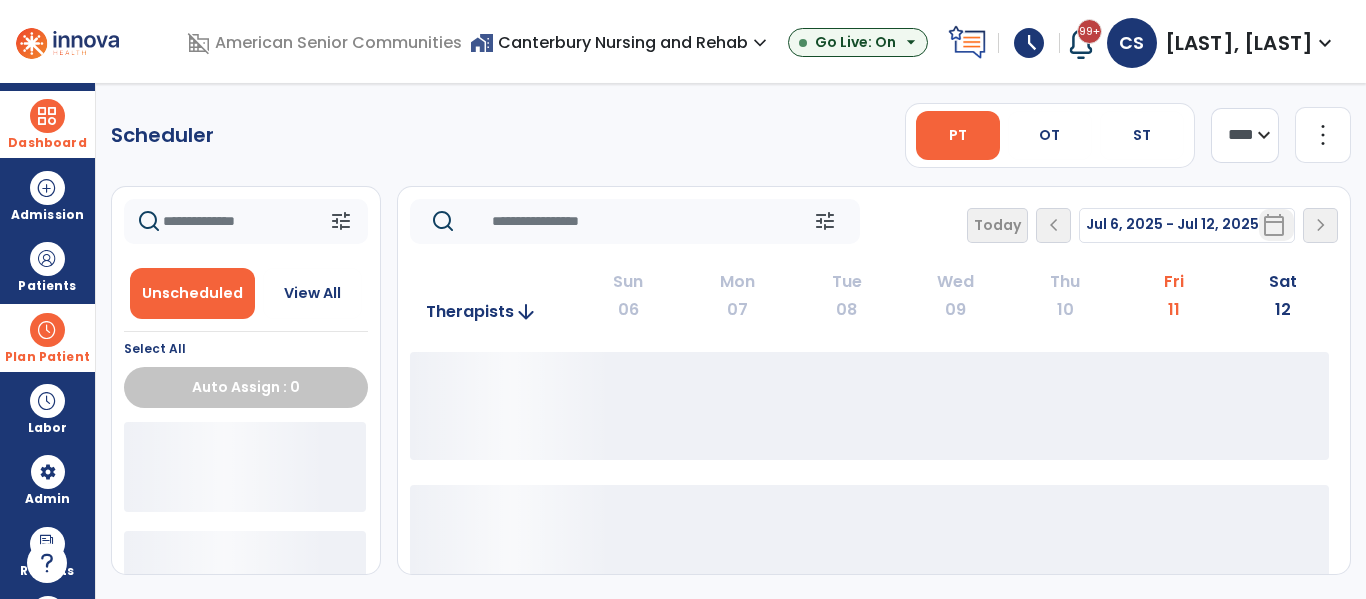 scroll, scrollTop: 0, scrollLeft: 0, axis: both 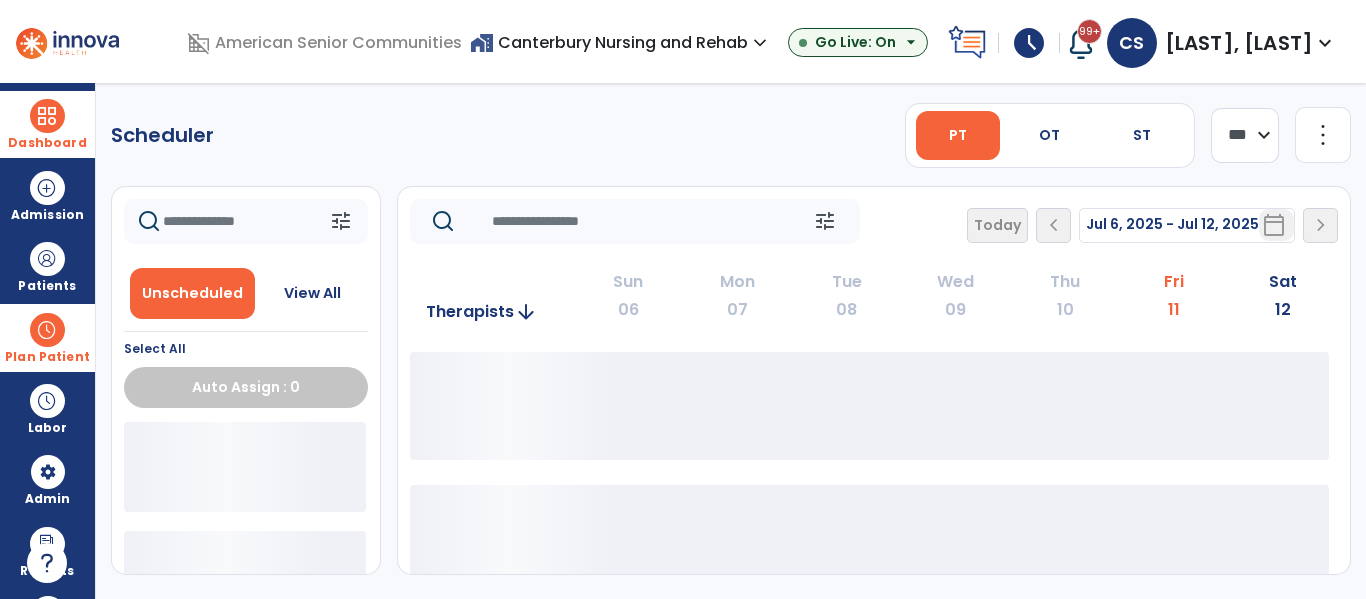 click on "**** ***" 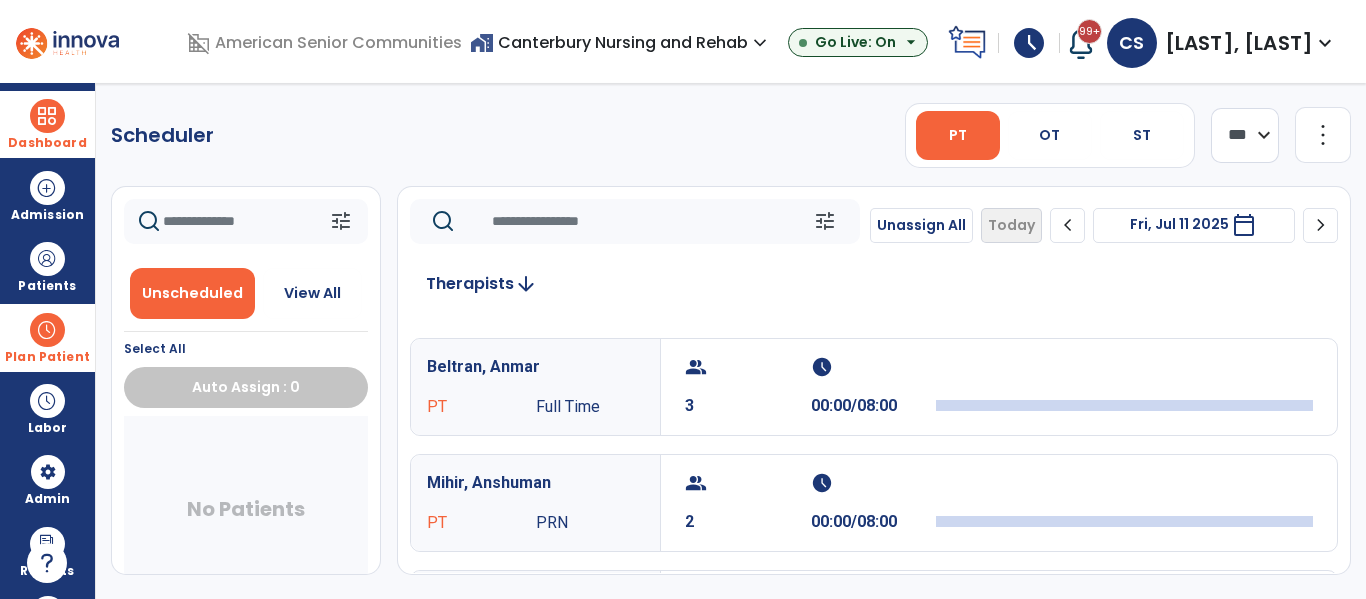 scroll, scrollTop: 0, scrollLeft: 0, axis: both 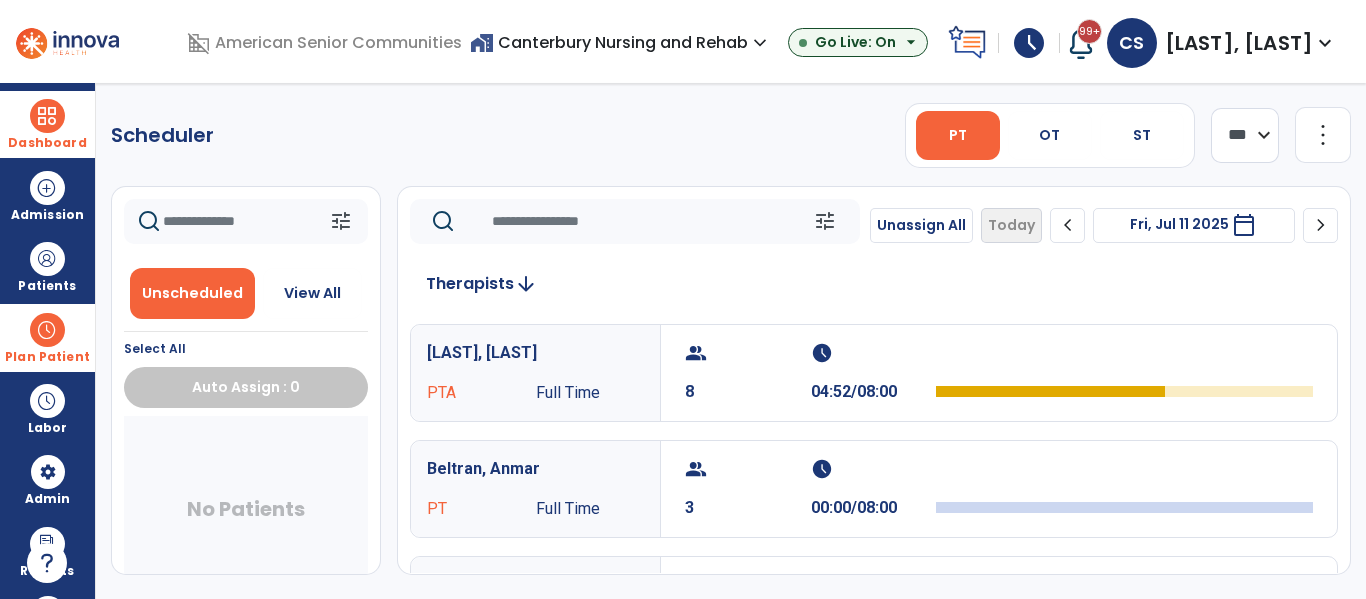 click at bounding box center (47, 330) 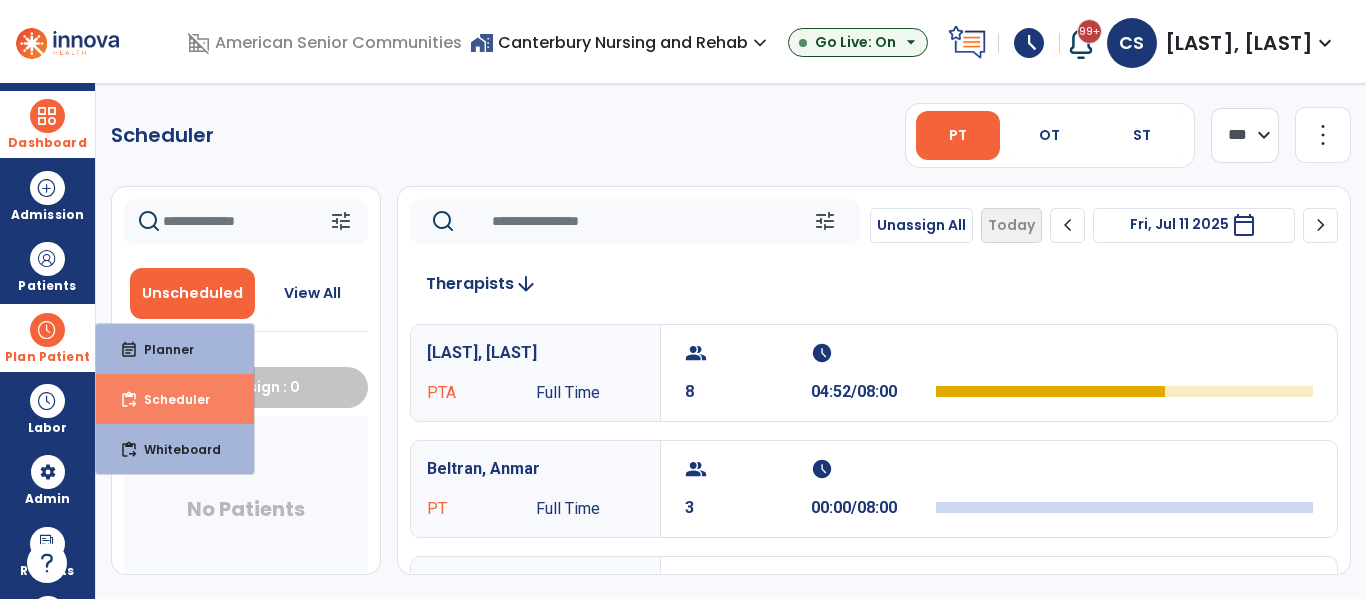 click on "Scheduler" at bounding box center [169, 399] 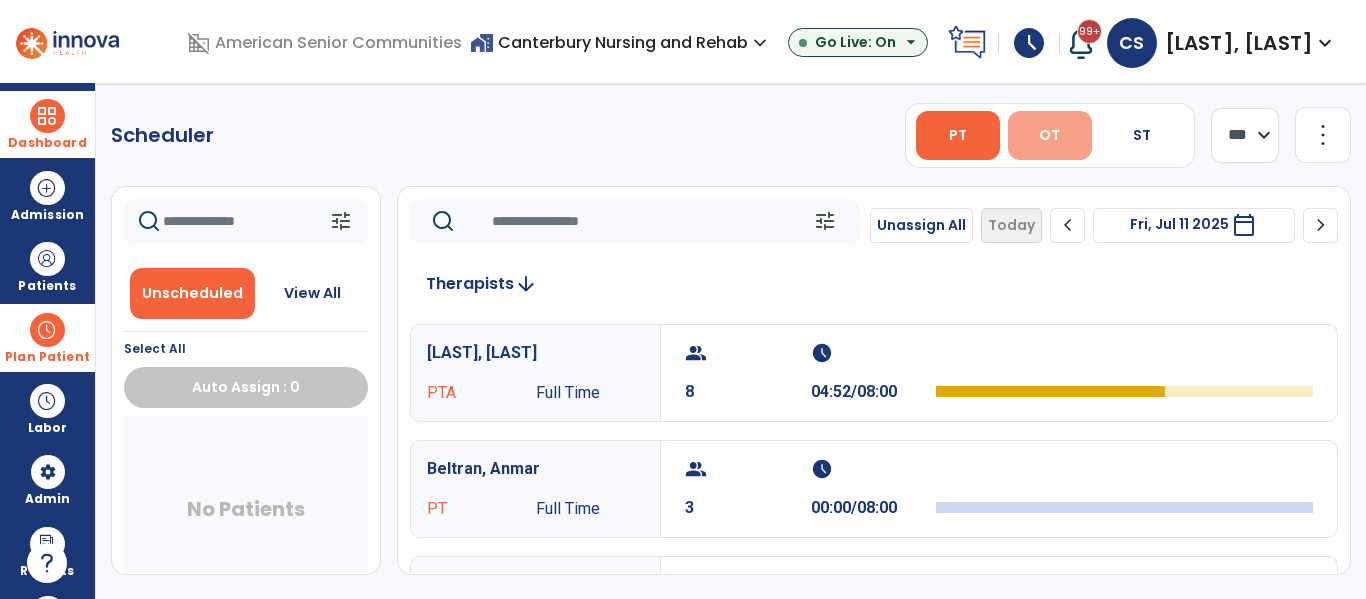 click on "OT" at bounding box center (1050, 135) 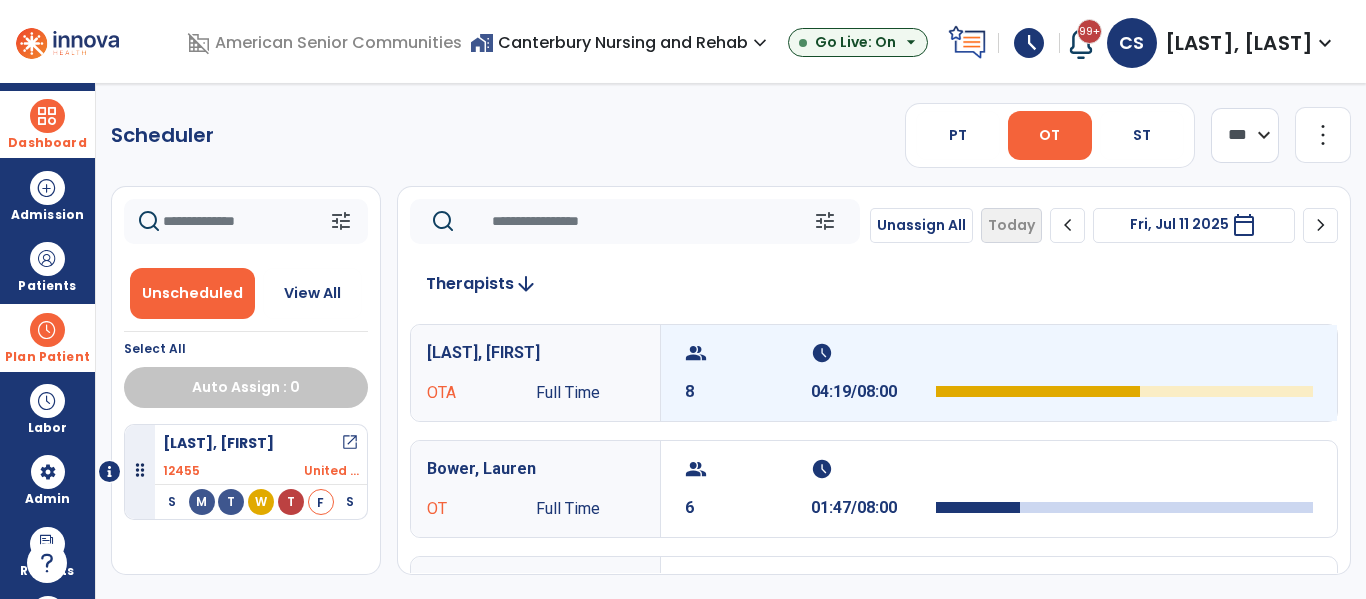 click at bounding box center (1124, 359) 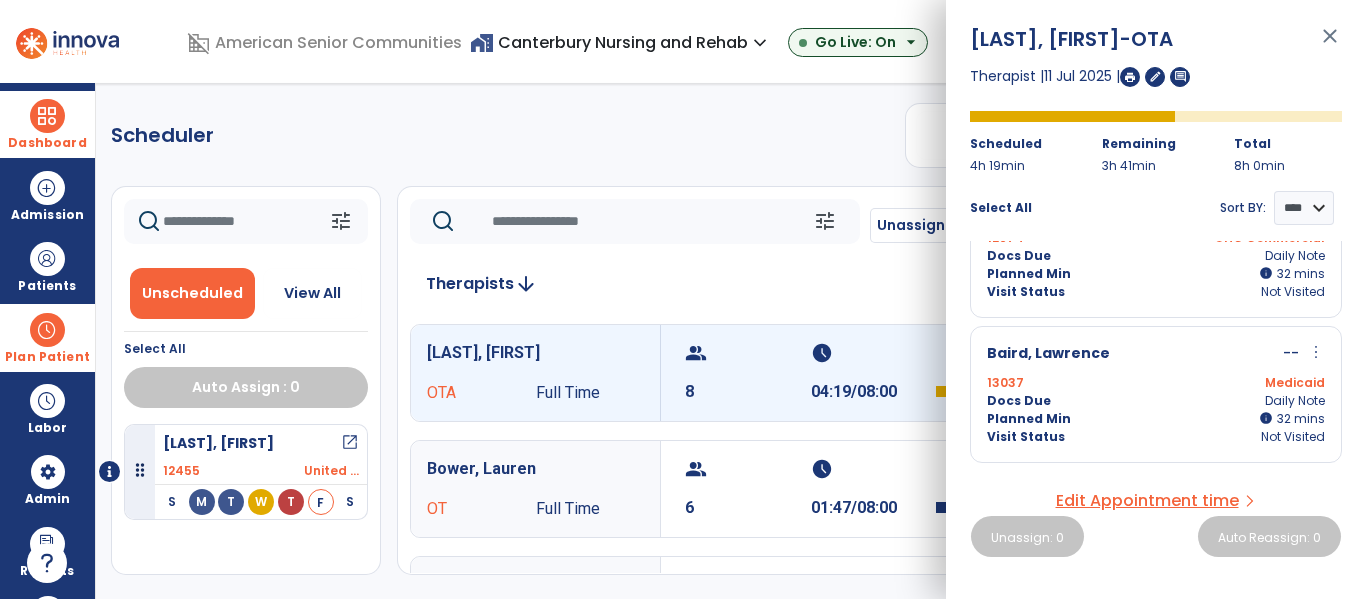scroll, scrollTop: 243, scrollLeft: 0, axis: vertical 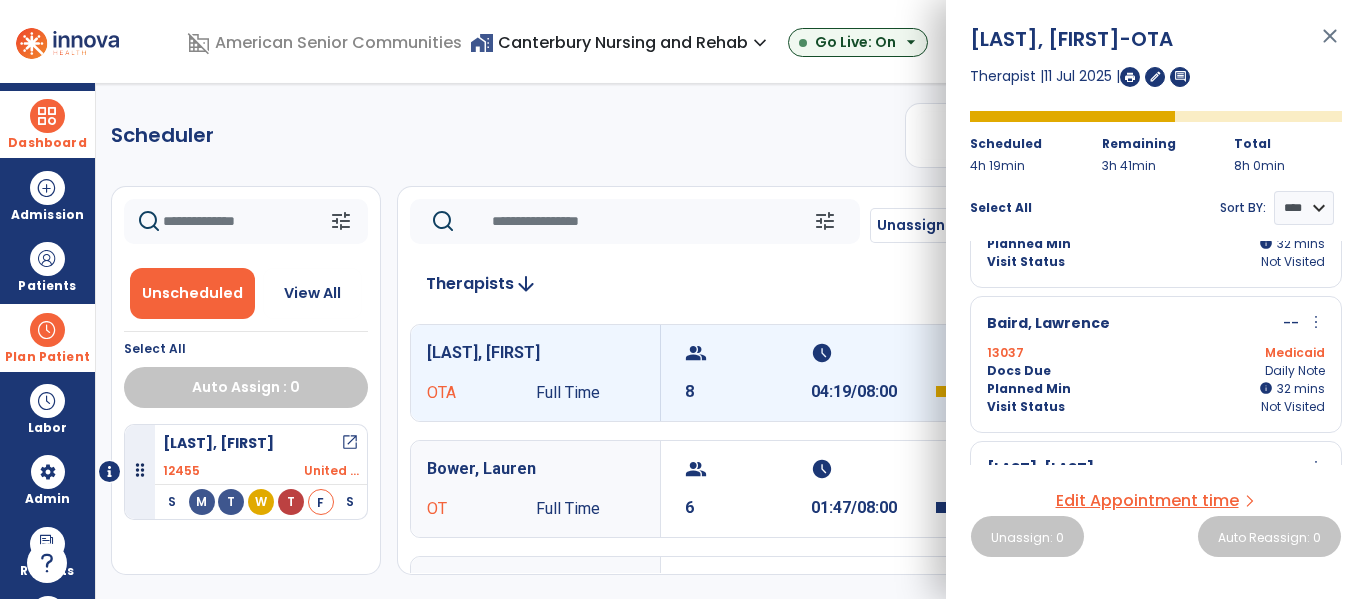 click on "Medicaid" at bounding box center [1240, 353] 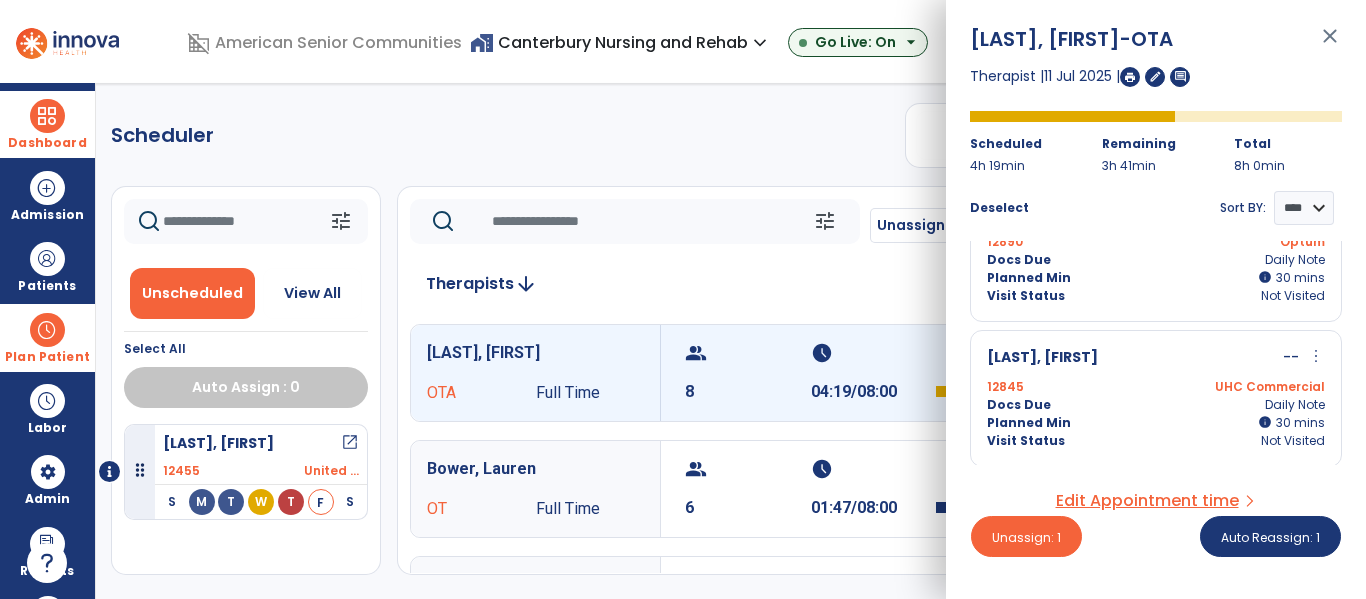 scroll, scrollTop: 936, scrollLeft: 0, axis: vertical 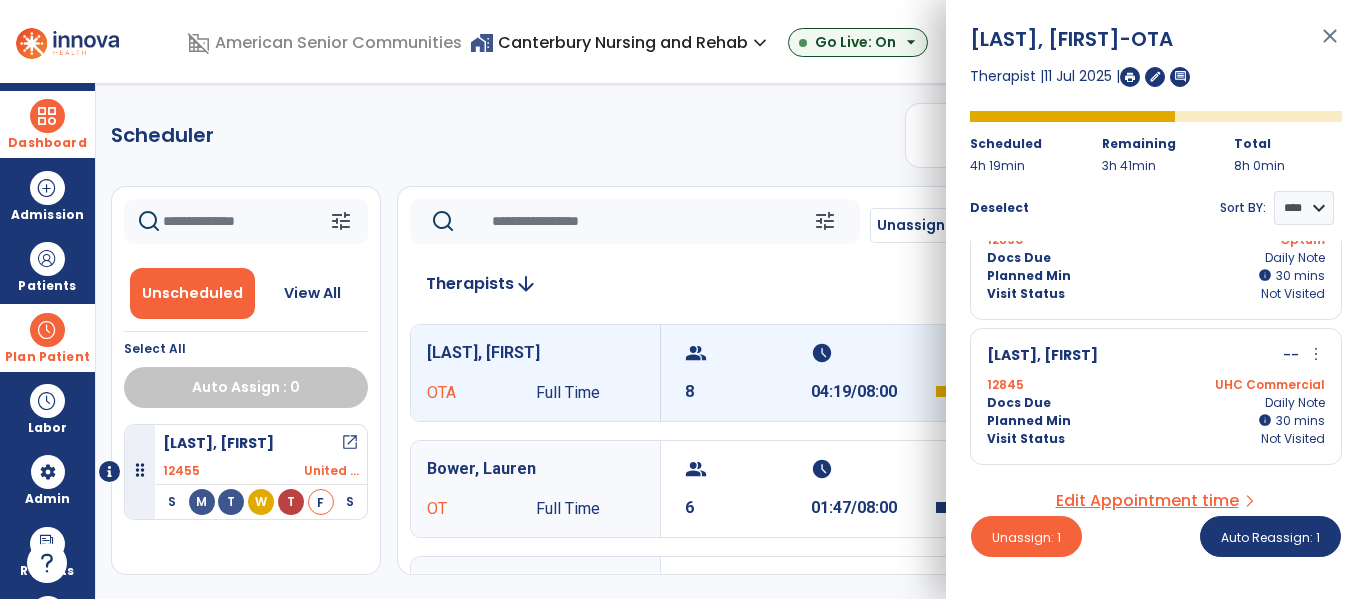 click on "close" at bounding box center [1330, 45] 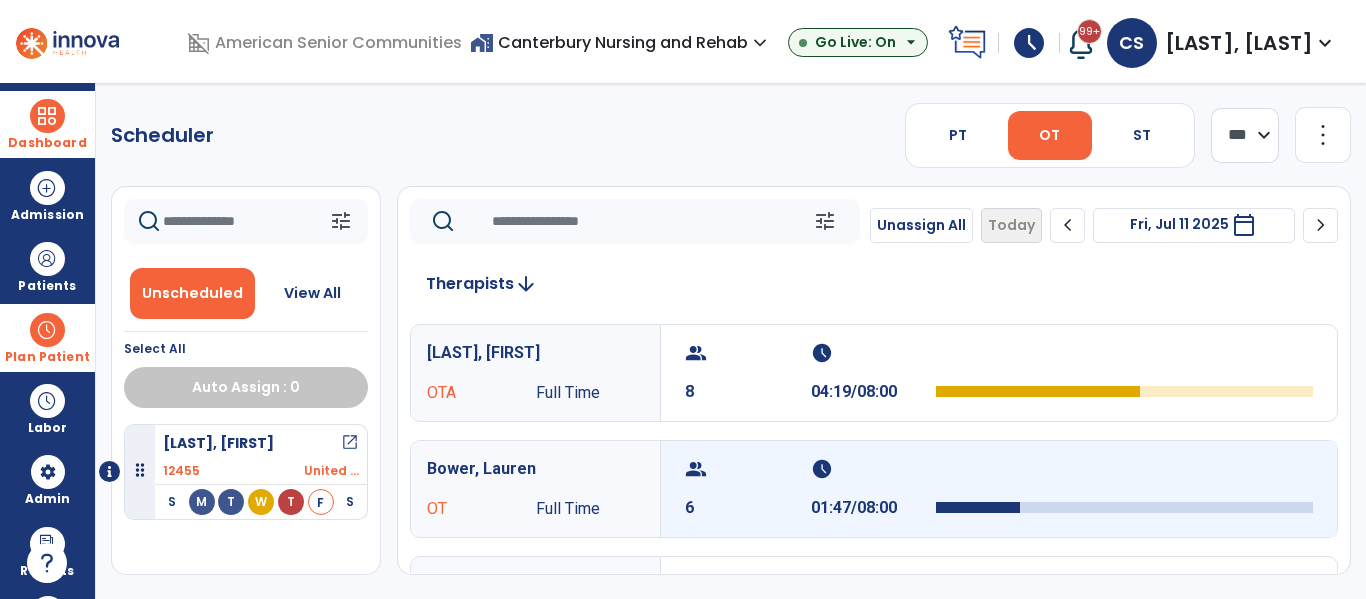 click at bounding box center [1124, 489] 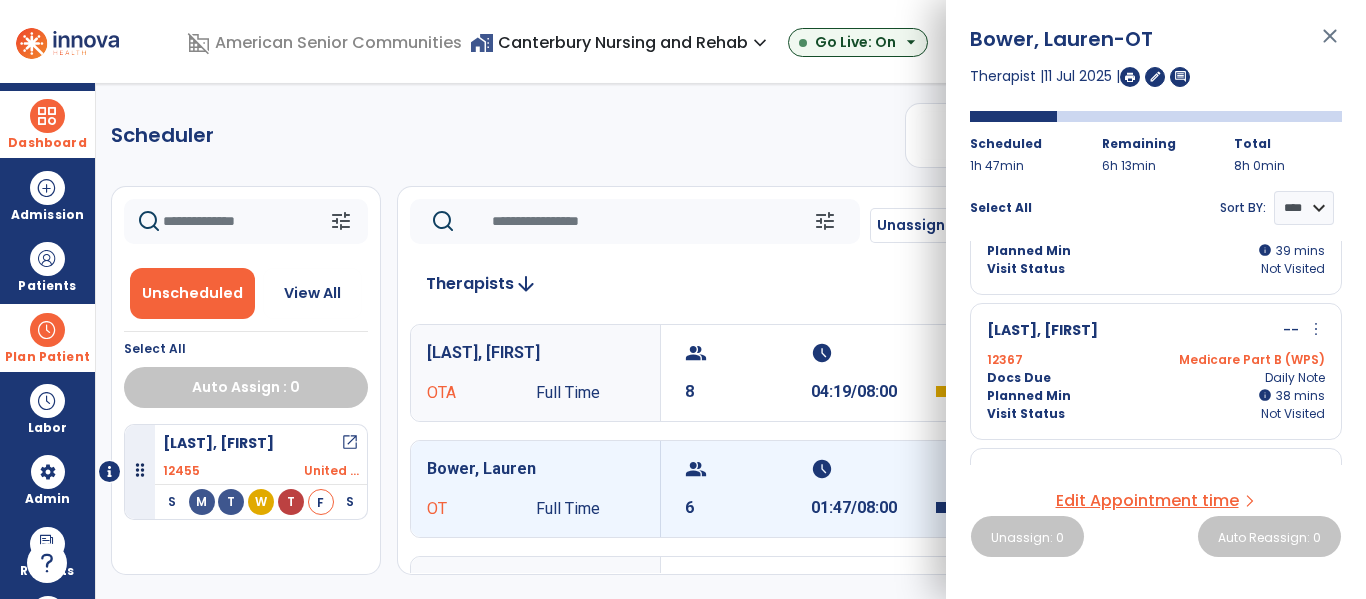 scroll, scrollTop: 0, scrollLeft: 0, axis: both 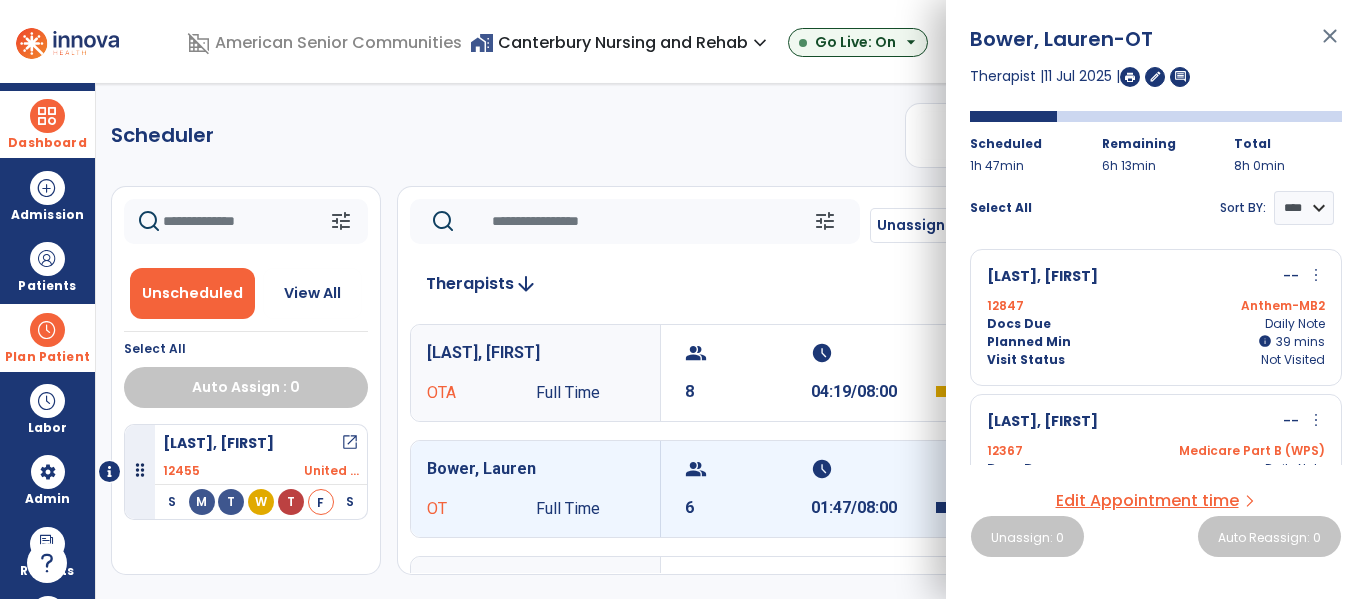 click on "close" at bounding box center [1330, 45] 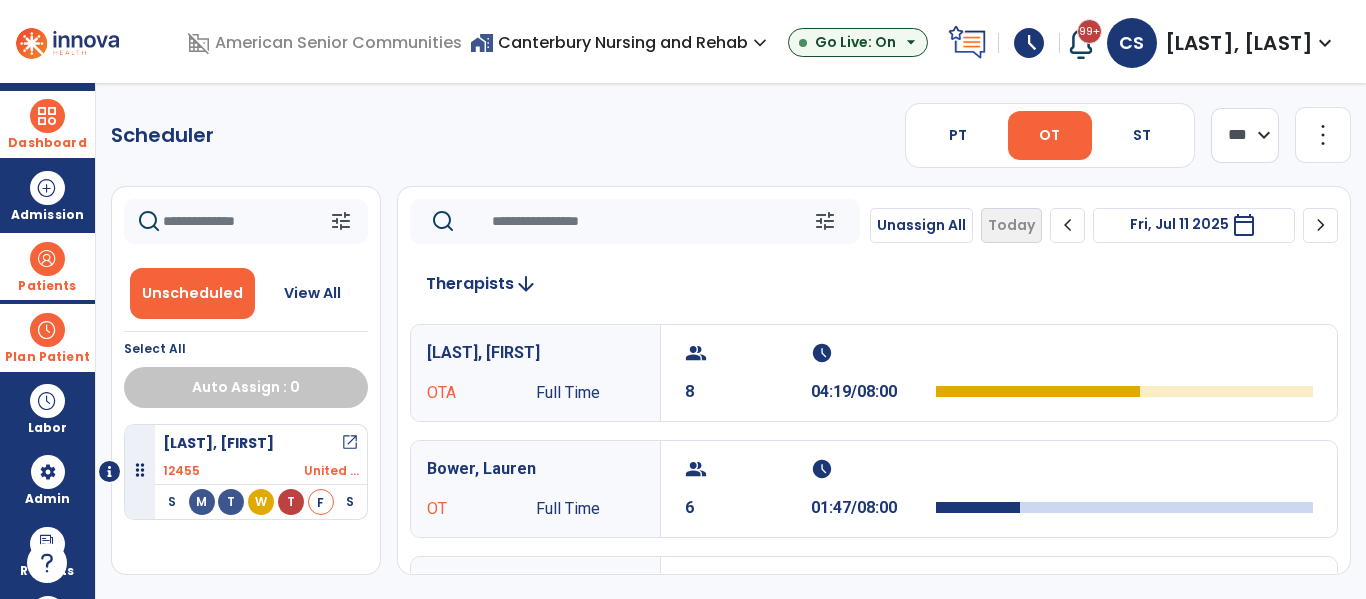 click at bounding box center [47, 259] 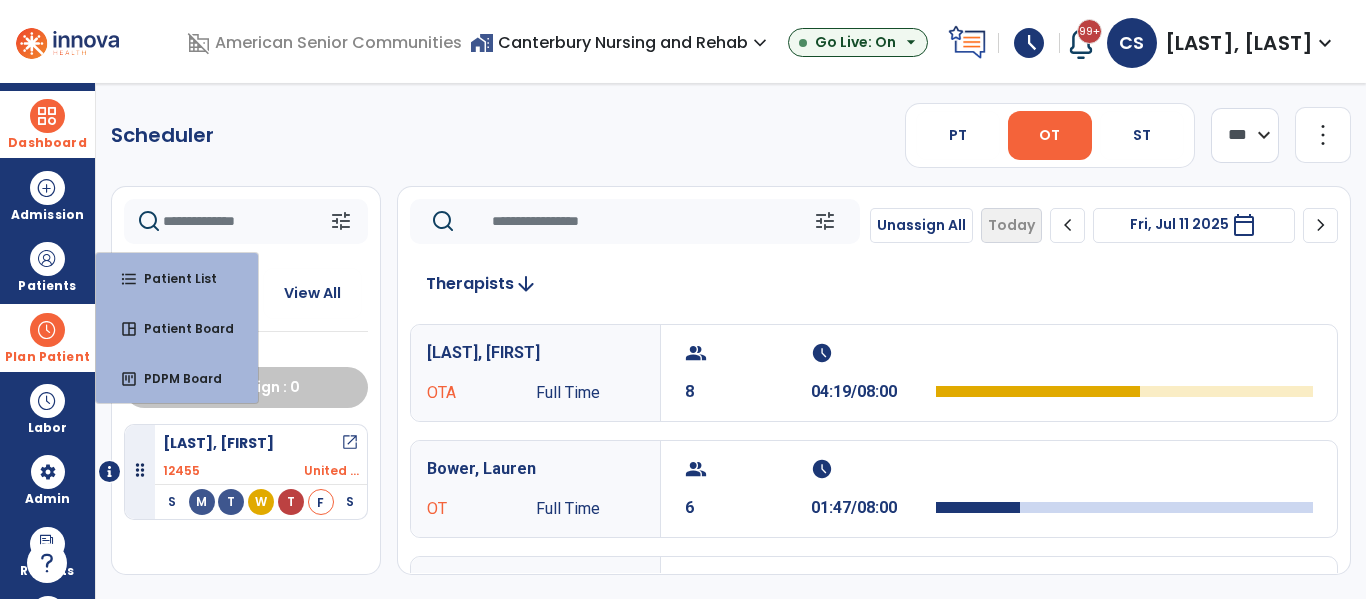 click on "Plan Patient" at bounding box center [47, 357] 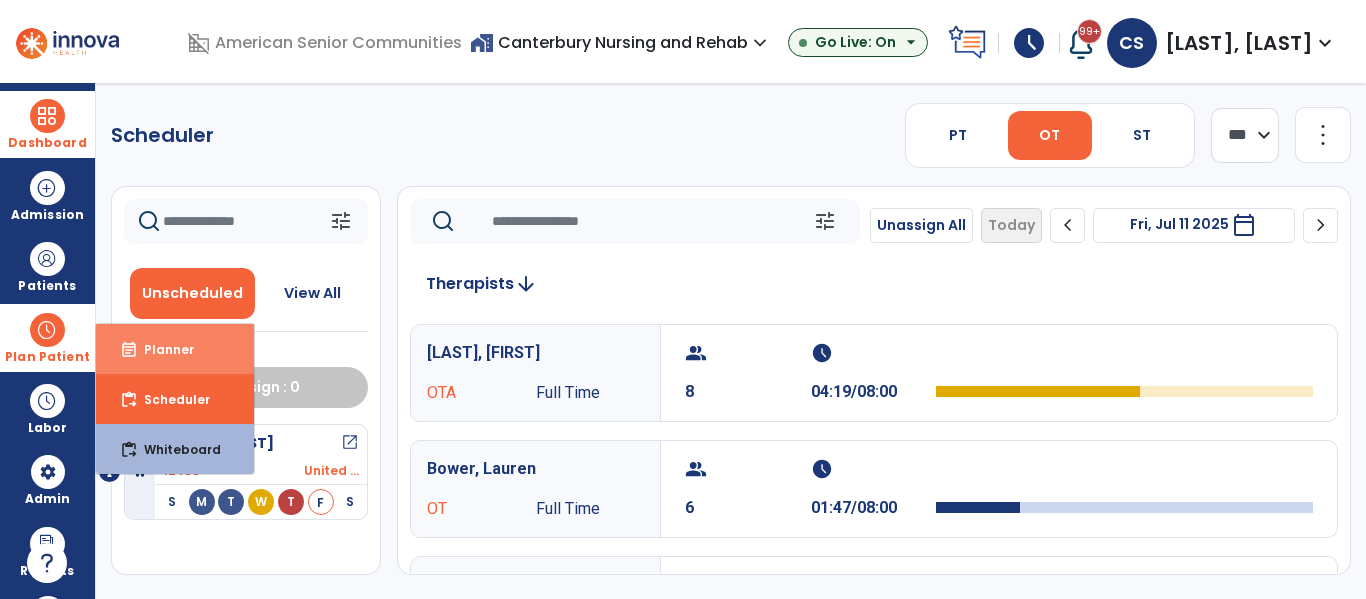 click on "event_note  Planner" at bounding box center [175, 349] 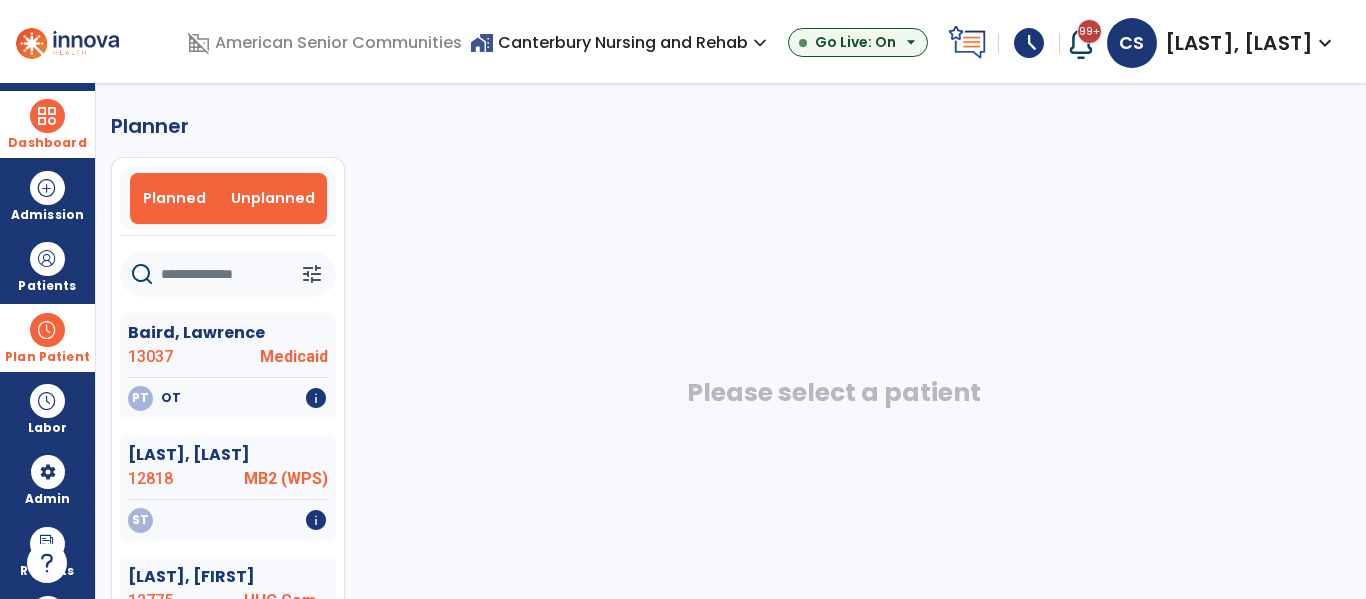 click on "Planned" at bounding box center (174, 198) 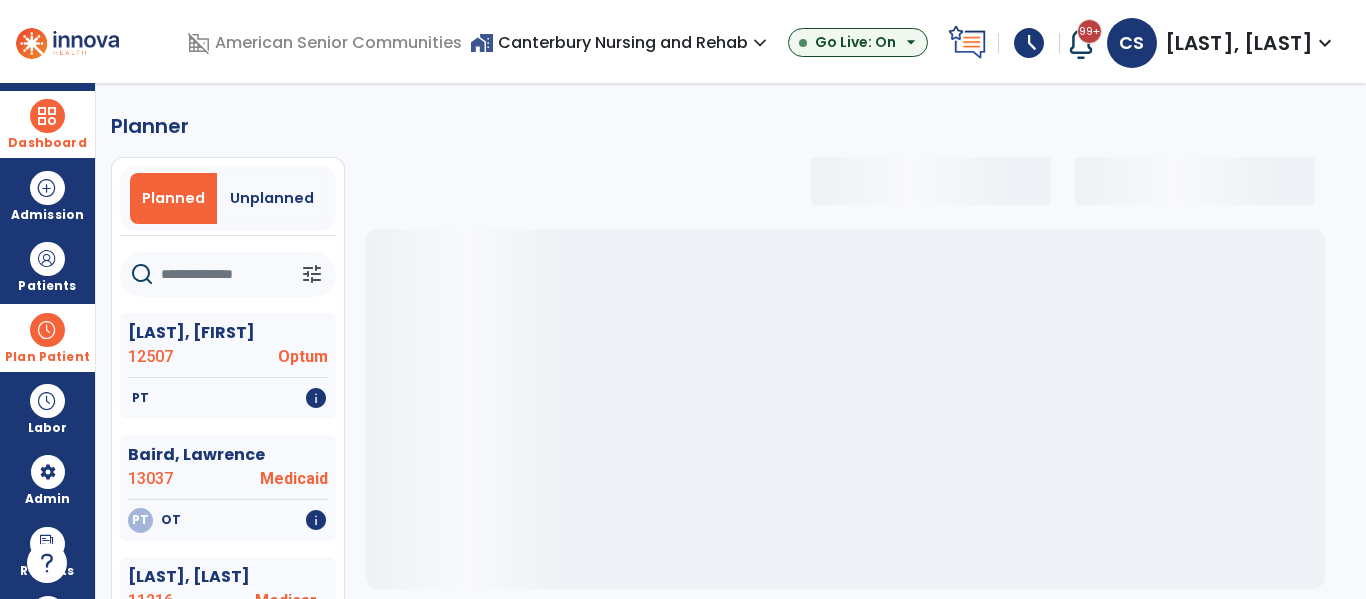 click 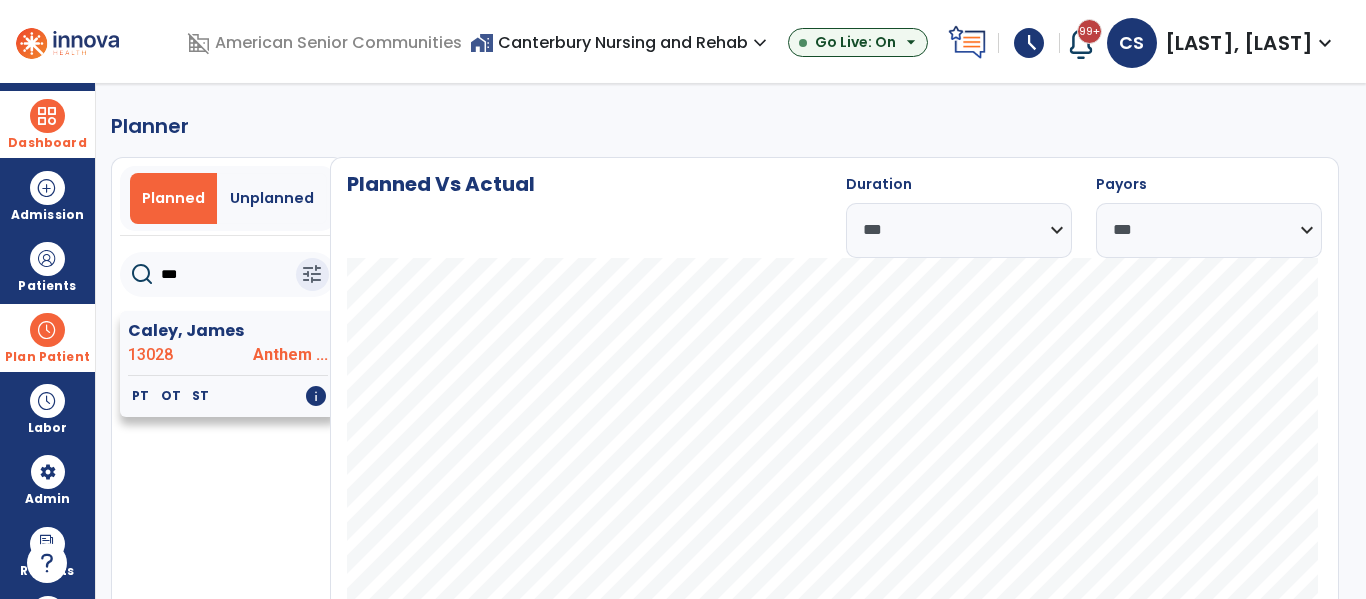 type on "***" 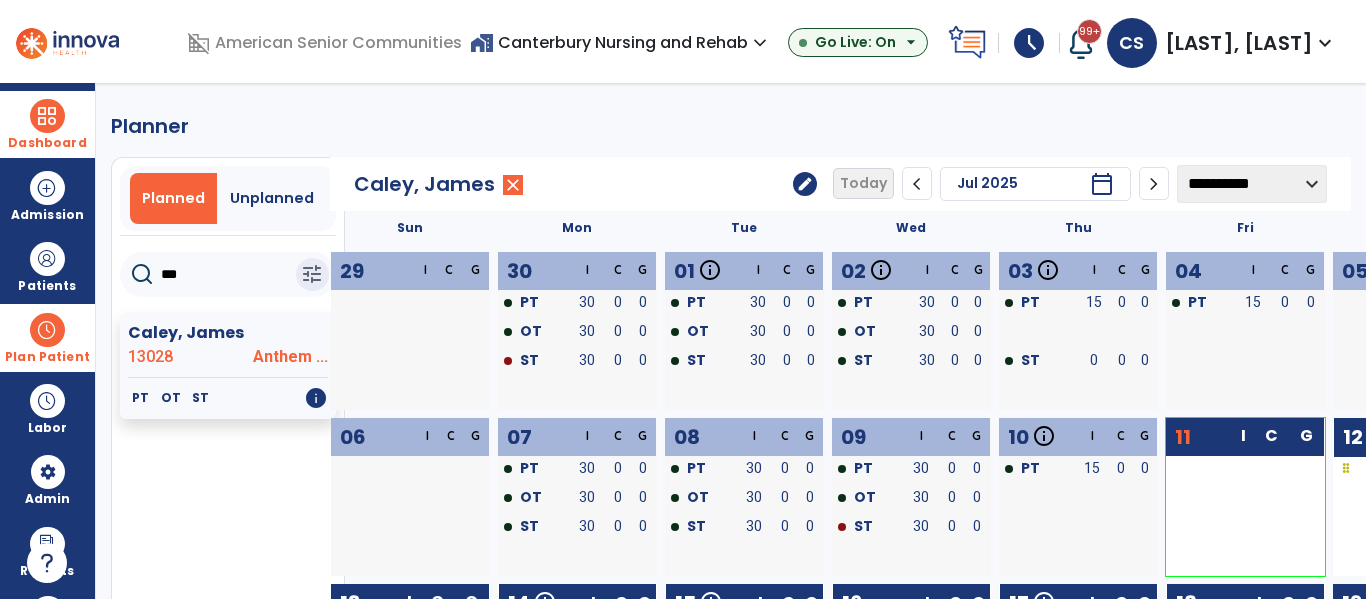 click at bounding box center (47, 116) 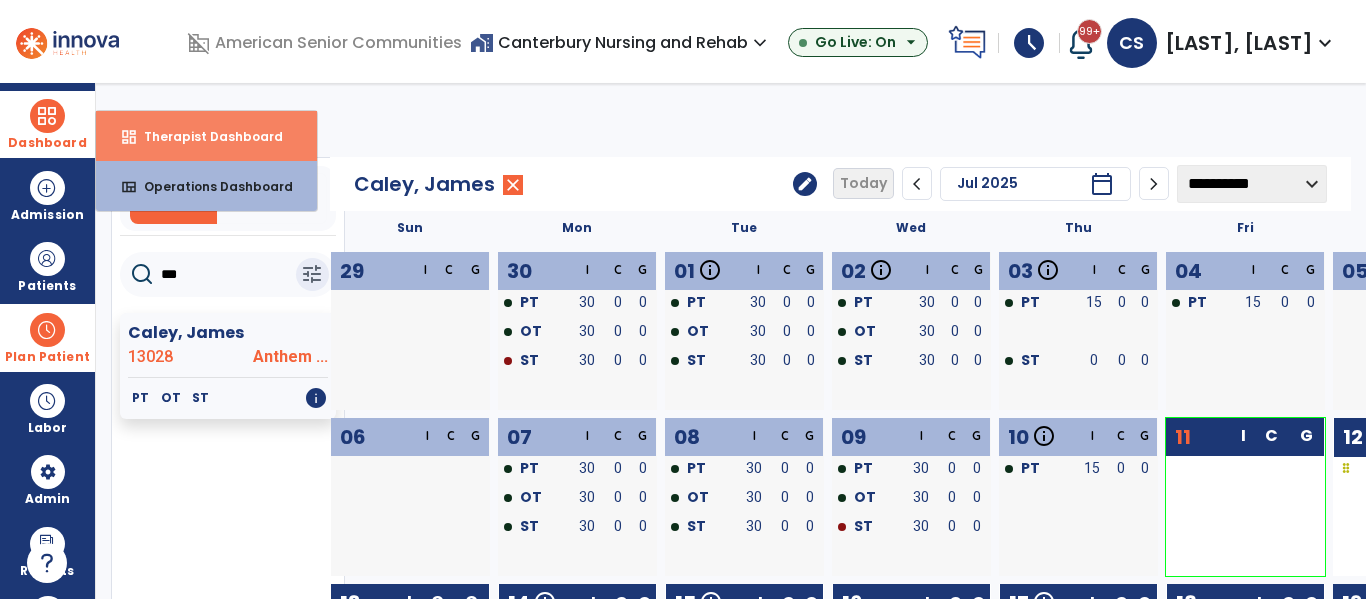 click on "Therapist Dashboard" at bounding box center (205, 136) 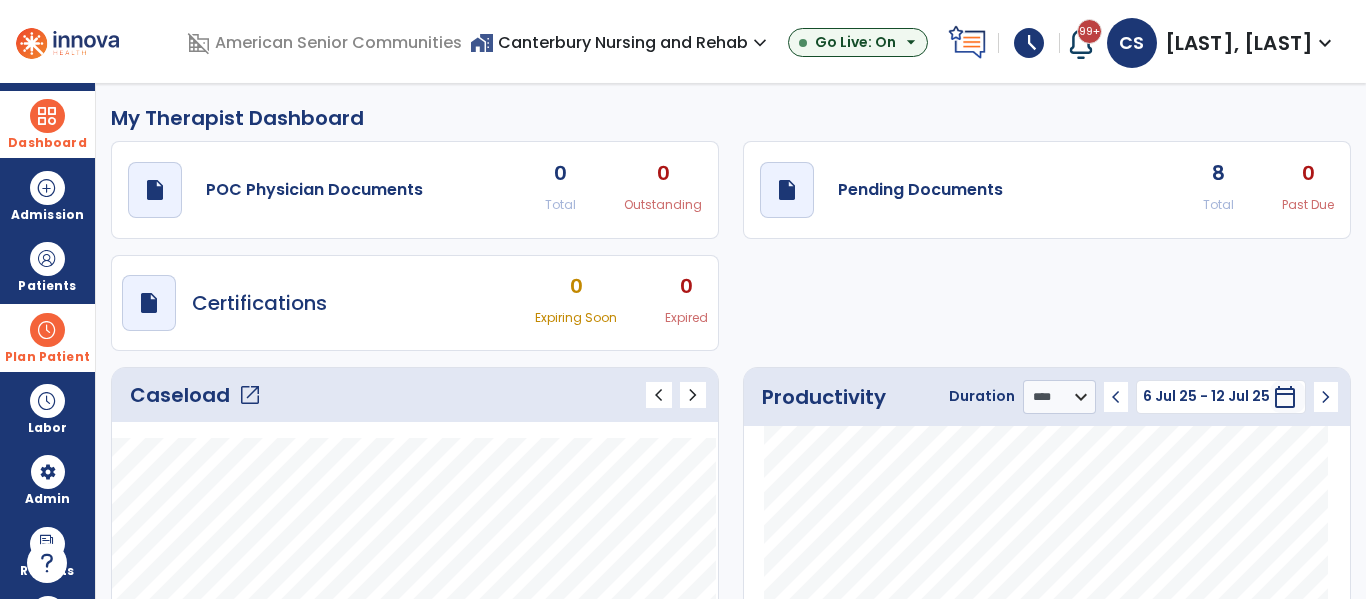 click on "open_in_new" 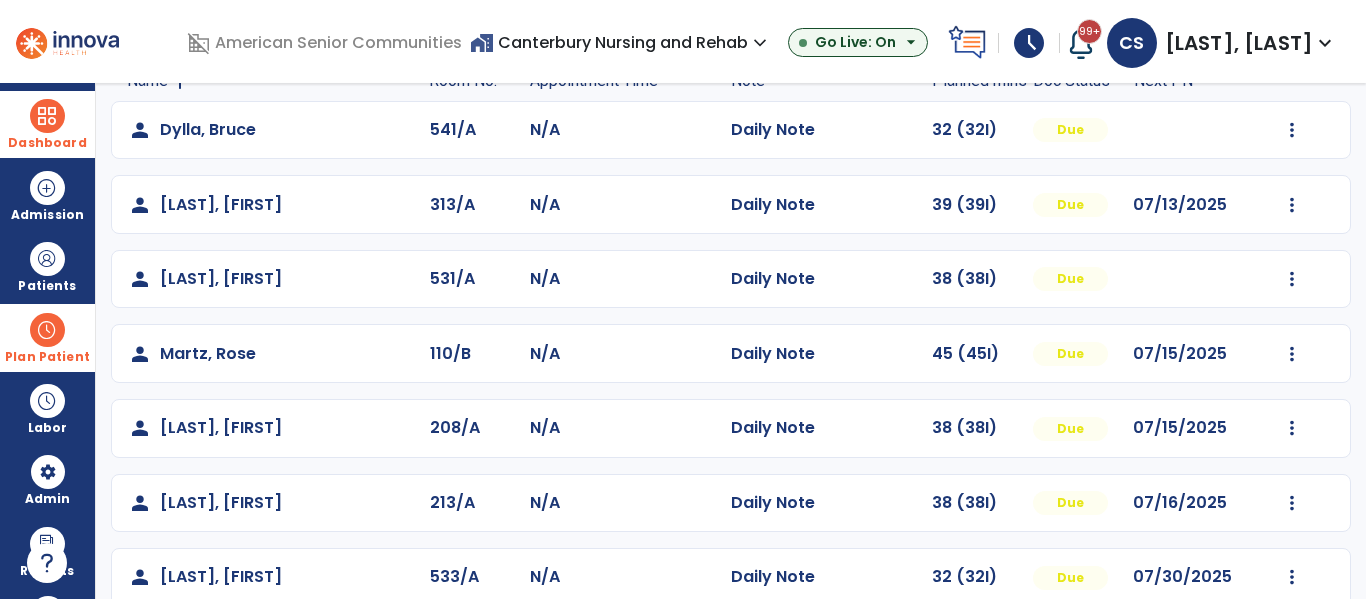 scroll, scrollTop: 159, scrollLeft: 0, axis: vertical 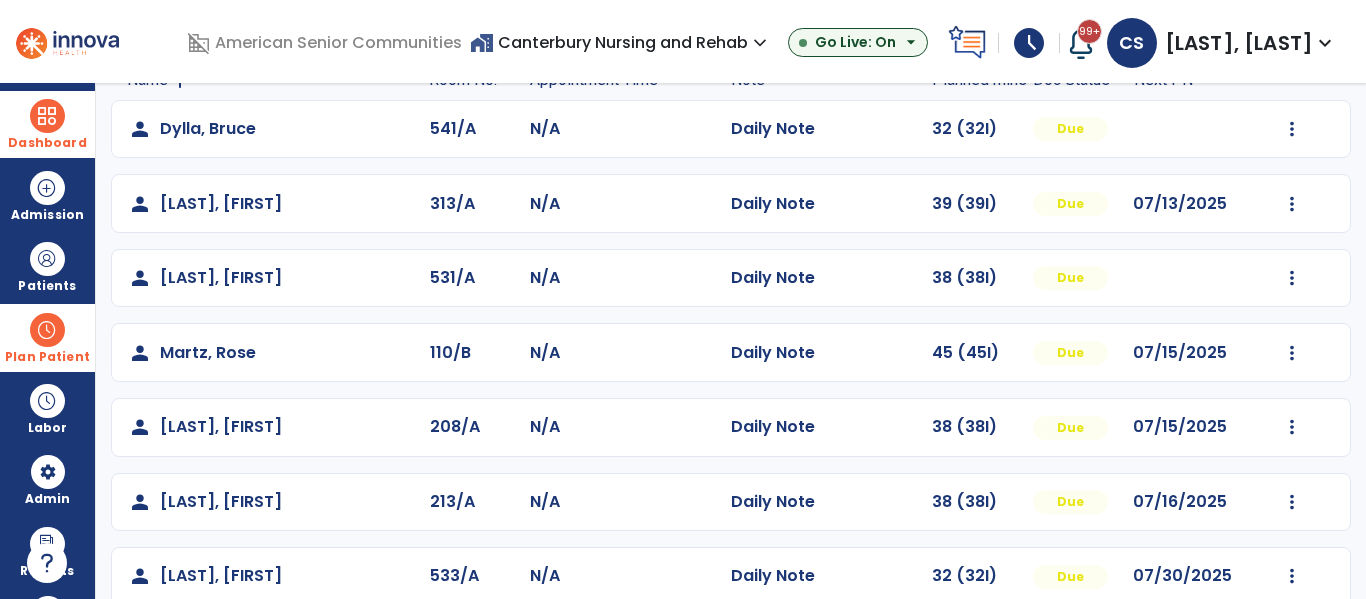 click at bounding box center [47, 116] 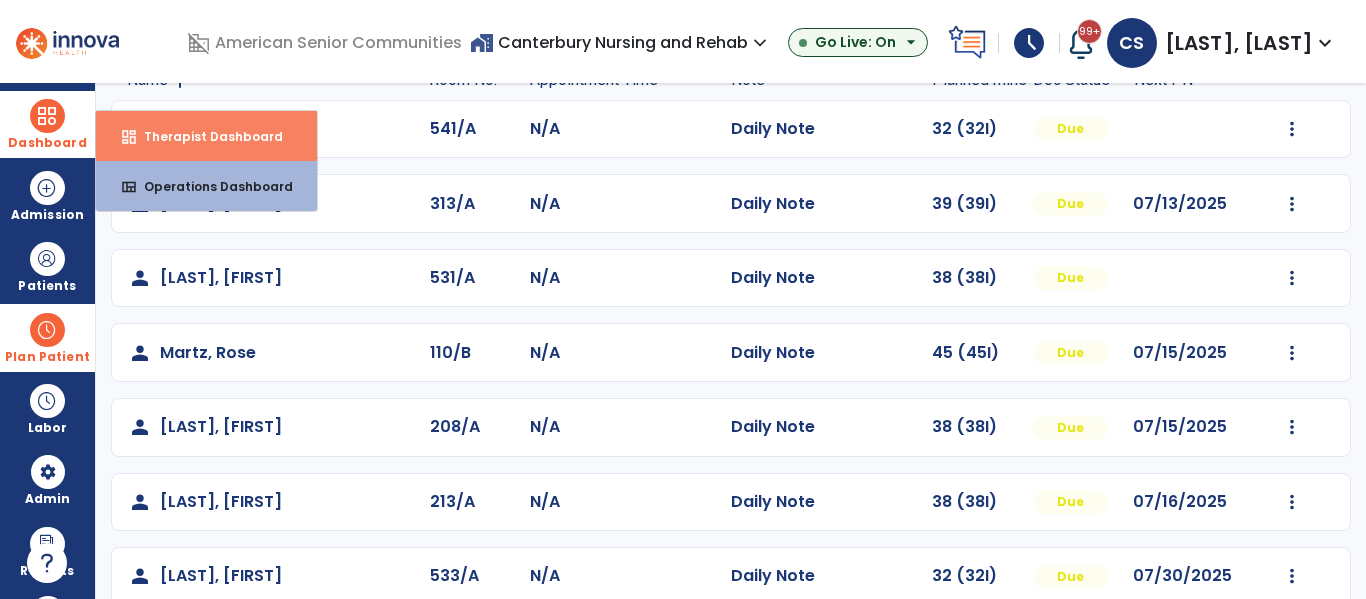 click on "Therapist Dashboard" at bounding box center [205, 136] 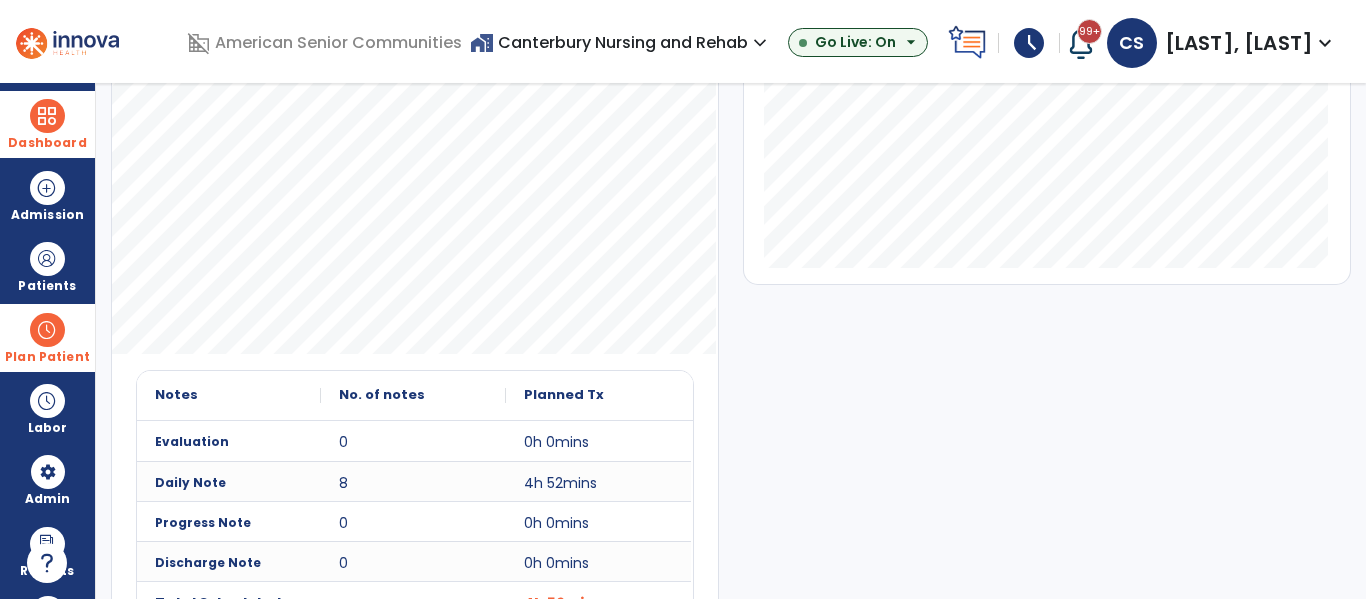scroll, scrollTop: 513, scrollLeft: 0, axis: vertical 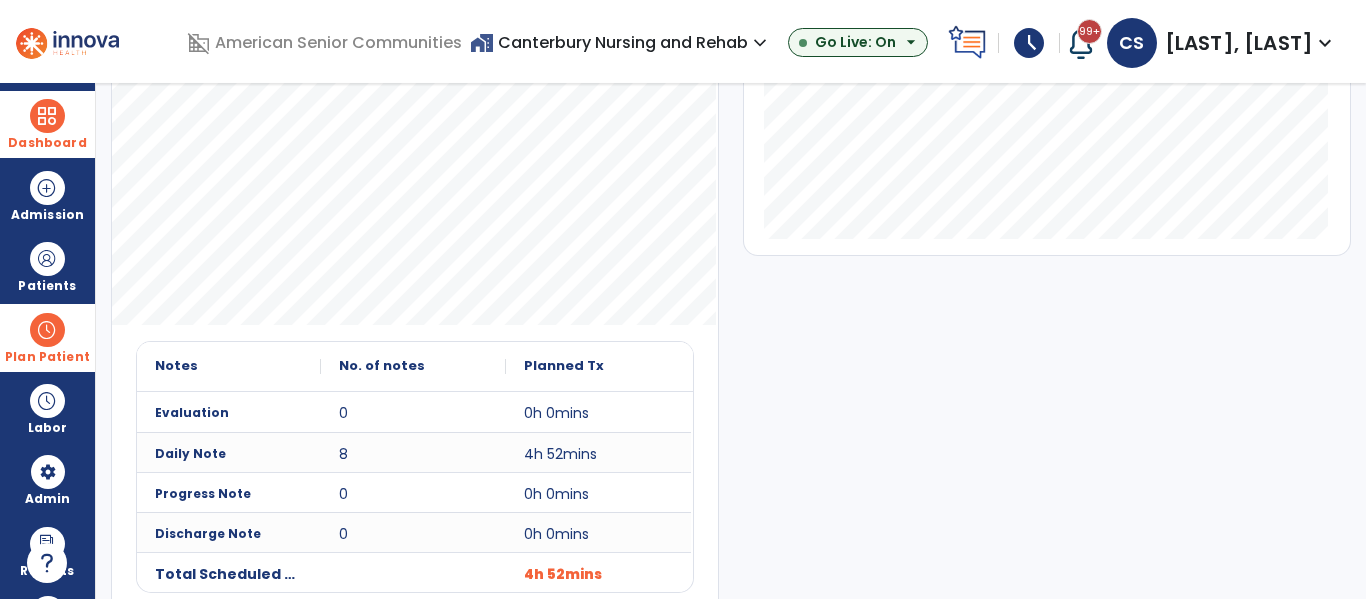 click on "Dashboard" at bounding box center [47, 124] 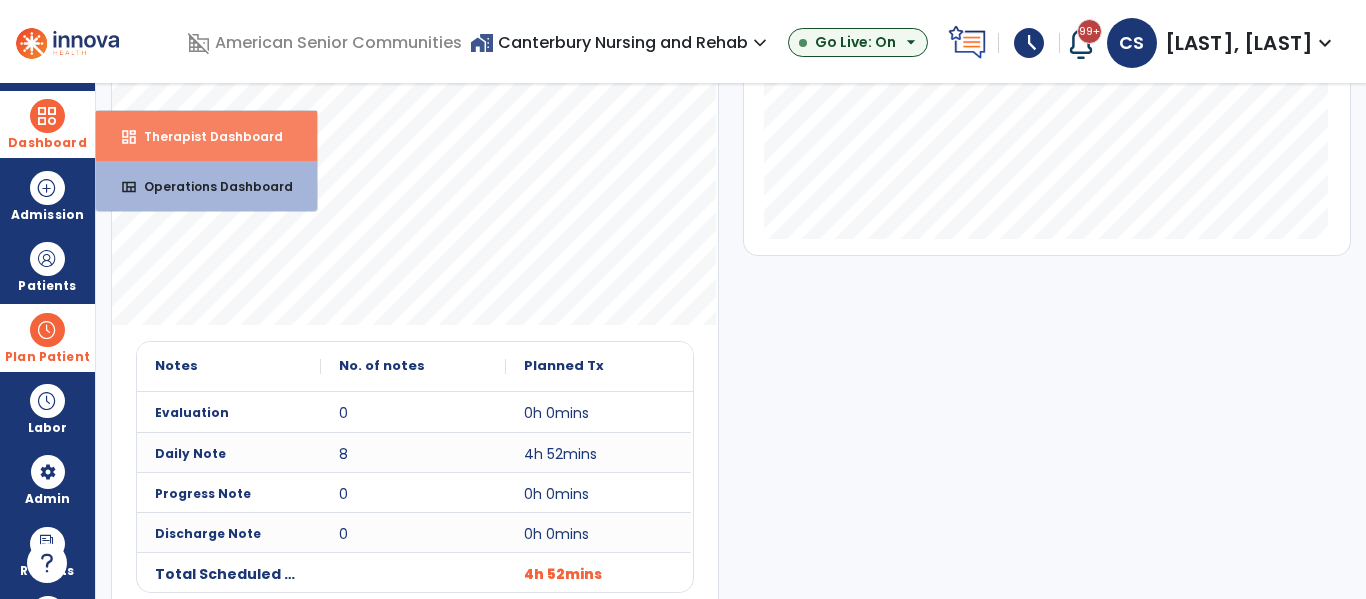 click on "Therapist Dashboard" at bounding box center (205, 136) 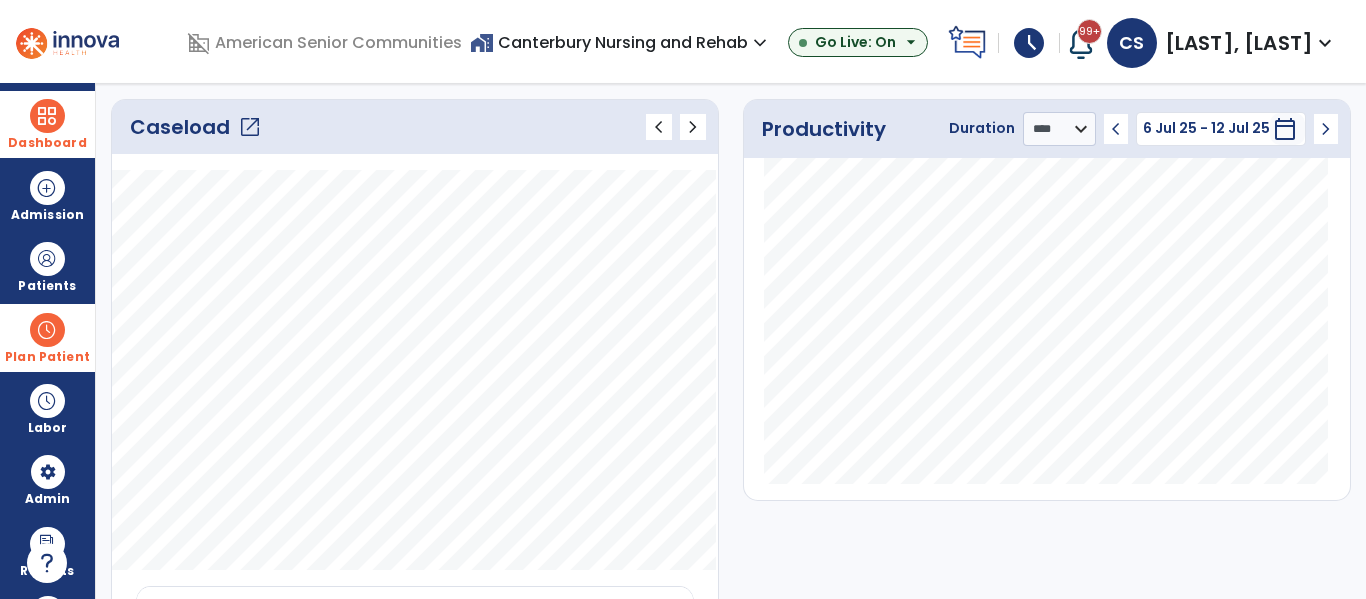 scroll, scrollTop: 262, scrollLeft: 0, axis: vertical 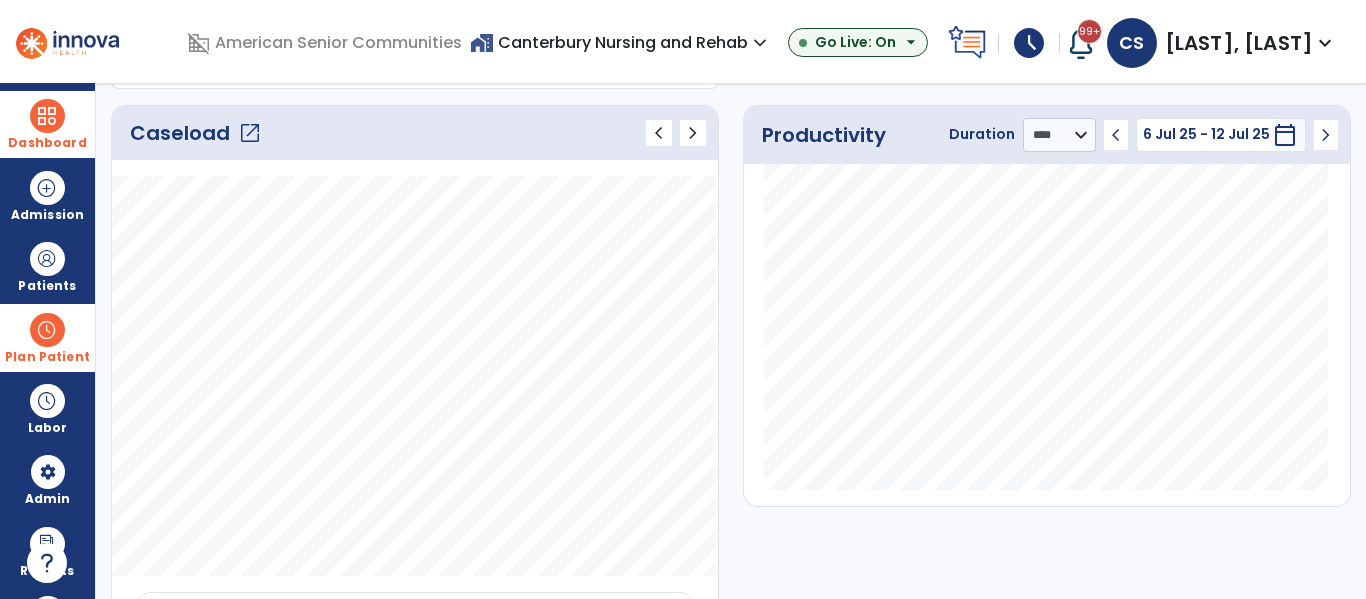 click on "open_in_new" 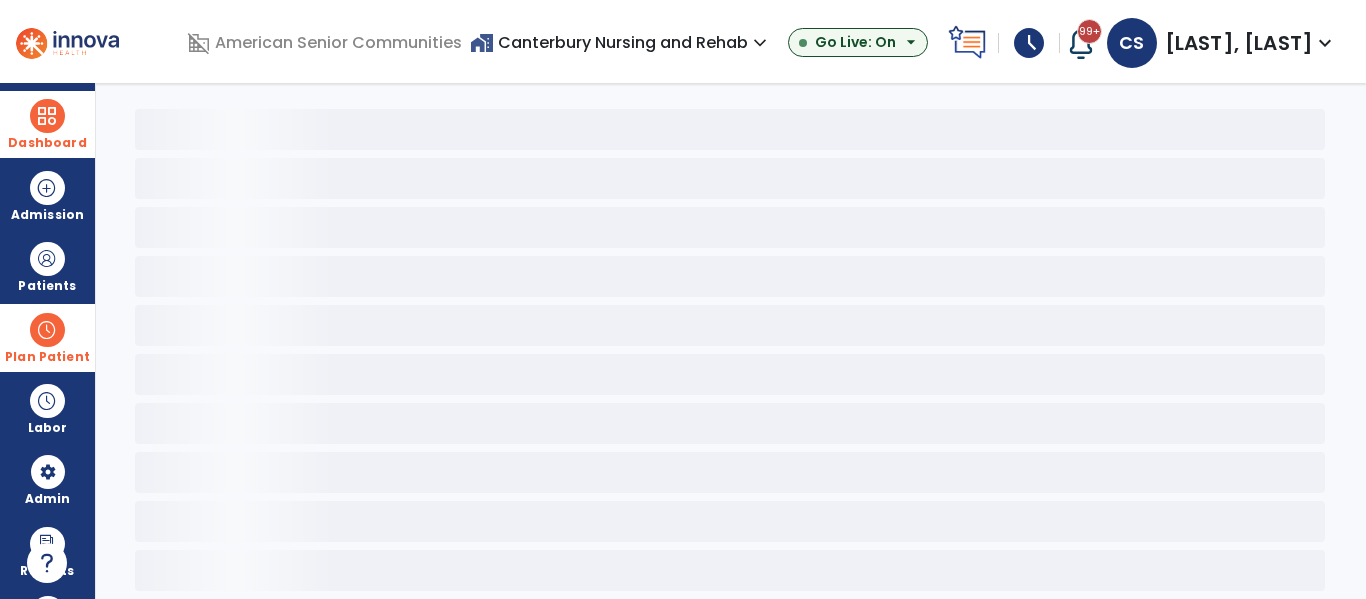 scroll, scrollTop: 78, scrollLeft: 0, axis: vertical 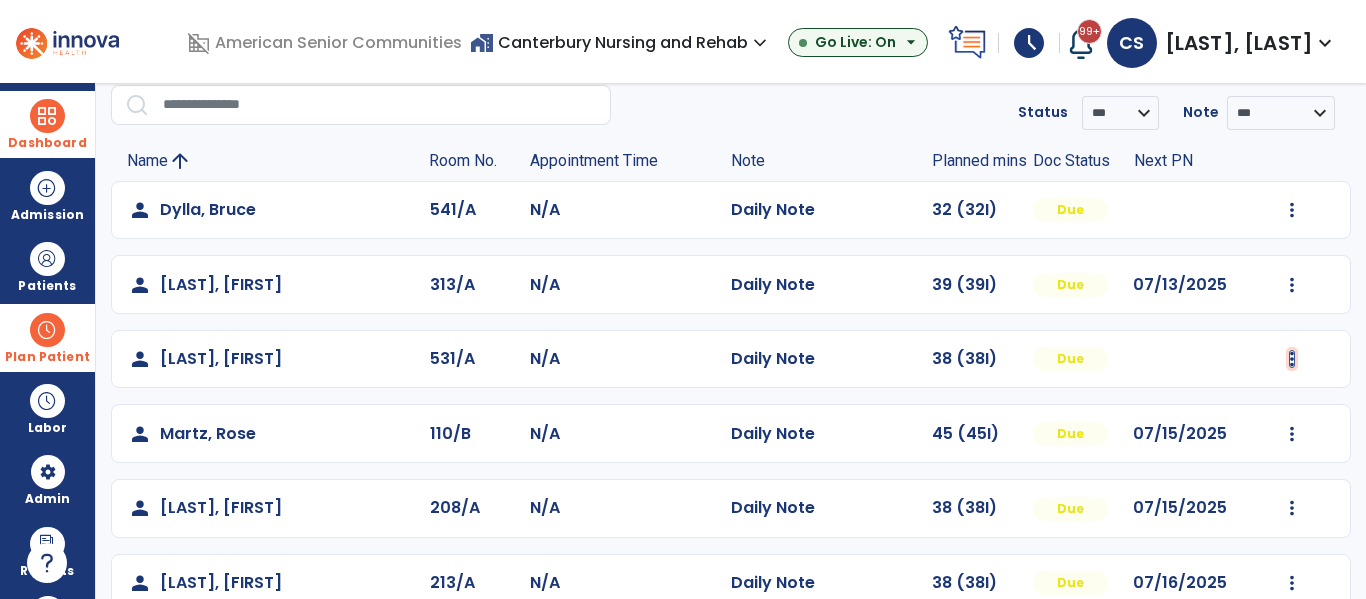 click at bounding box center (1292, 210) 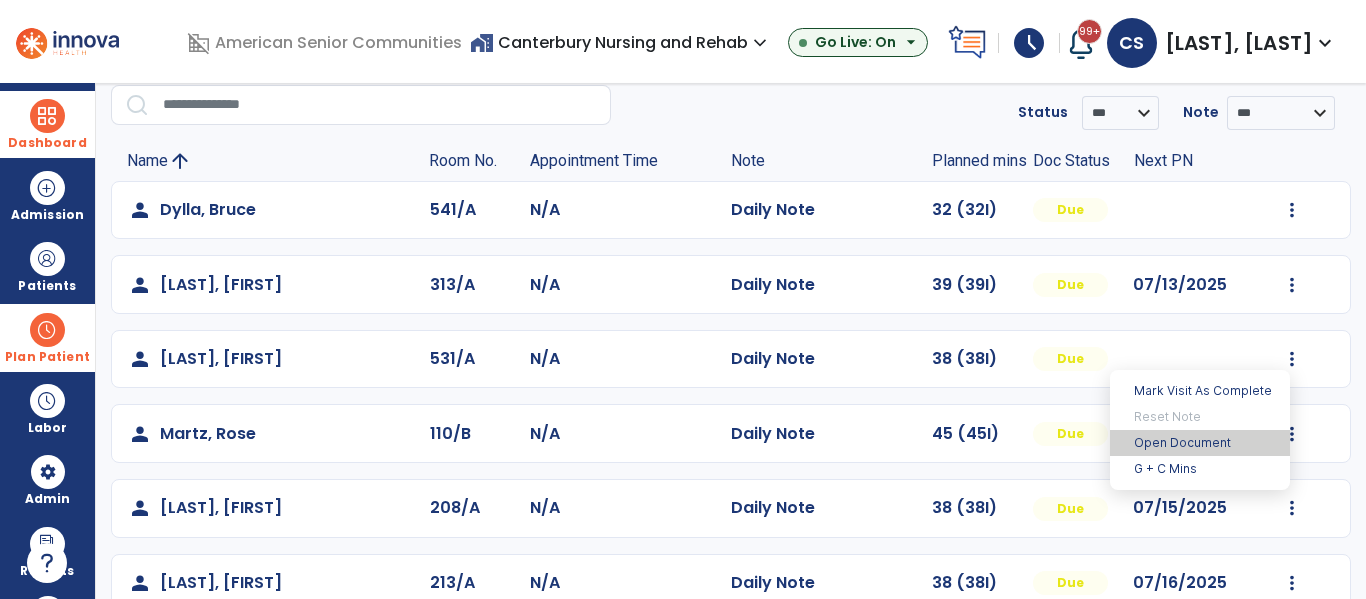 click on "Open Document" at bounding box center (1200, 443) 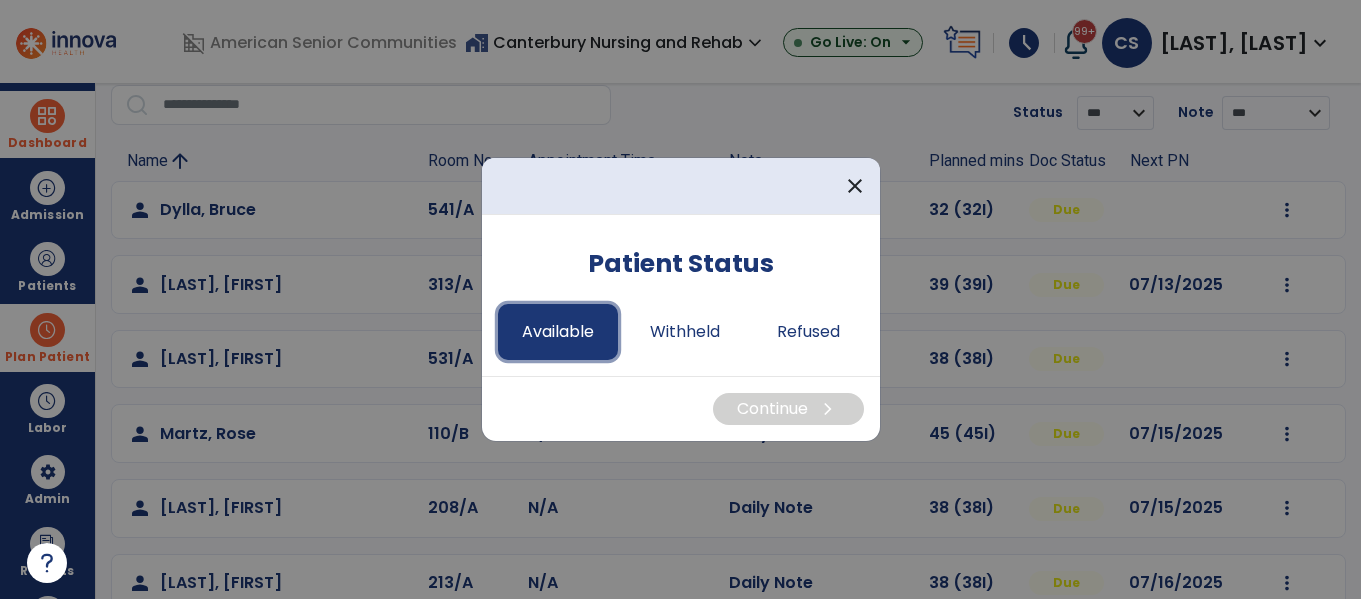 click on "Available" at bounding box center [558, 332] 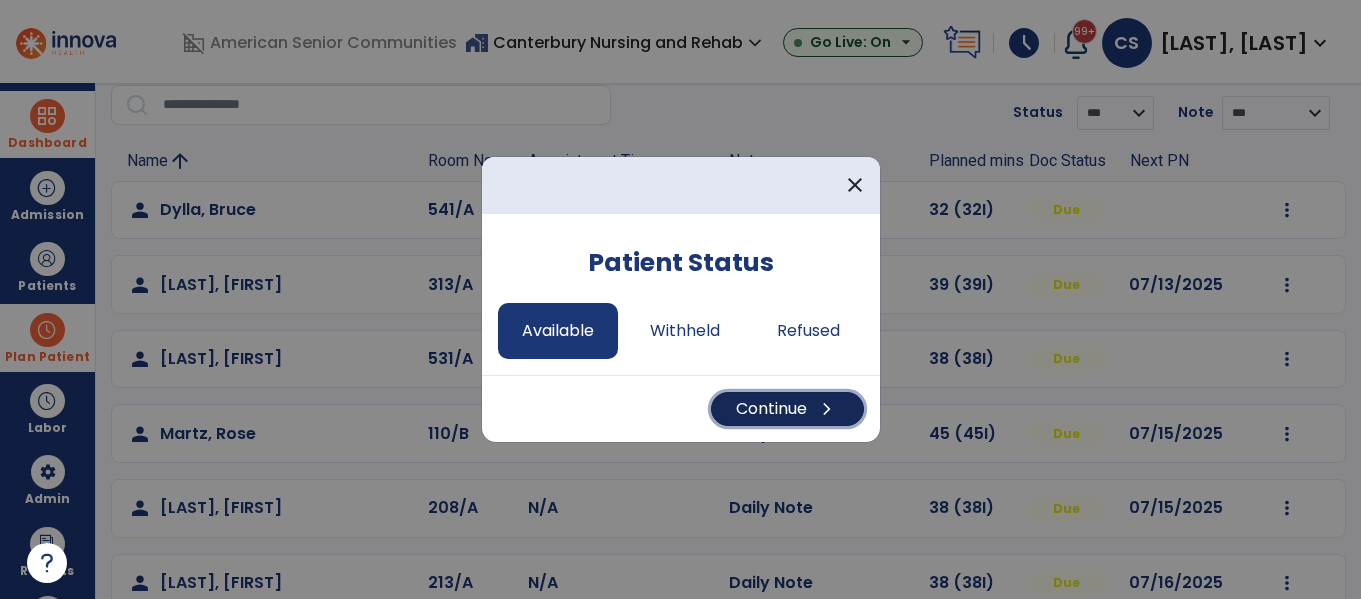 click on "Continue   chevron_right" at bounding box center [787, 409] 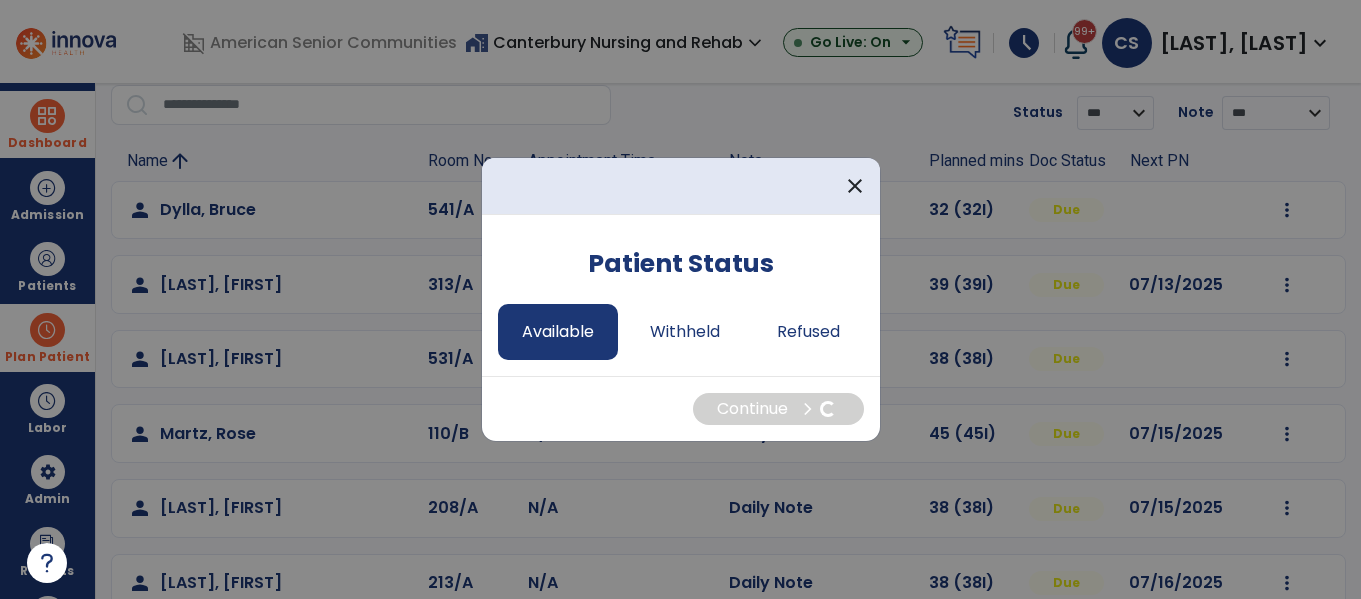 select on "*" 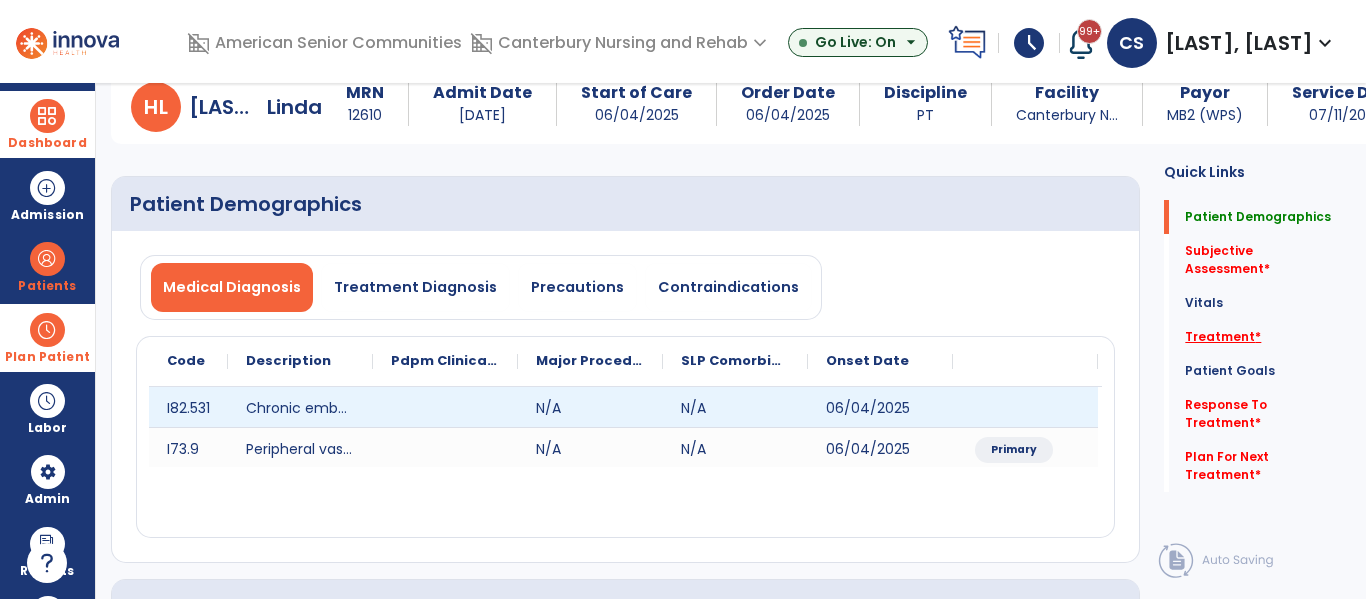 click on "Treatment   *" 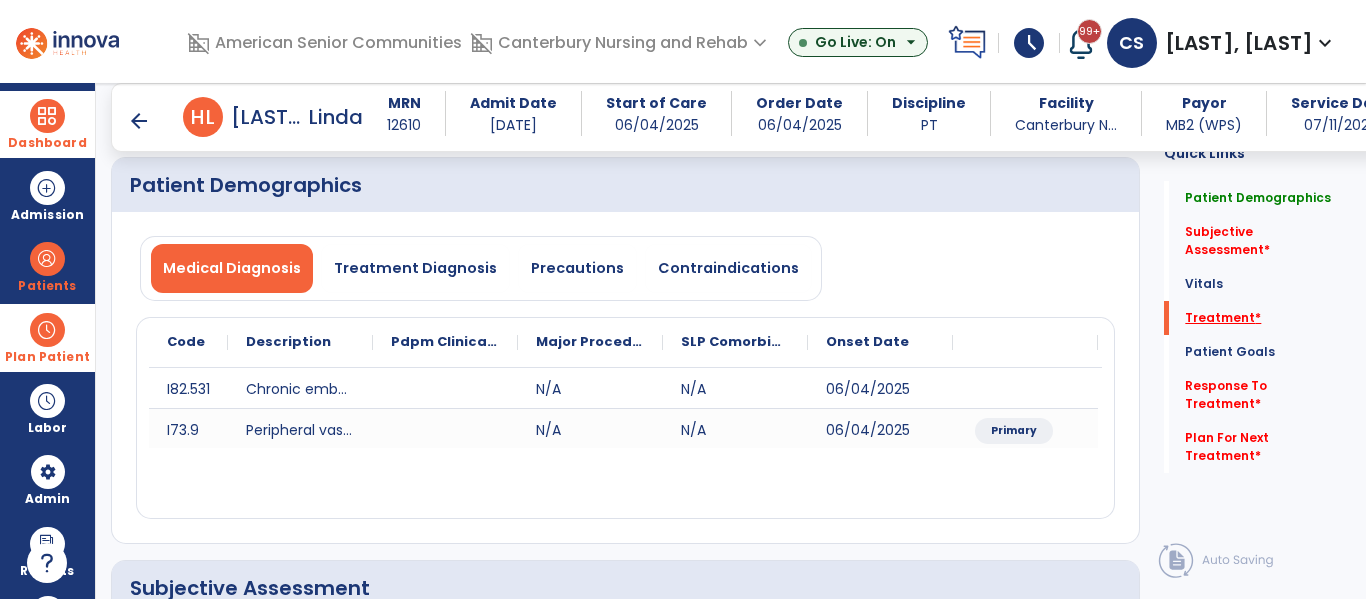 scroll, scrollTop: 536, scrollLeft: 0, axis: vertical 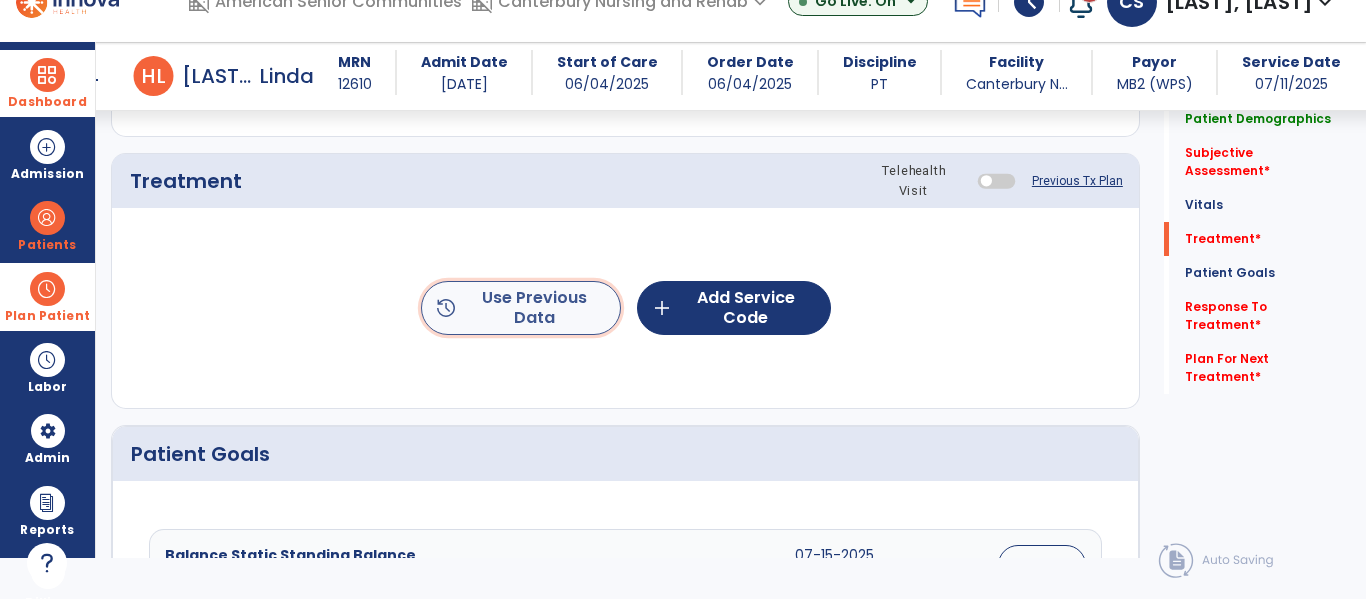 click on "history  Use Previous Data" 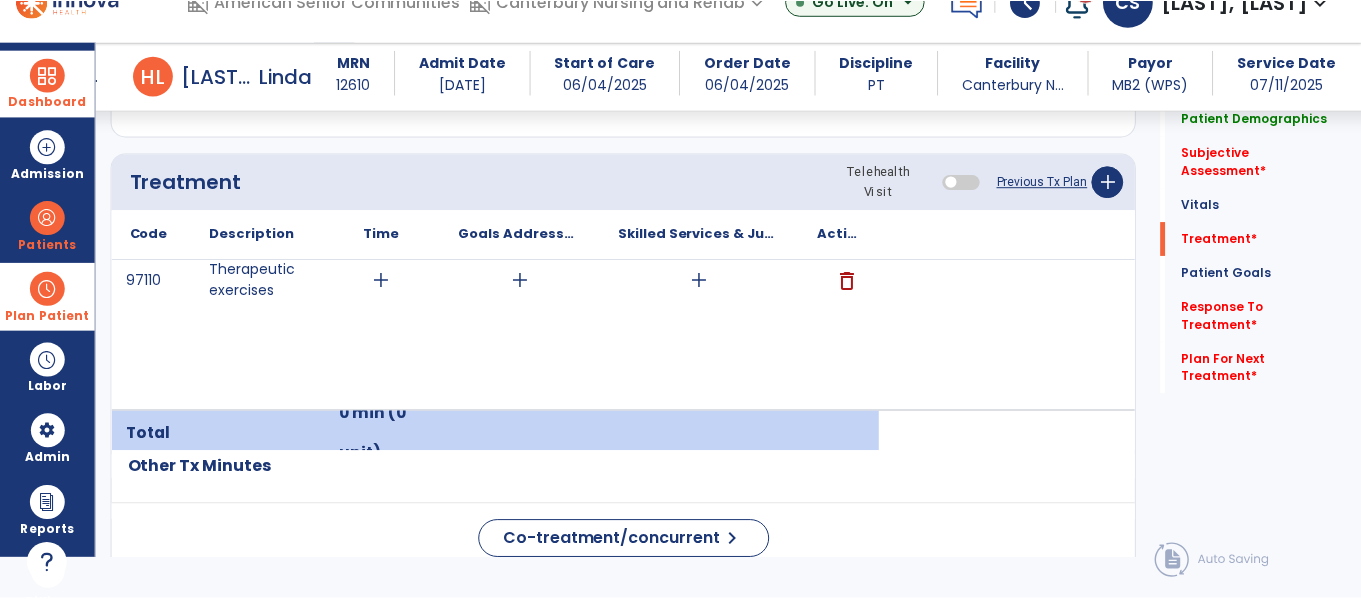 scroll, scrollTop: 0, scrollLeft: 0, axis: both 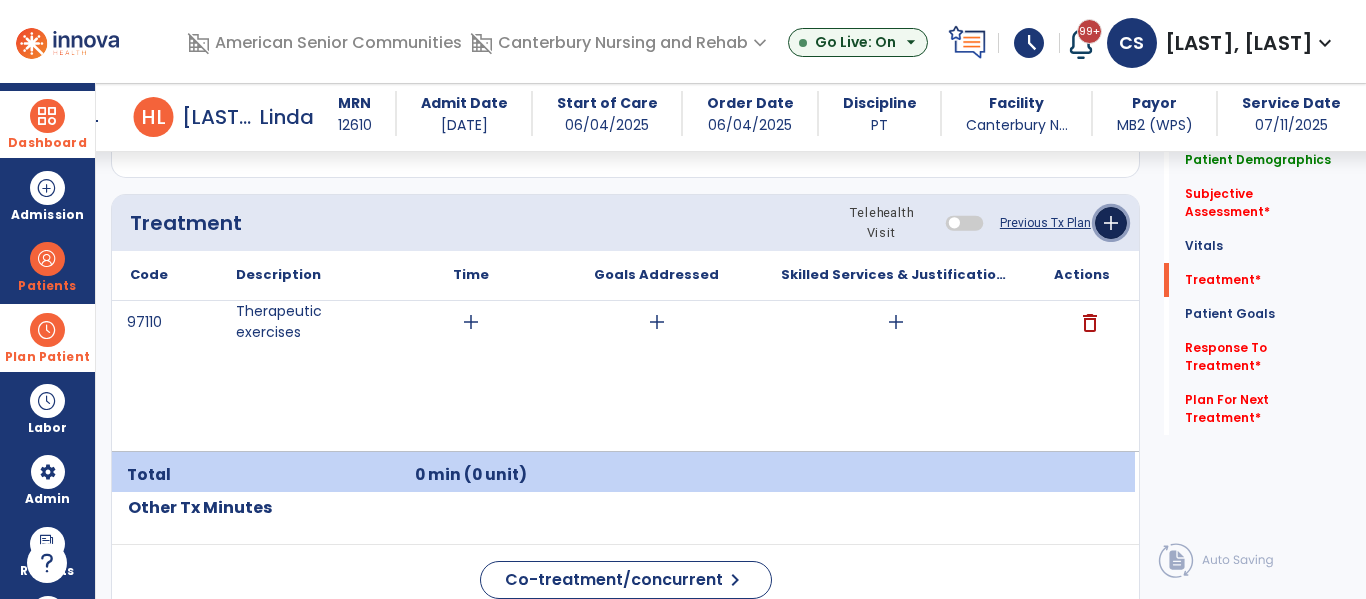 click on "add" 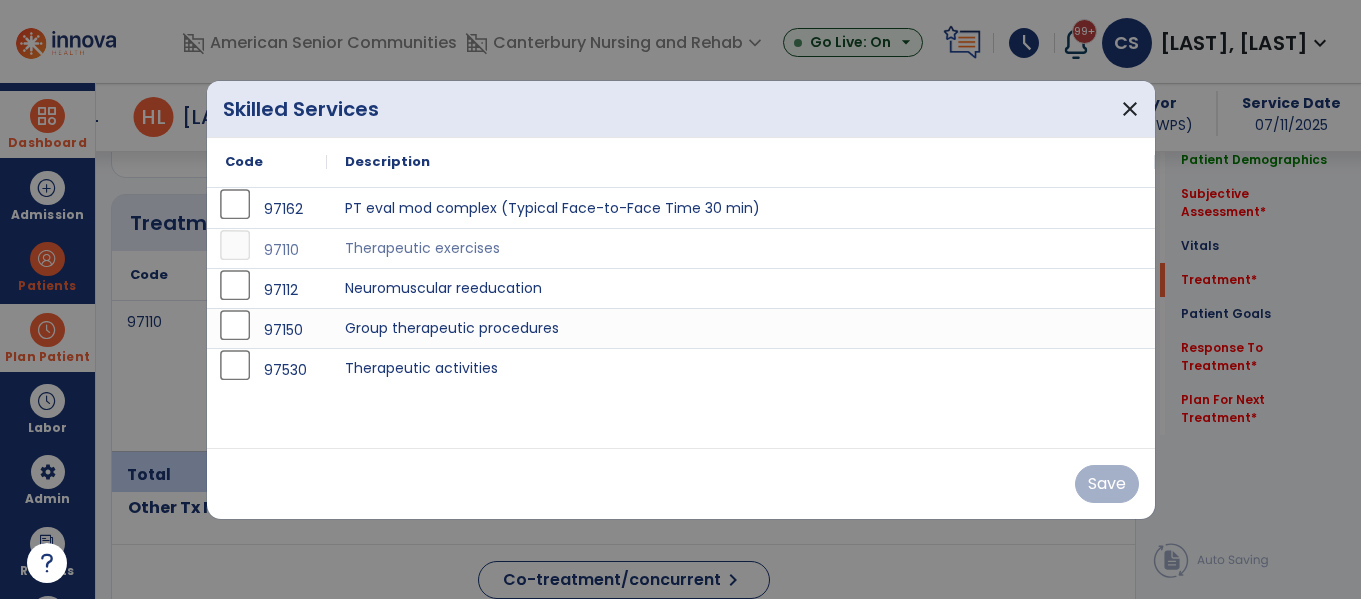 scroll, scrollTop: 1165, scrollLeft: 0, axis: vertical 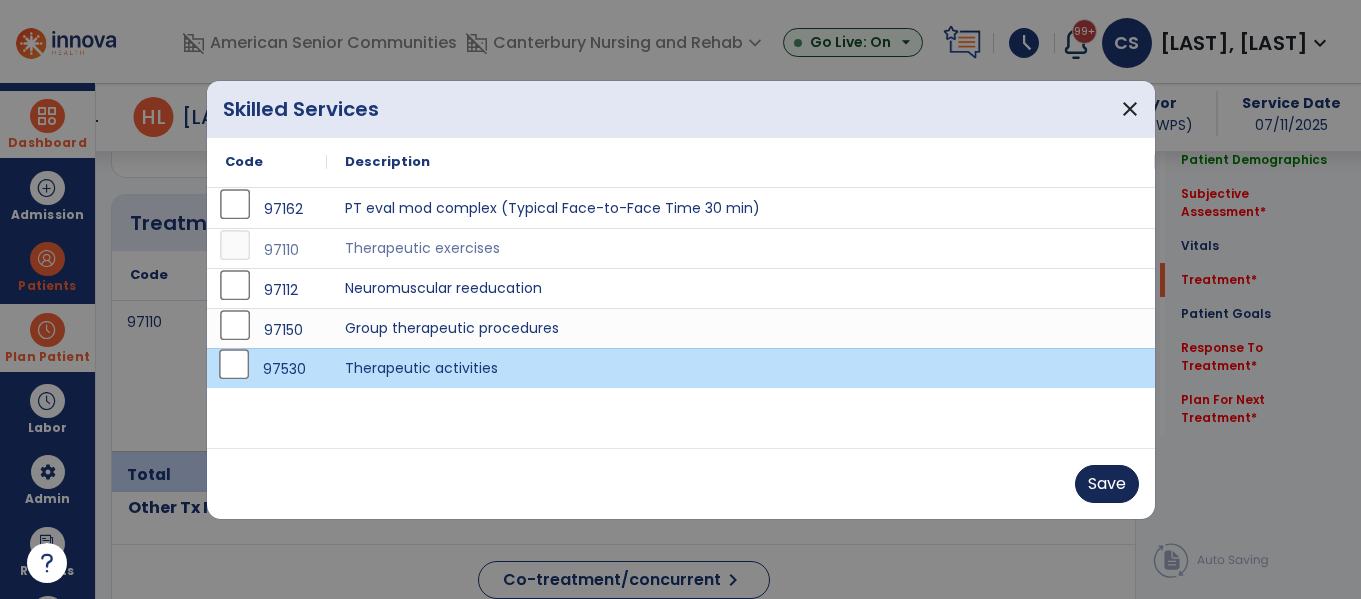 click on "Save" at bounding box center [1107, 484] 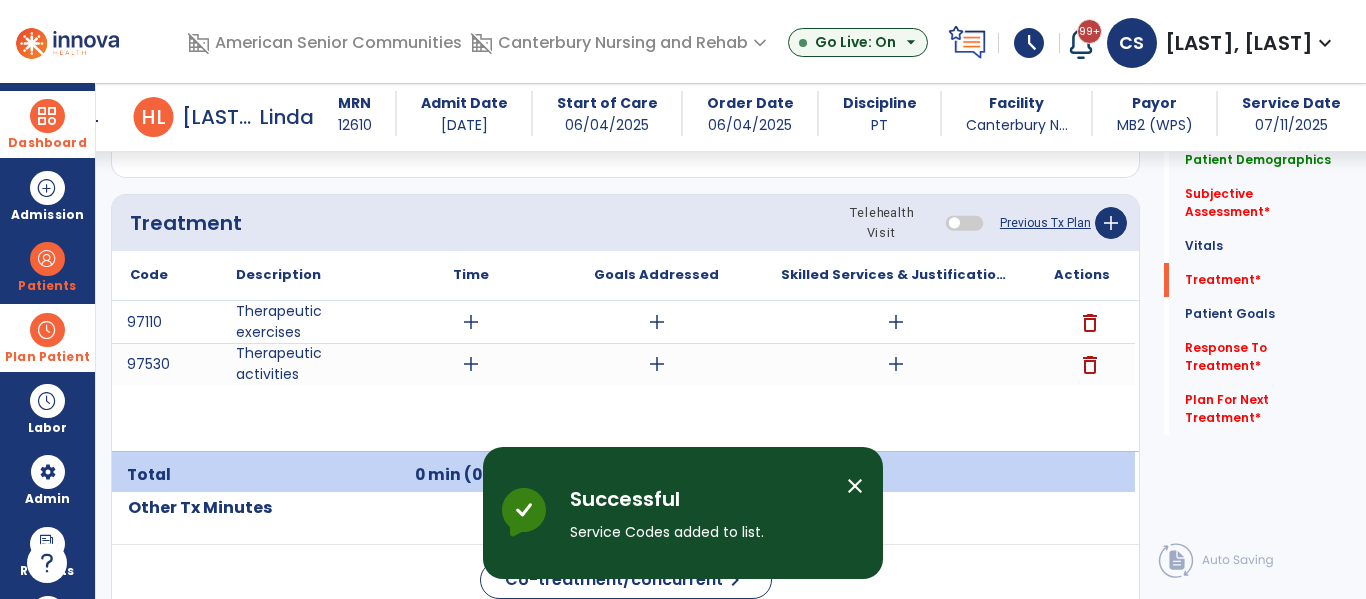 click on "add" at bounding box center [896, 322] 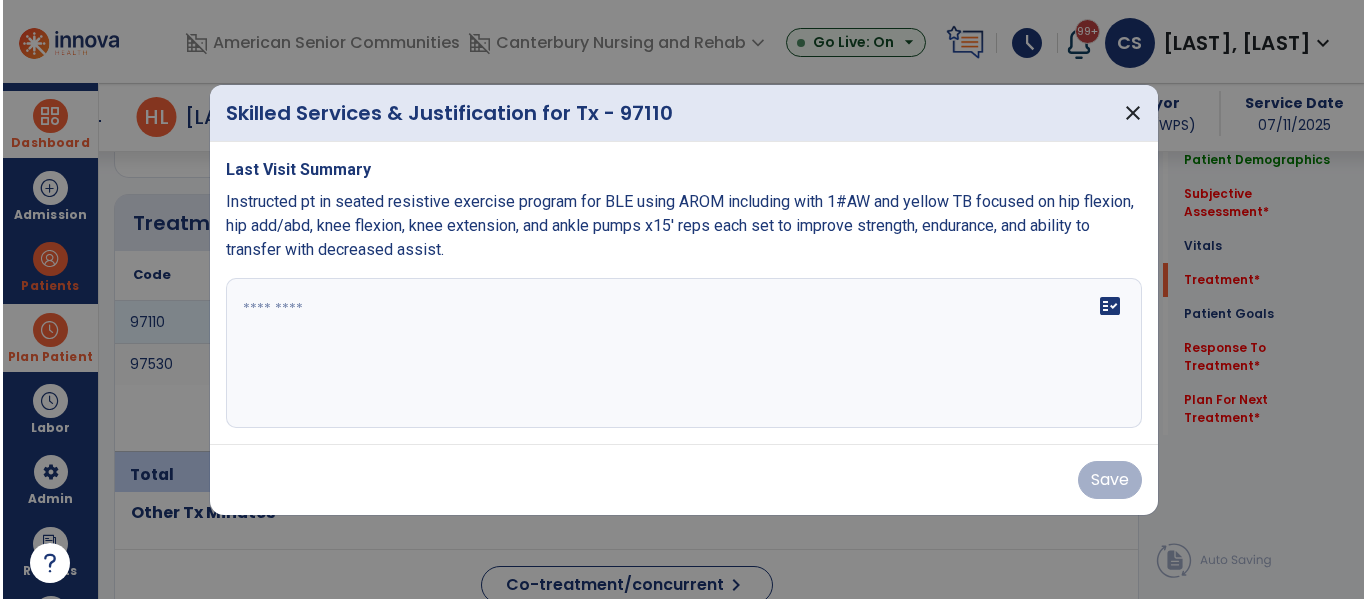 scroll, scrollTop: 1165, scrollLeft: 0, axis: vertical 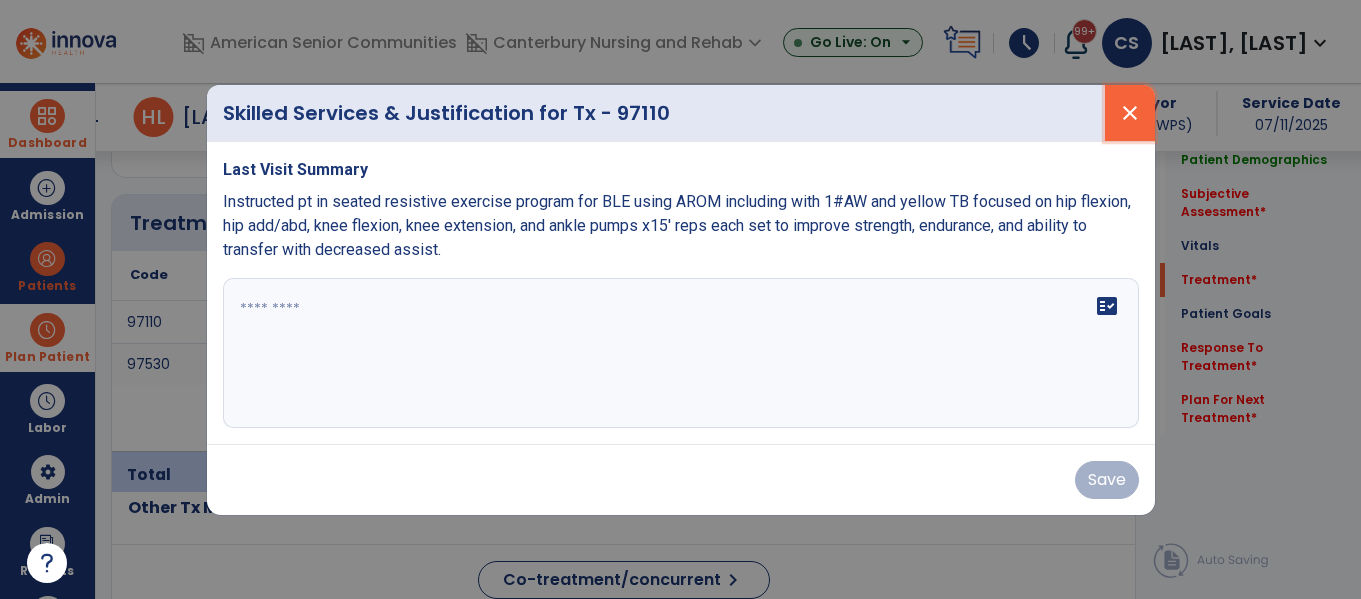 click on "close" at bounding box center (1130, 113) 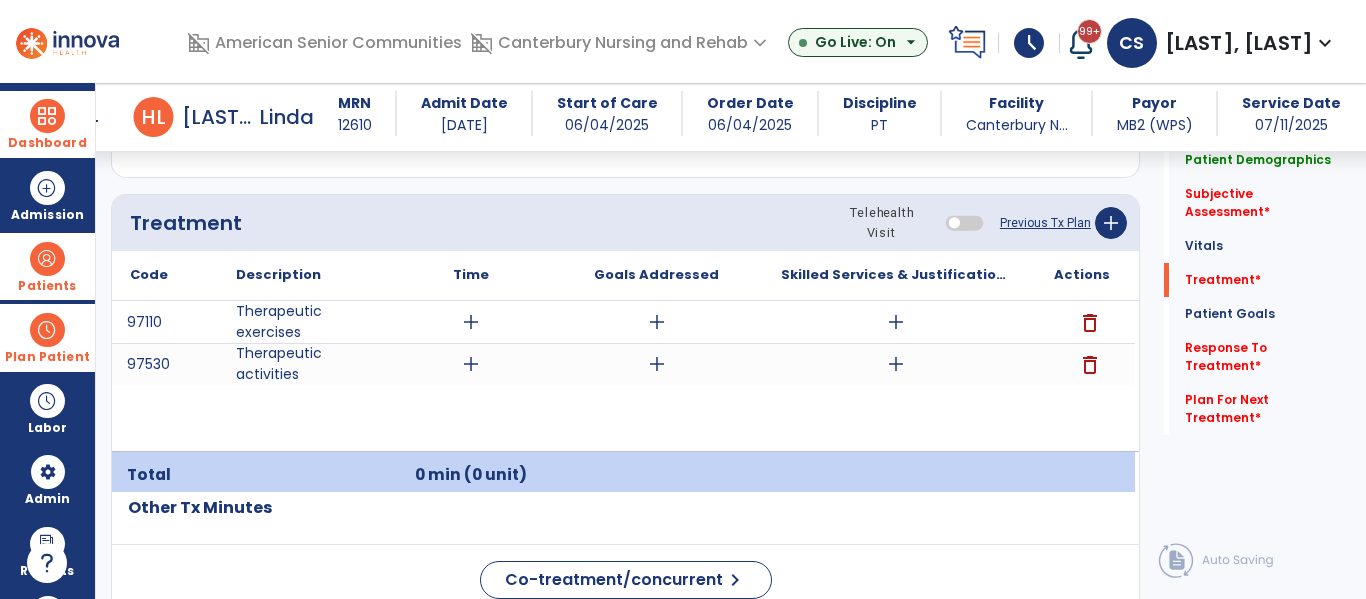 click at bounding box center [47, 259] 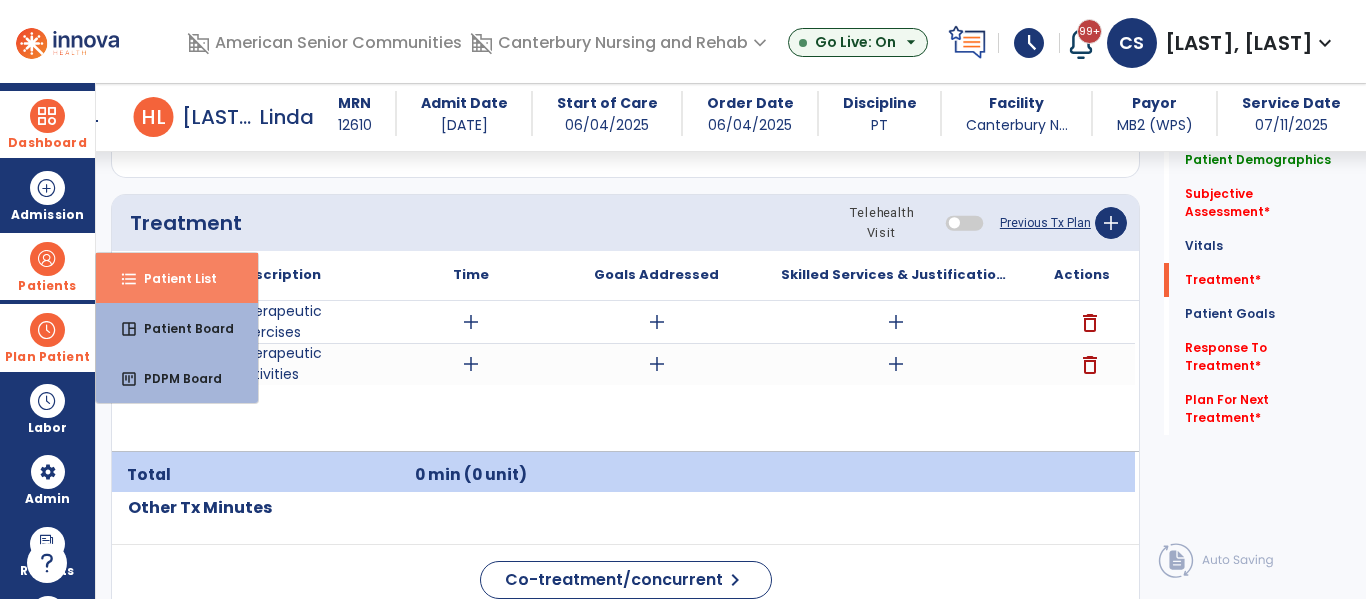 click on "Patient List" at bounding box center [172, 278] 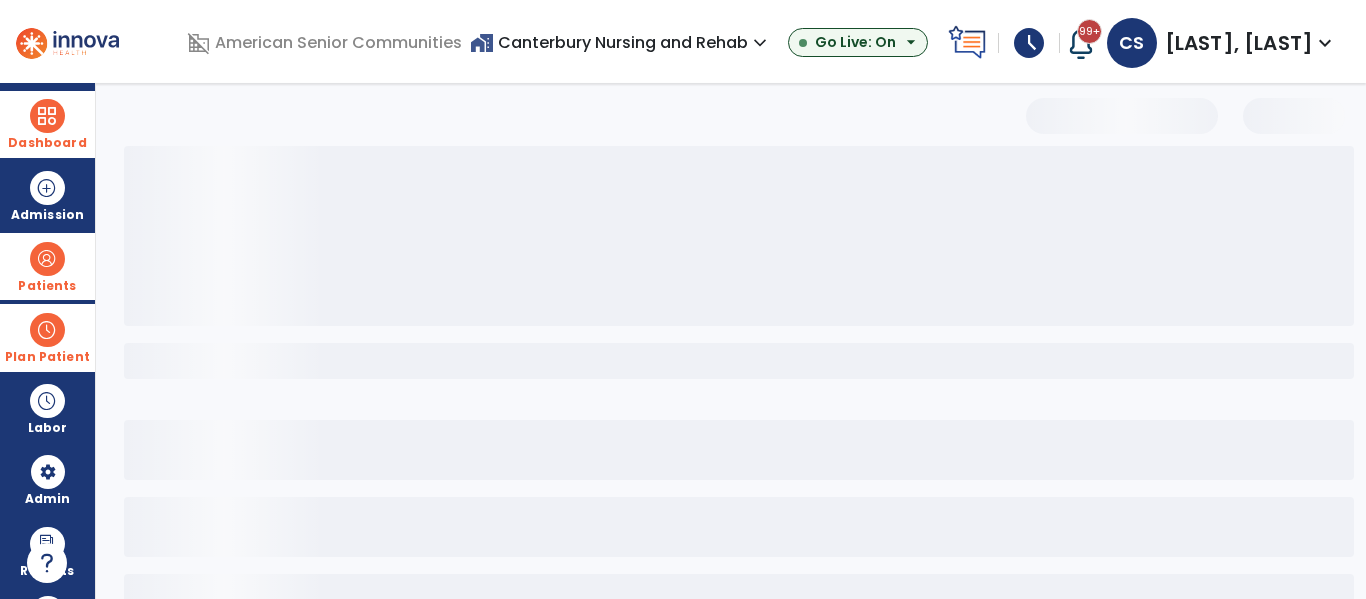 scroll, scrollTop: 144, scrollLeft: 0, axis: vertical 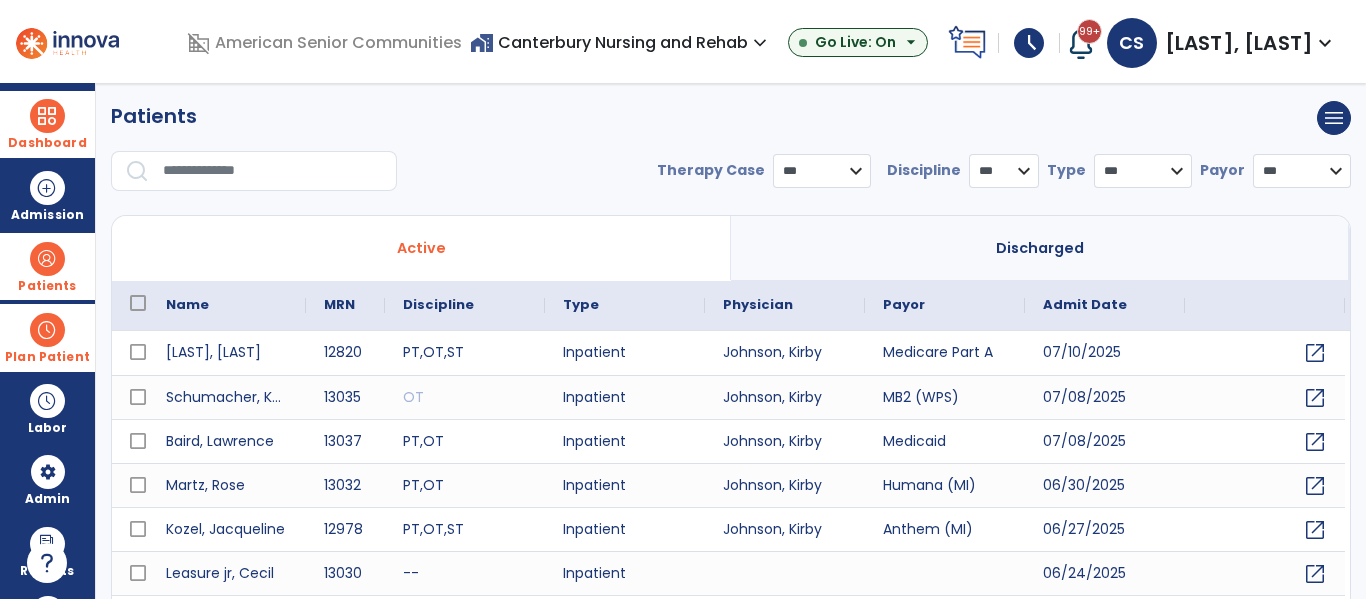click at bounding box center (273, 171) 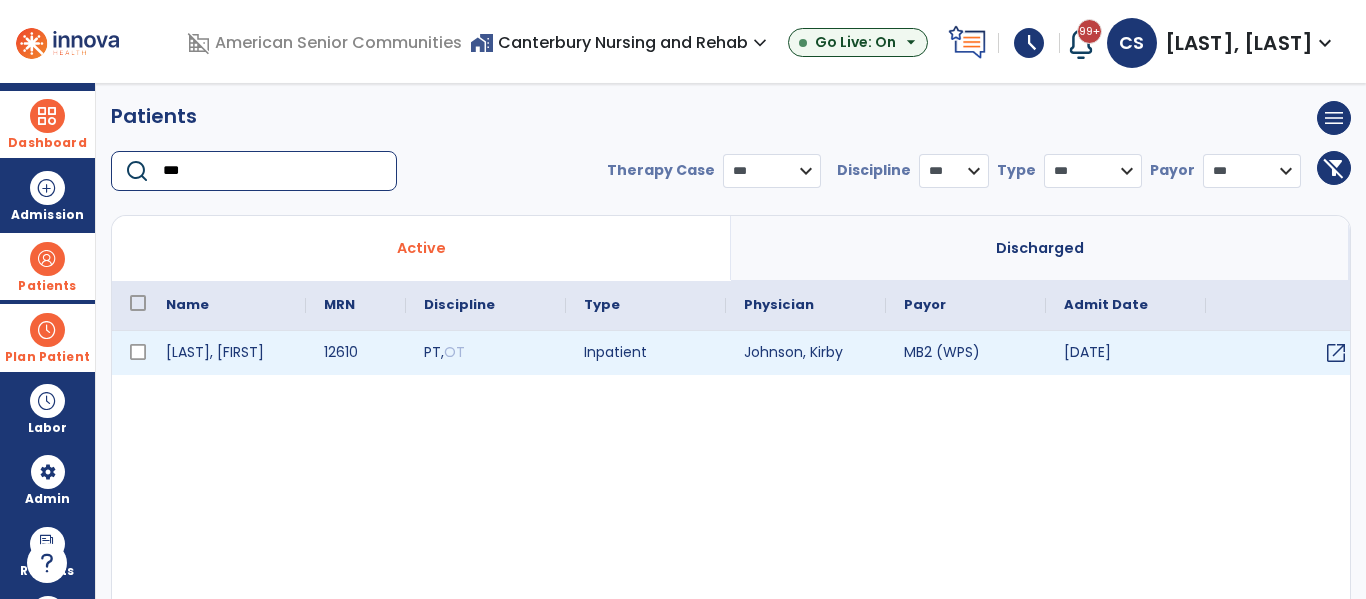 type on "***" 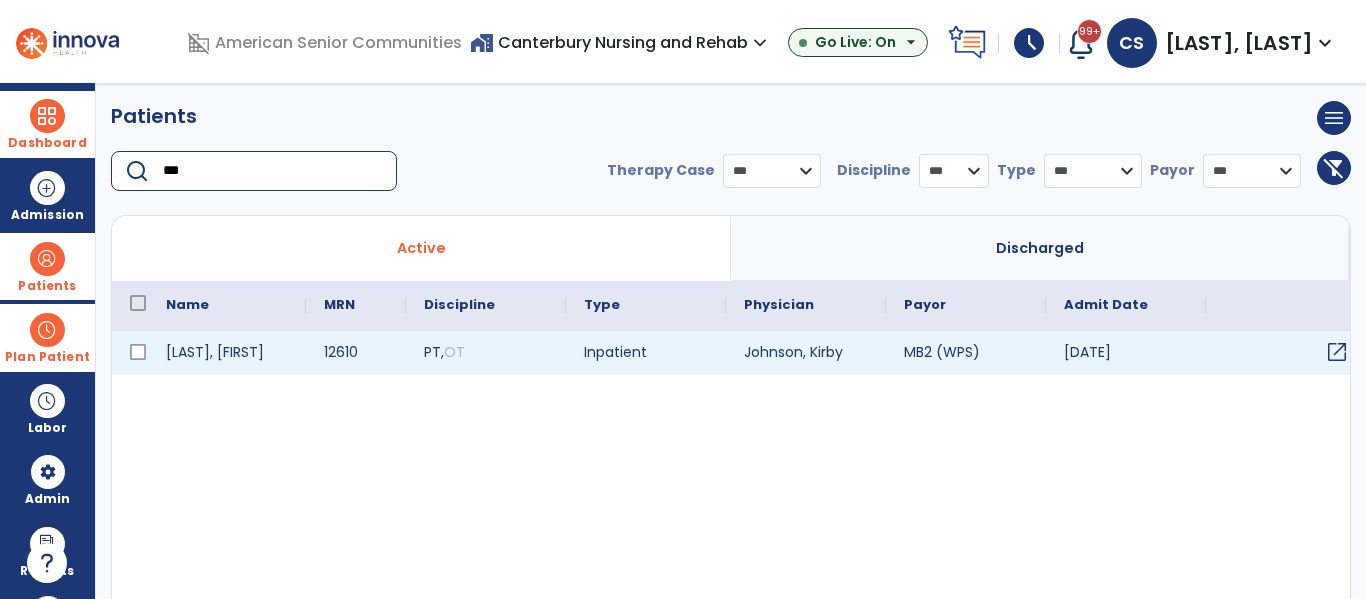 click on "open_in_new" at bounding box center (1337, 352) 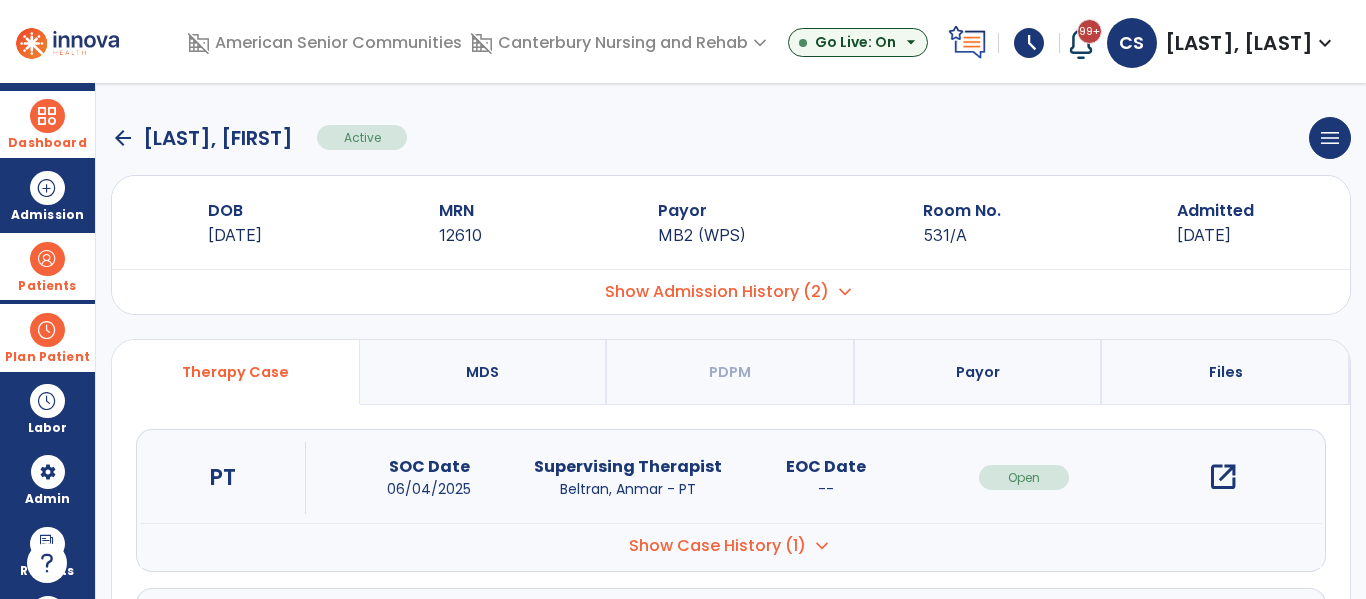click on "open_in_new" at bounding box center [1223, 477] 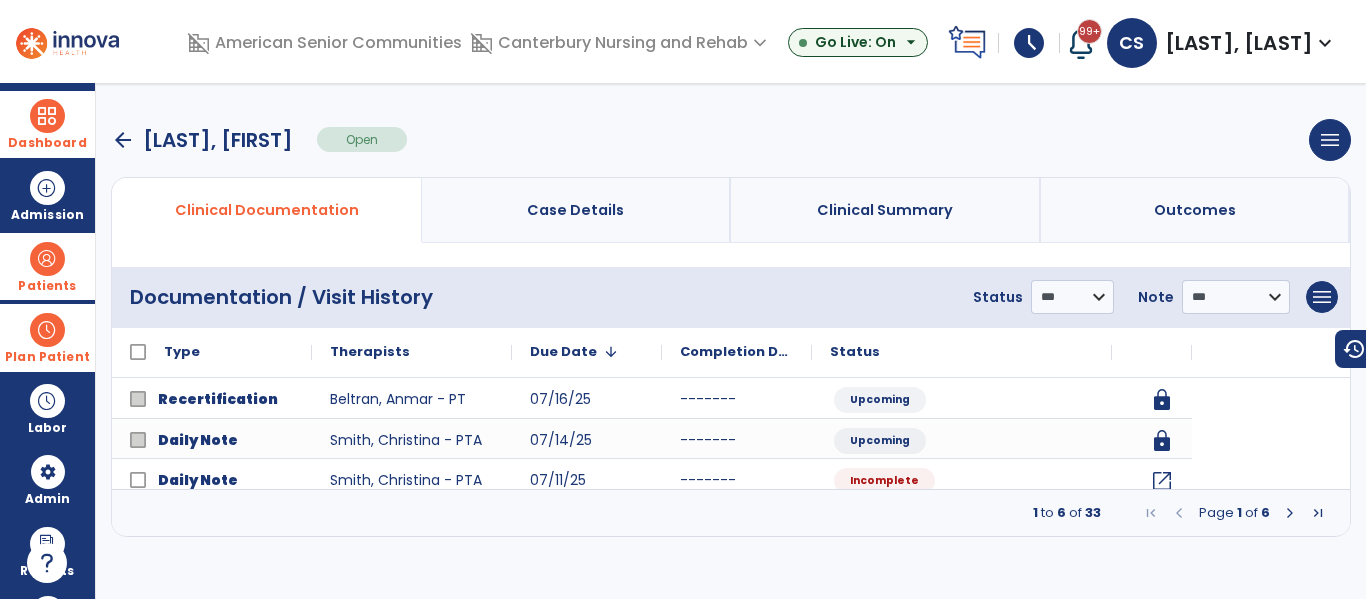 scroll, scrollTop: 0, scrollLeft: 0, axis: both 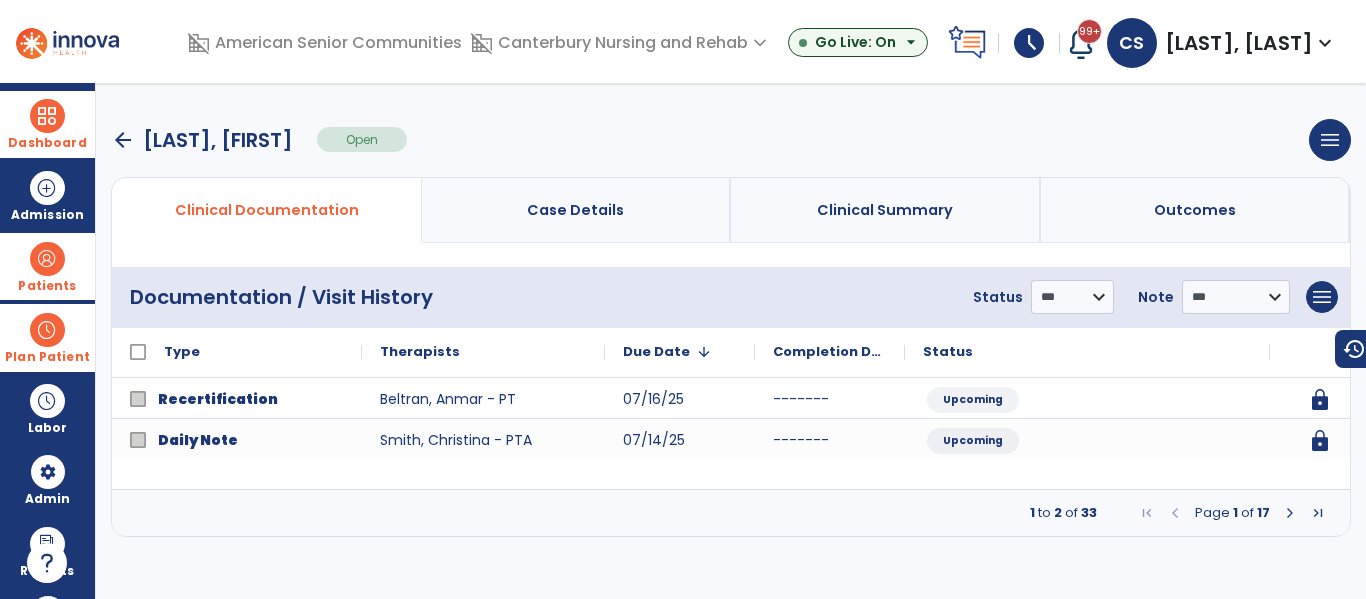 click at bounding box center [1290, 513] 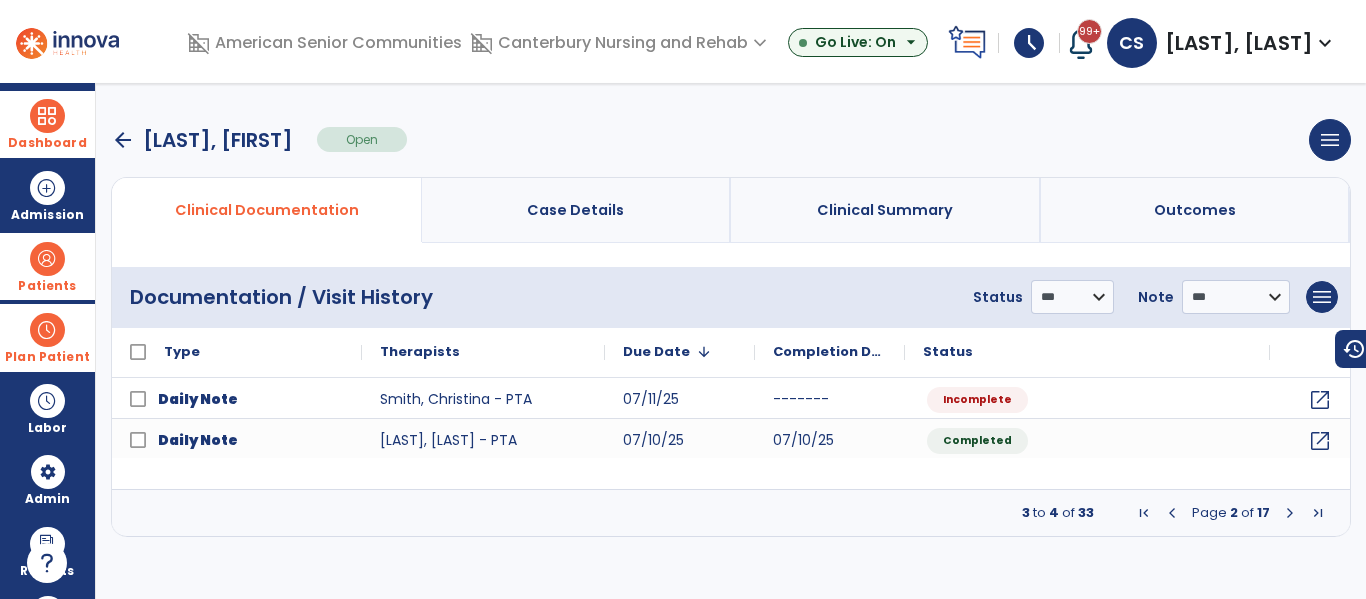 click at bounding box center (1290, 513) 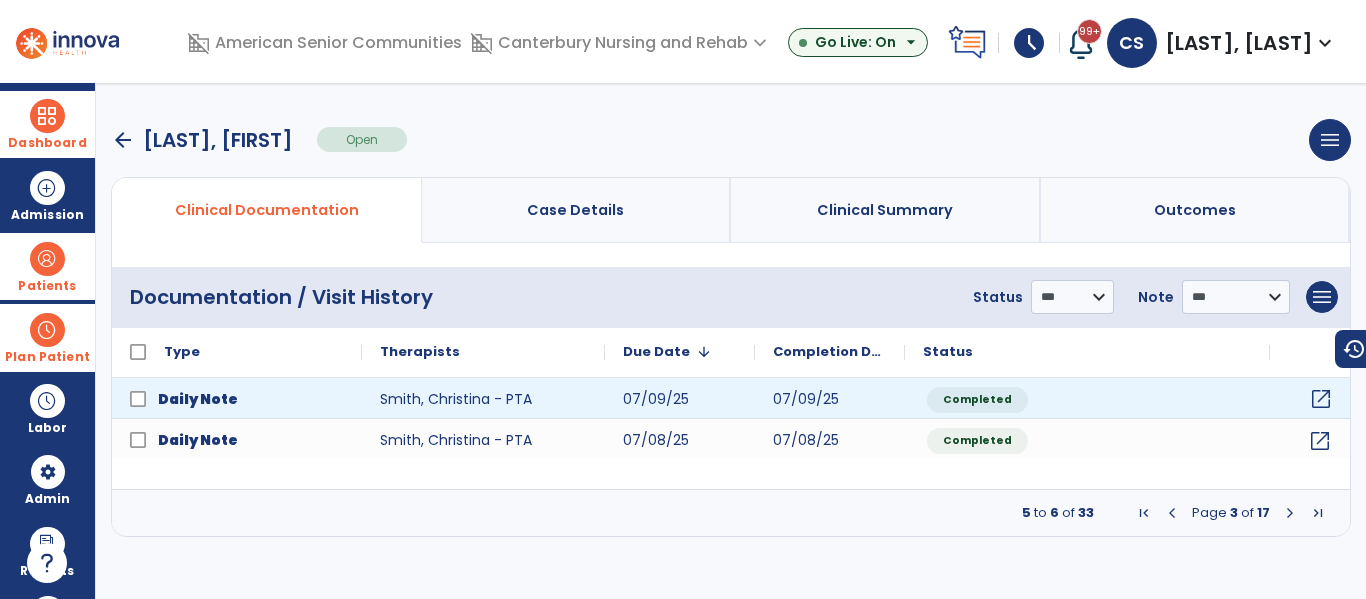 click on "open_in_new" 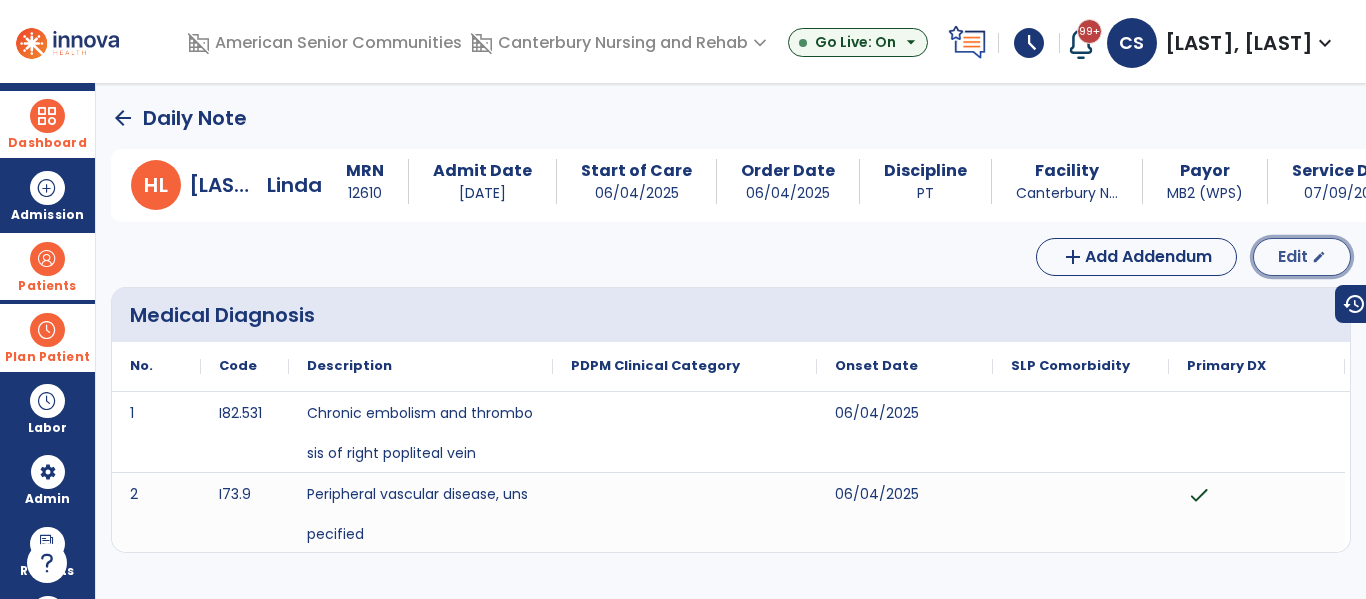 click on "Edit" 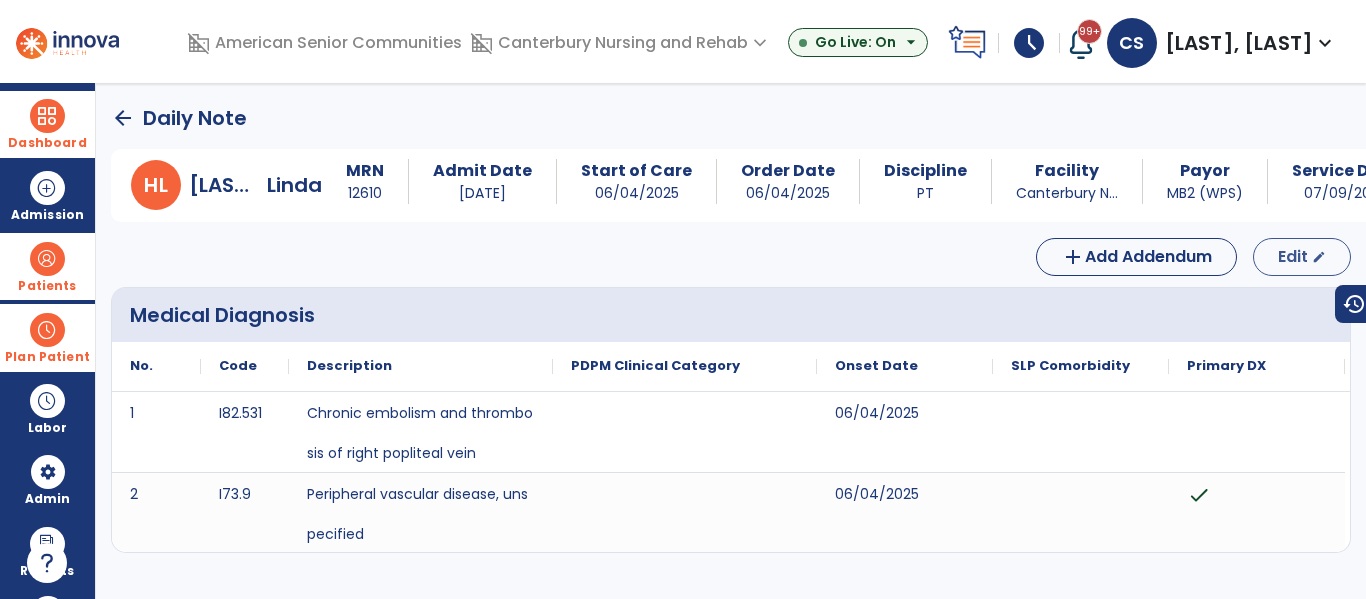 select on "*" 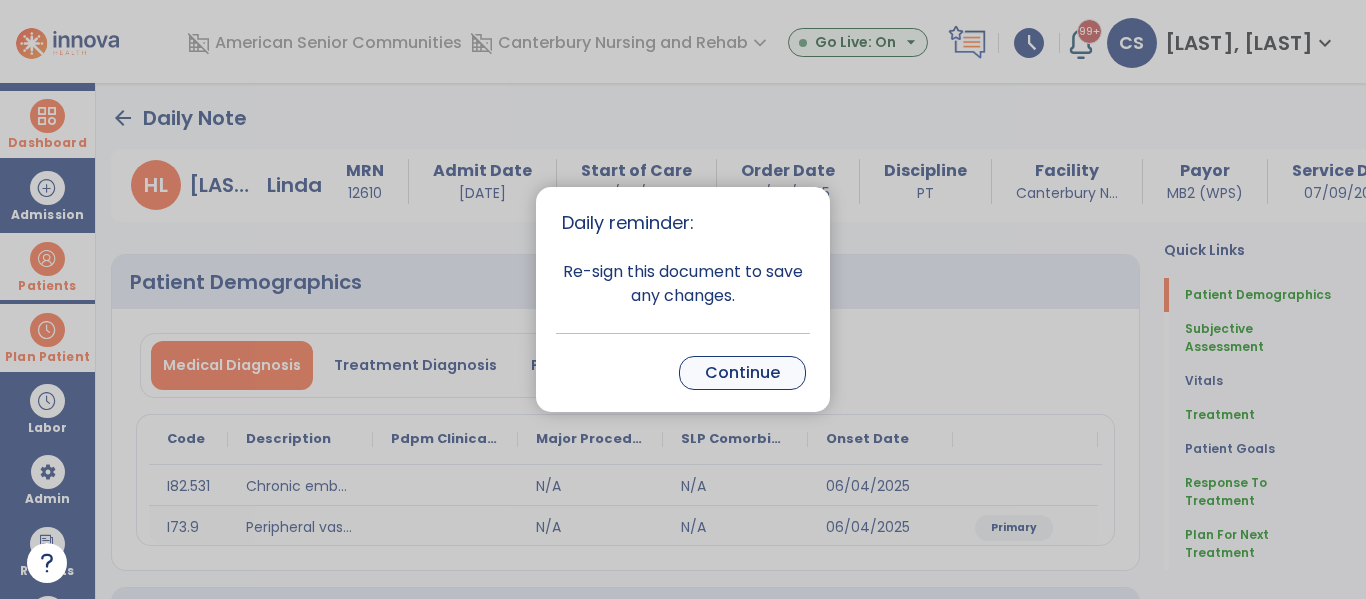 click on "Continue" at bounding box center [742, 373] 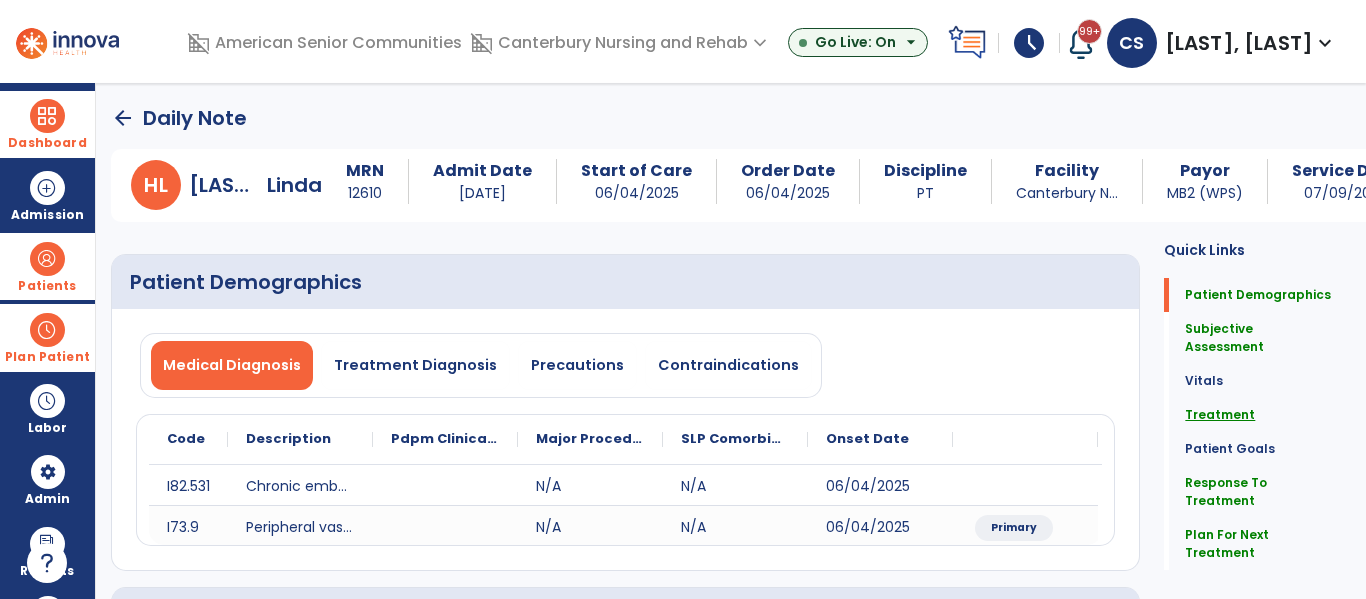 click on "Treatment" 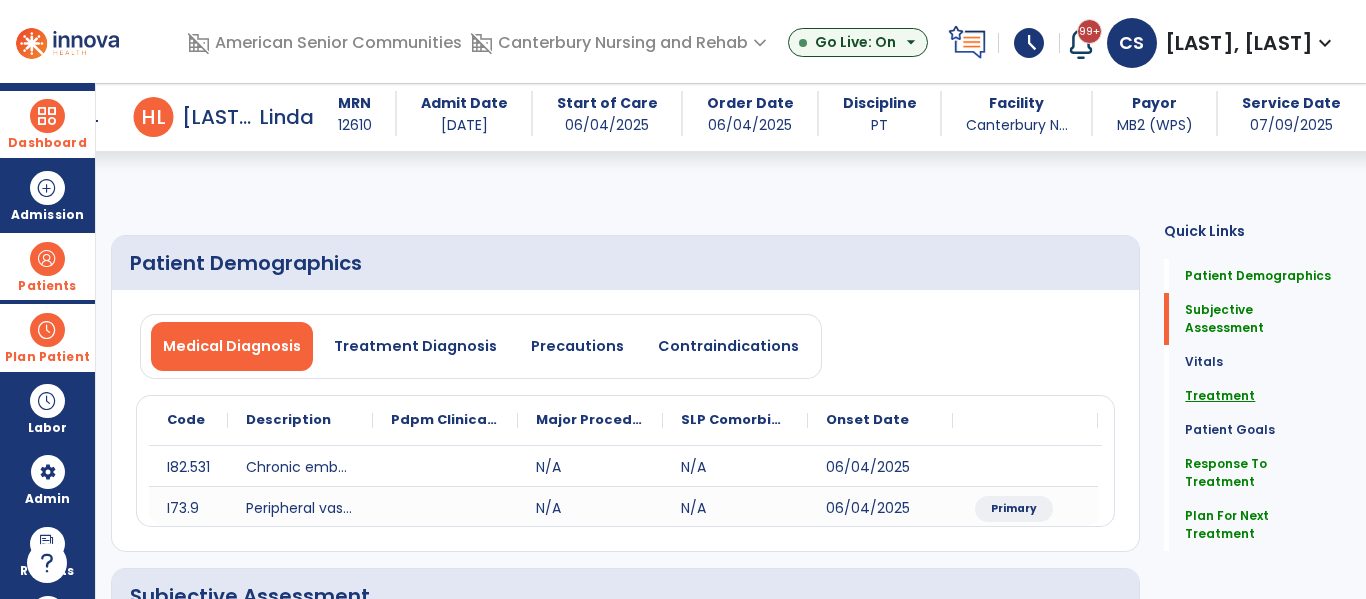 scroll, scrollTop: 908, scrollLeft: 0, axis: vertical 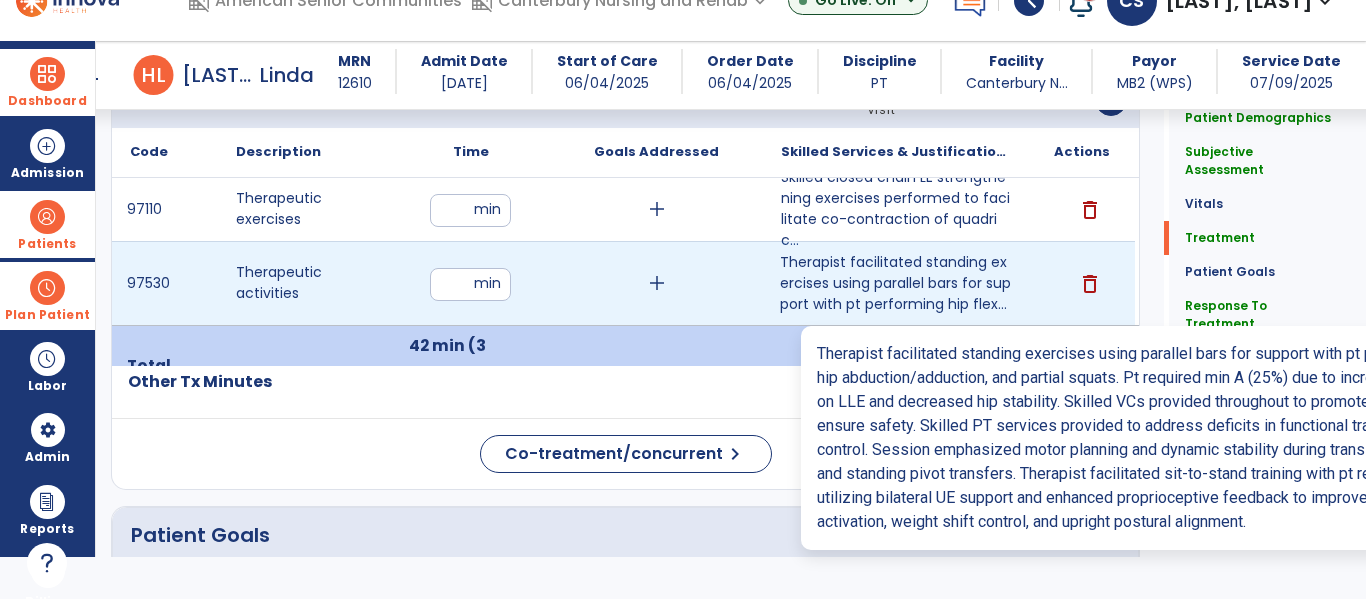 click on "Therapist facilitated standing exercises using parallel bars for support with pt performing hip flex..." at bounding box center (896, 283) 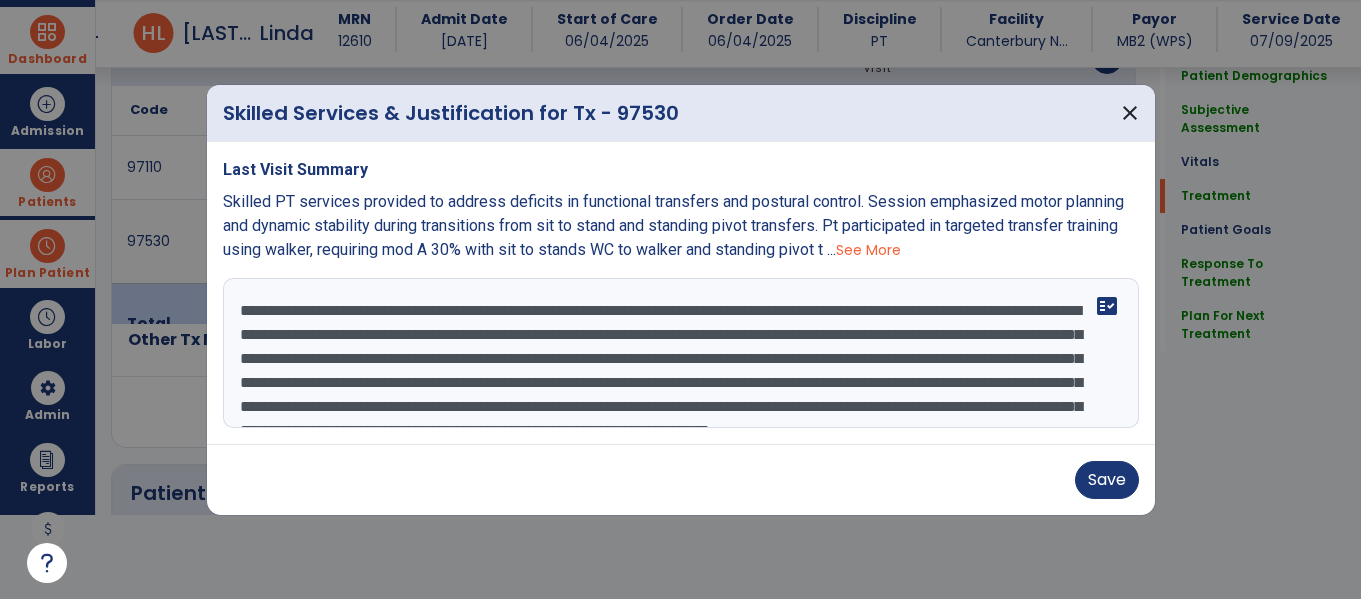 scroll, scrollTop: 1176, scrollLeft: 0, axis: vertical 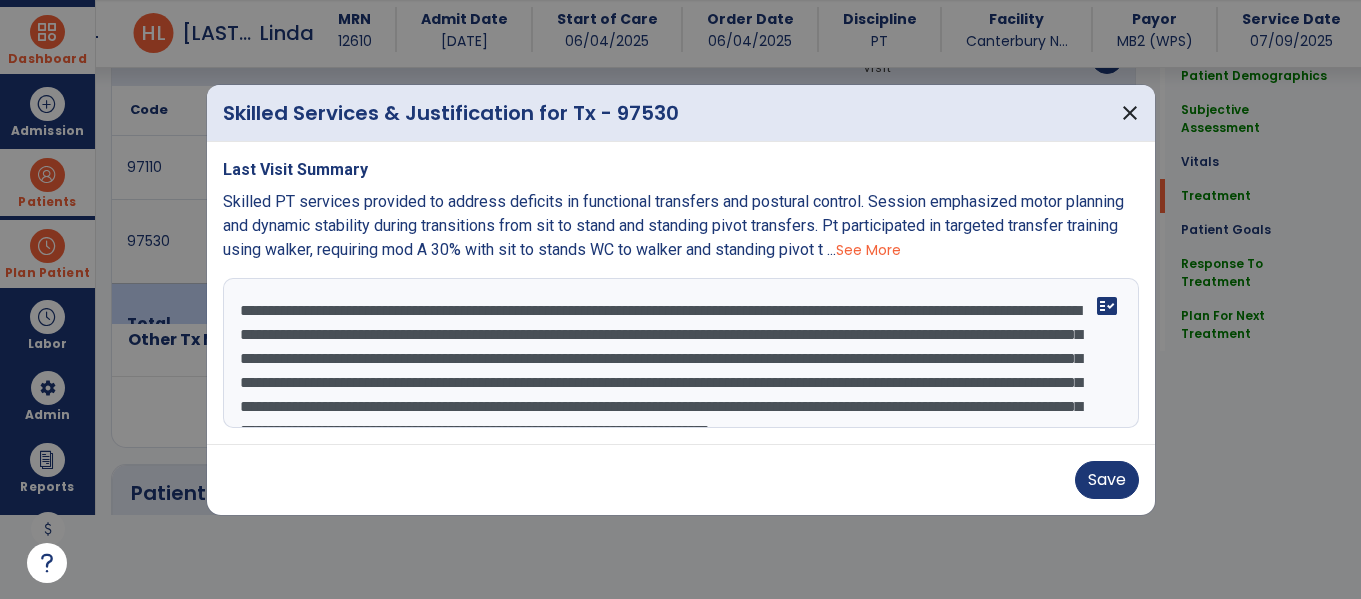 drag, startPoint x: 569, startPoint y: 406, endPoint x: 228, endPoint y: 295, distance: 358.6112 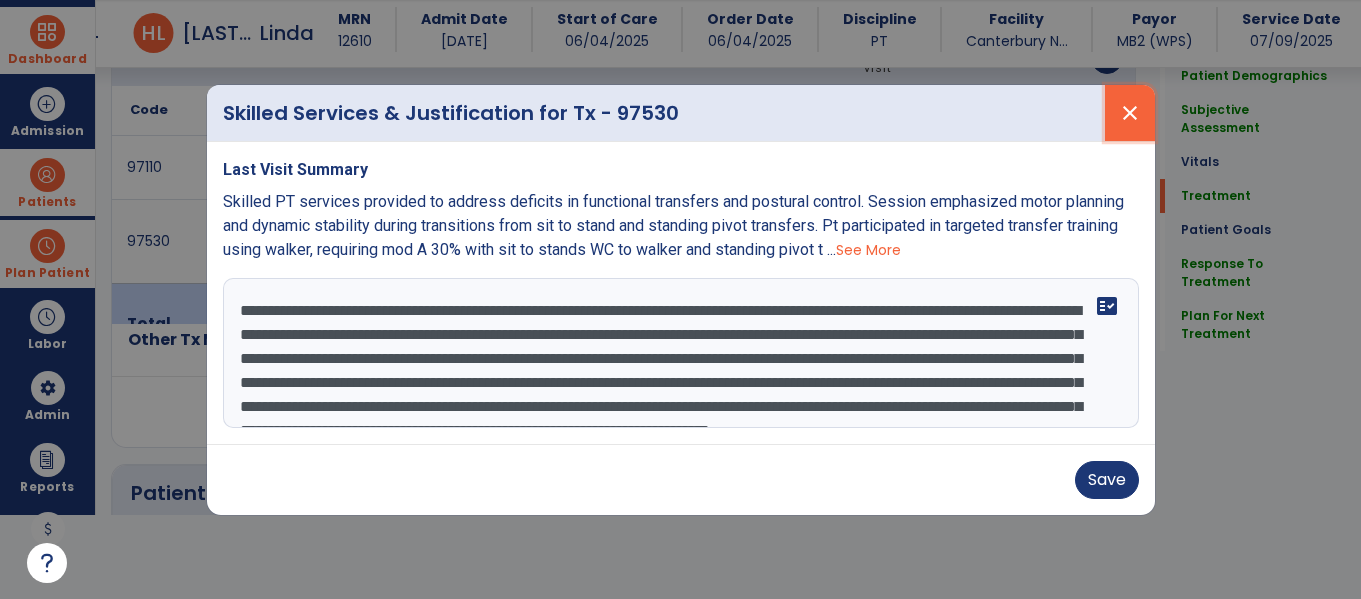 click on "close" at bounding box center [1130, 113] 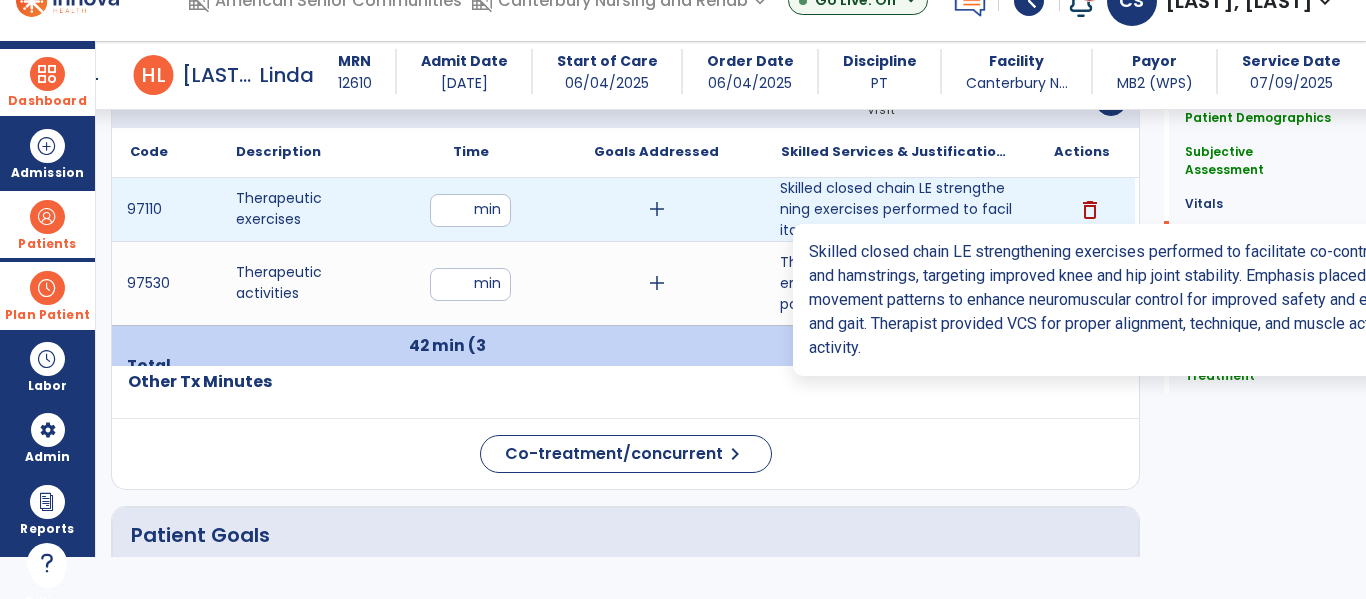click on "Skilled closed chain LE strengthening exercises performed to facilitate co-contraction of quadric..." at bounding box center (896, 209) 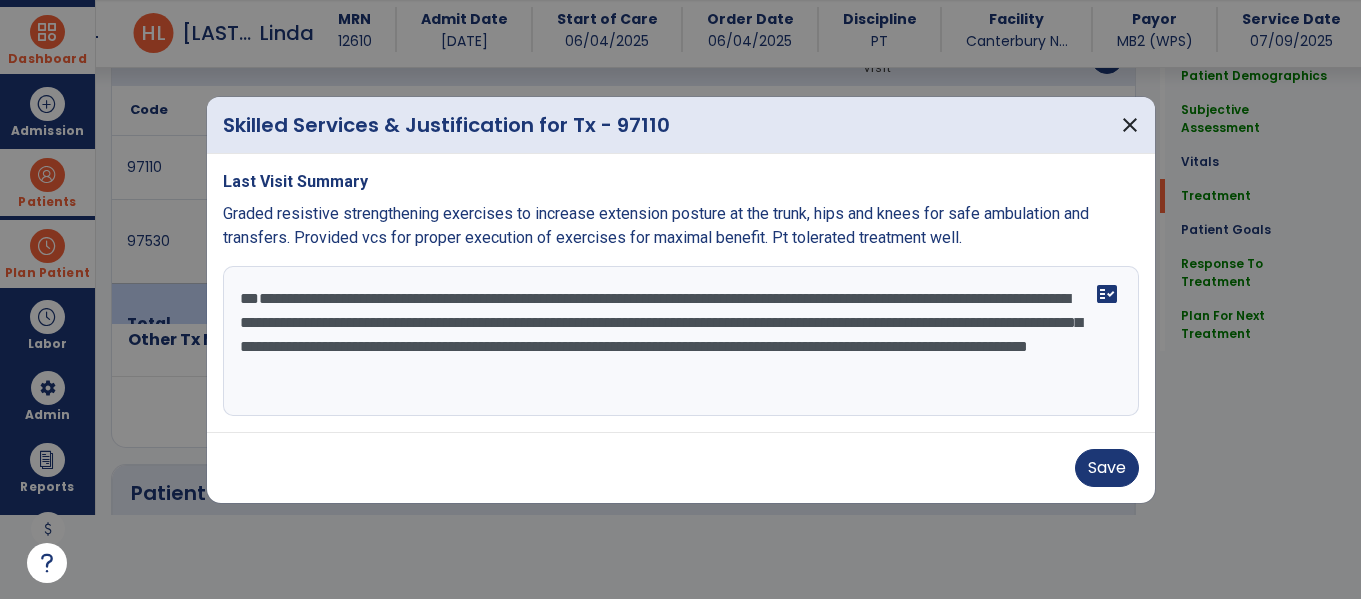 scroll, scrollTop: 24, scrollLeft: 0, axis: vertical 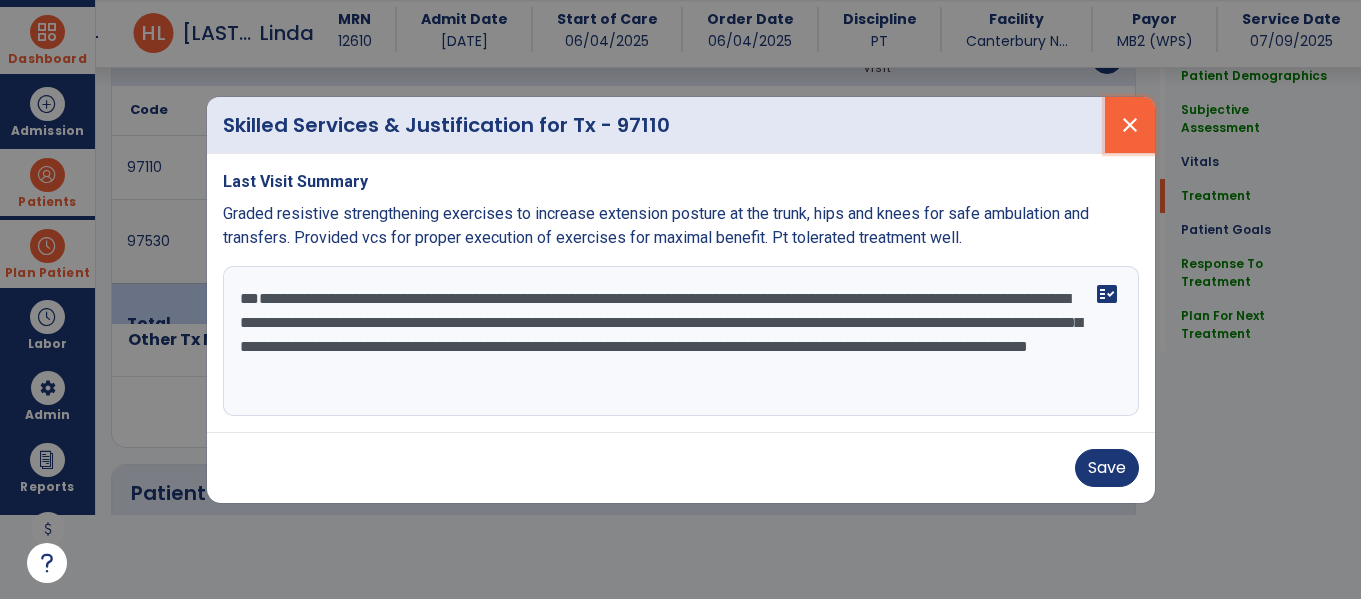 click on "close" at bounding box center (1130, 125) 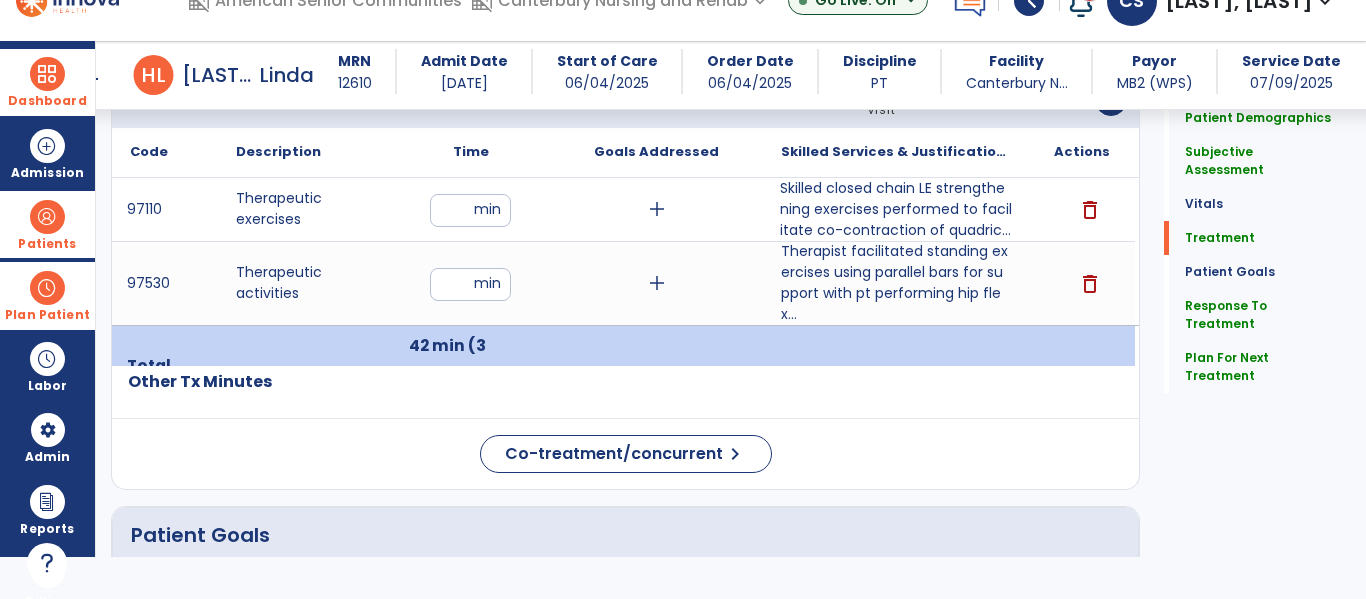 click at bounding box center [47, 74] 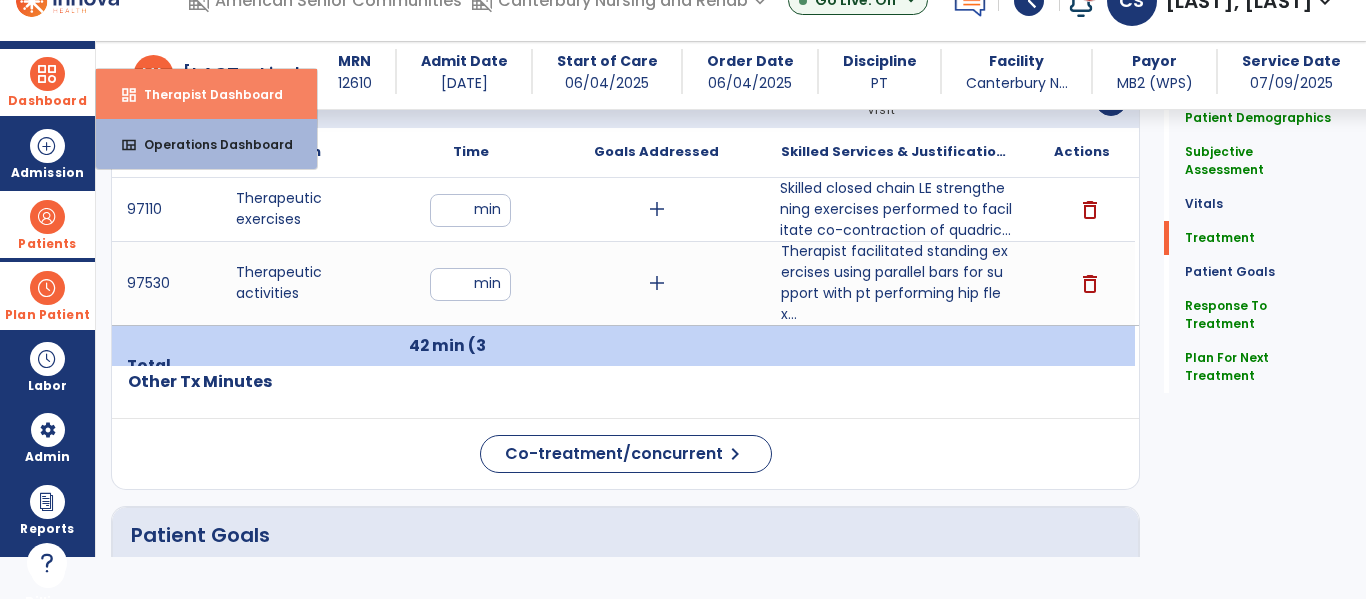 click on "dashboard  Therapist Dashboard" at bounding box center [206, 94] 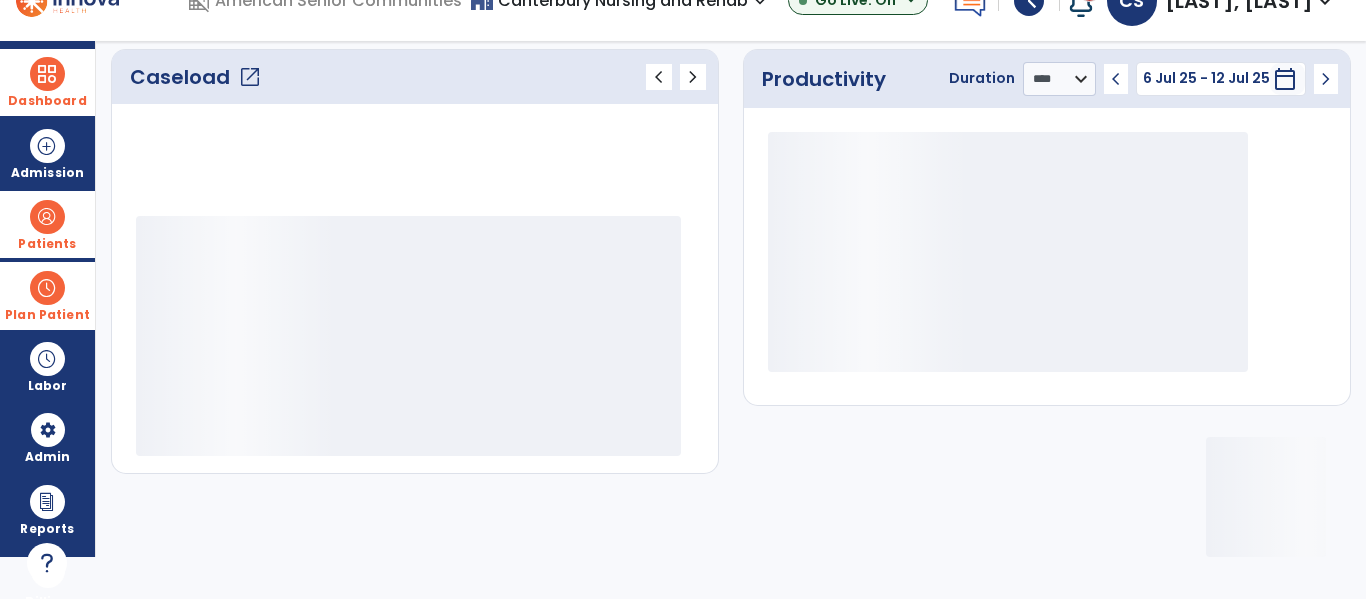 scroll, scrollTop: 276, scrollLeft: 0, axis: vertical 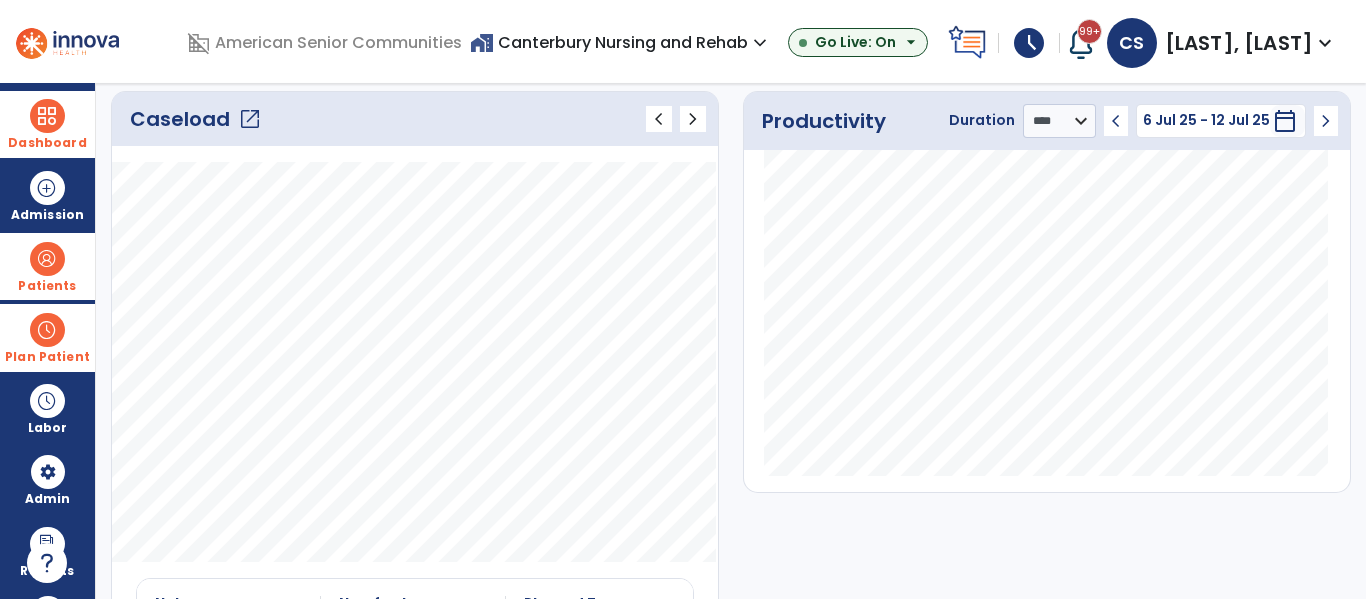 click on "open_in_new" 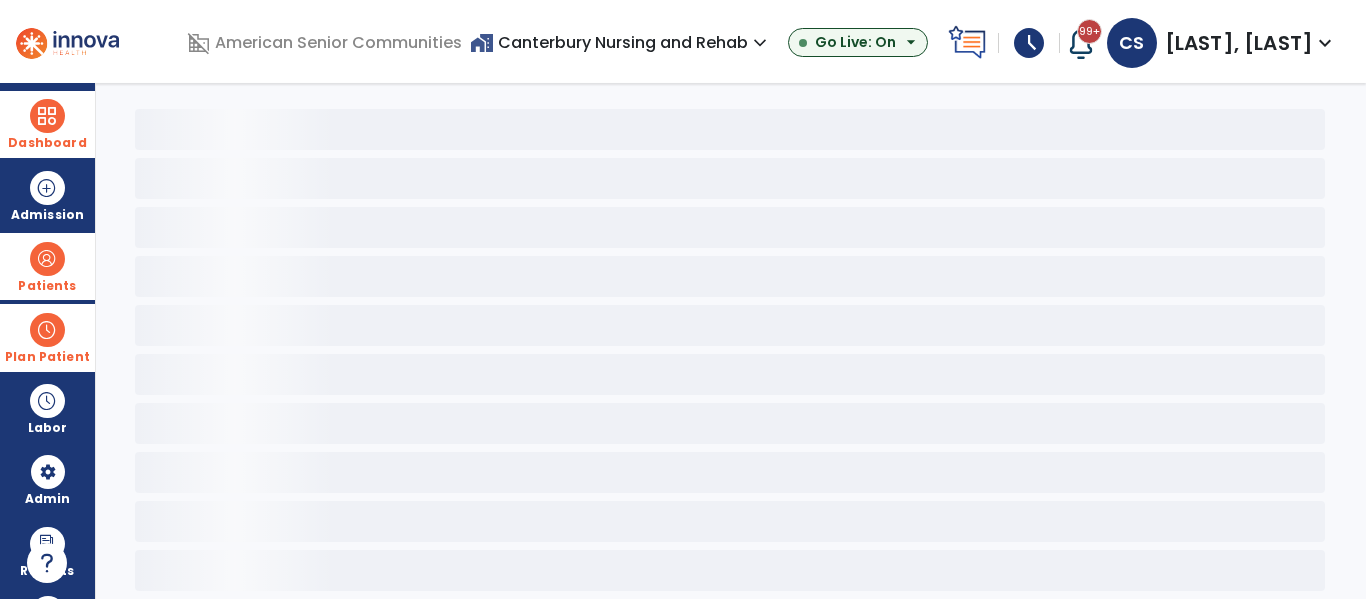 scroll, scrollTop: 78, scrollLeft: 0, axis: vertical 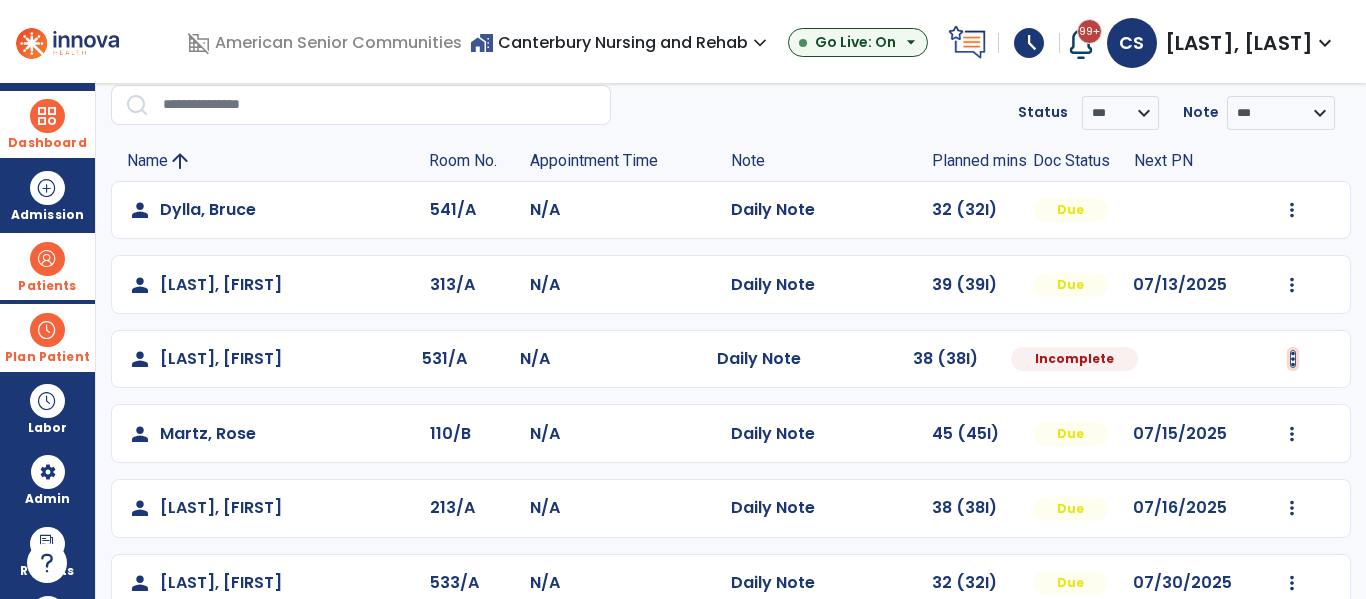 click at bounding box center [1292, 210] 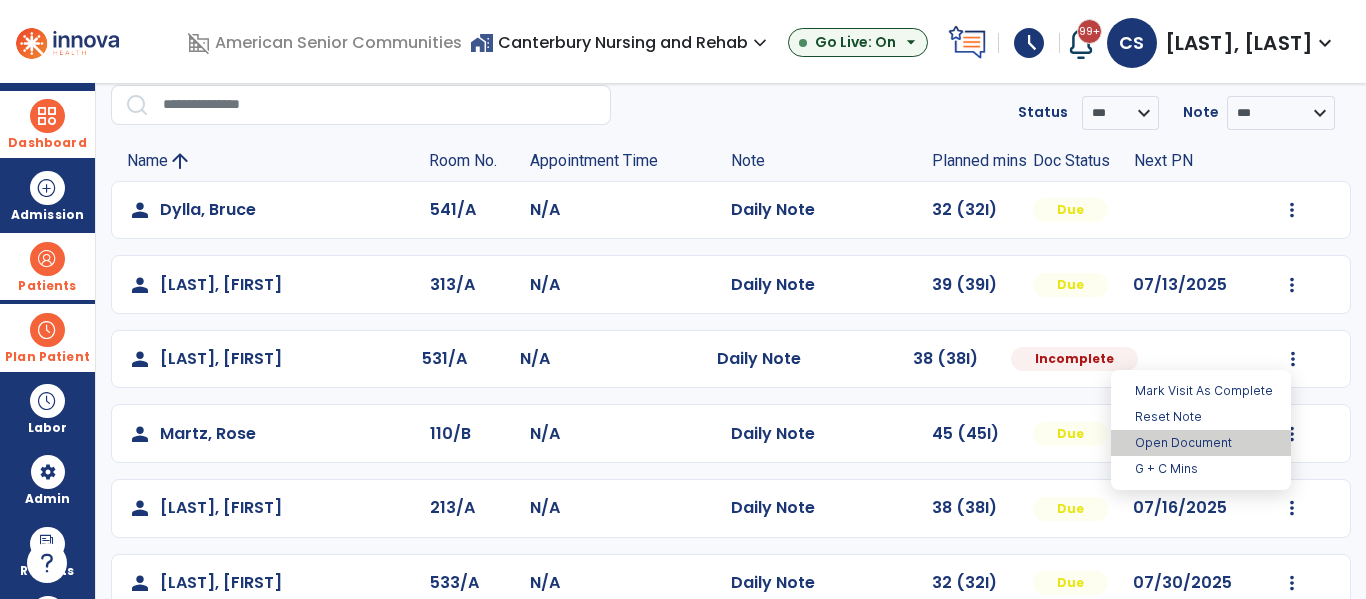 click on "Open Document" at bounding box center [1201, 443] 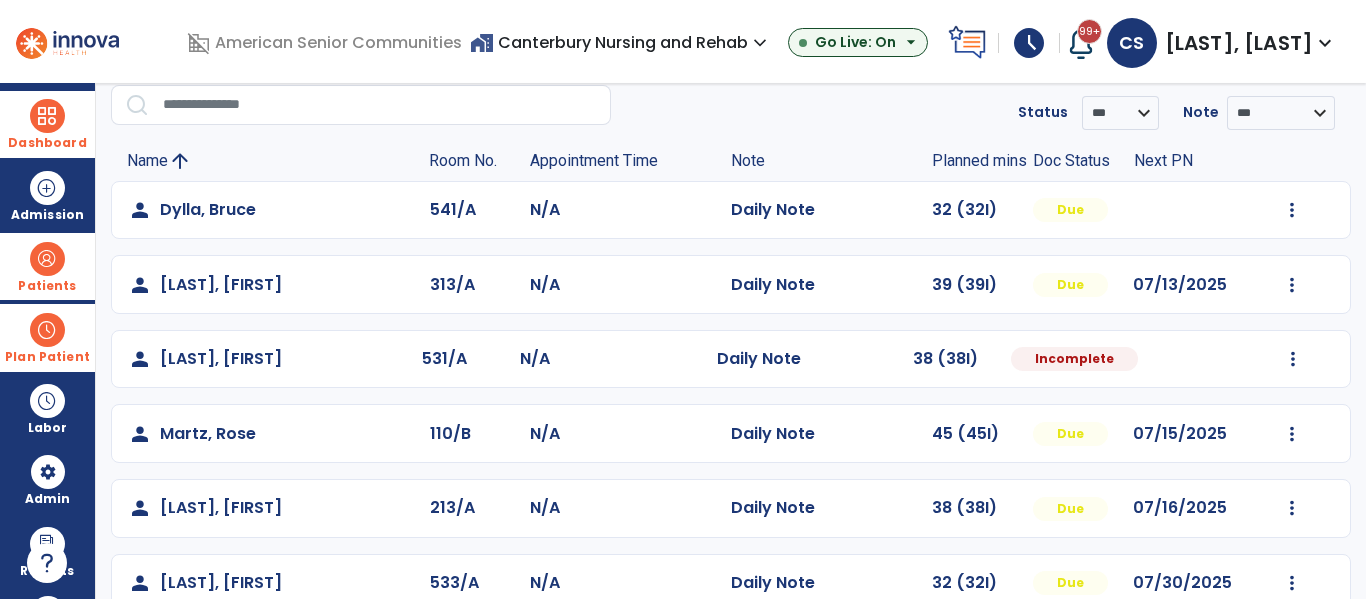 select on "*" 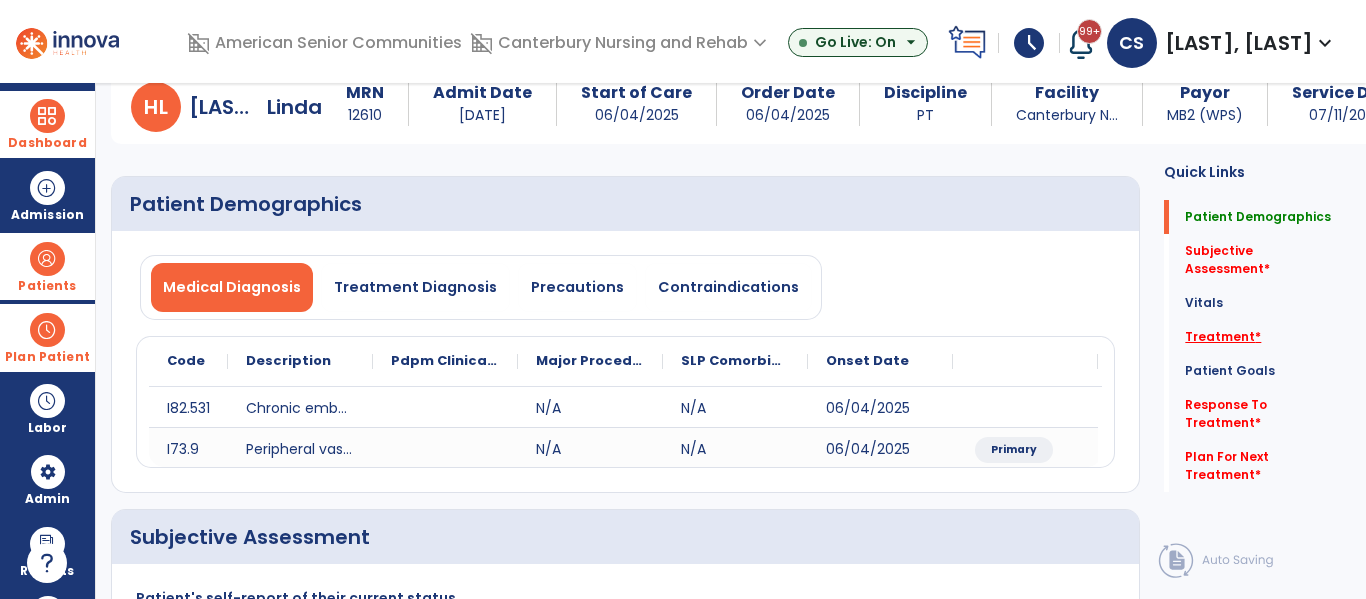 click on "Treatment   *" 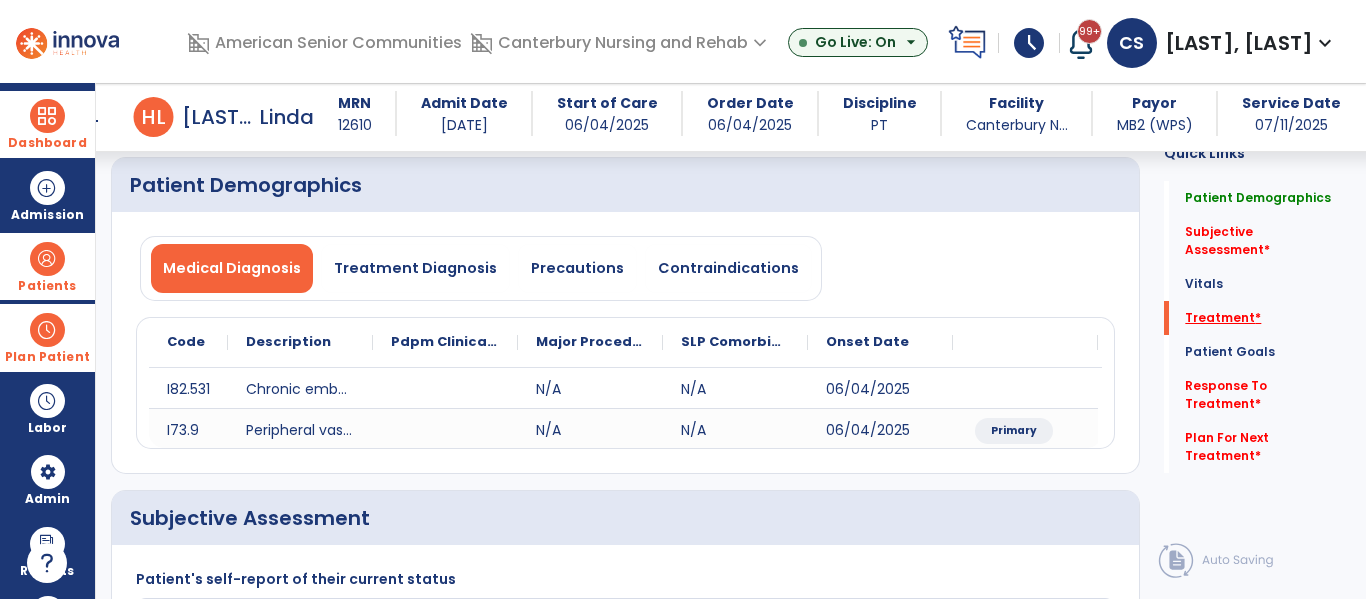 scroll, scrollTop: 330, scrollLeft: 0, axis: vertical 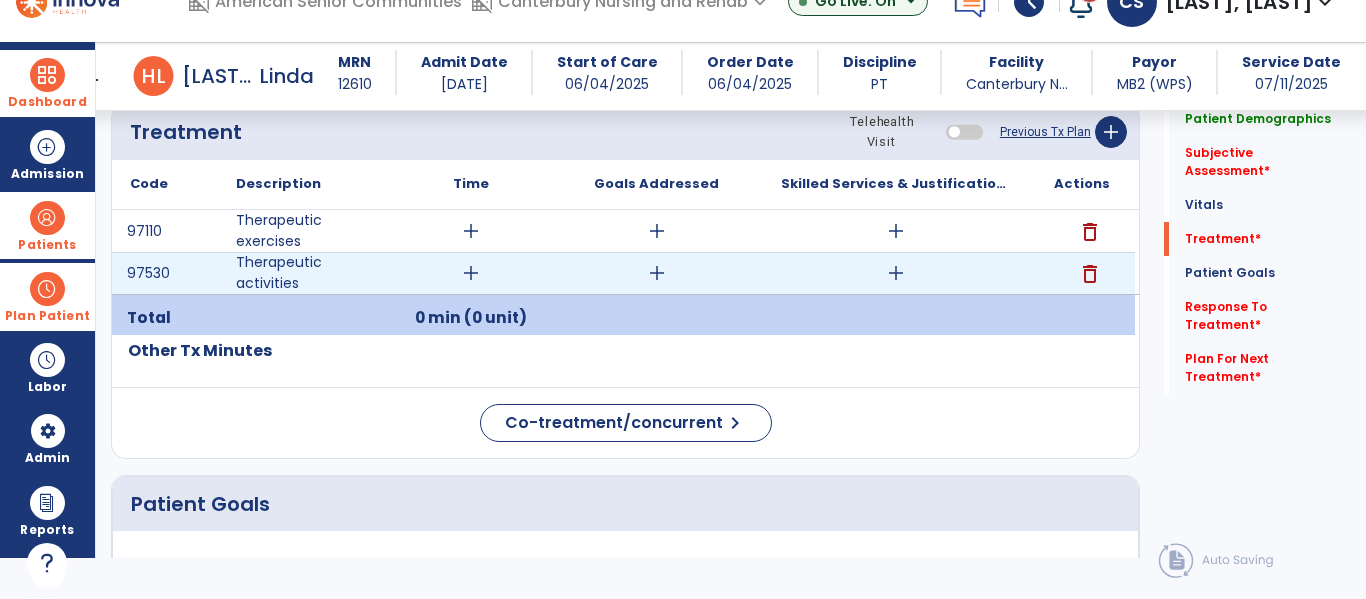 click on "add" at bounding box center (896, 273) 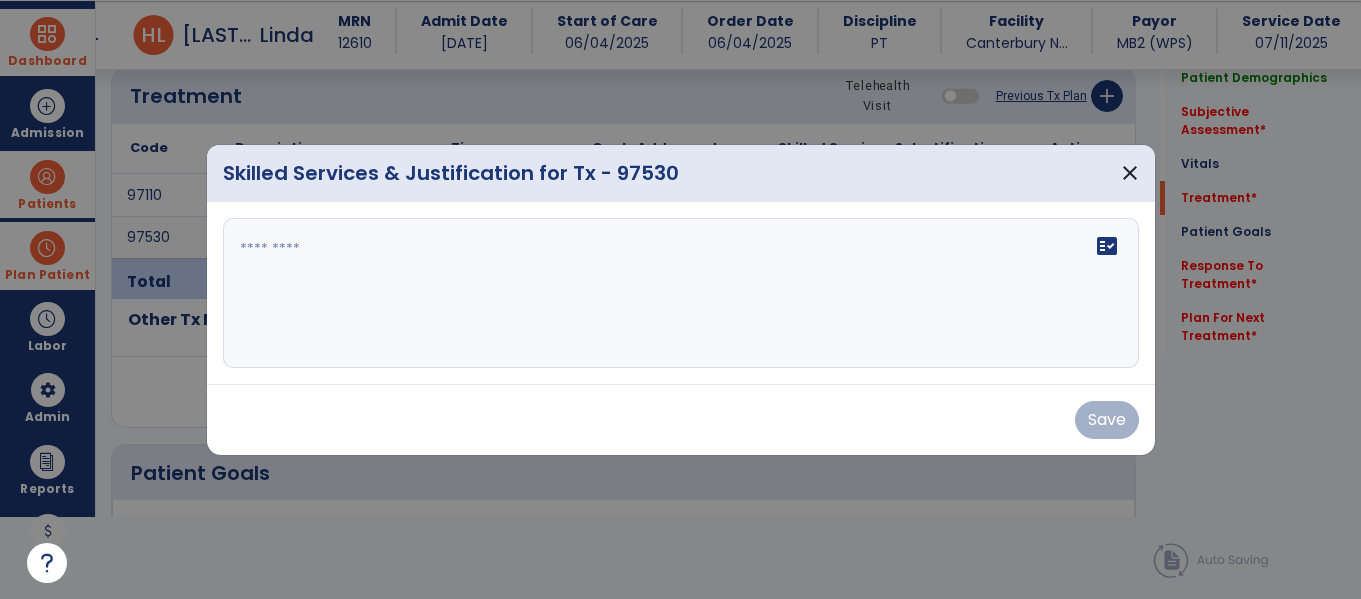 scroll, scrollTop: 1145, scrollLeft: 0, axis: vertical 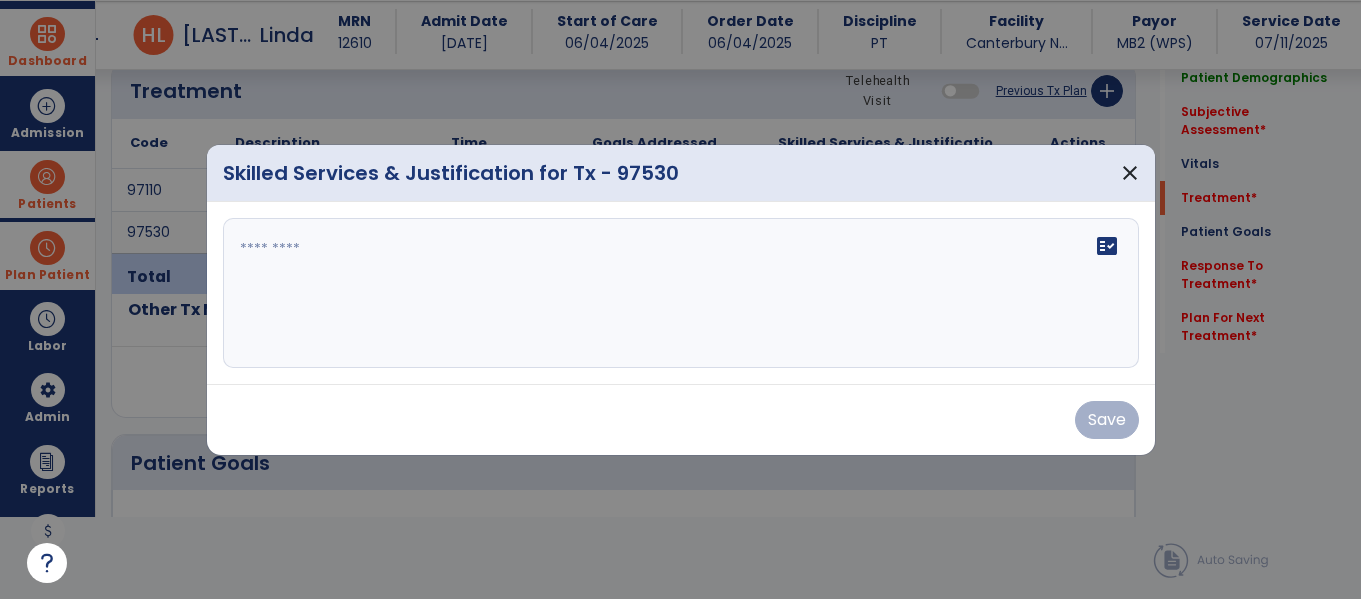 click on "fact_check" at bounding box center [681, 293] 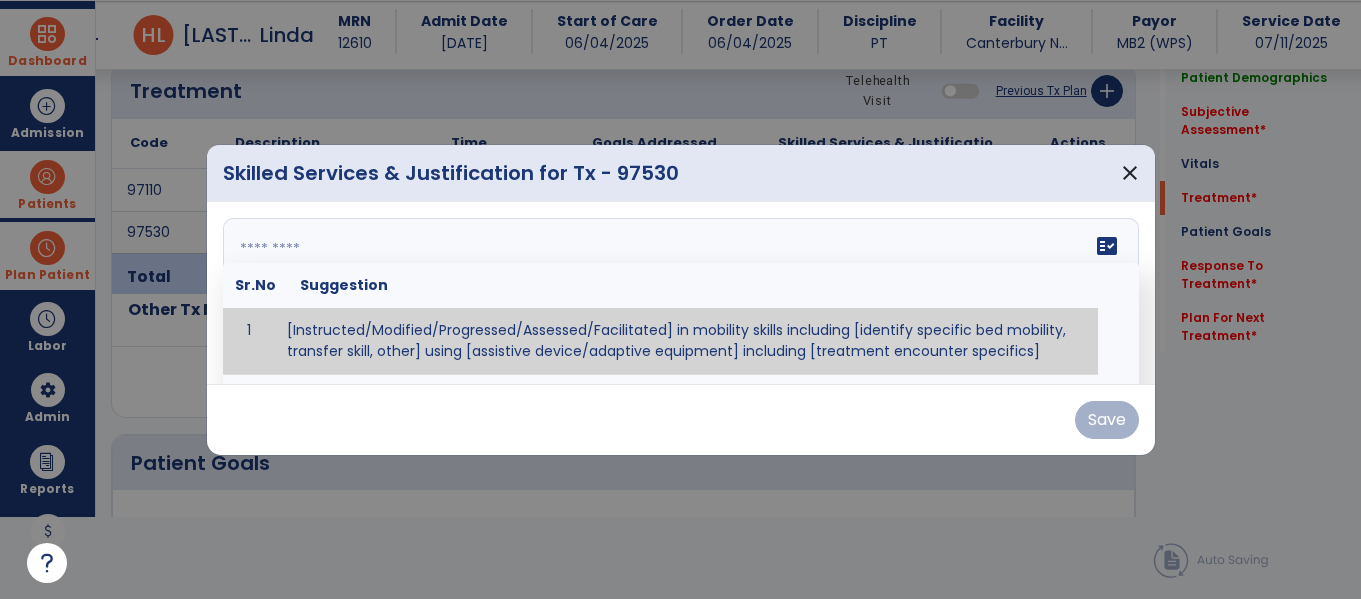 paste on "**********" 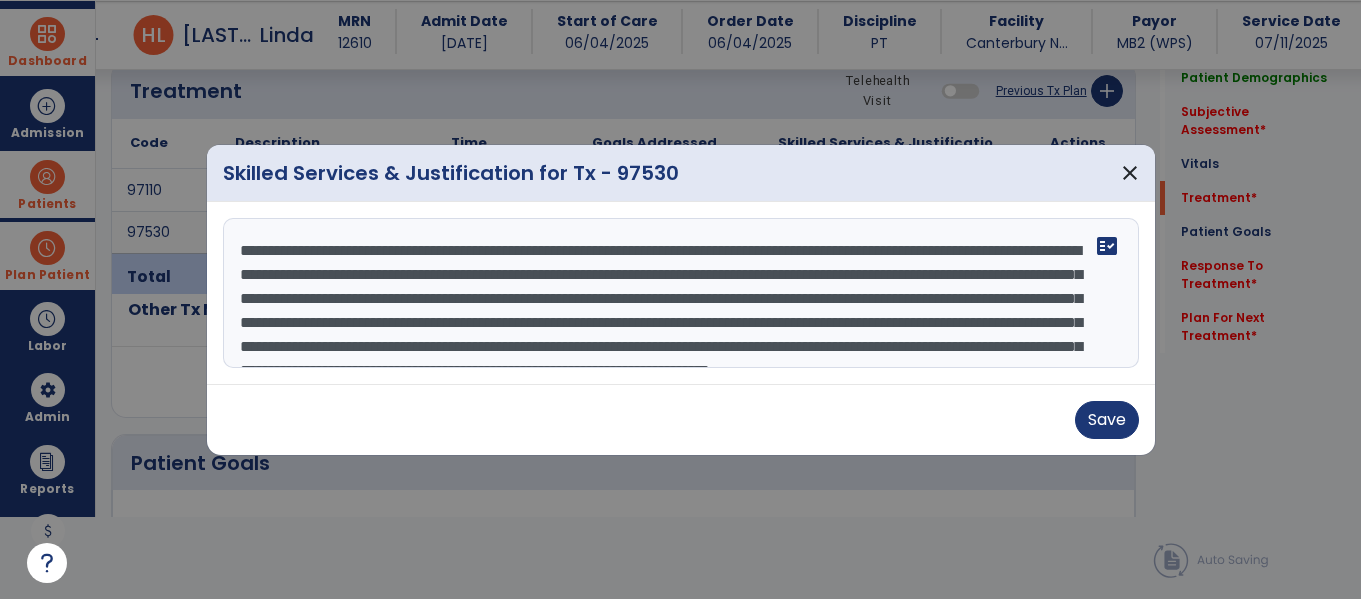 scroll, scrollTop: 64, scrollLeft: 0, axis: vertical 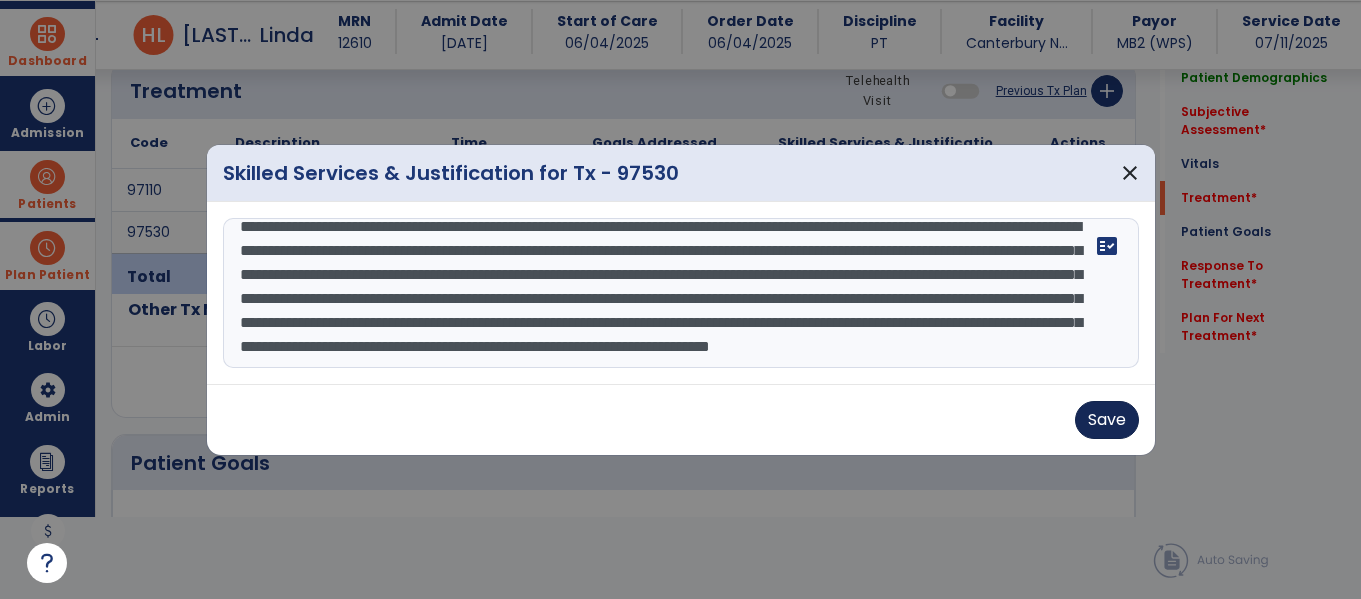 type on "**********" 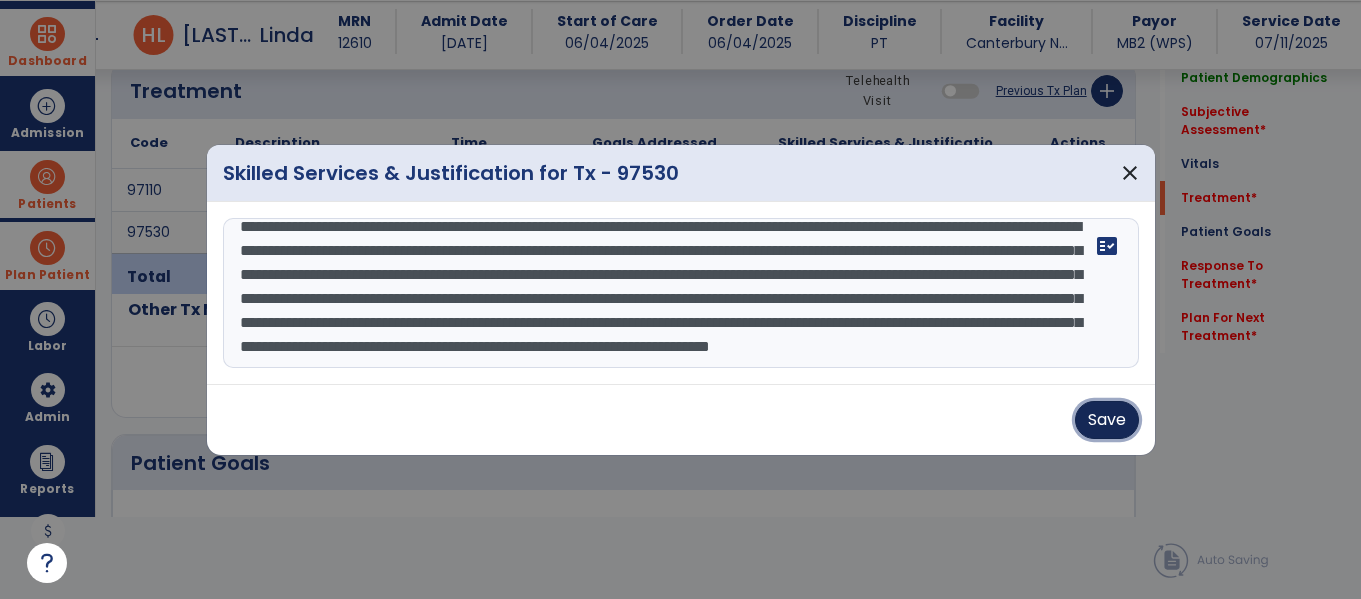 click on "Save" at bounding box center (1107, 420) 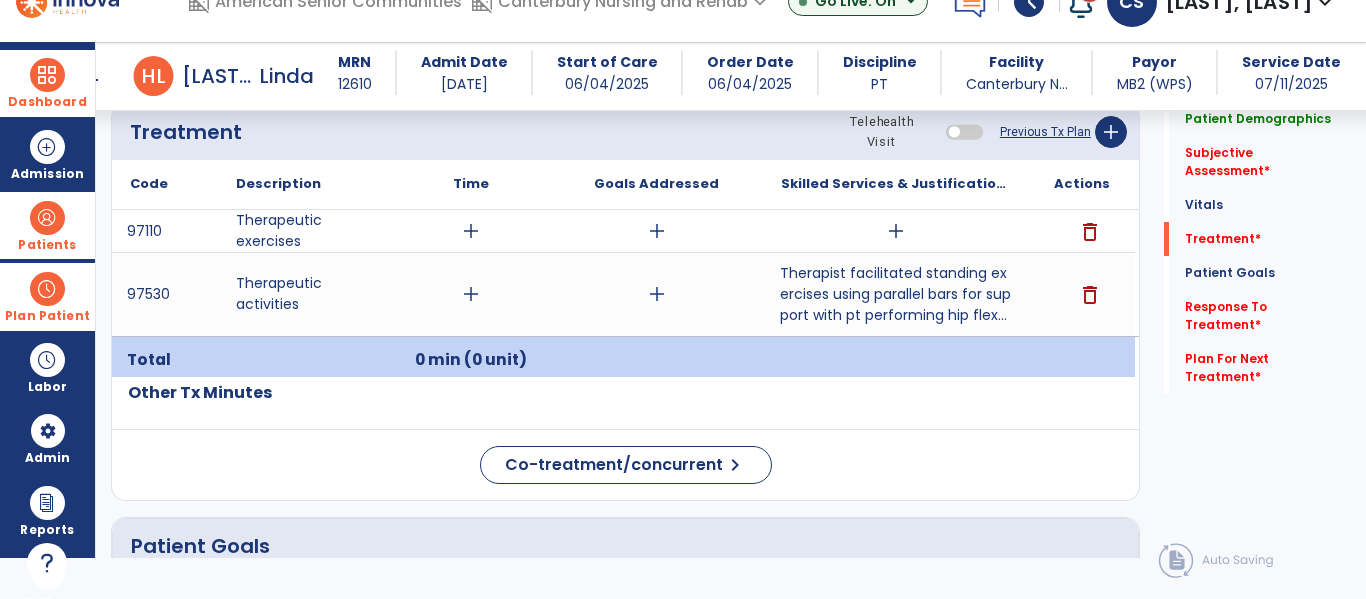 click at bounding box center (47, 289) 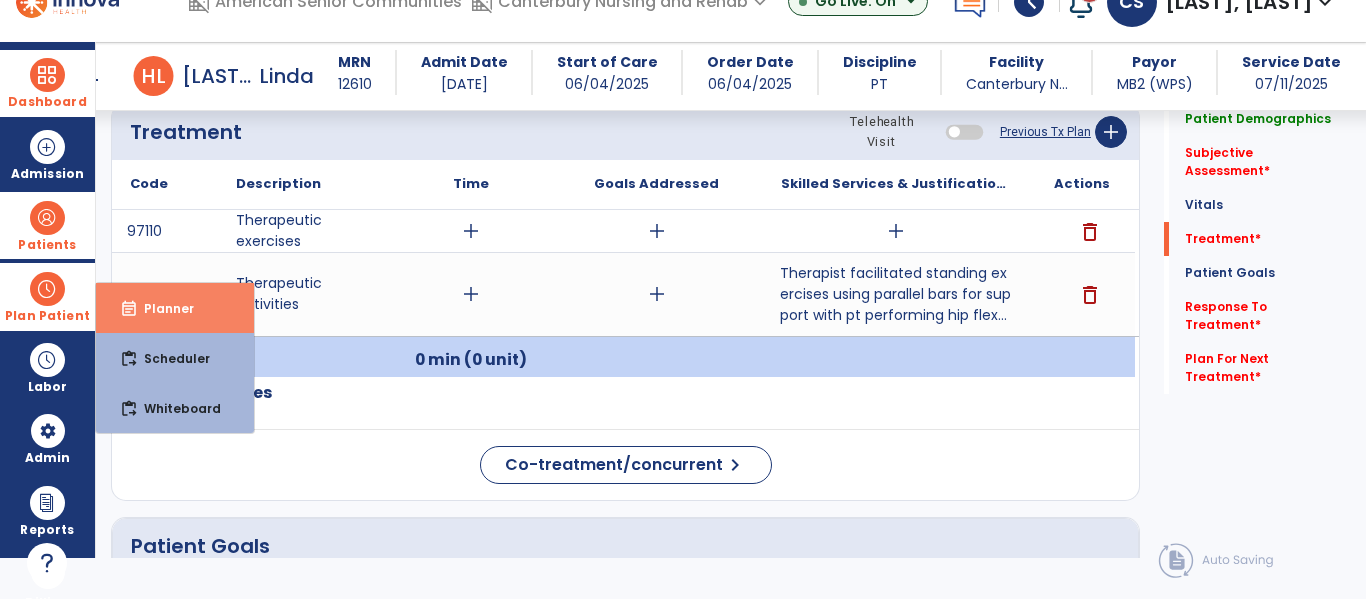 click on "Planner" at bounding box center [161, 308] 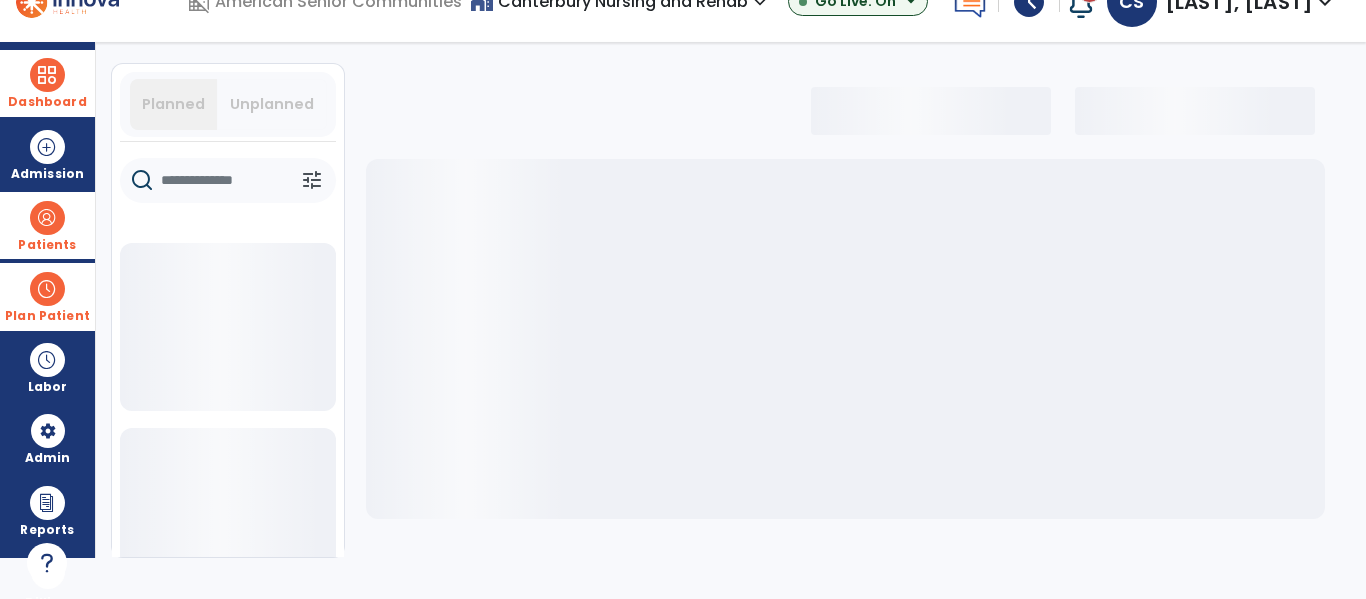scroll, scrollTop: 53, scrollLeft: 0, axis: vertical 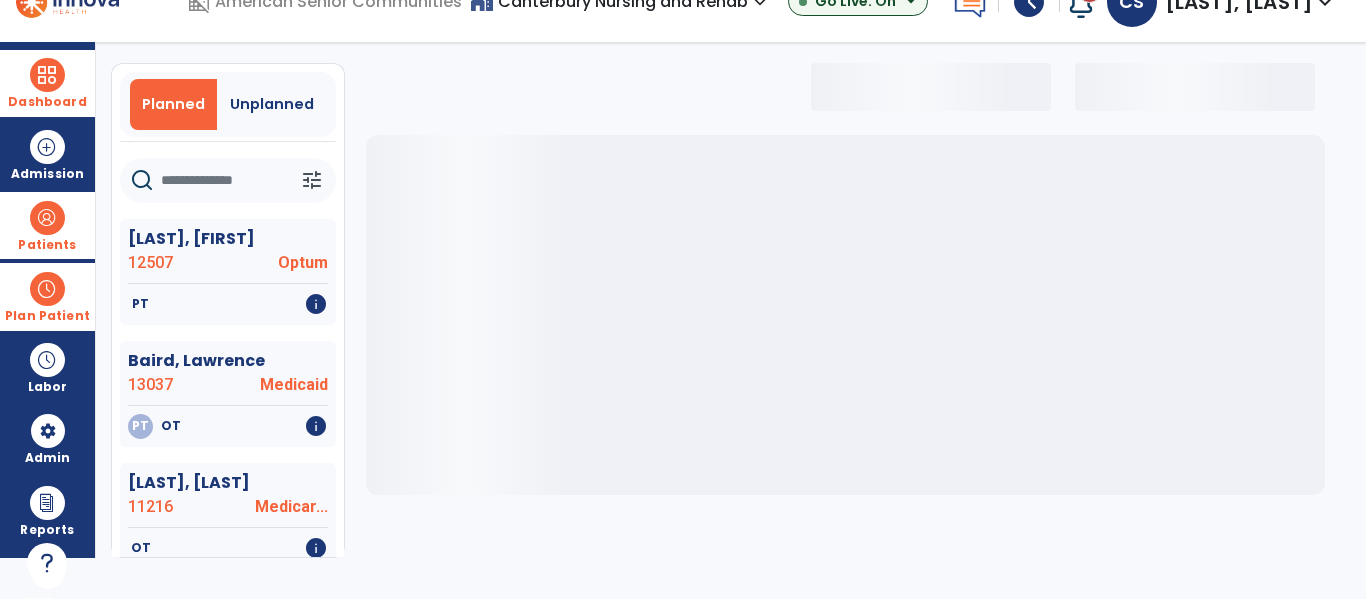 select on "***" 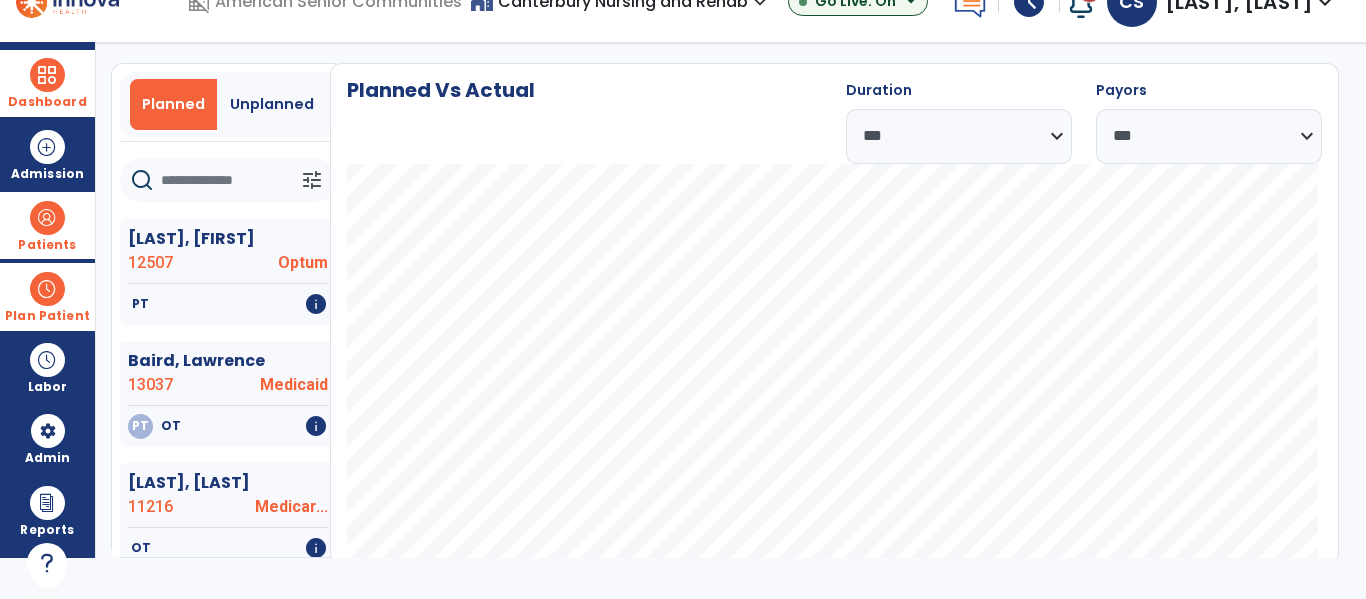 scroll, scrollTop: 0, scrollLeft: 0, axis: both 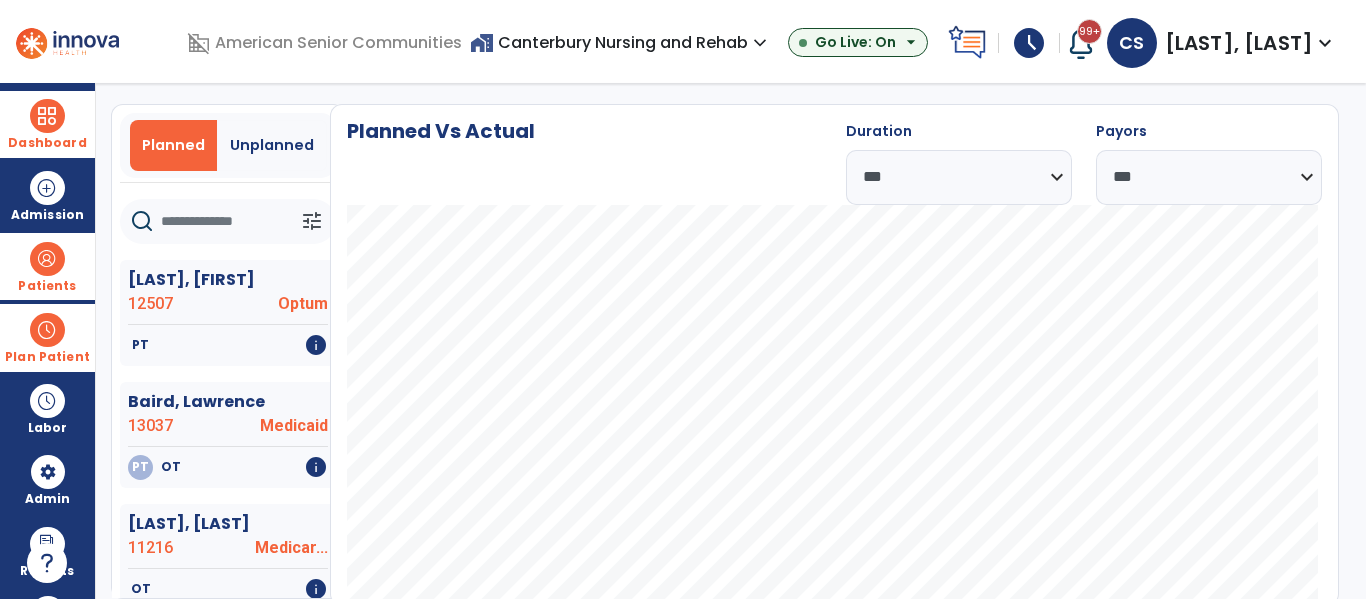 click 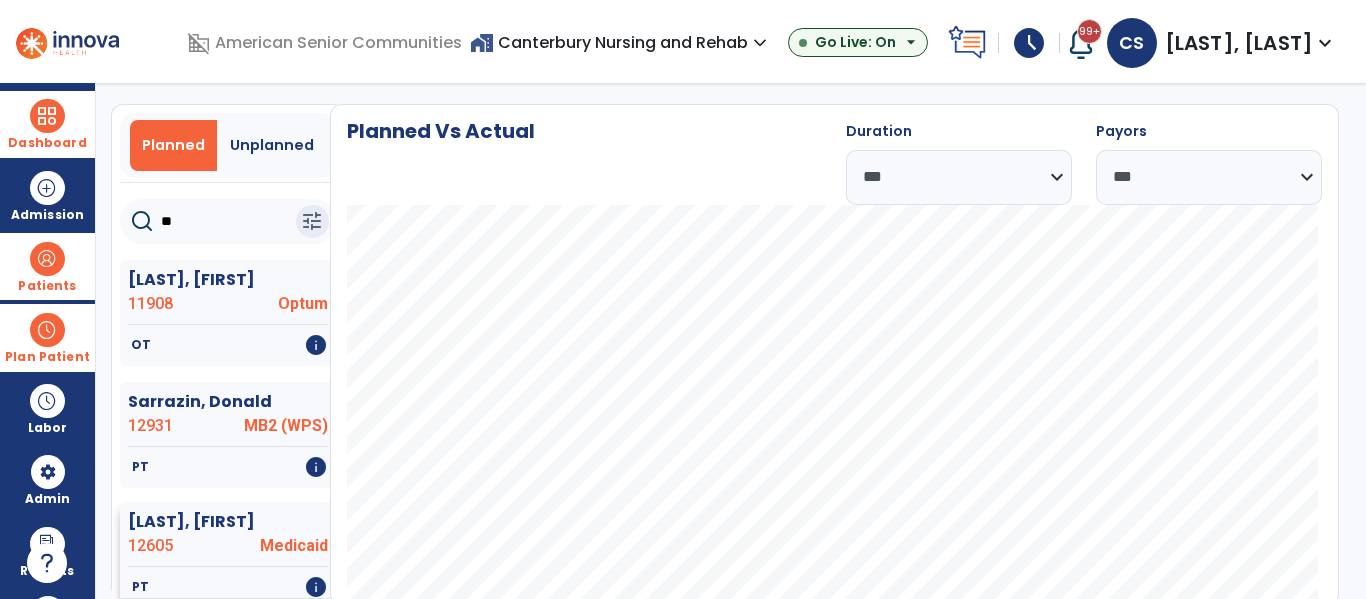 type on "**" 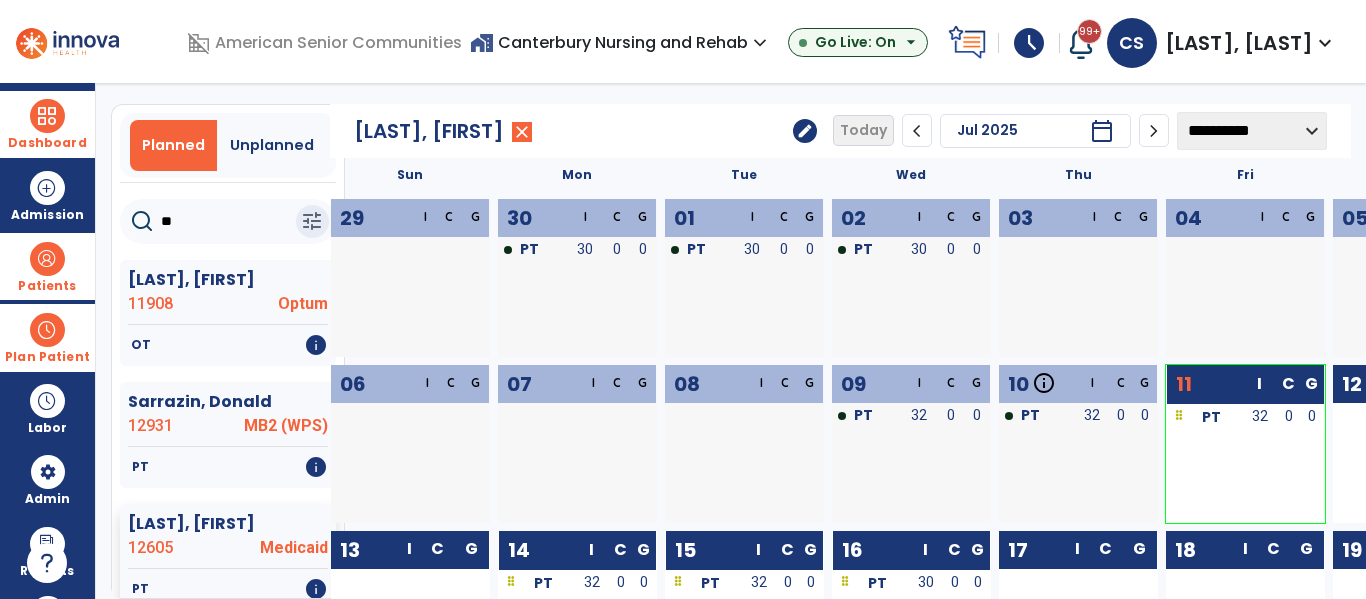 click on "**********" 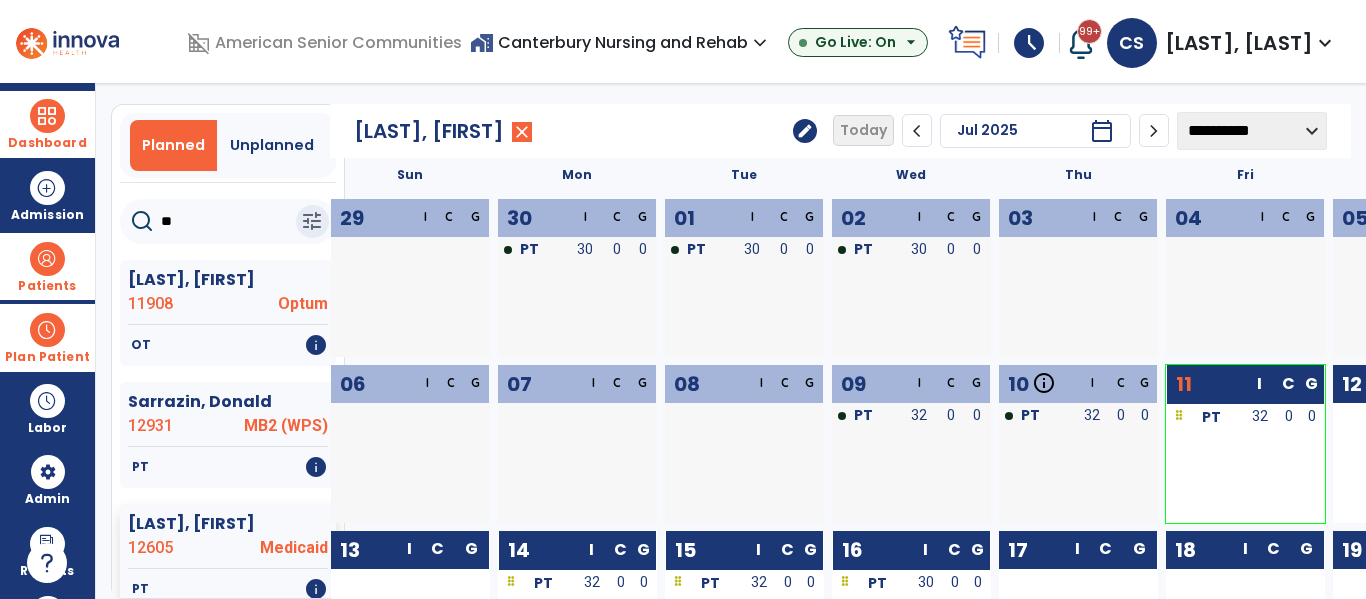 select on "********" 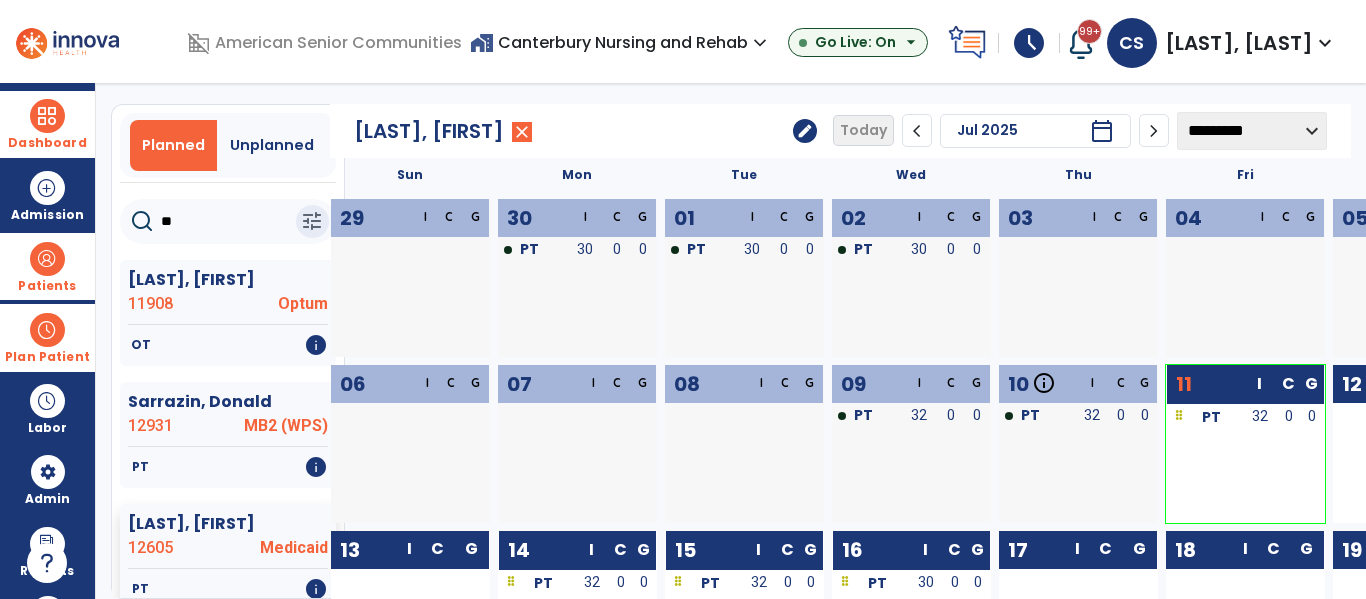 click on "**********" 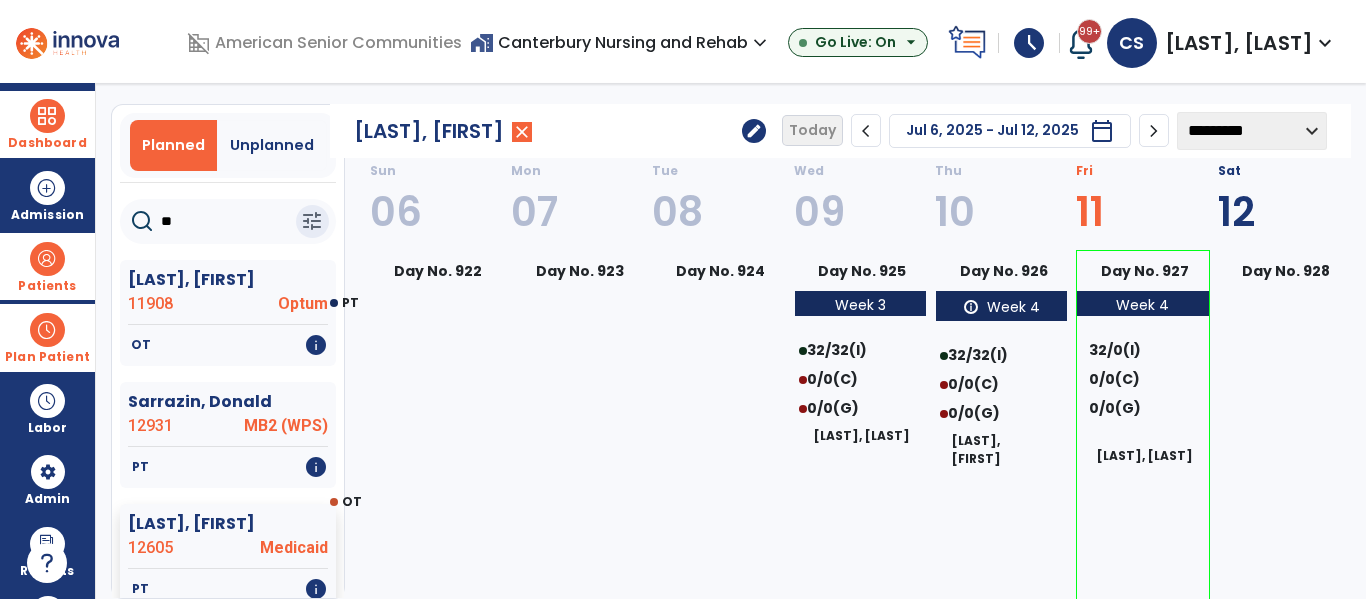 click on "chevron_right" 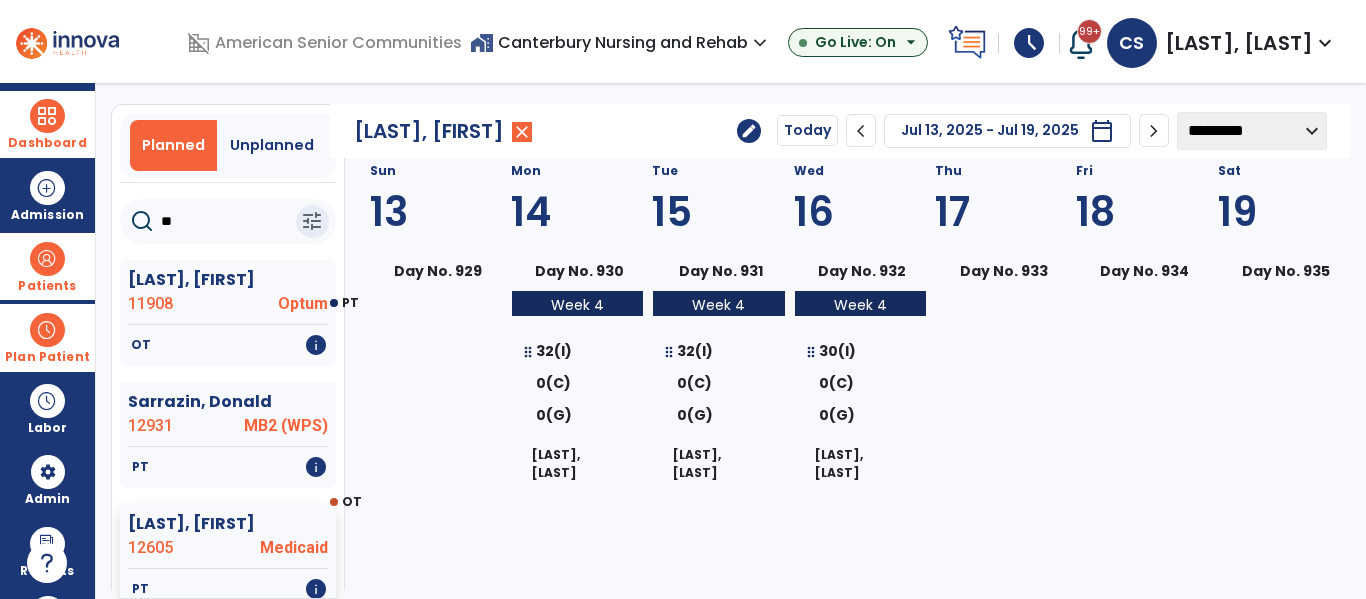 click at bounding box center (47, 116) 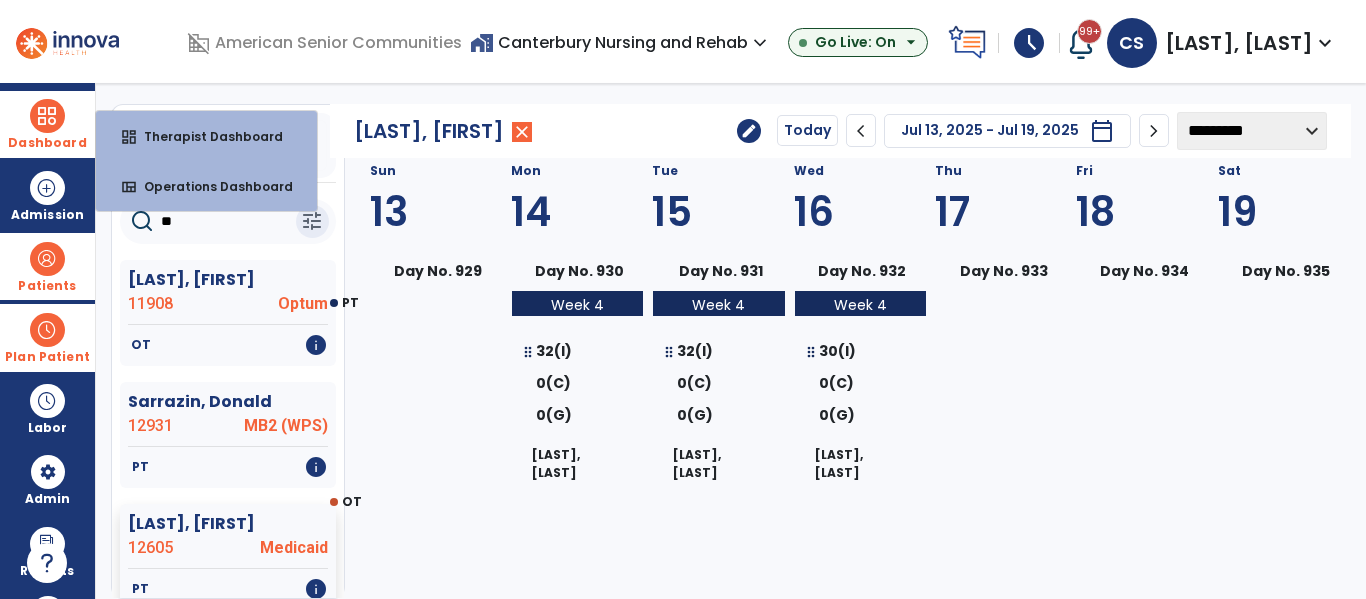 click at bounding box center [47, 116] 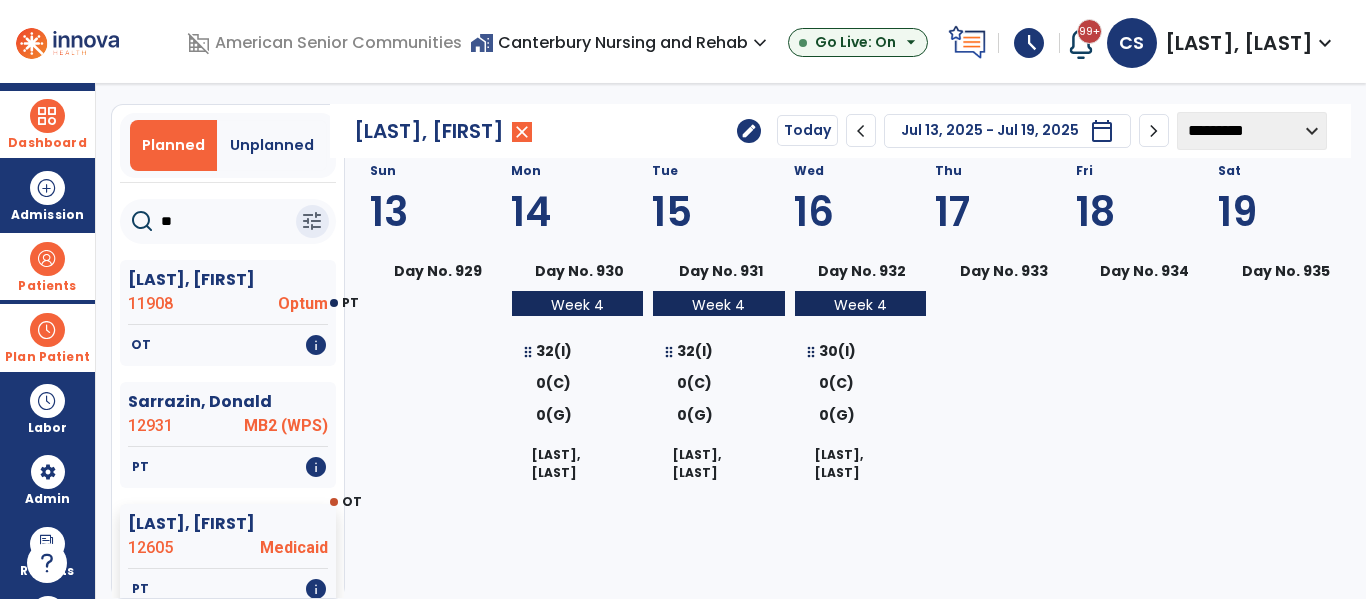 click on "Dashboard" at bounding box center (47, 143) 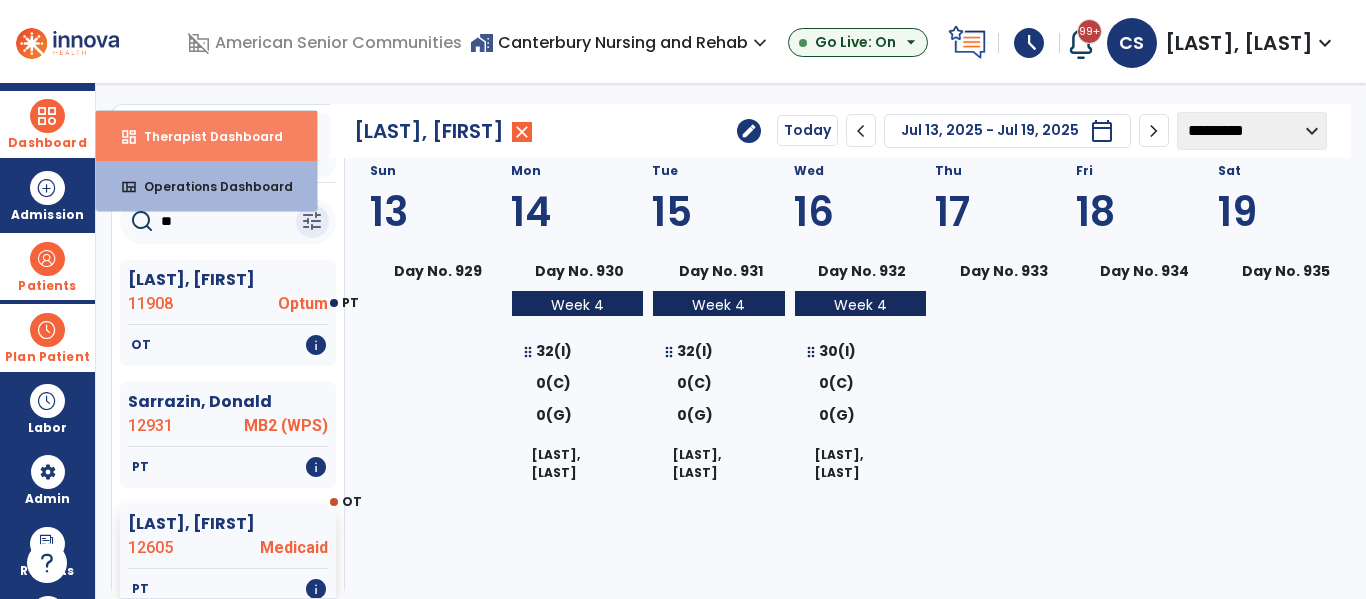click on "dashboard  Therapist Dashboard" at bounding box center (206, 136) 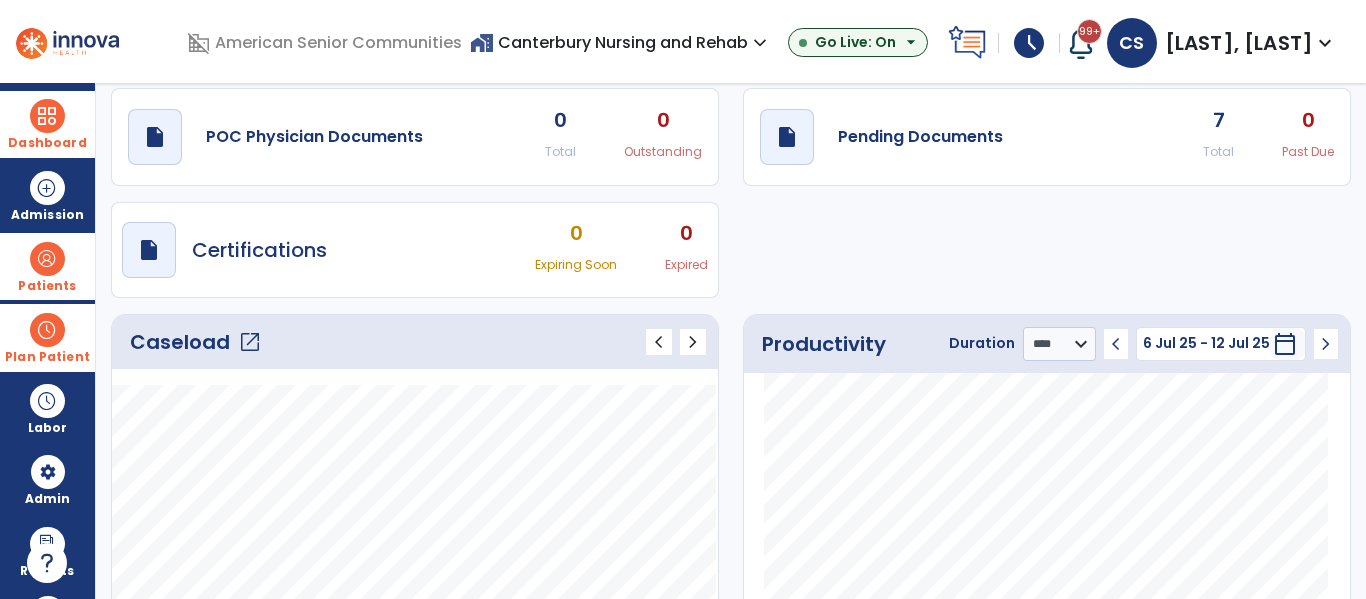 click on "open_in_new" 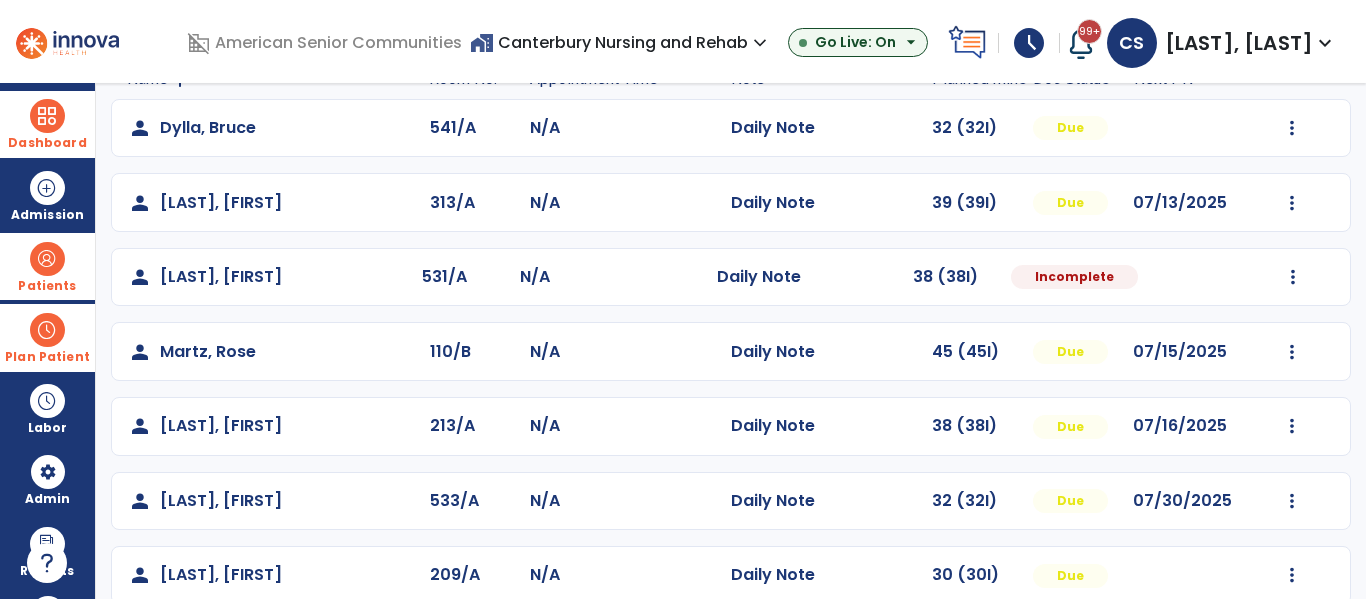 scroll, scrollTop: 190, scrollLeft: 0, axis: vertical 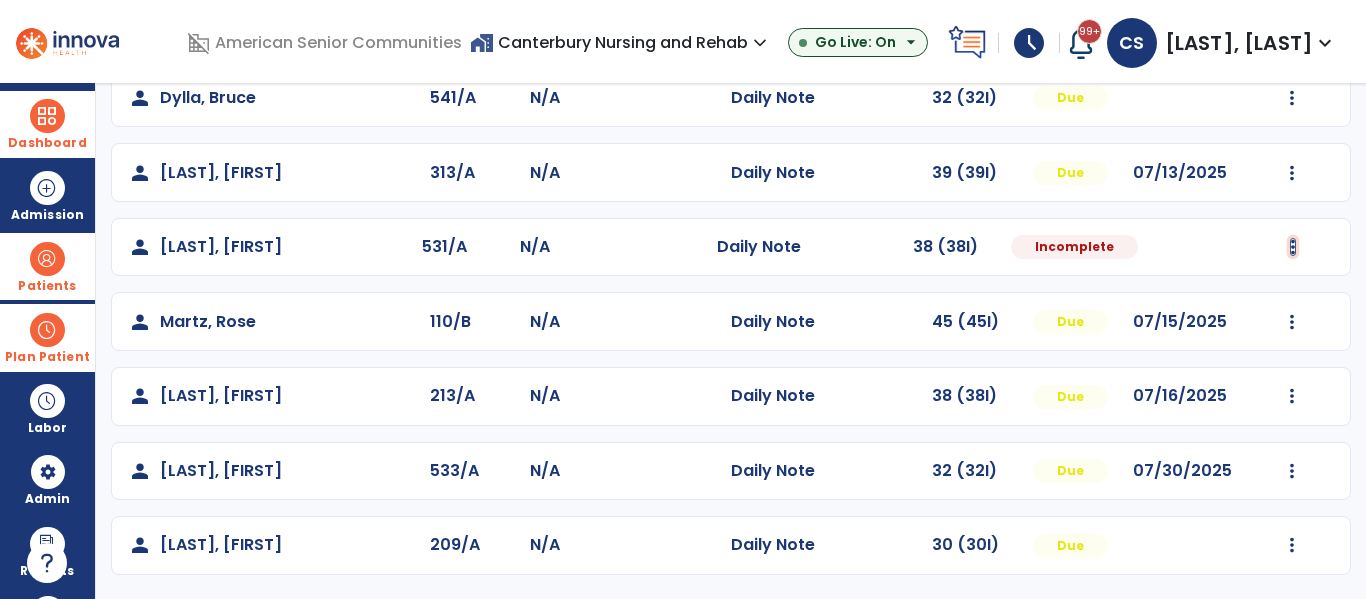 click at bounding box center (1292, 98) 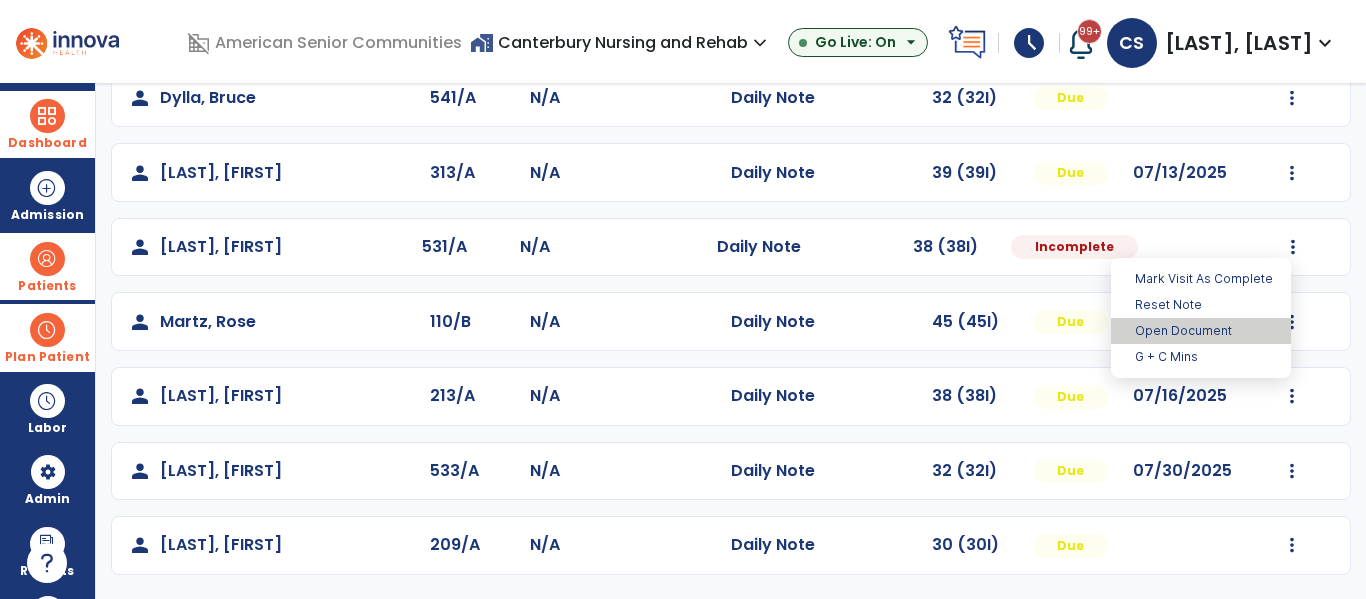 click on "Open Document" at bounding box center [1201, 331] 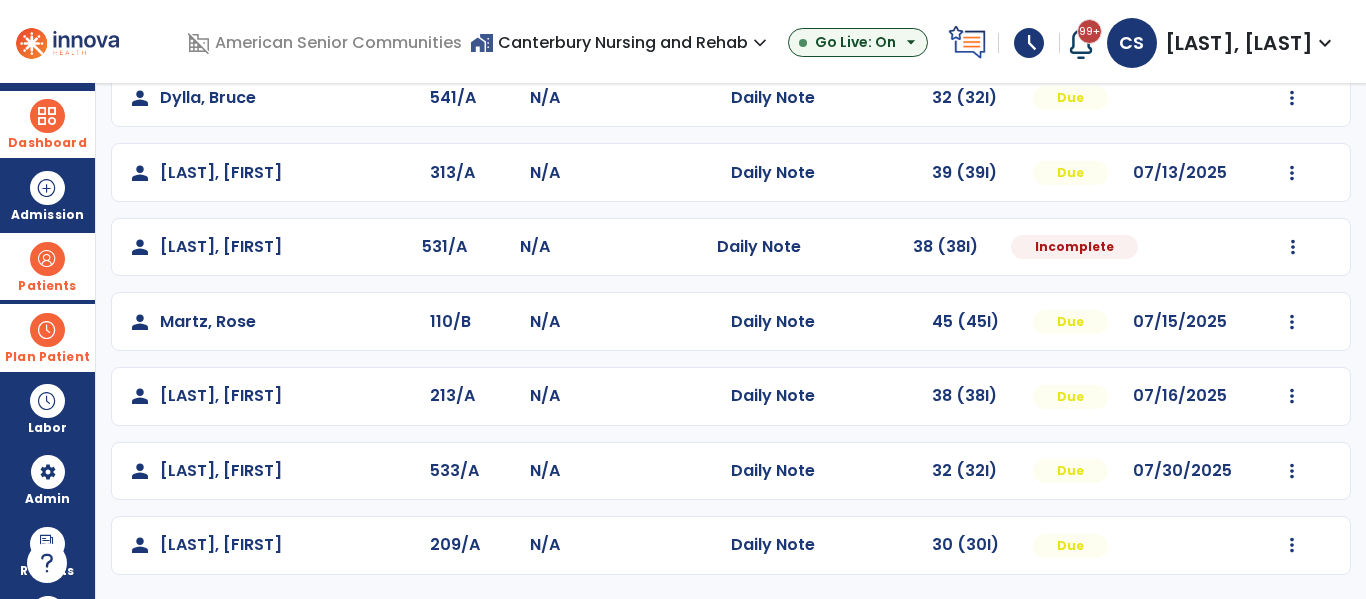 select on "*" 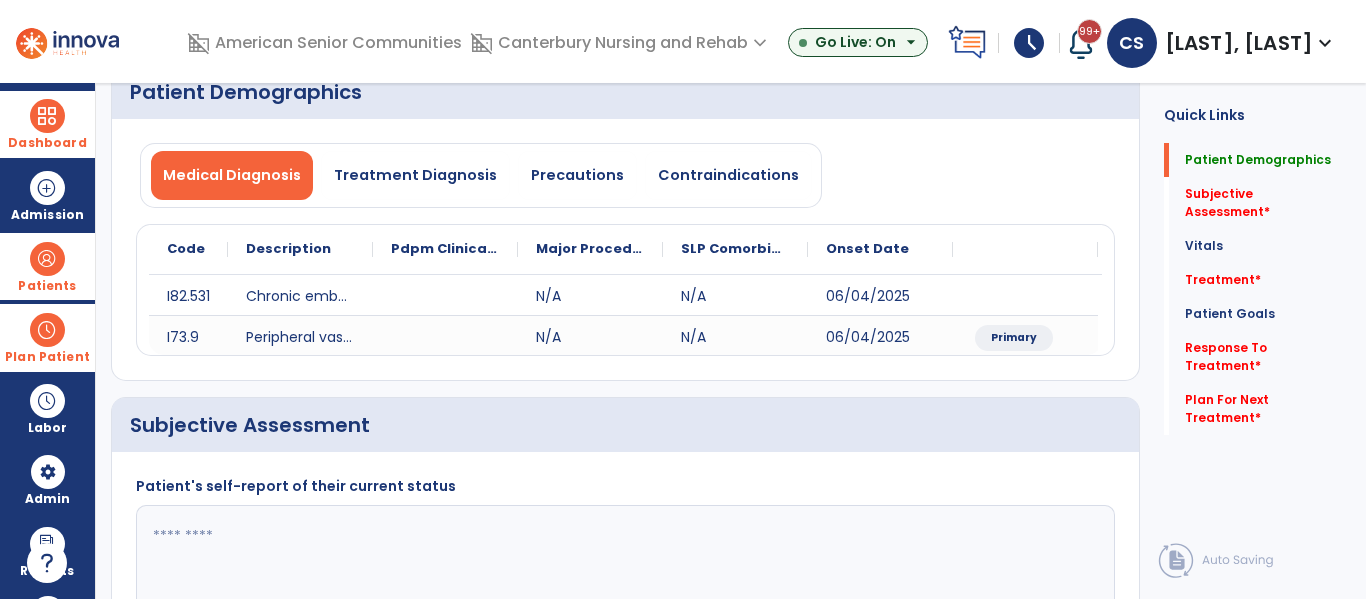 scroll, scrollTop: 0, scrollLeft: 0, axis: both 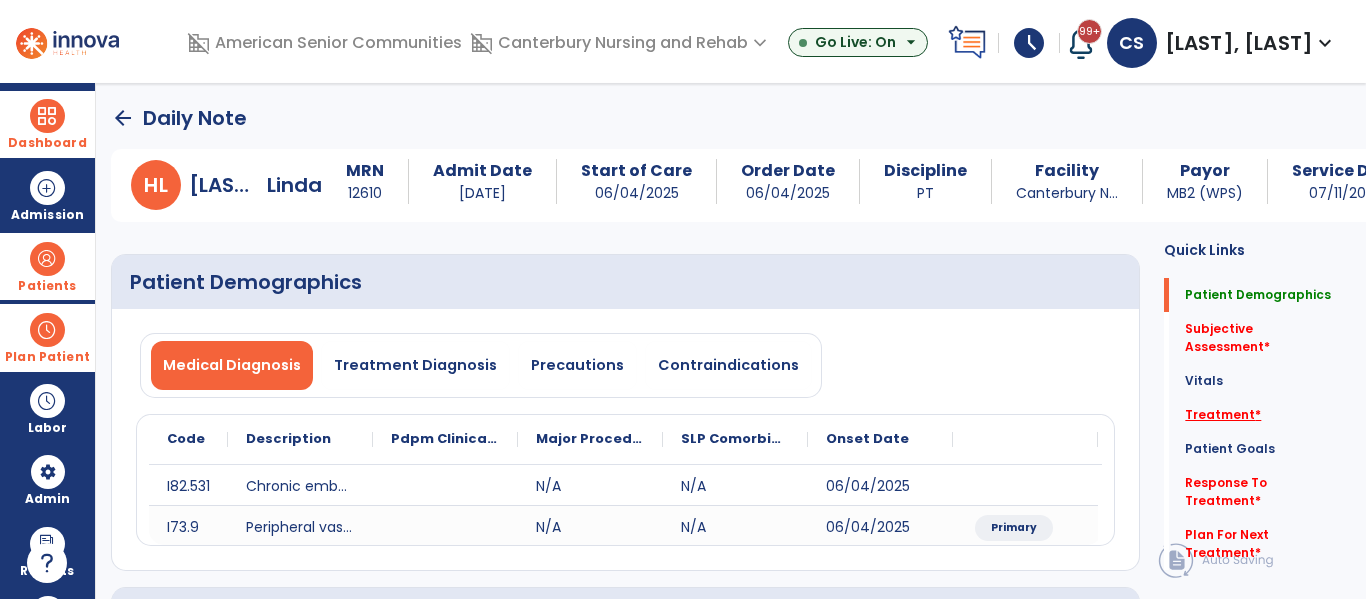 click on "Treatment   *" 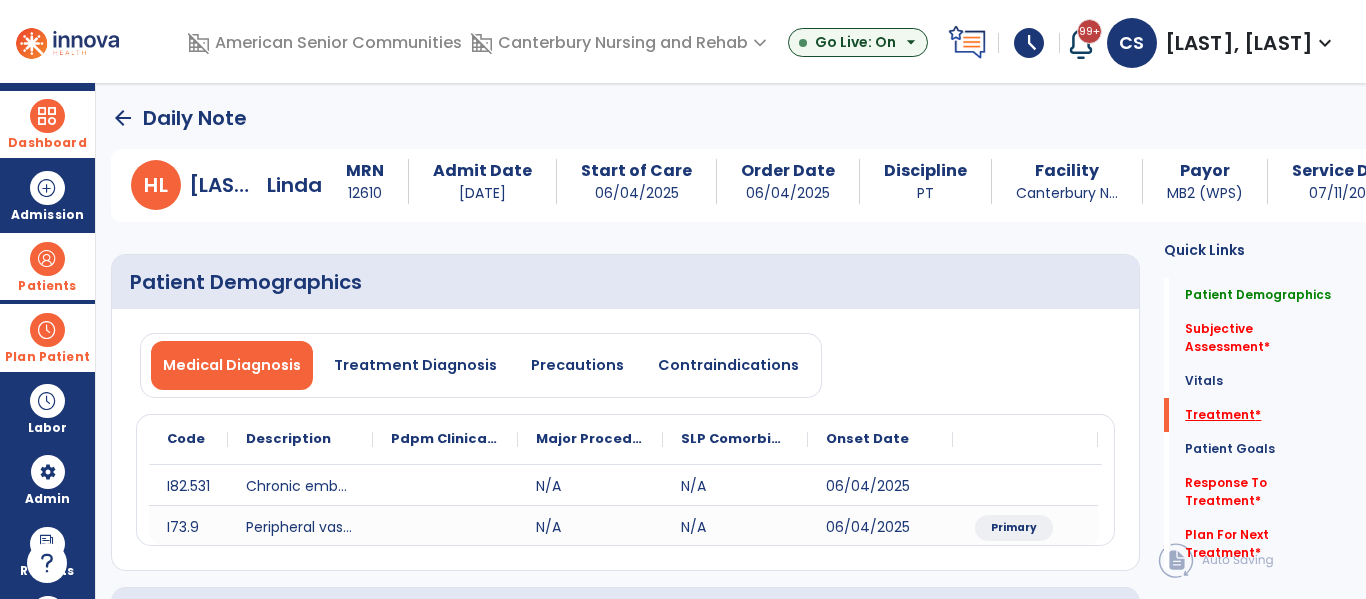 scroll, scrollTop: 207, scrollLeft: 0, axis: vertical 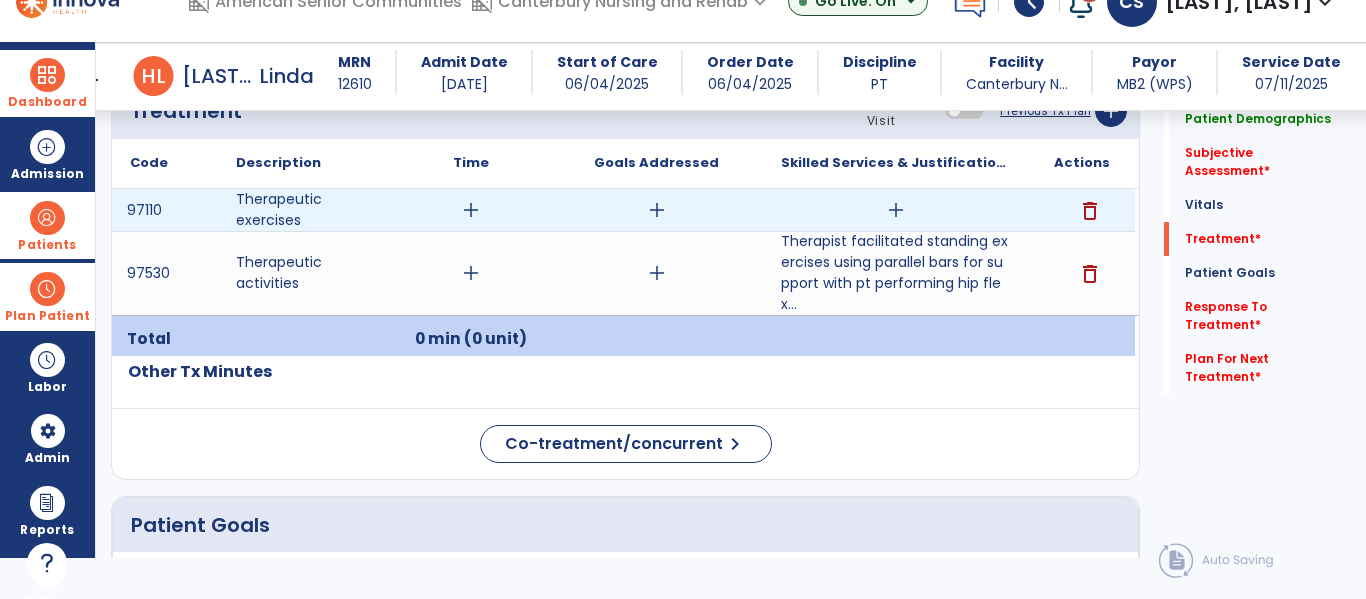 click on "add" at bounding box center [896, 210] 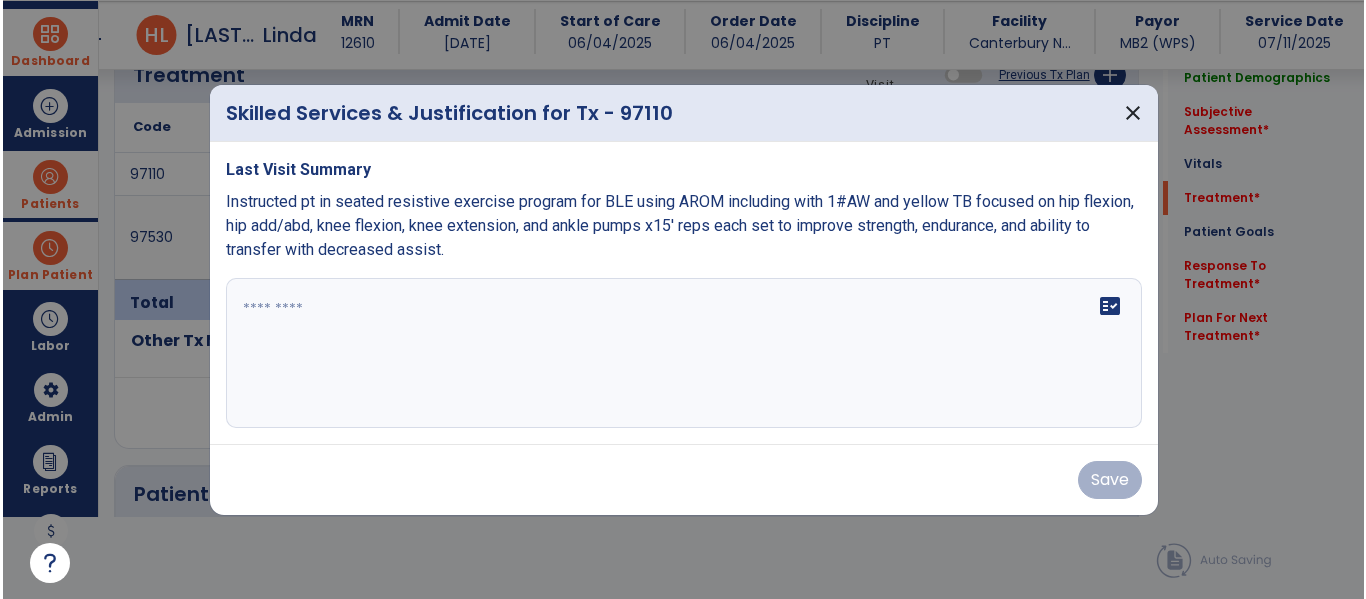 scroll, scrollTop: 1166, scrollLeft: 0, axis: vertical 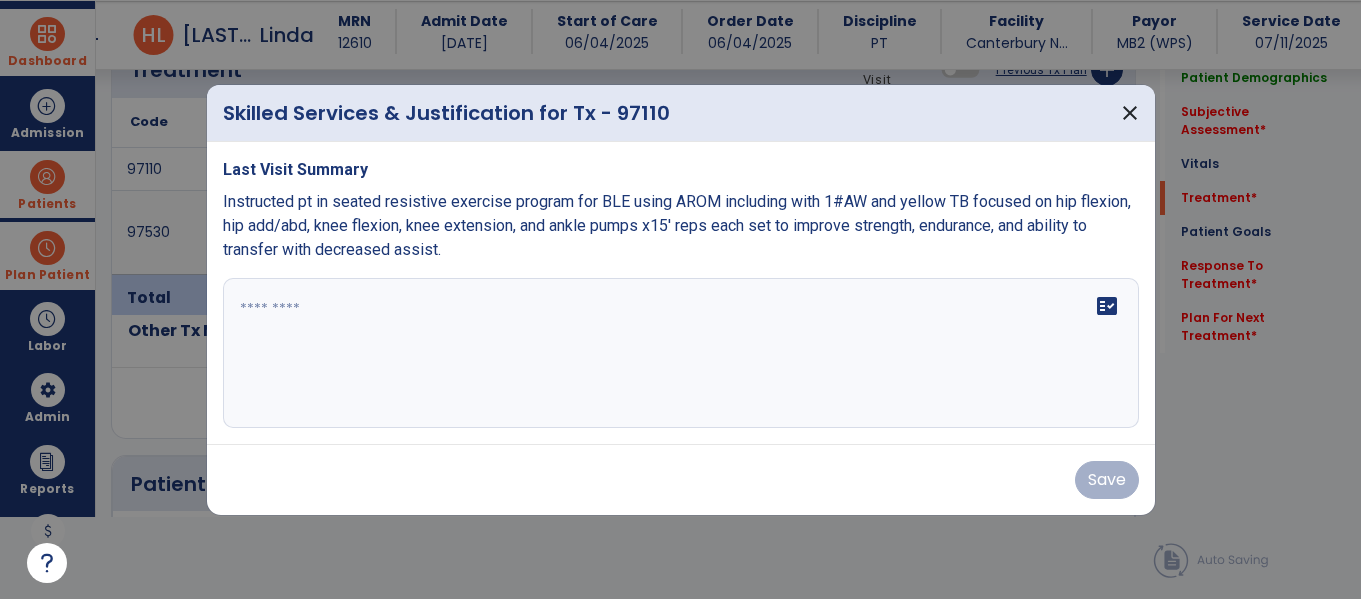 click on "fact_check" at bounding box center [681, 353] 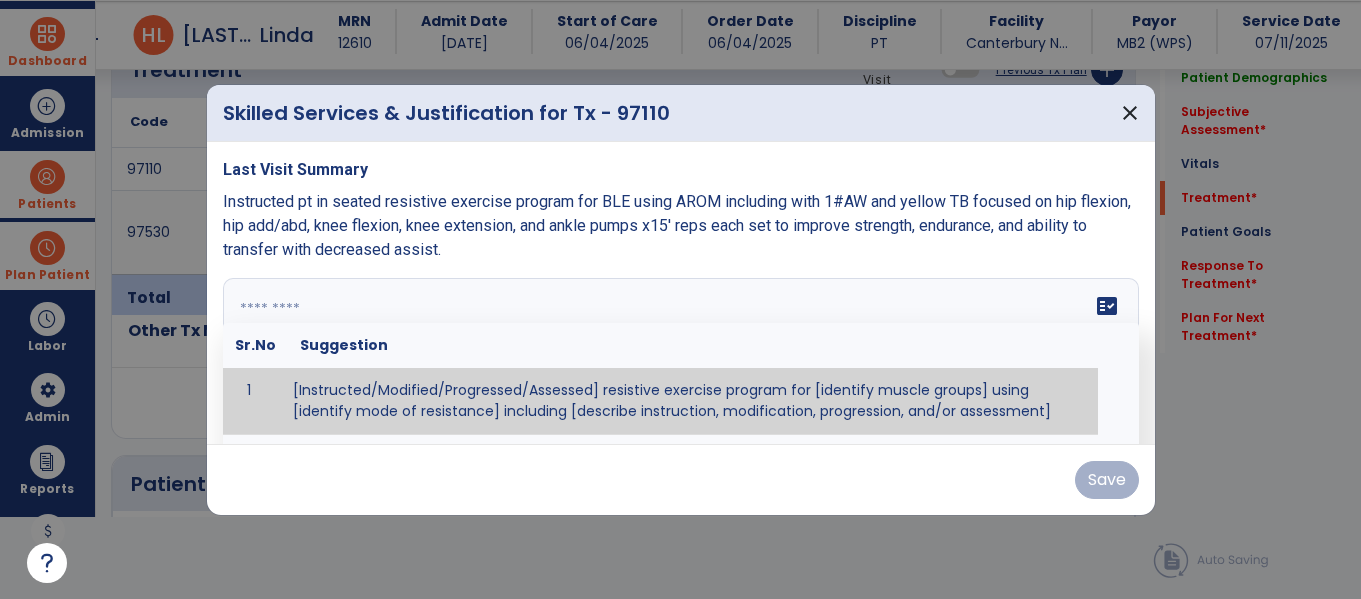paste on "**********" 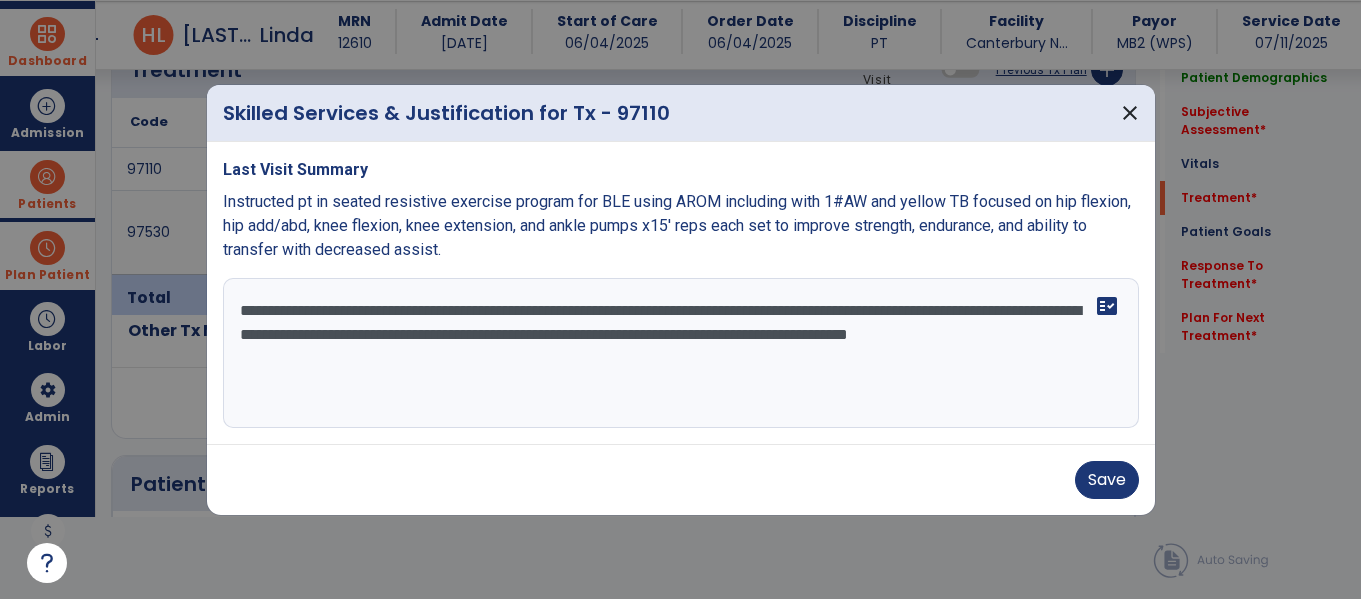 click on "**********" at bounding box center [681, 353] 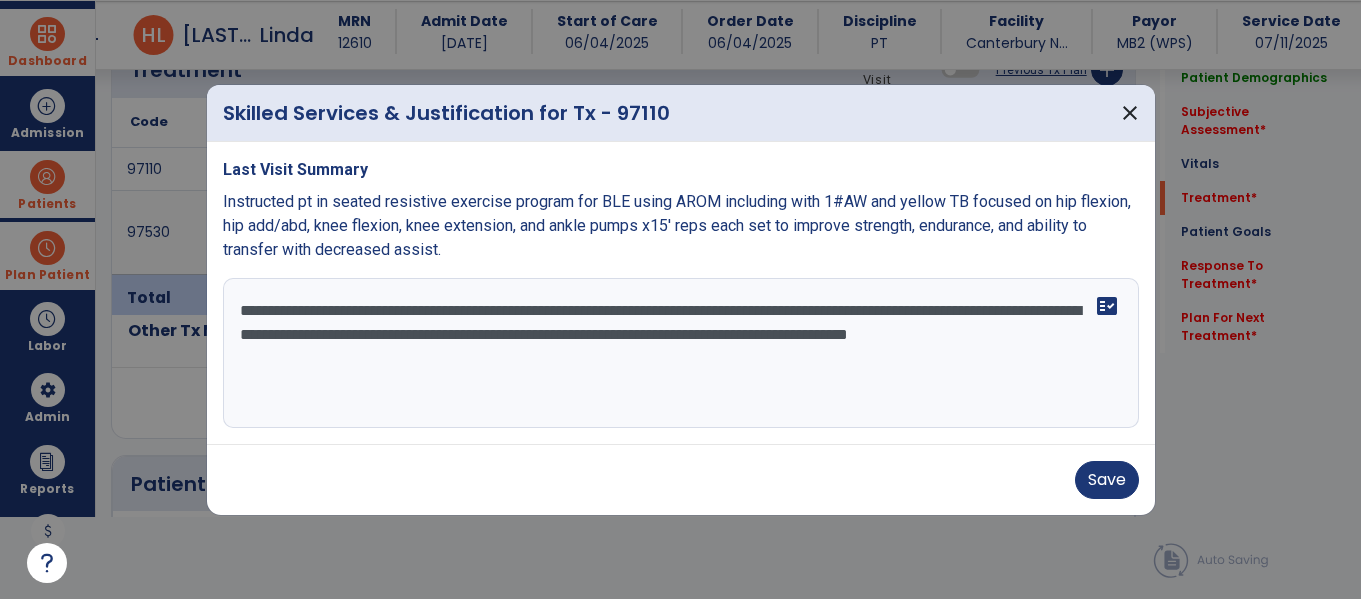 click on "**********" at bounding box center [681, 353] 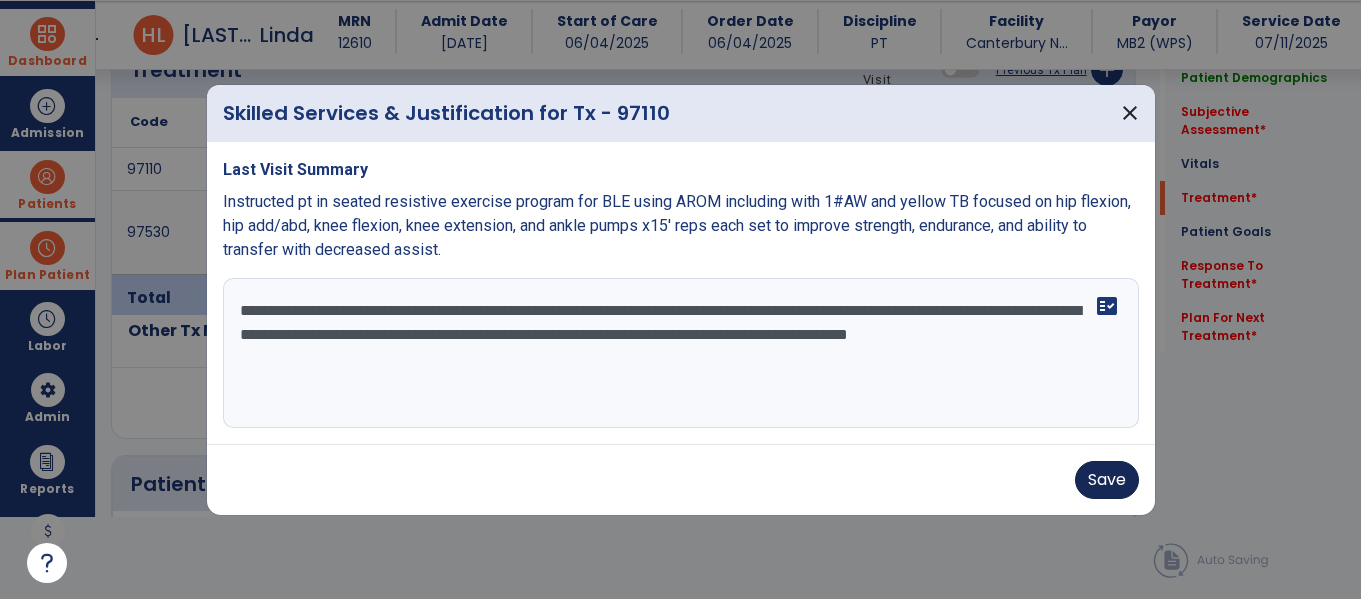 type on "**********" 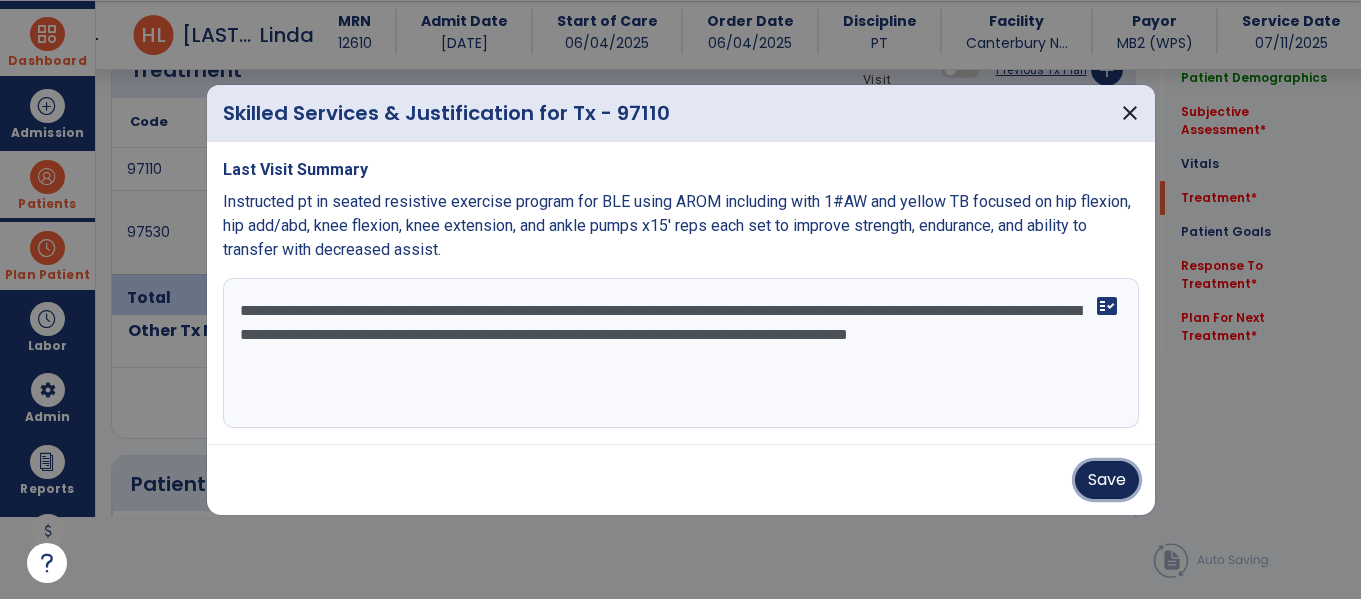 click on "Save" at bounding box center (1107, 480) 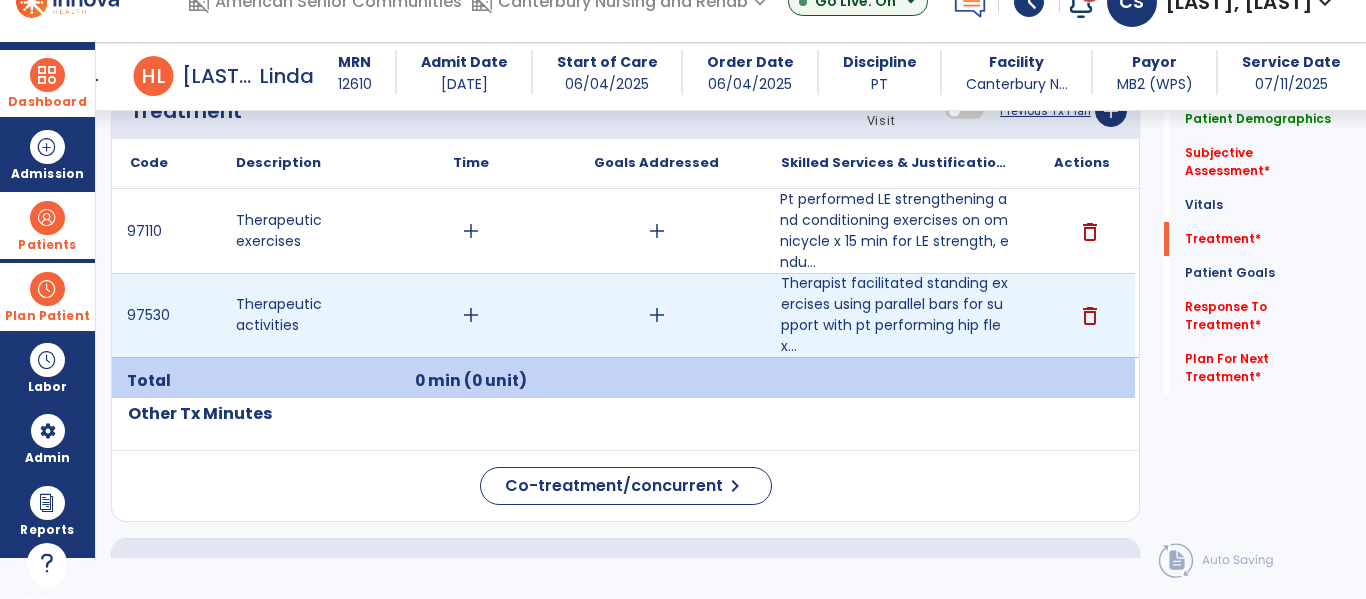 click on "add" at bounding box center [471, 315] 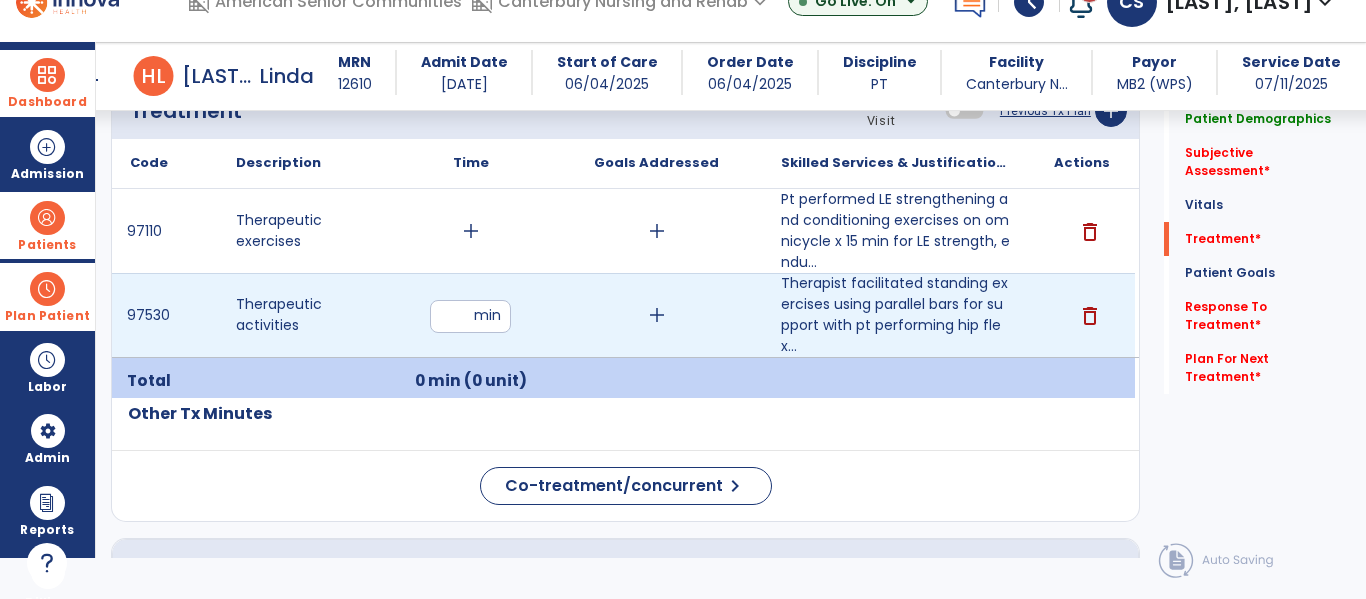 type on "**" 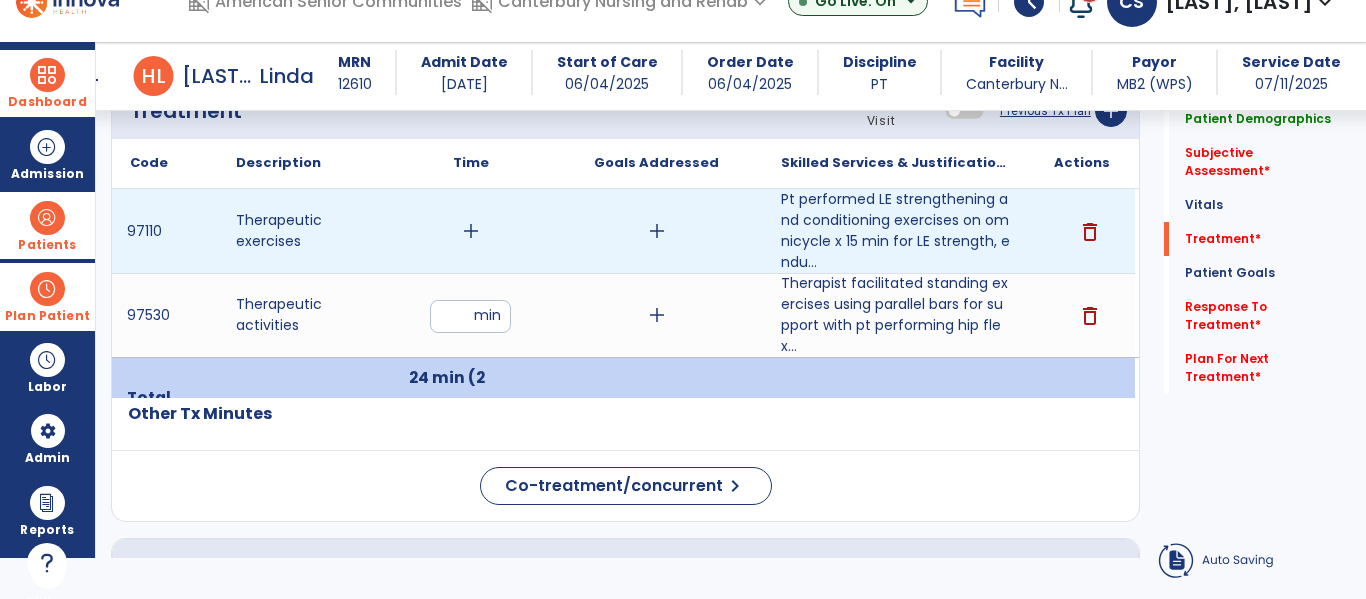 click on "add" at bounding box center [471, 231] 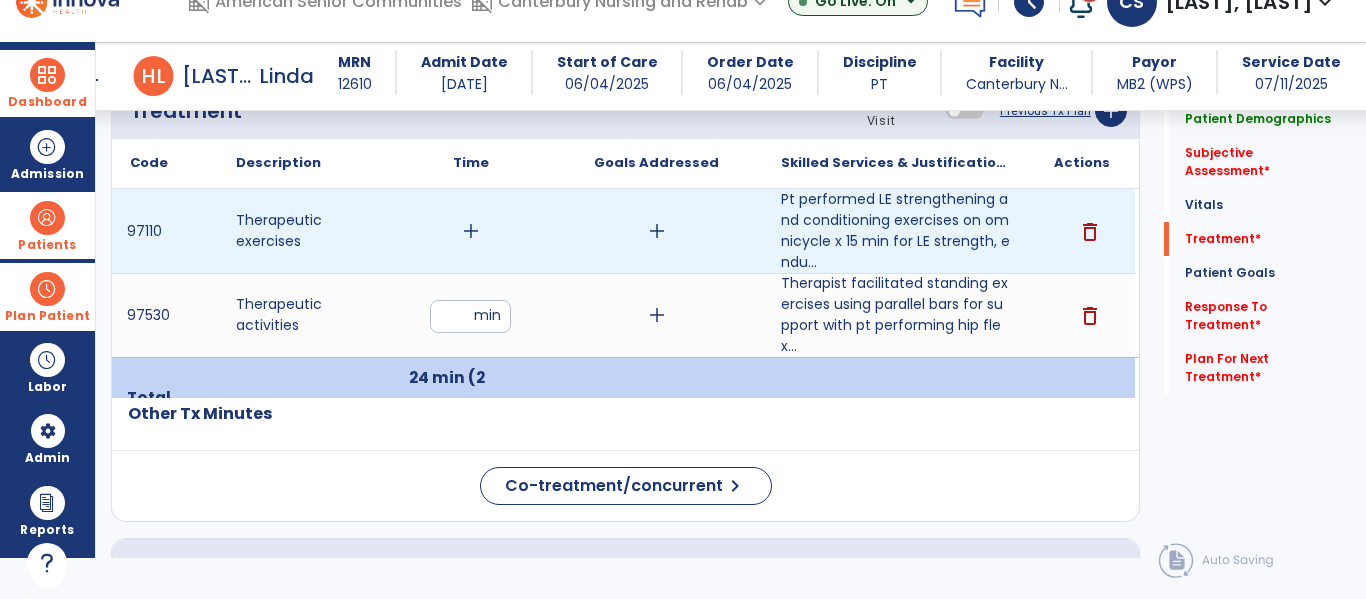 click on "add" at bounding box center (471, 231) 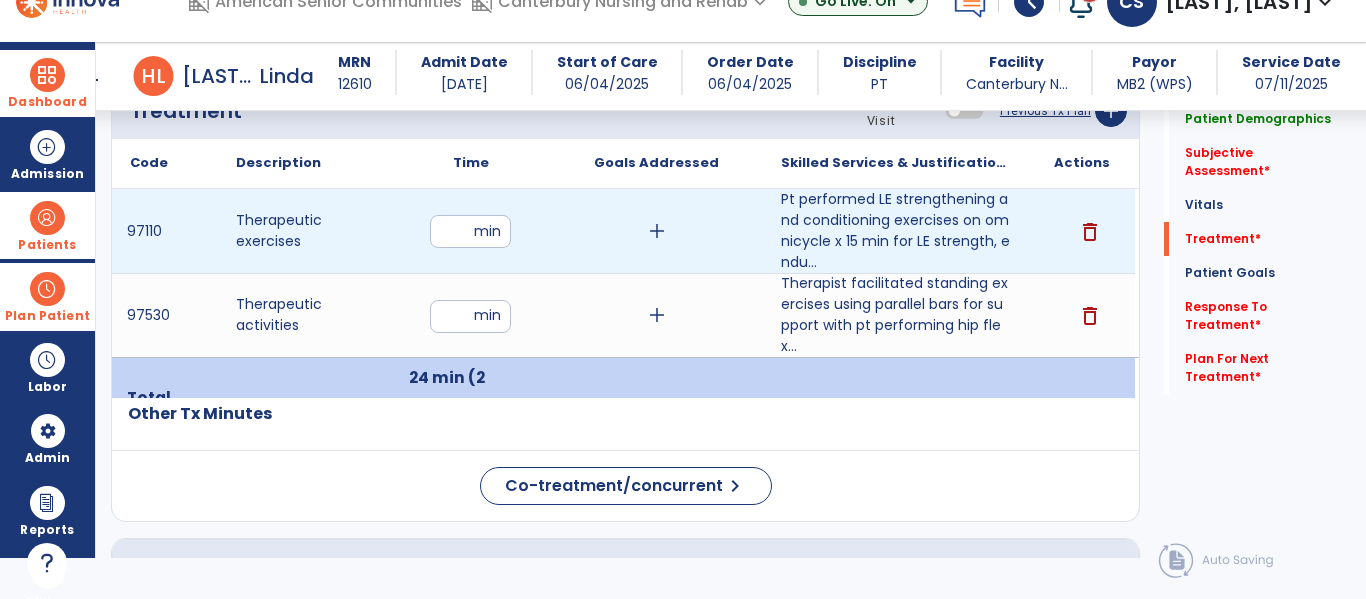 type on "**" 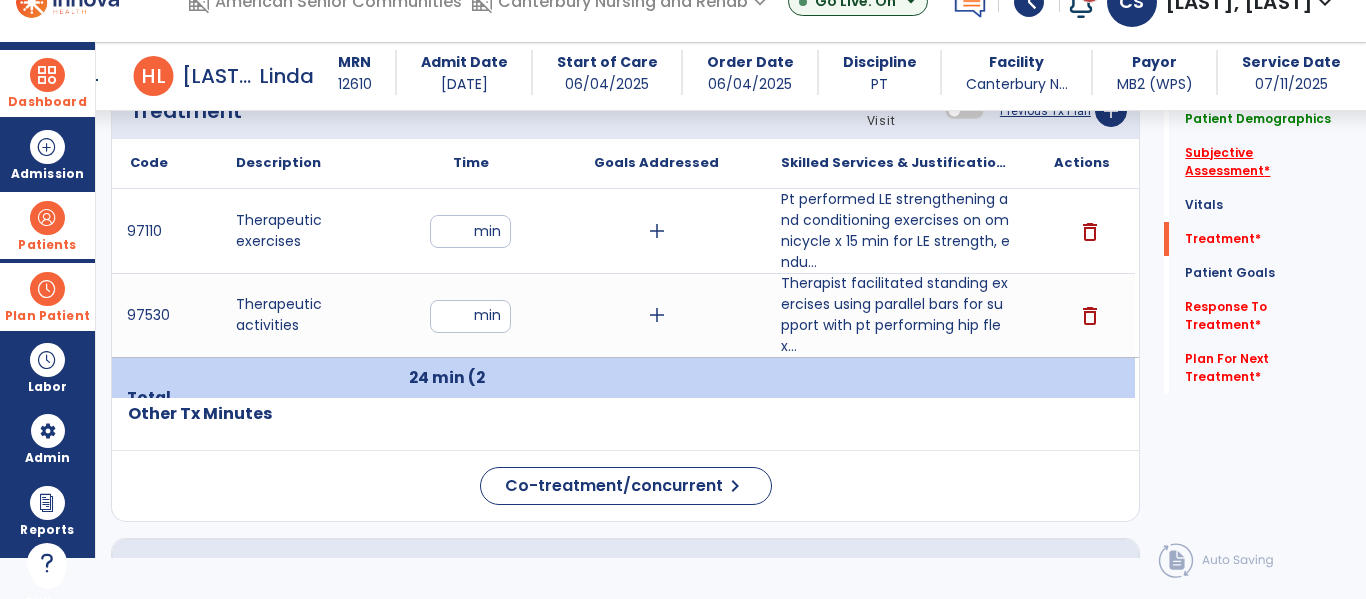 click on "Subjective Assessment   *" 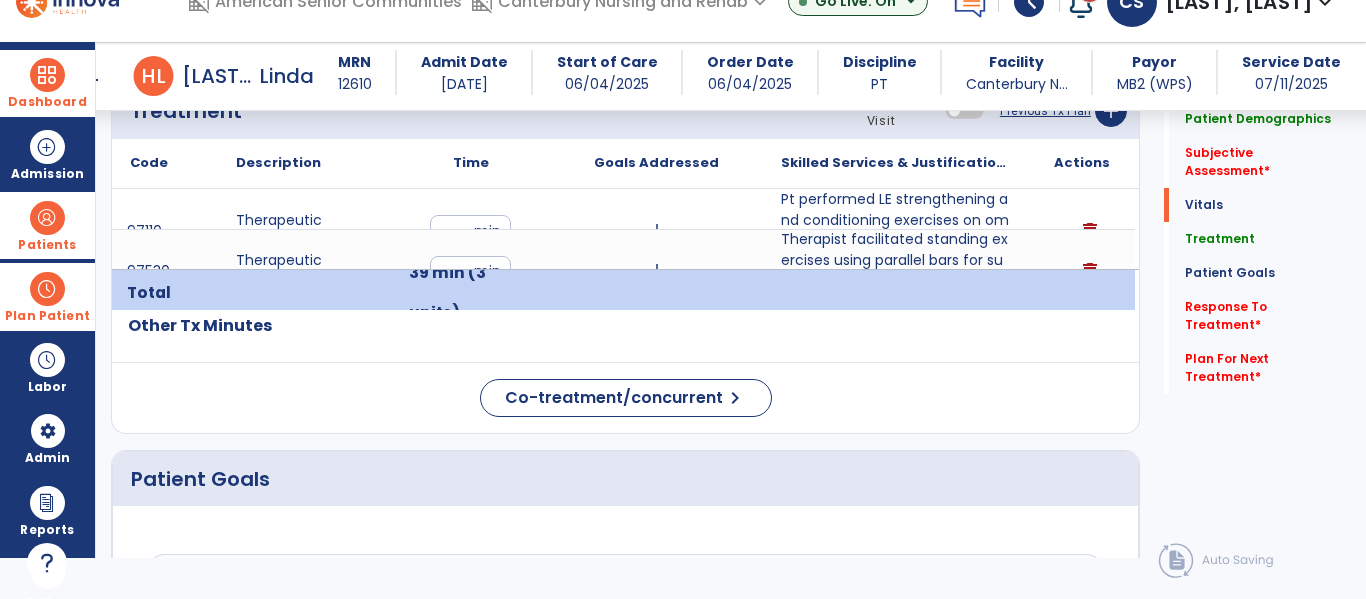 scroll, scrollTop: 368, scrollLeft: 0, axis: vertical 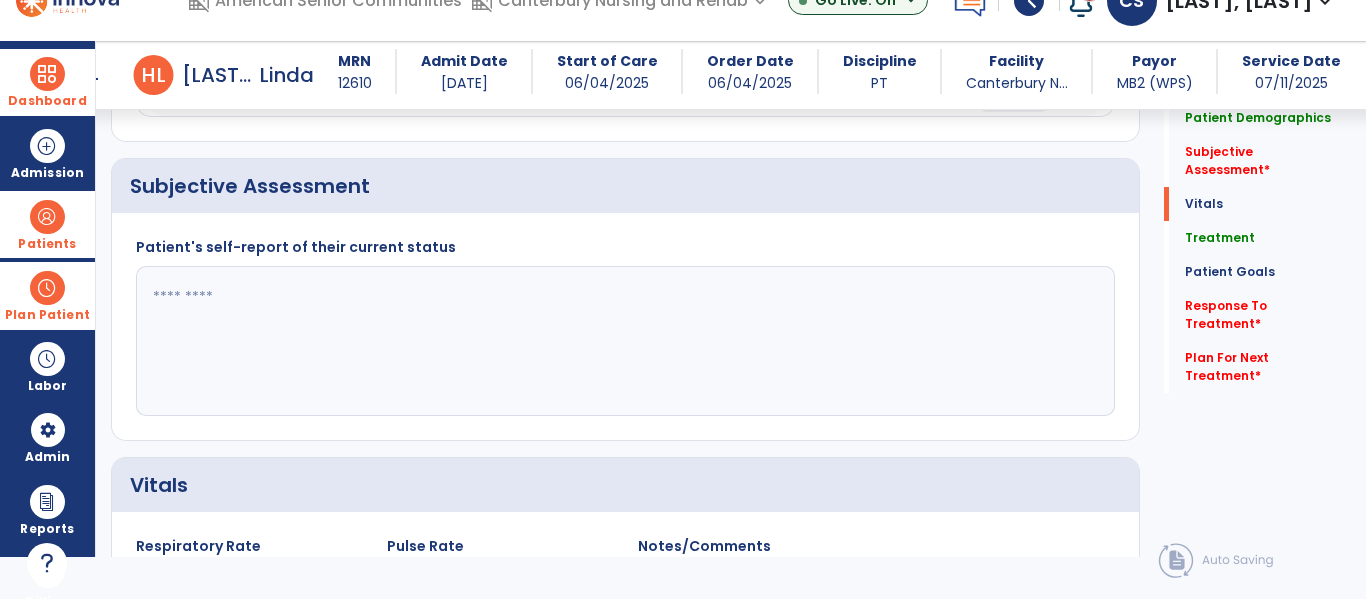 click 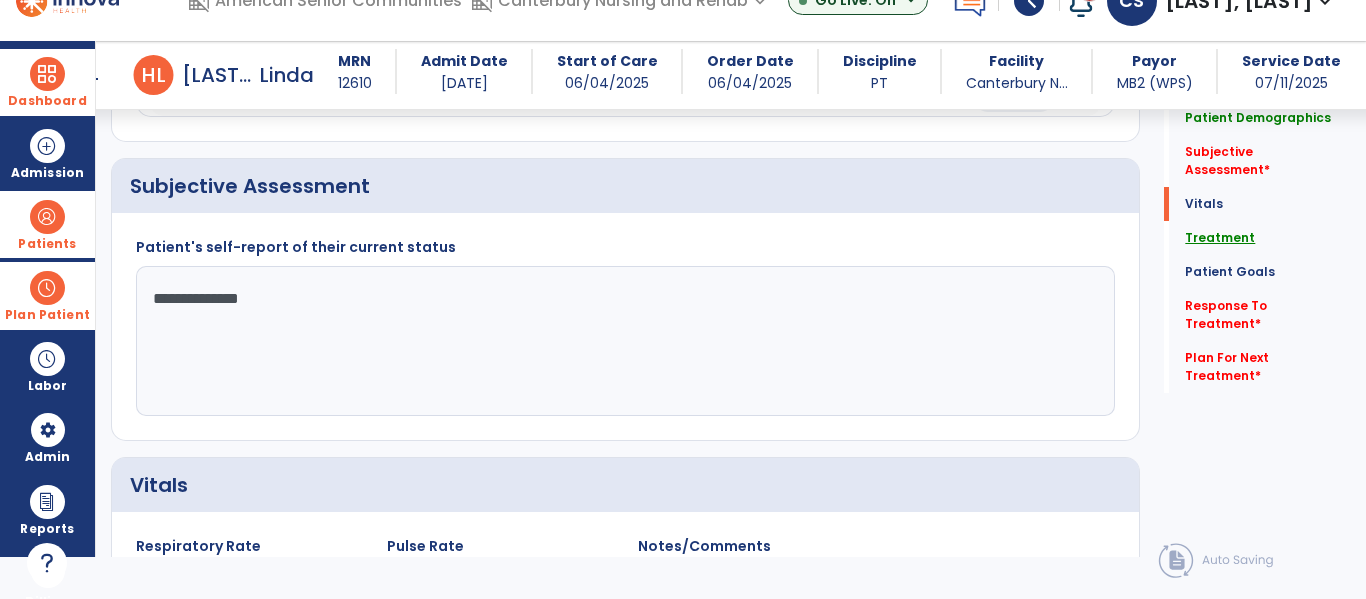 type on "**********" 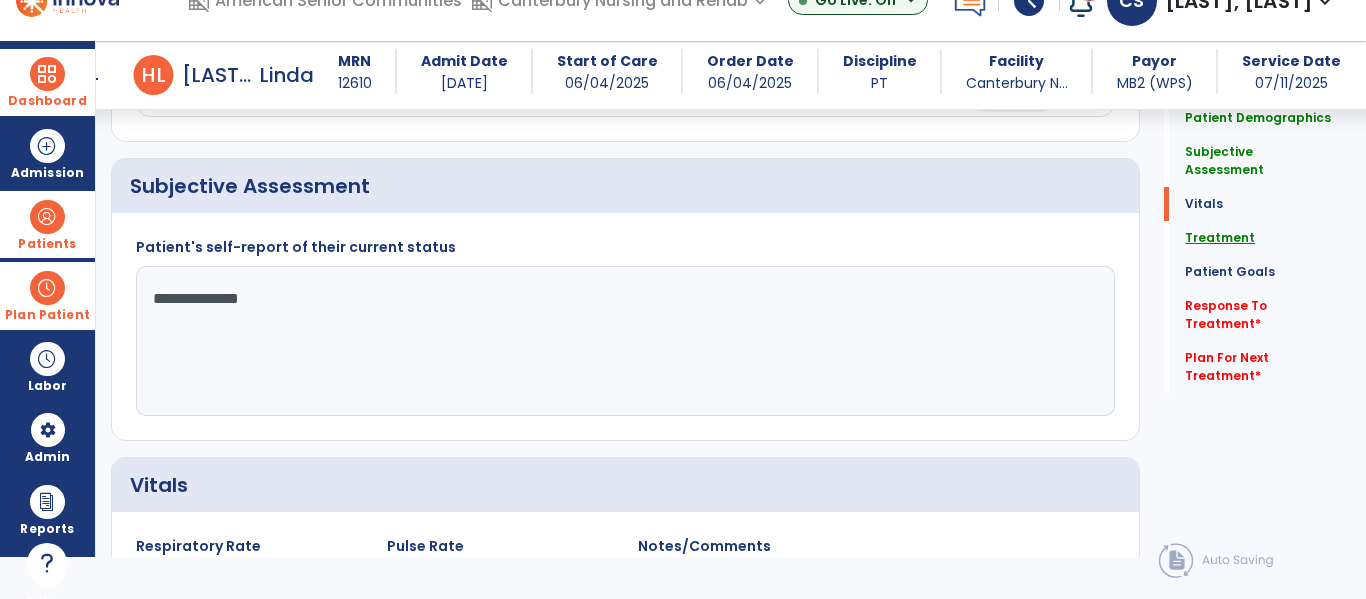 click on "Treatment" 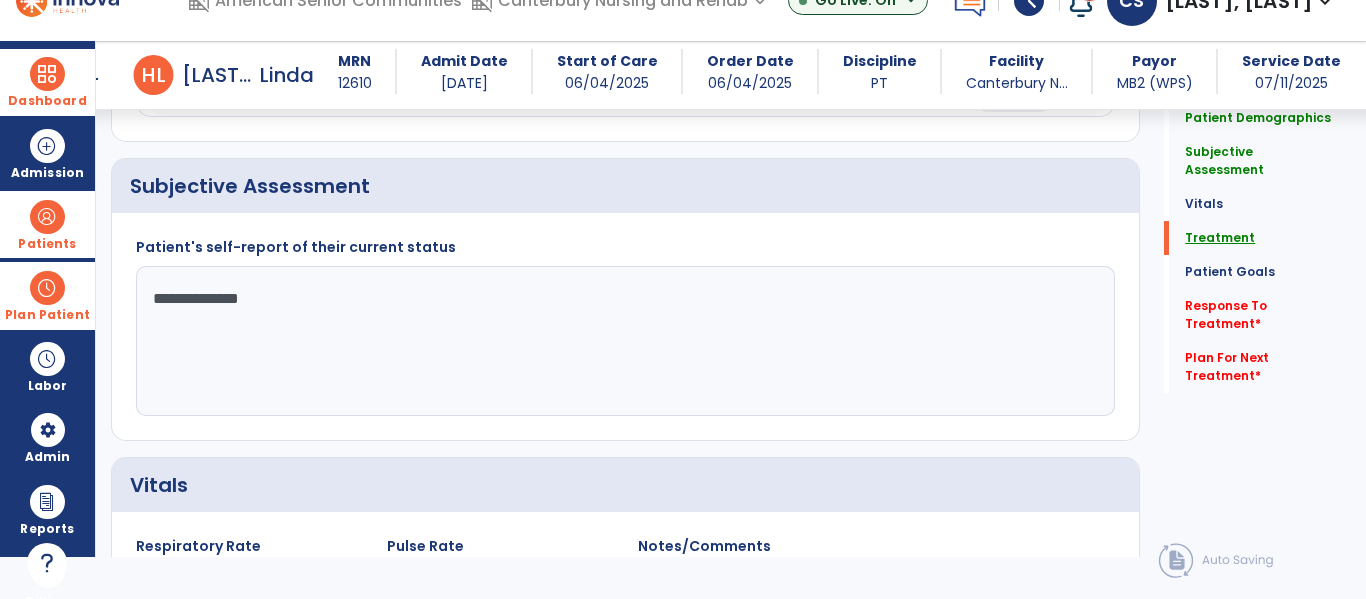 scroll, scrollTop: 469, scrollLeft: 0, axis: vertical 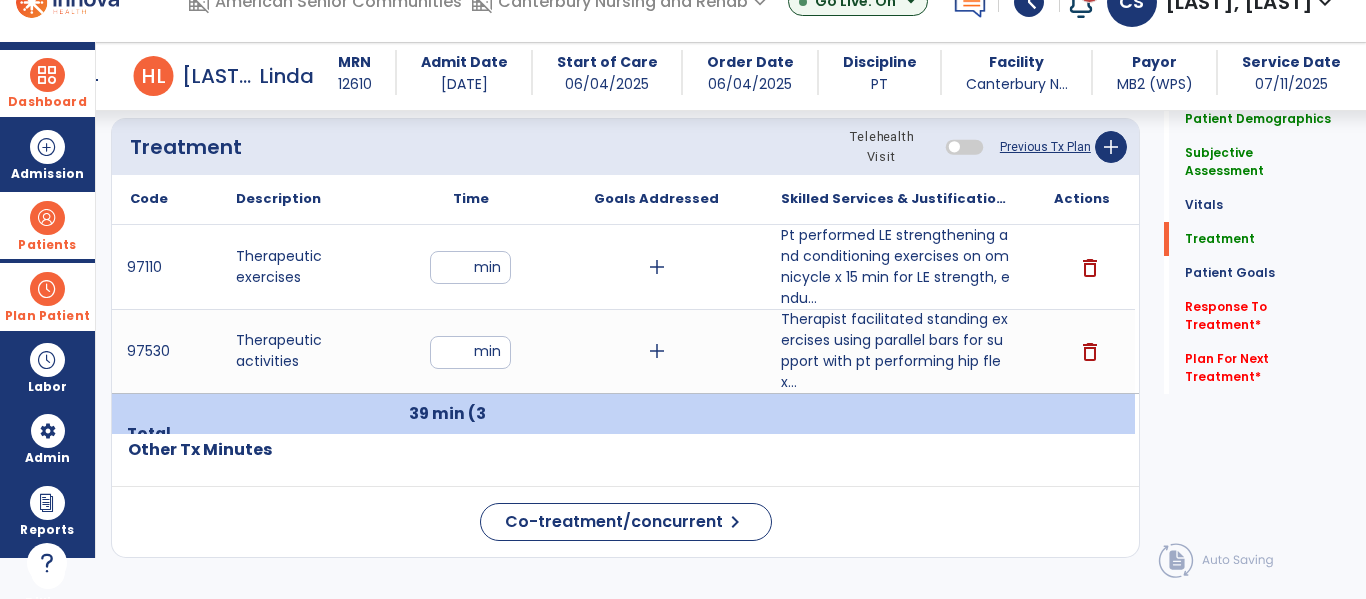 click on "Previous Tx Plan" 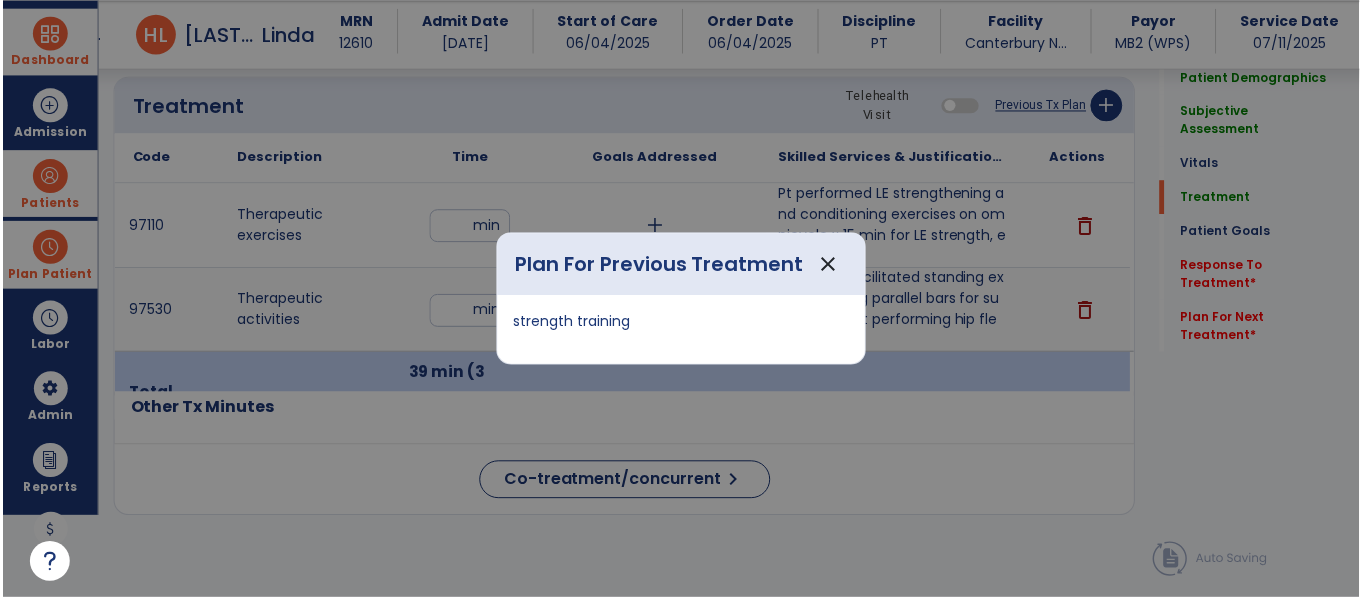 scroll, scrollTop: 1130, scrollLeft: 0, axis: vertical 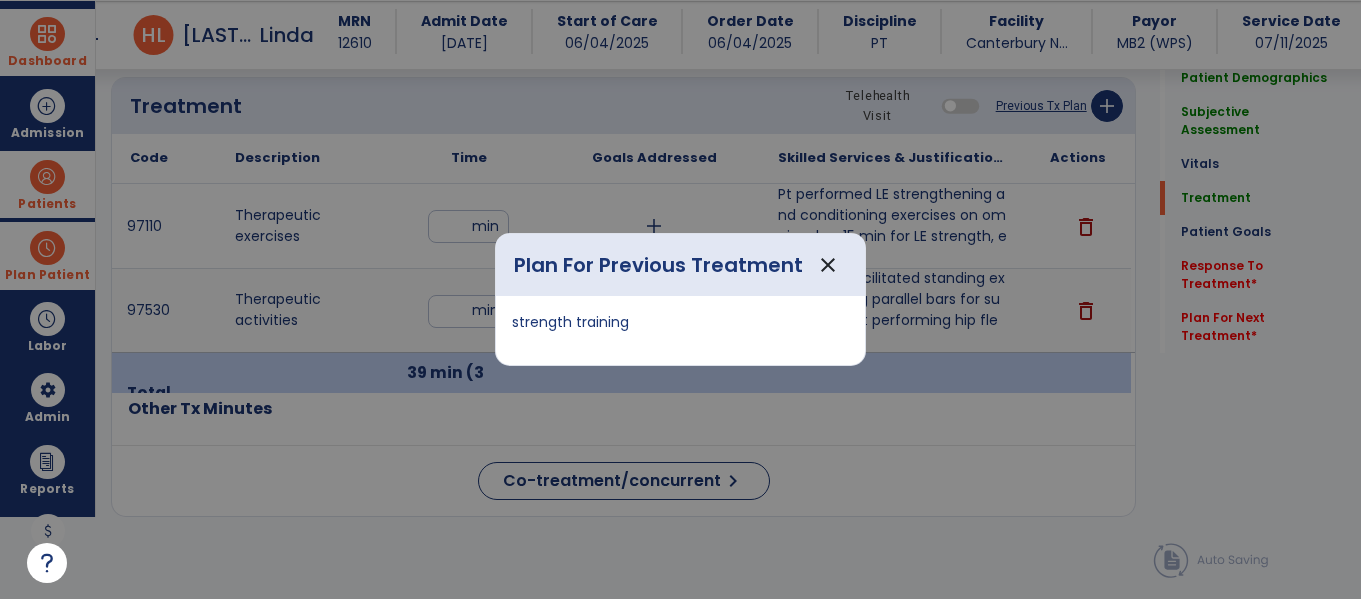 click at bounding box center (680, 299) 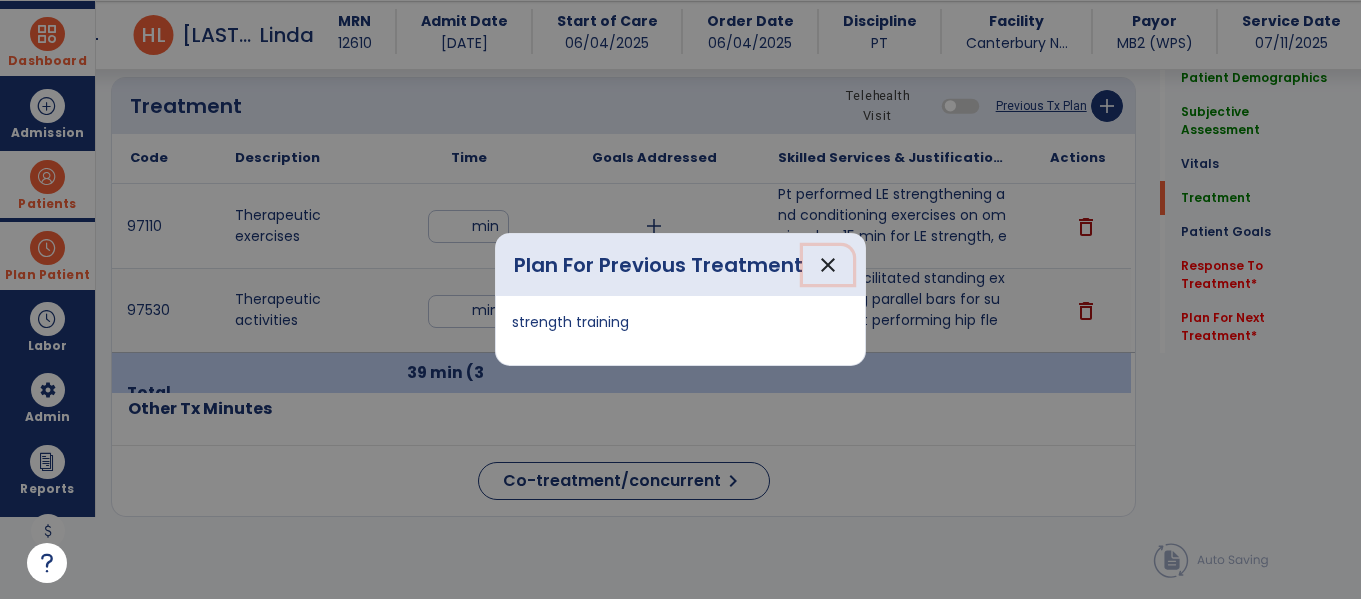 click on "close" at bounding box center (828, 265) 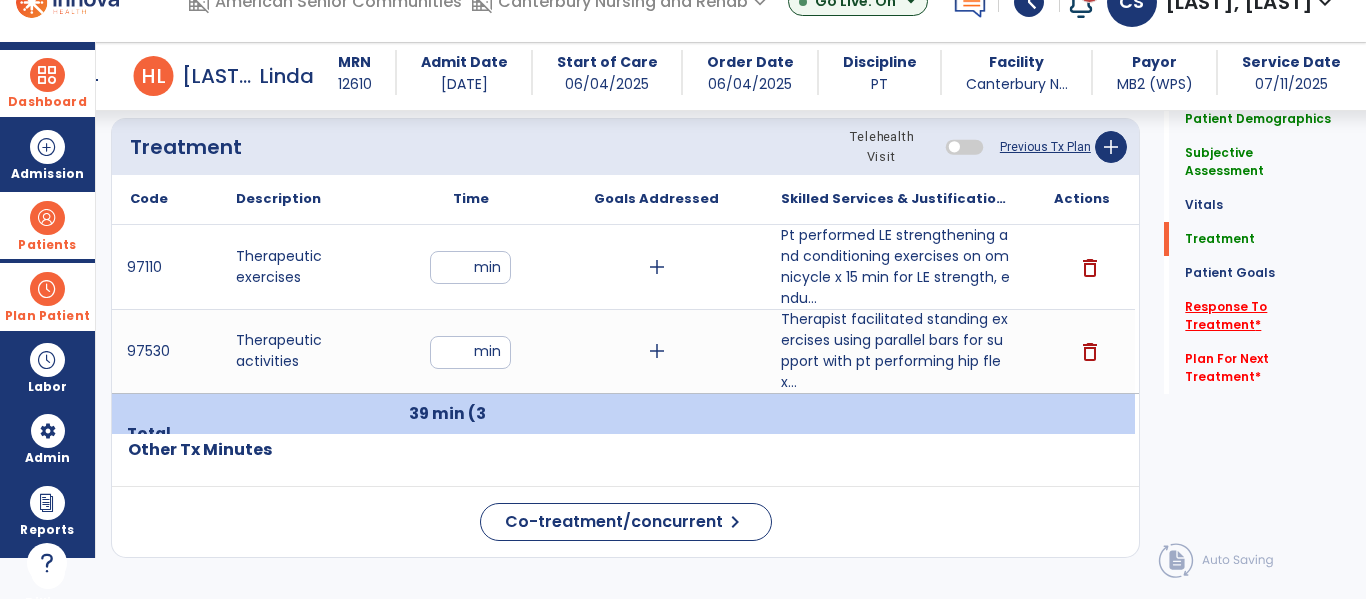 click on "Response To Treatment   *" 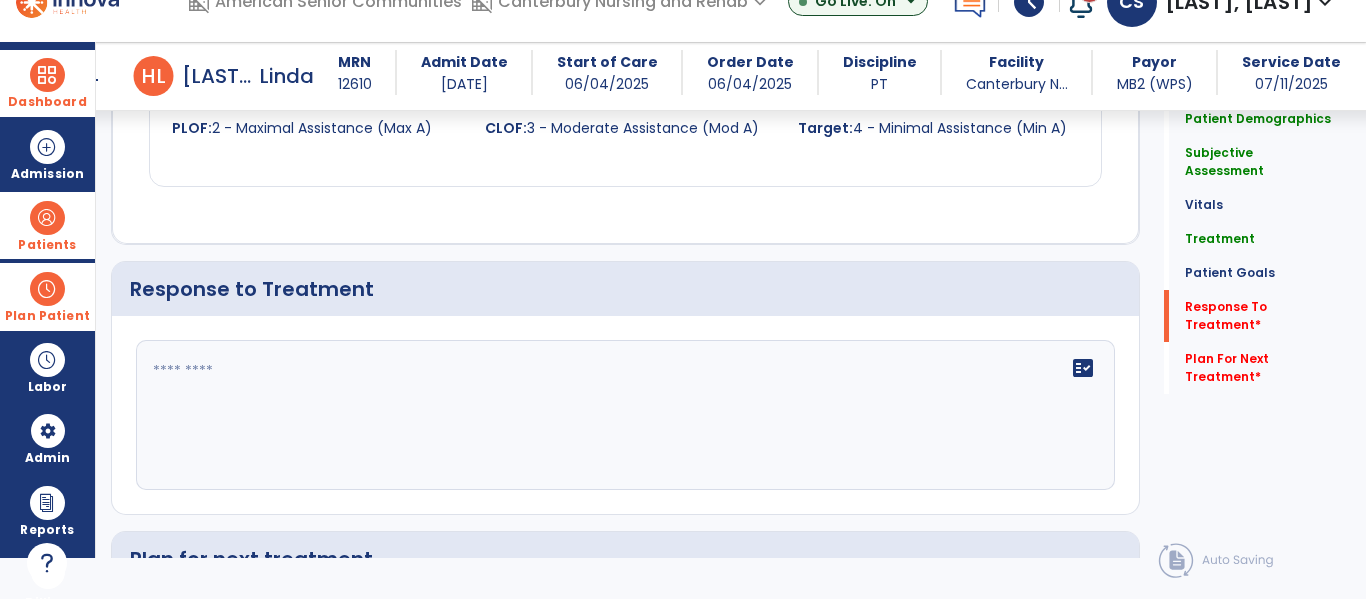 scroll, scrollTop: 2540, scrollLeft: 0, axis: vertical 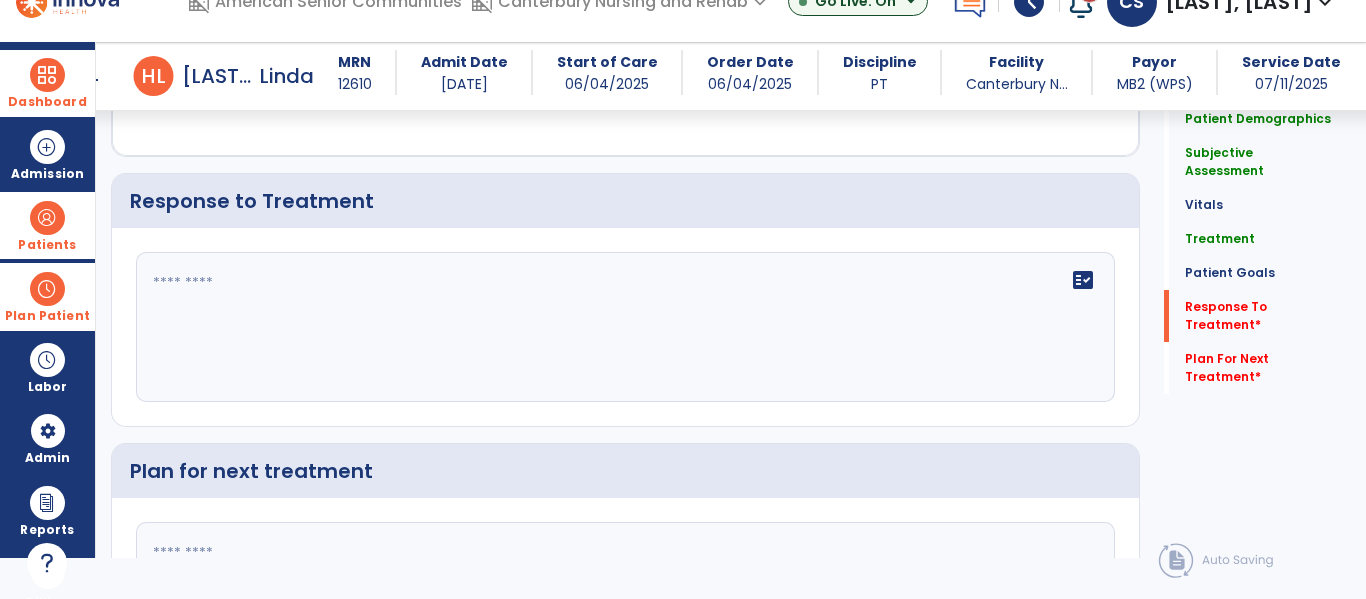 click on "fact_check" 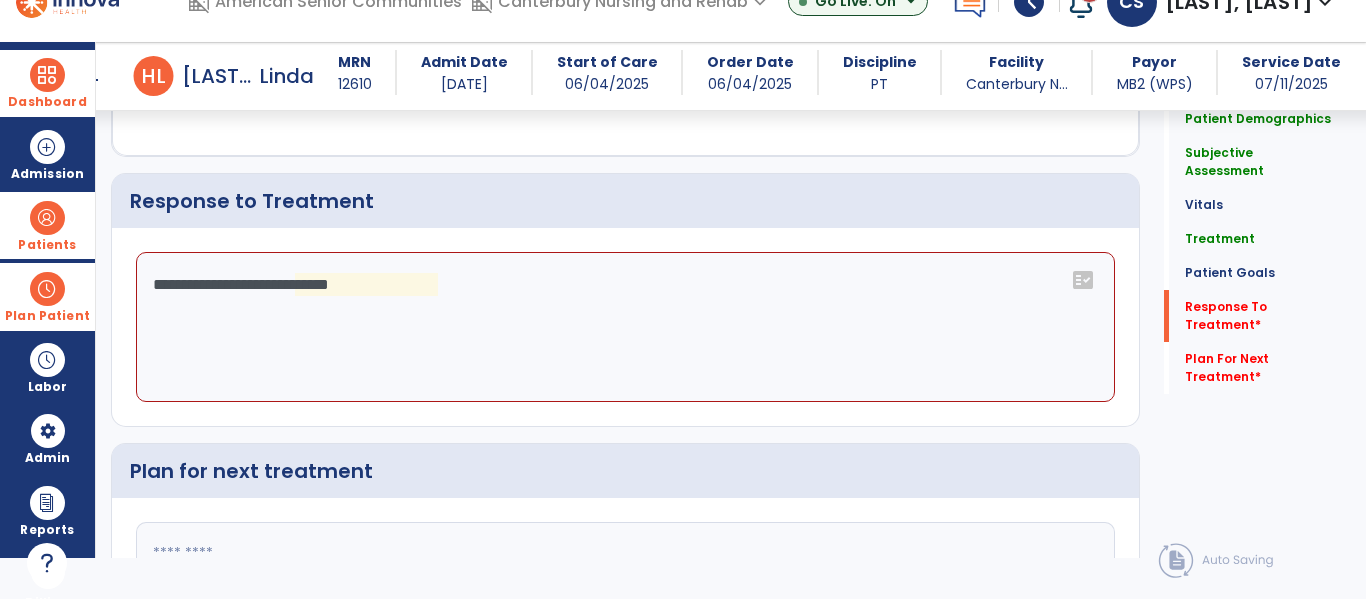 drag, startPoint x: 478, startPoint y: 301, endPoint x: 155, endPoint y: 290, distance: 323.18726 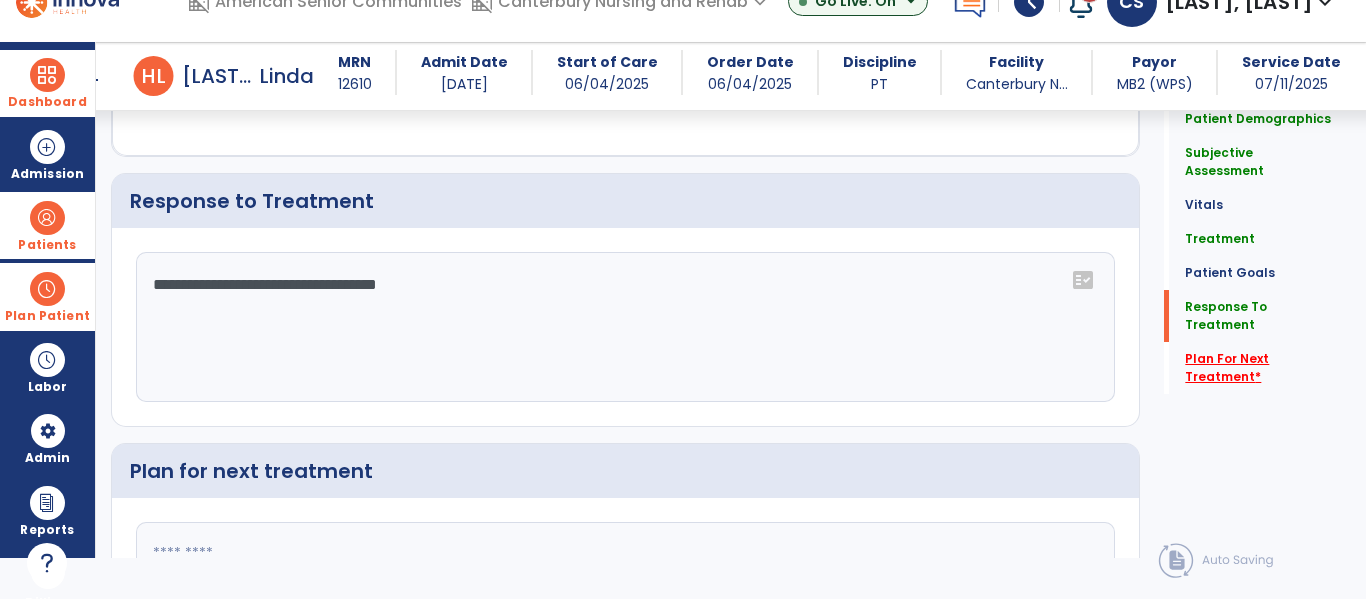 type on "**********" 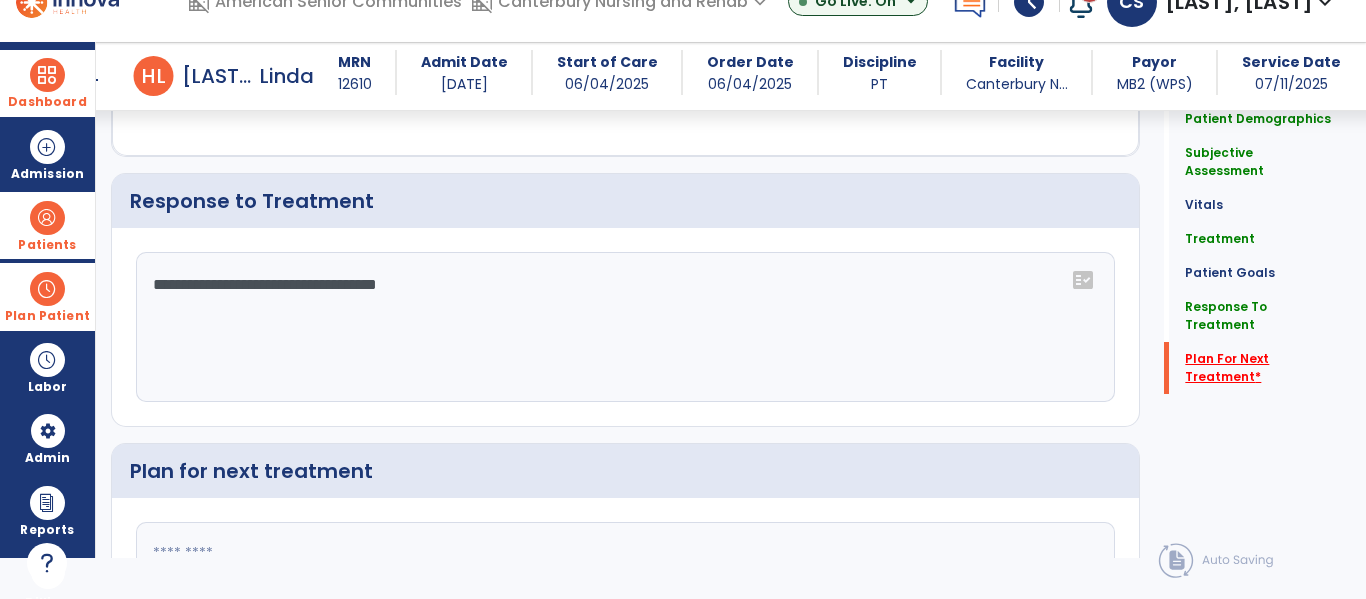 scroll, scrollTop: 2662, scrollLeft: 0, axis: vertical 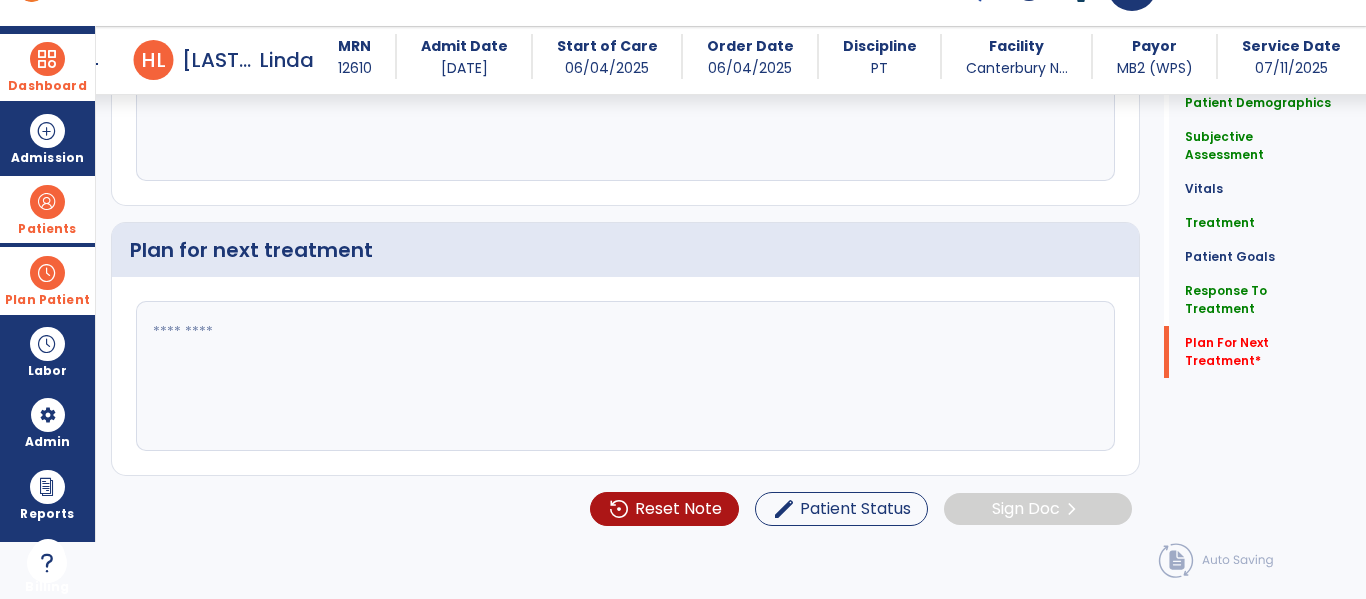 click 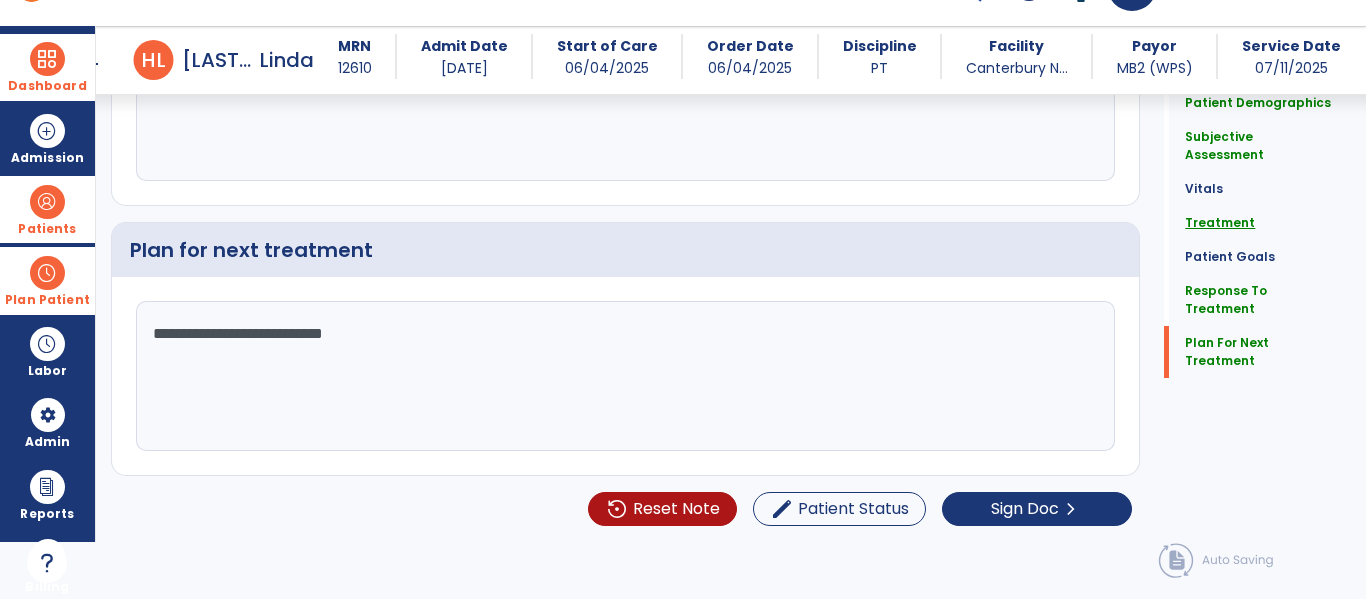 type on "**********" 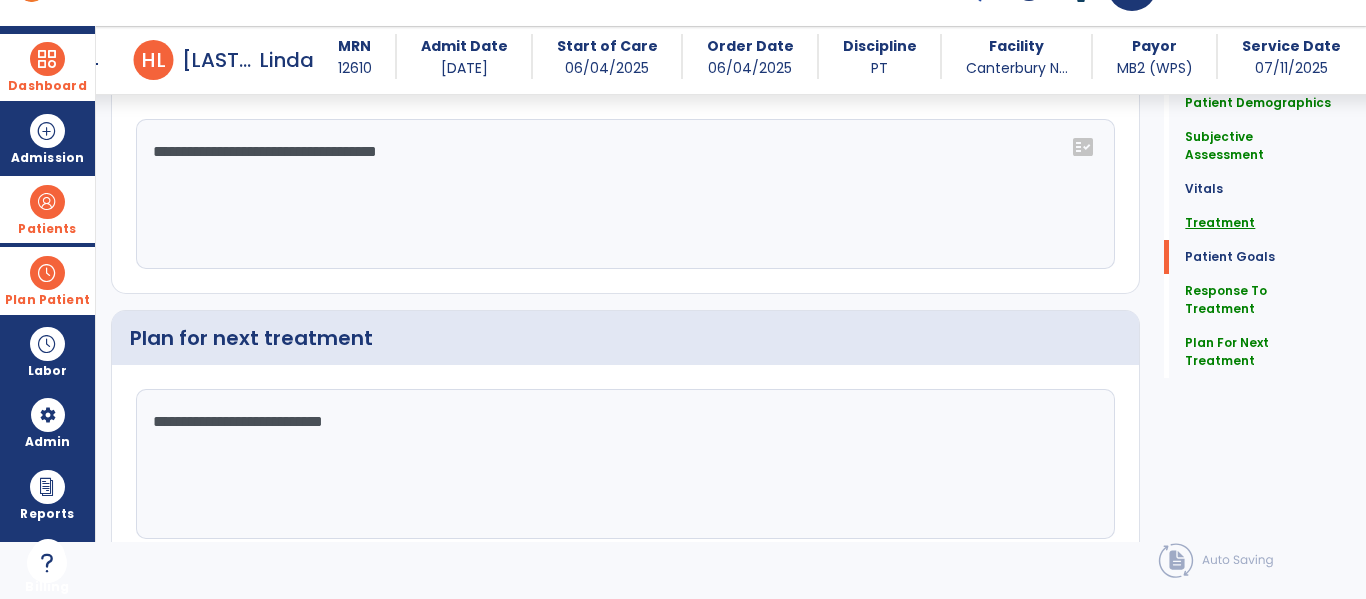 scroll, scrollTop: 1488, scrollLeft: 0, axis: vertical 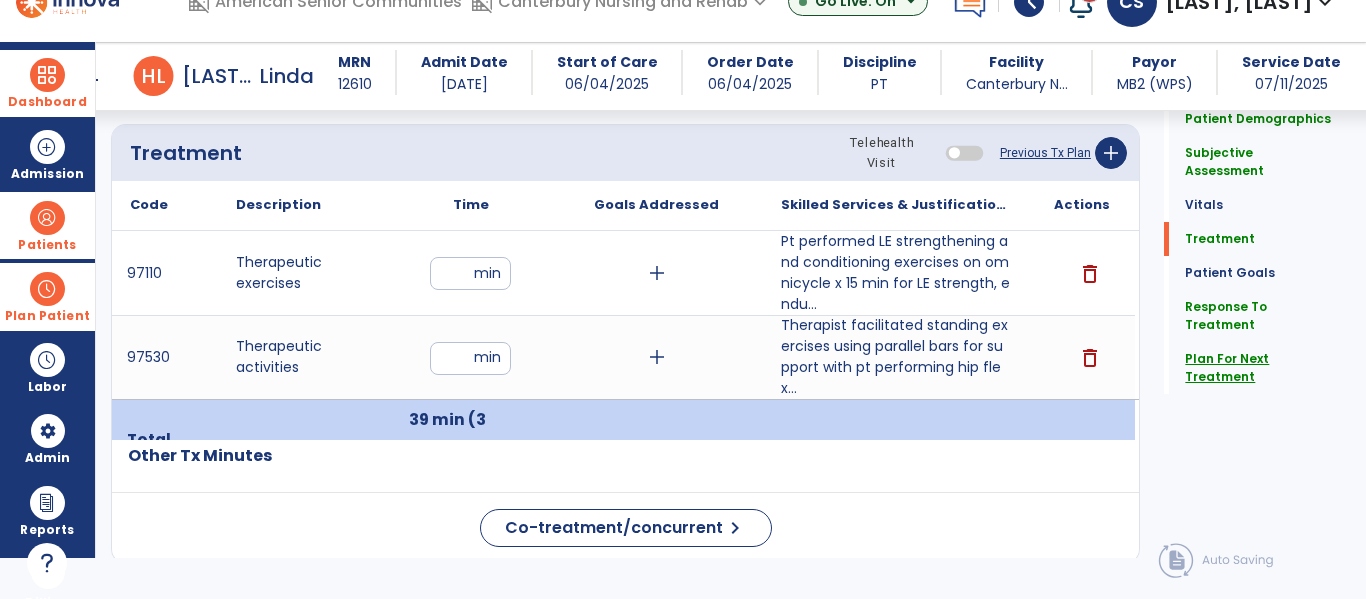 click on "Plan For Next Treatment" 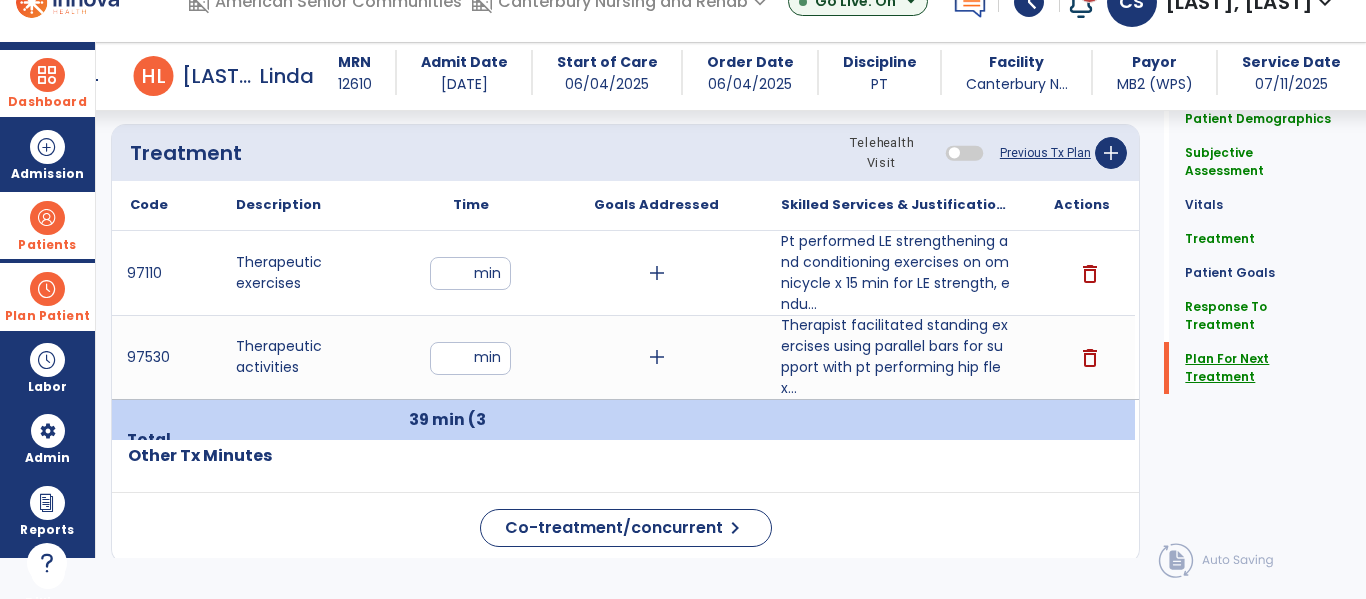scroll, scrollTop: 1289, scrollLeft: 0, axis: vertical 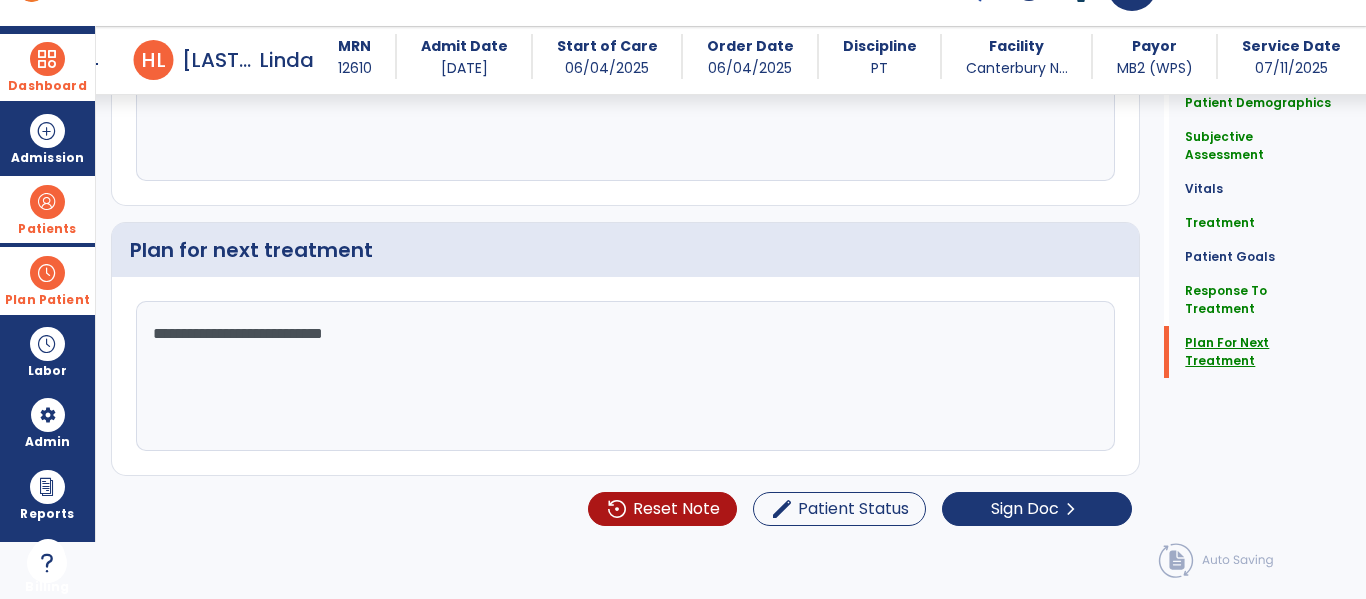click on "Plan For Next Treatment   Plan For Next Treatment" 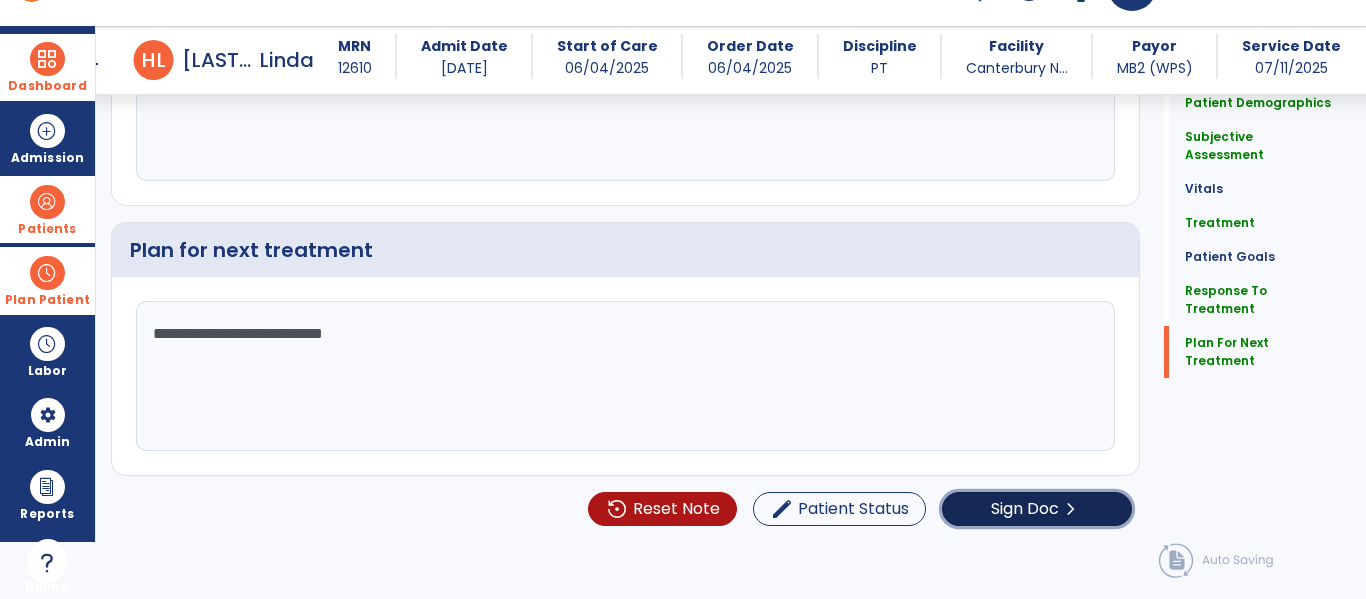 click on "Sign Doc" 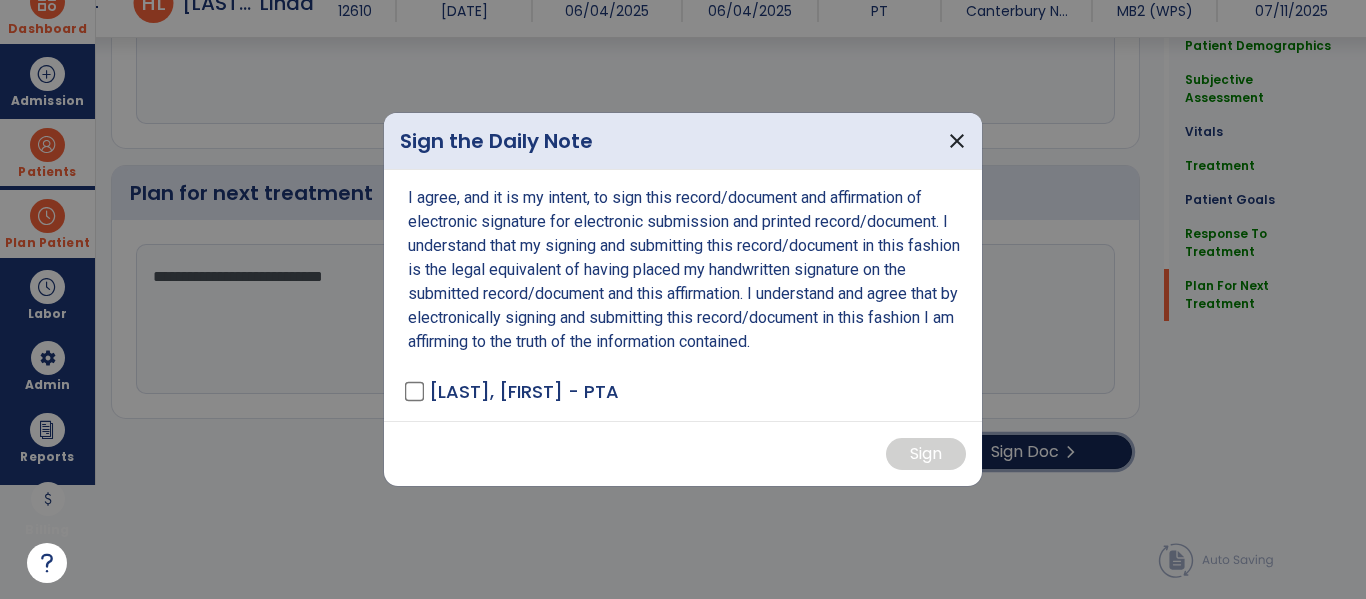 scroll, scrollTop: 2745, scrollLeft: 0, axis: vertical 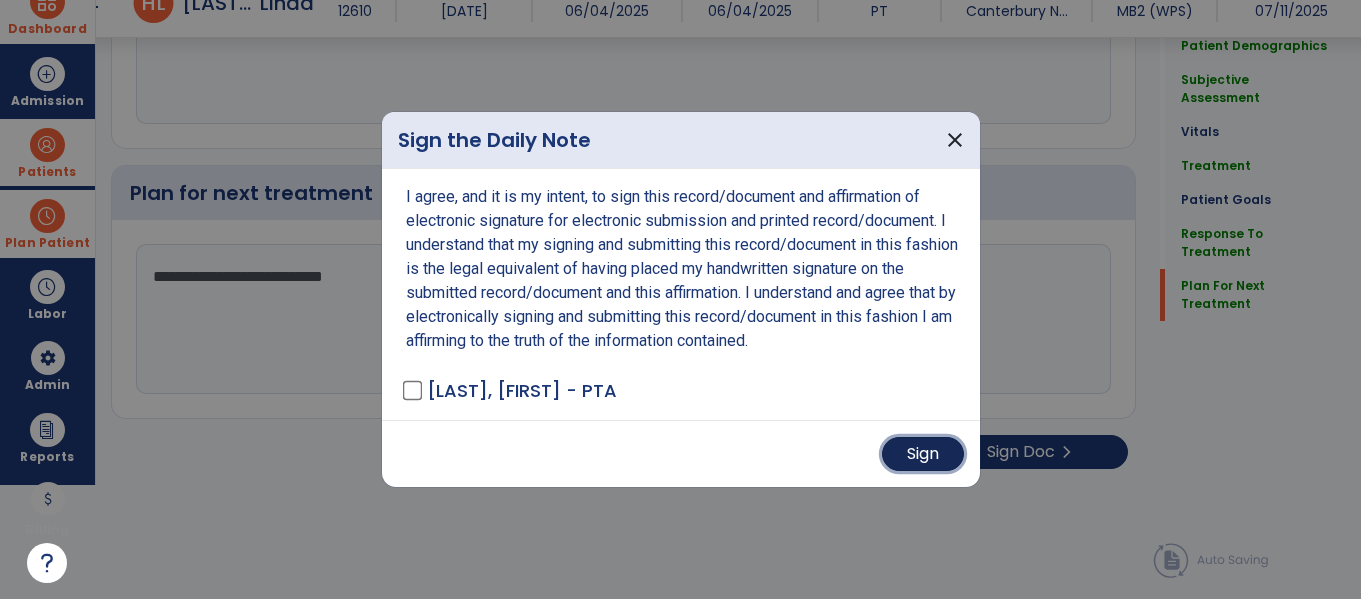 click on "Sign" at bounding box center (923, 454) 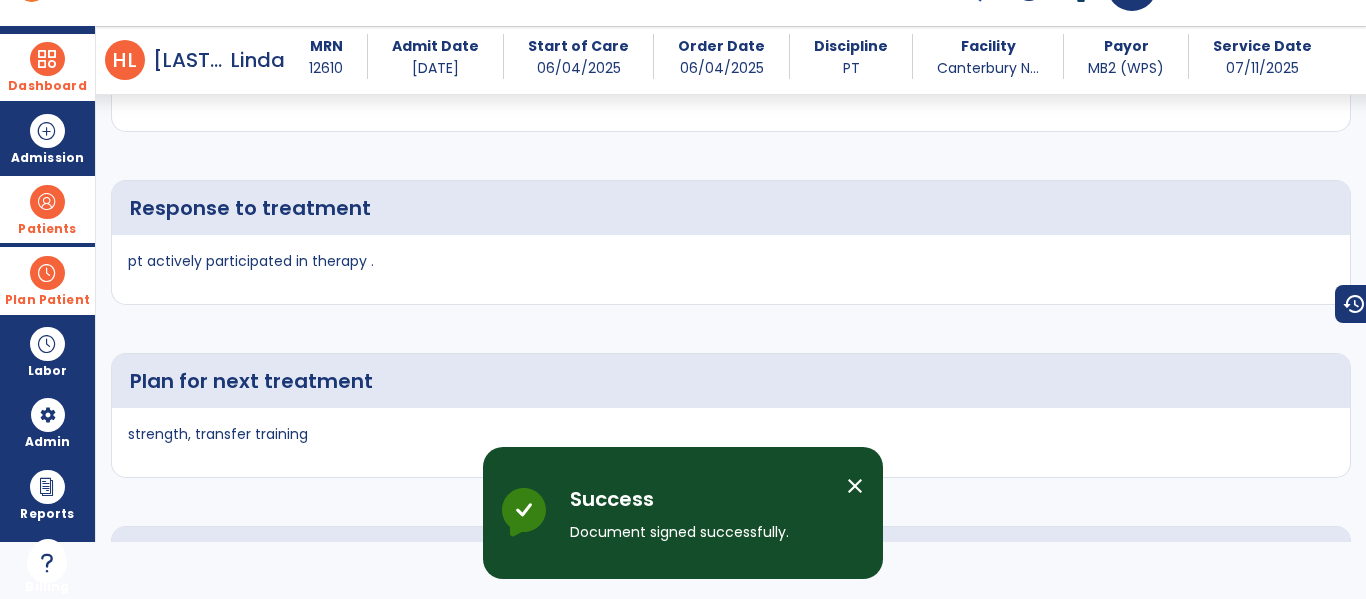 scroll, scrollTop: 3302, scrollLeft: 0, axis: vertical 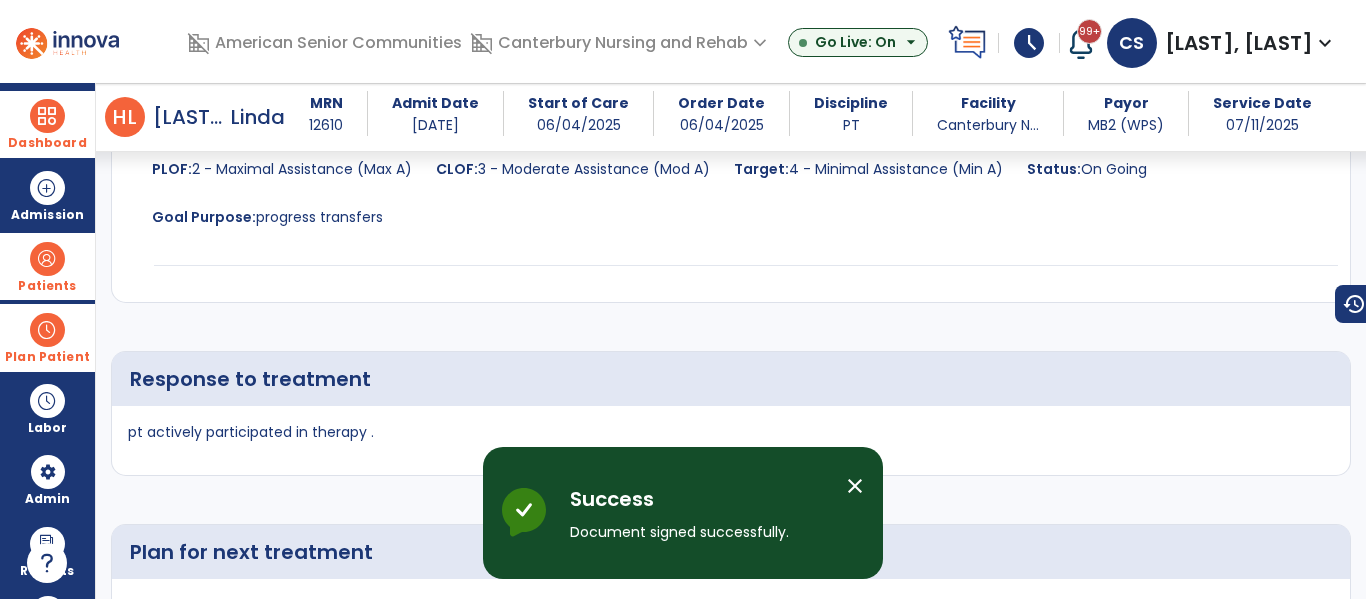 click on "Dashboard" at bounding box center [47, 143] 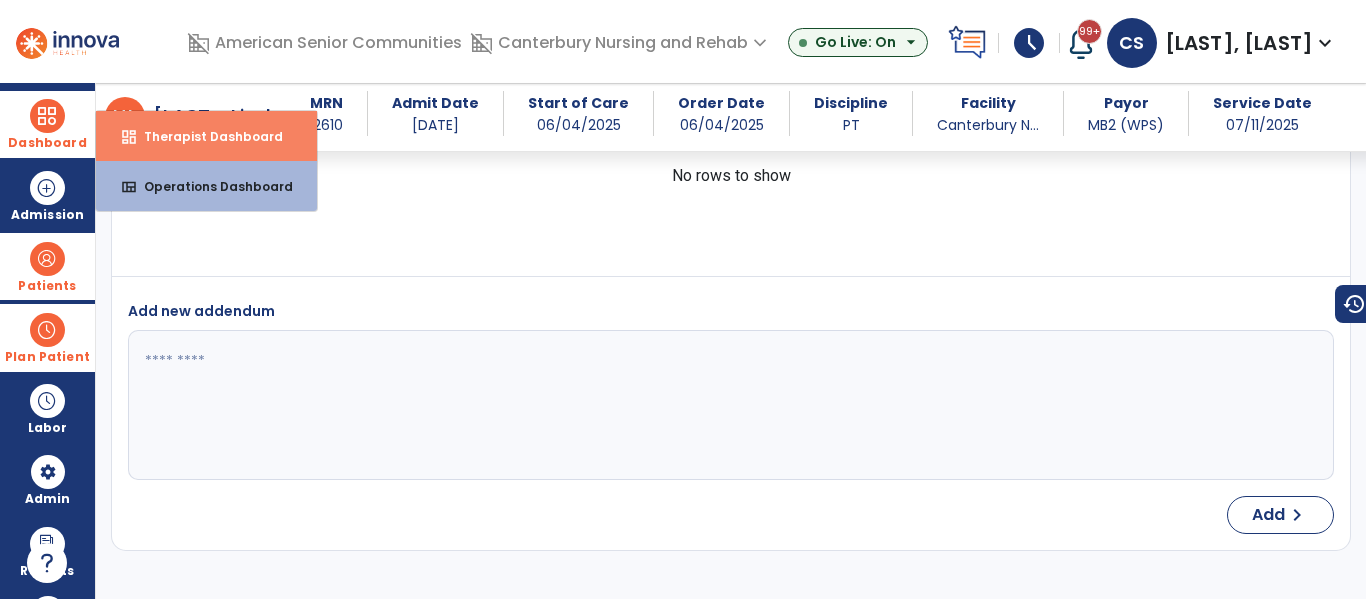 click on "dashboard  Therapist Dashboard" at bounding box center [206, 136] 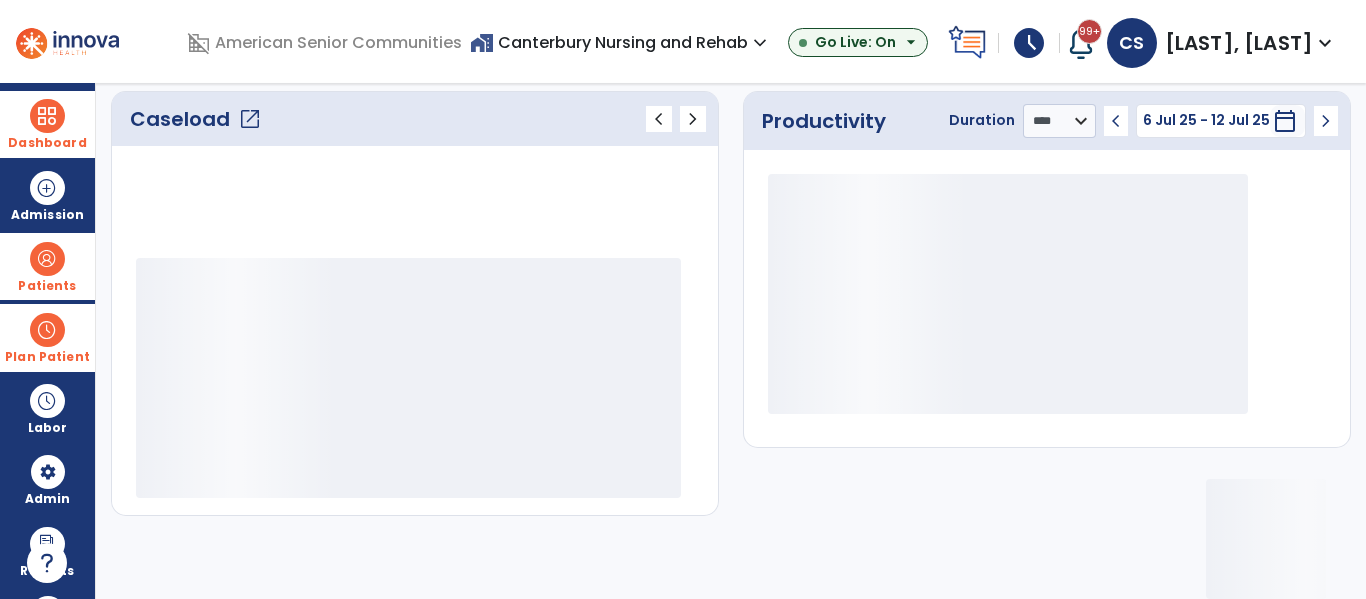 scroll, scrollTop: 276, scrollLeft: 0, axis: vertical 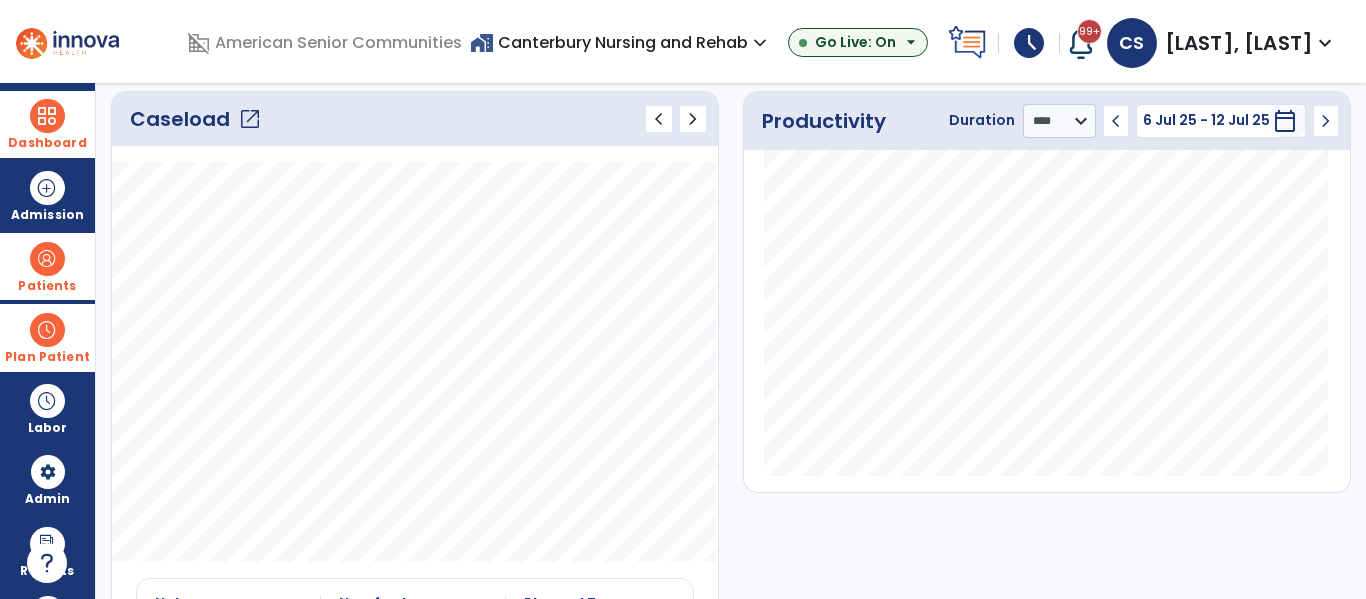 click on "open_in_new" 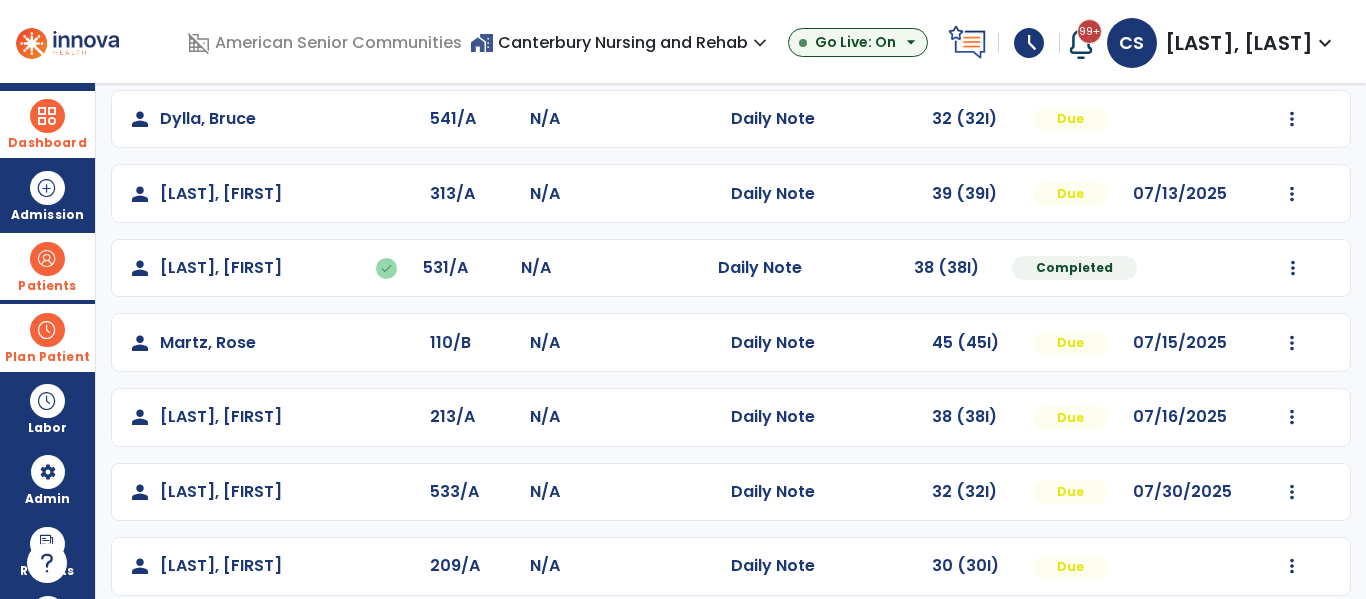 scroll, scrollTop: 190, scrollLeft: 0, axis: vertical 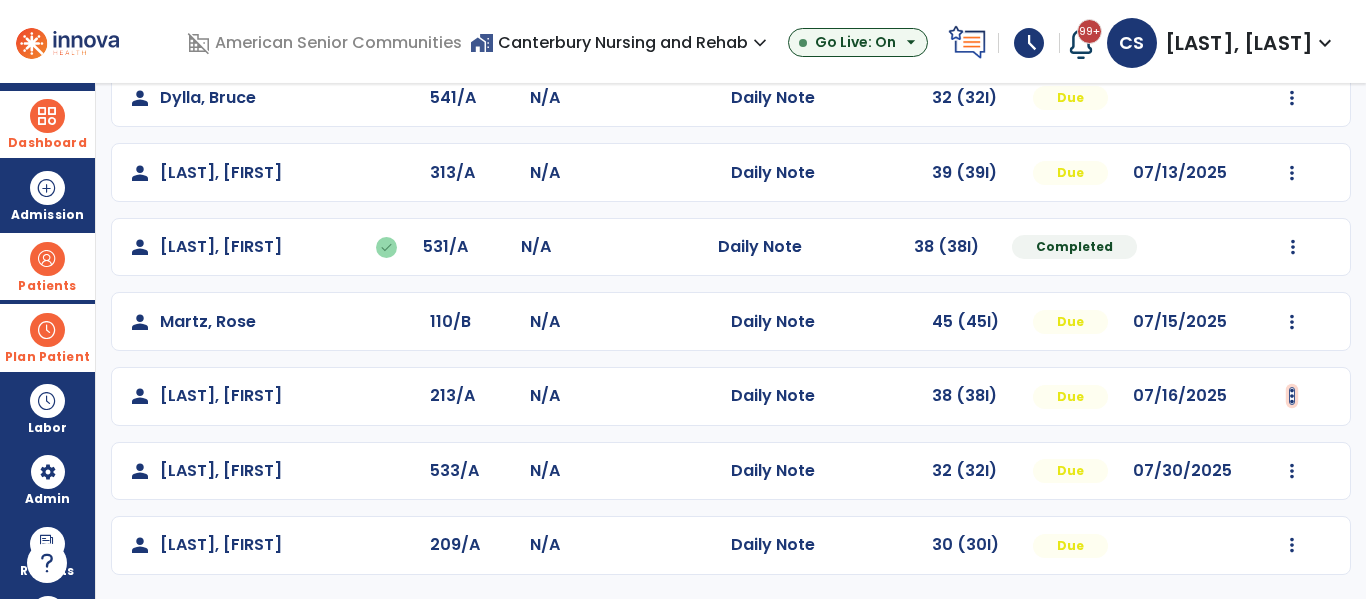 click at bounding box center (1292, 98) 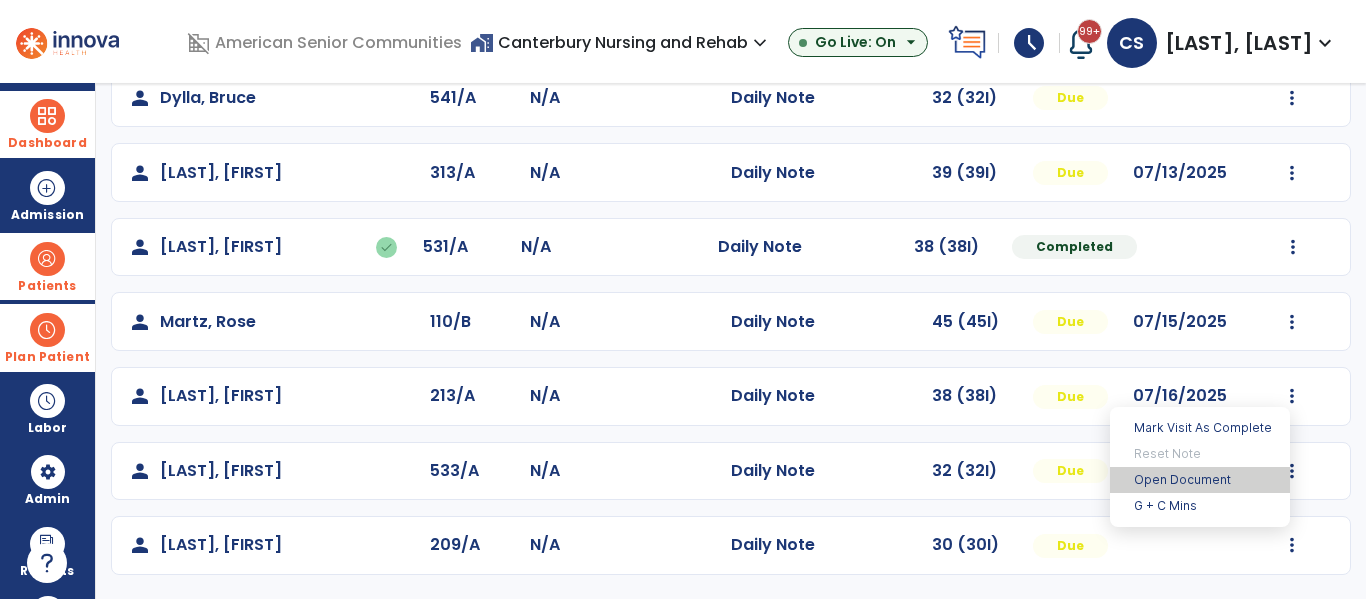 click on "Open Document" at bounding box center (1200, 480) 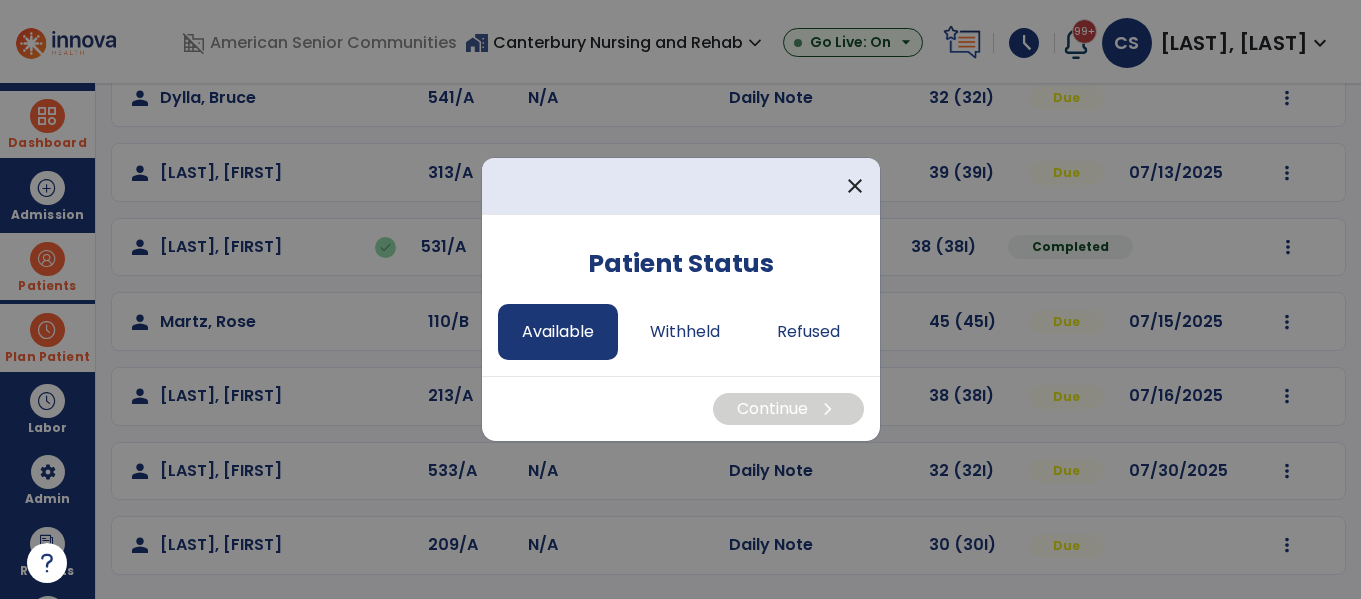 click on "Available" at bounding box center (558, 332) 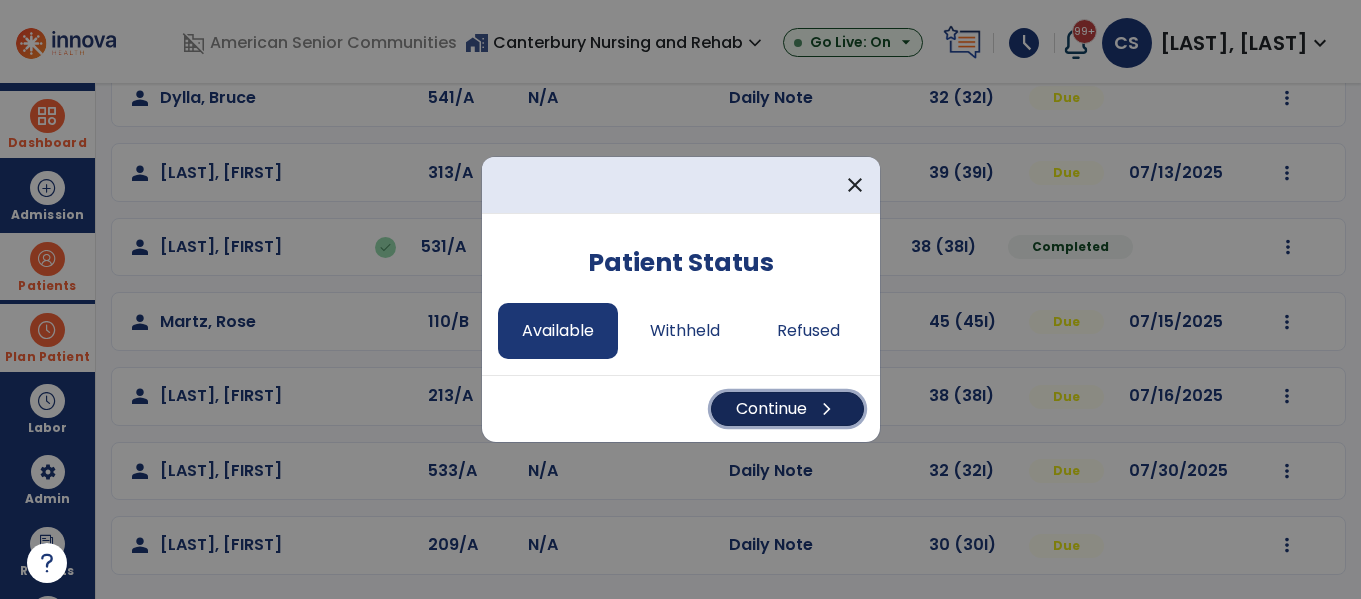 click on "Continue   chevron_right" at bounding box center [787, 409] 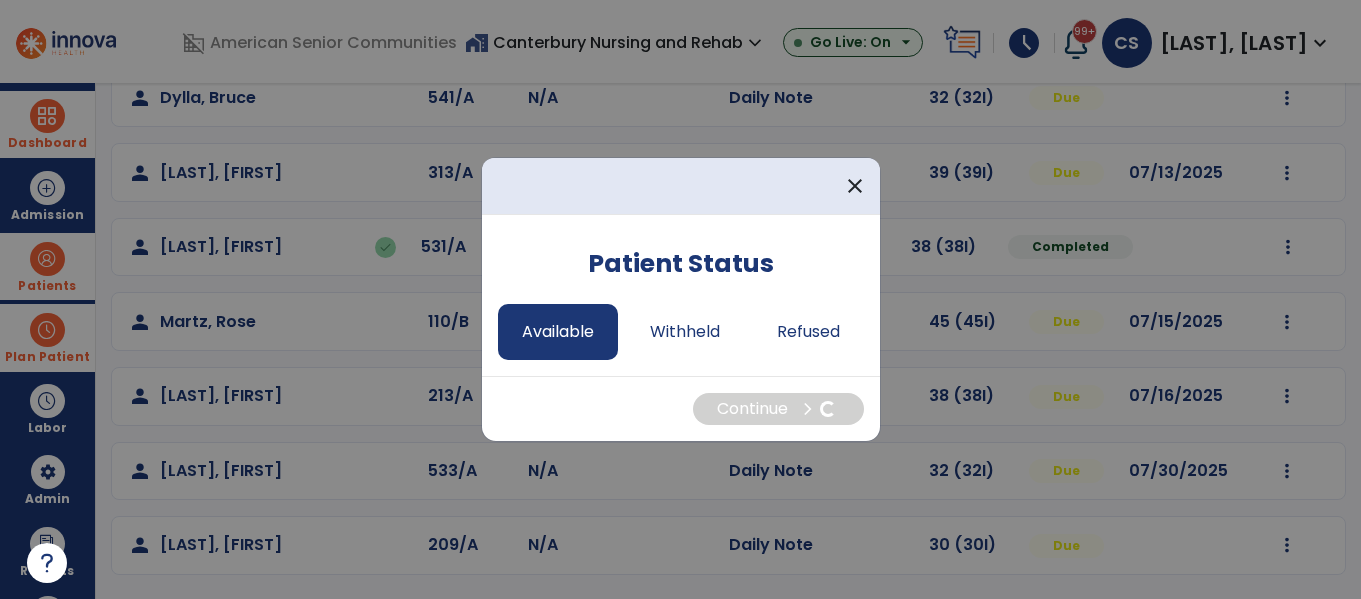 select on "*" 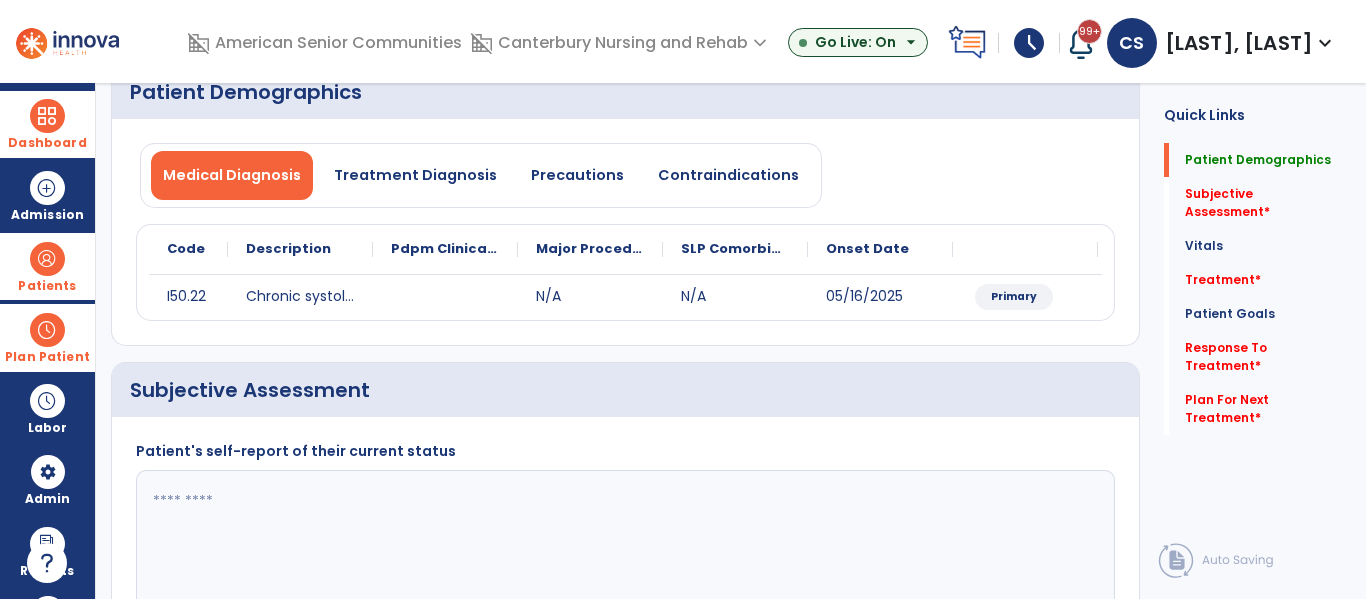 scroll, scrollTop: 0, scrollLeft: 0, axis: both 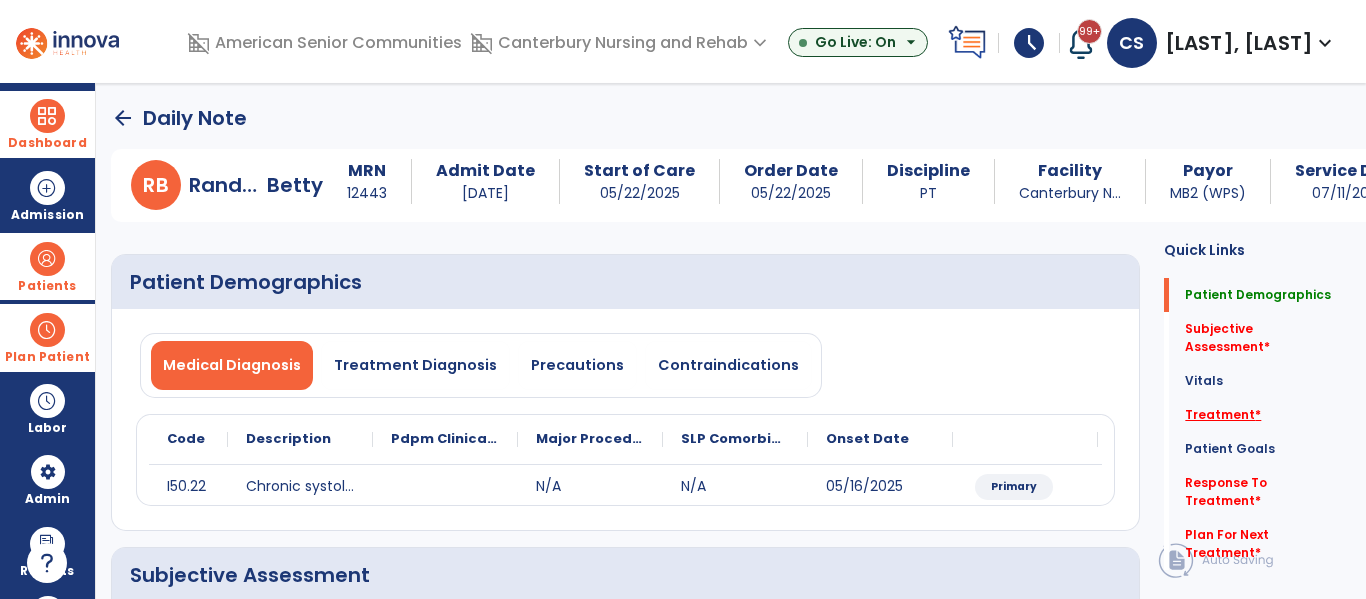 click on "Treatment   *" 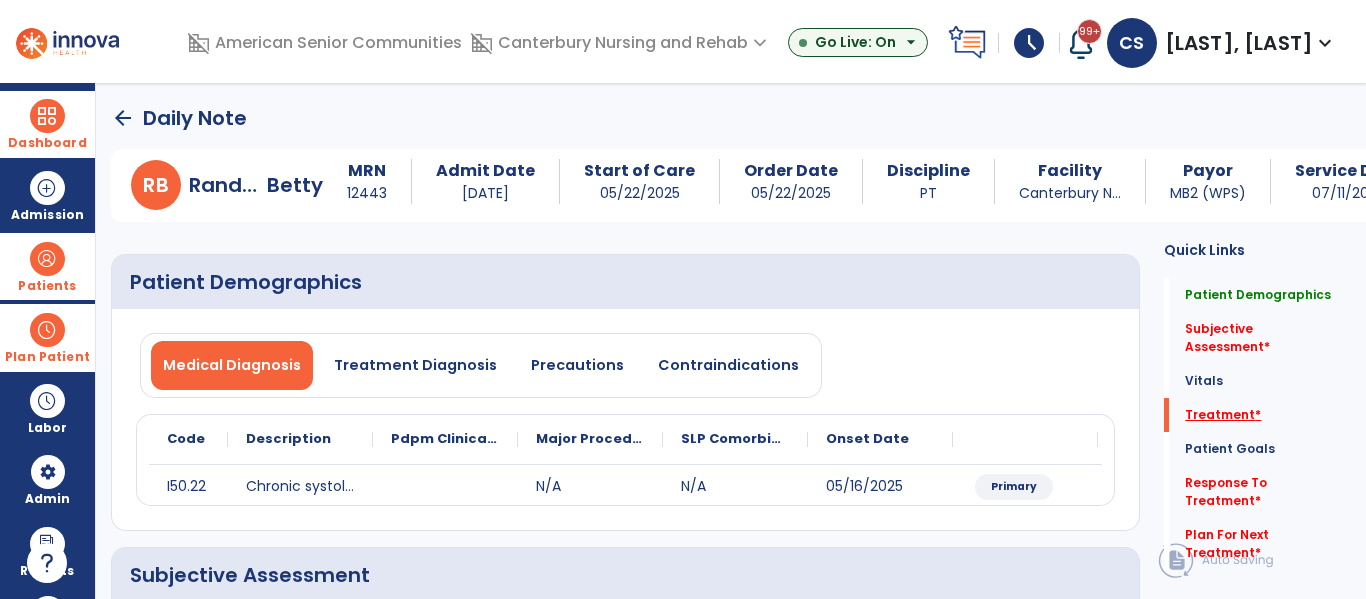 scroll, scrollTop: 207, scrollLeft: 0, axis: vertical 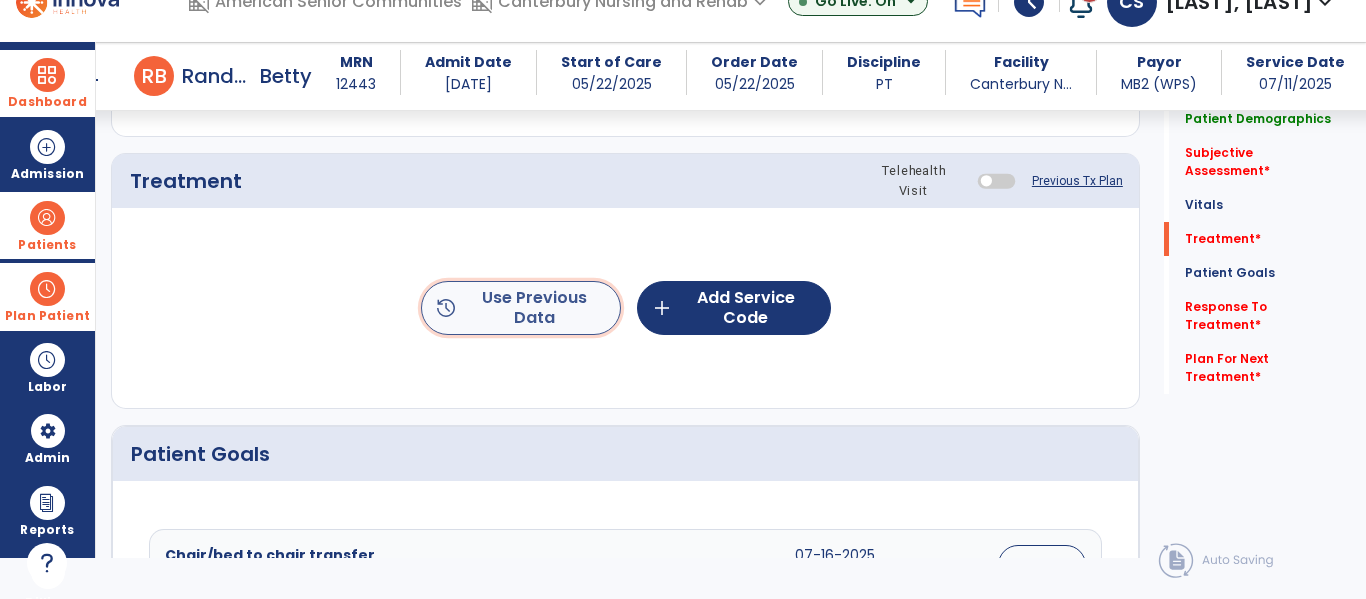 click on "history  Use Previous Data" 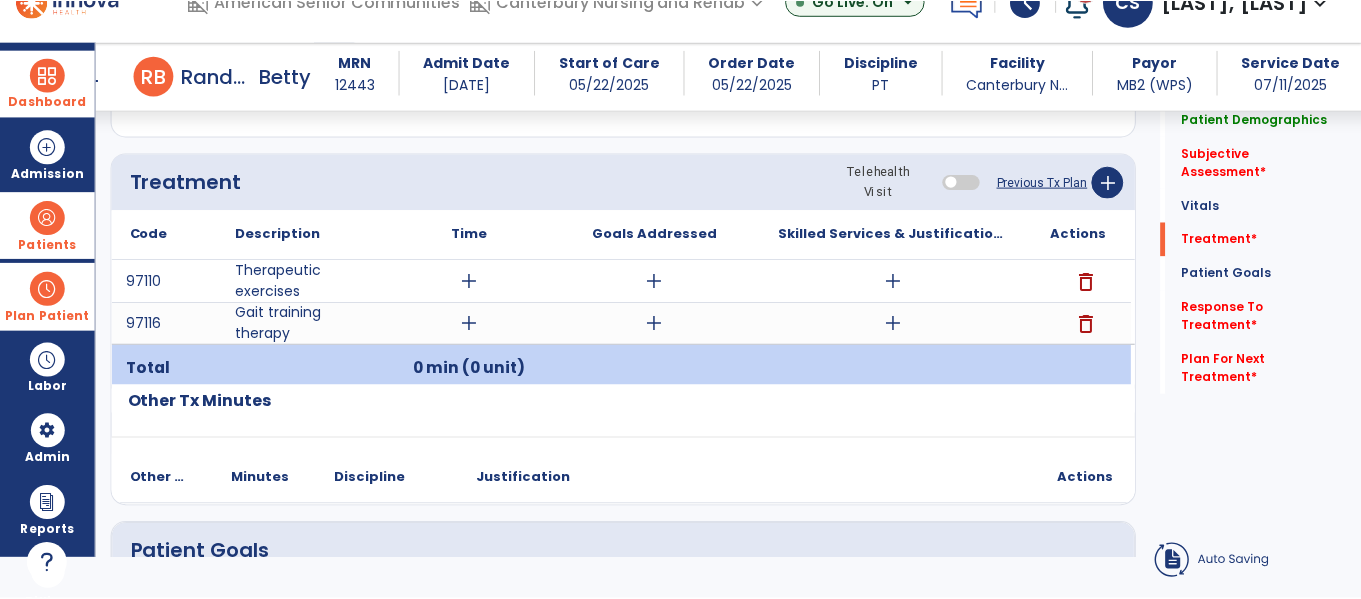 scroll, scrollTop: 0, scrollLeft: 0, axis: both 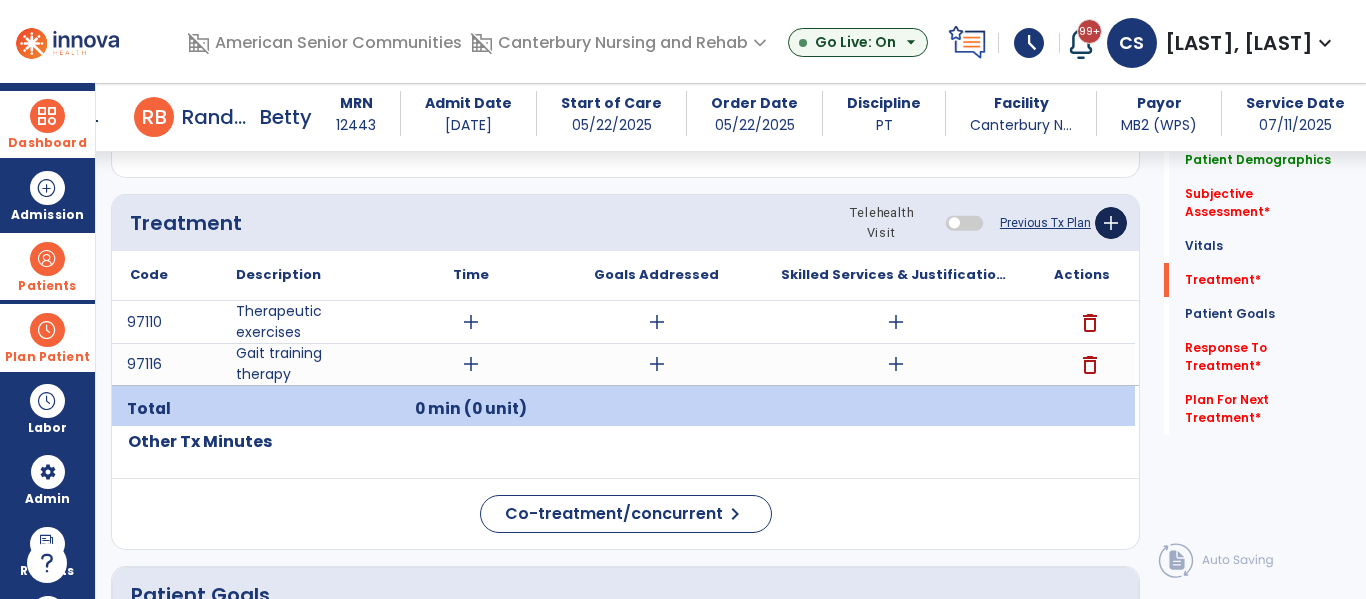 click on "add" 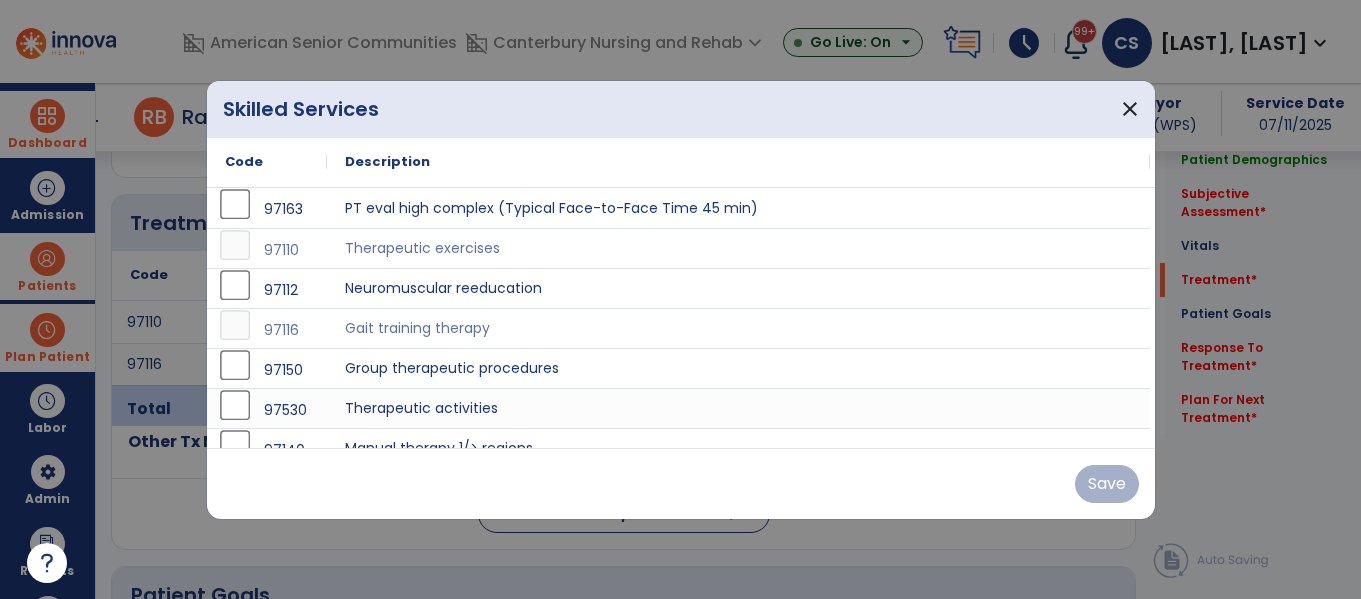 scroll, scrollTop: 1055, scrollLeft: 0, axis: vertical 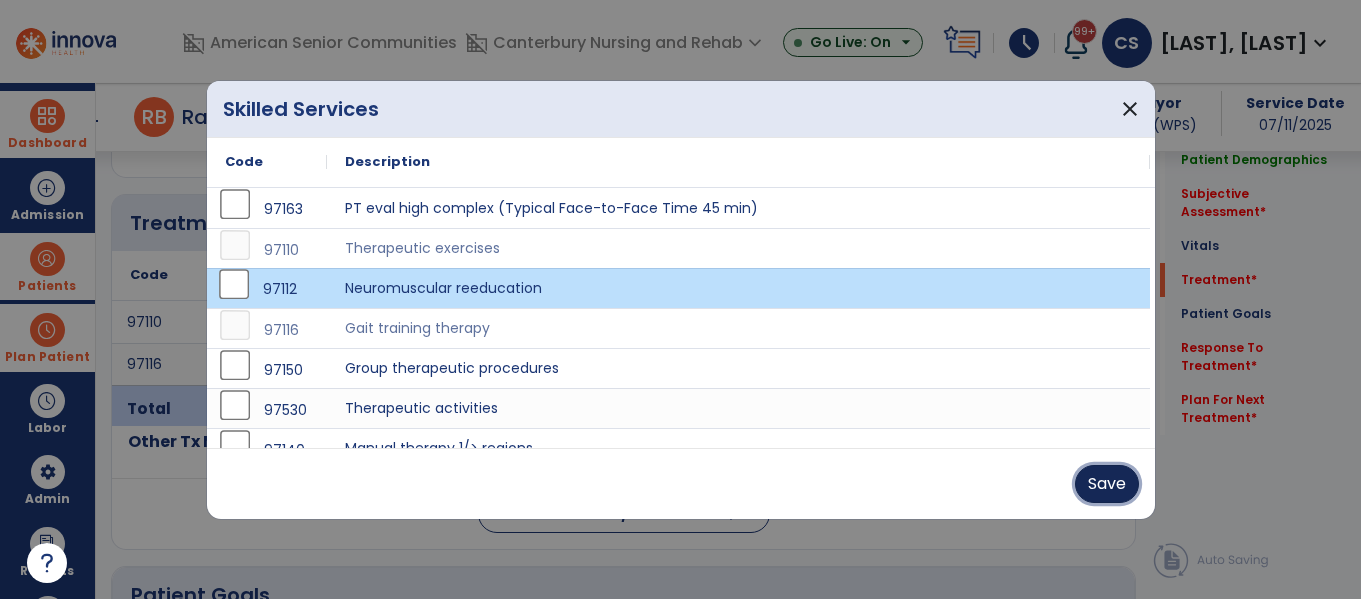 click on "Save" at bounding box center (1107, 484) 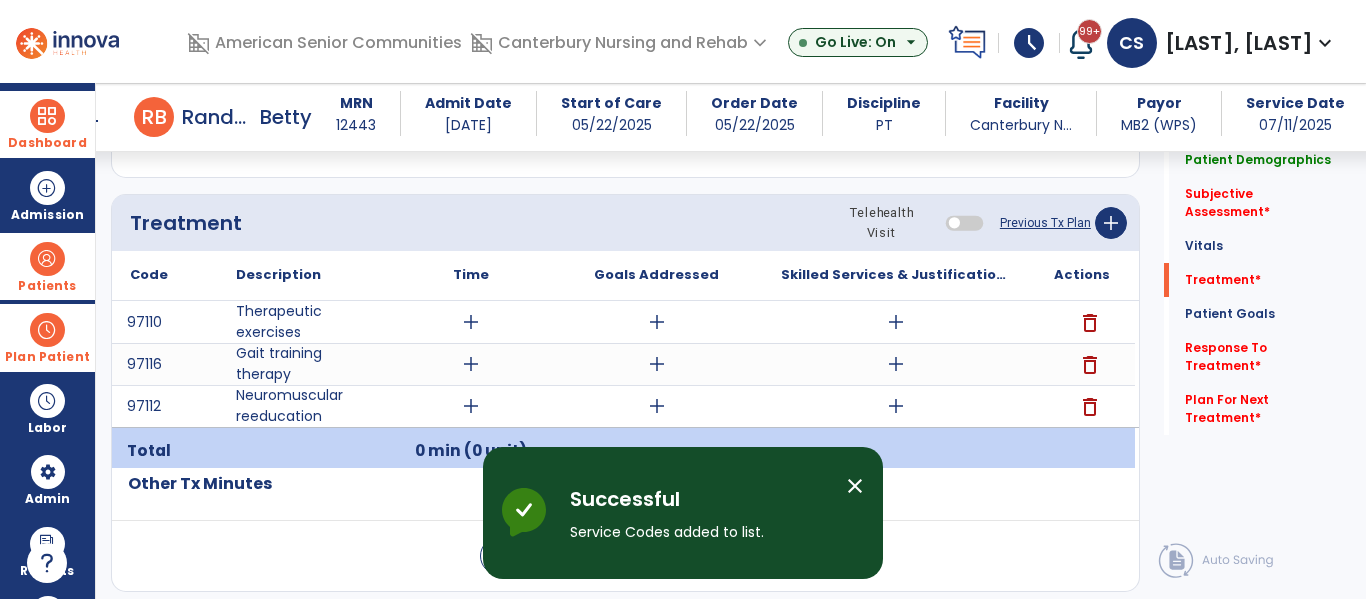 click on "add" at bounding box center [896, 322] 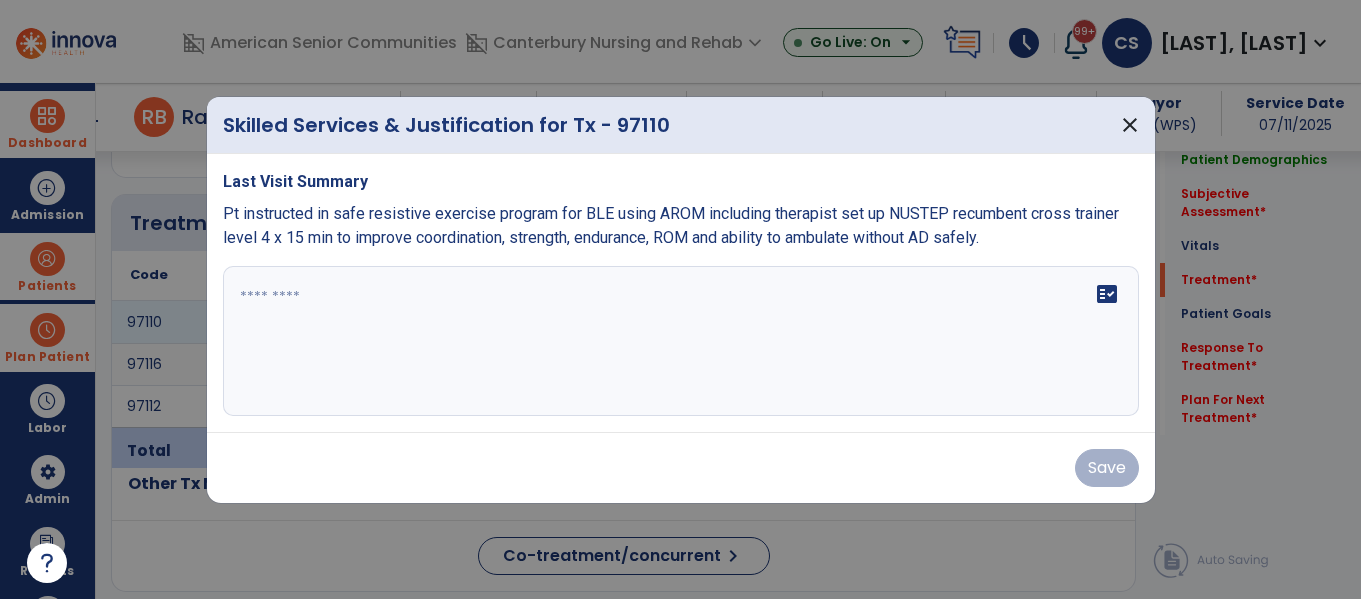 scroll, scrollTop: 1055, scrollLeft: 0, axis: vertical 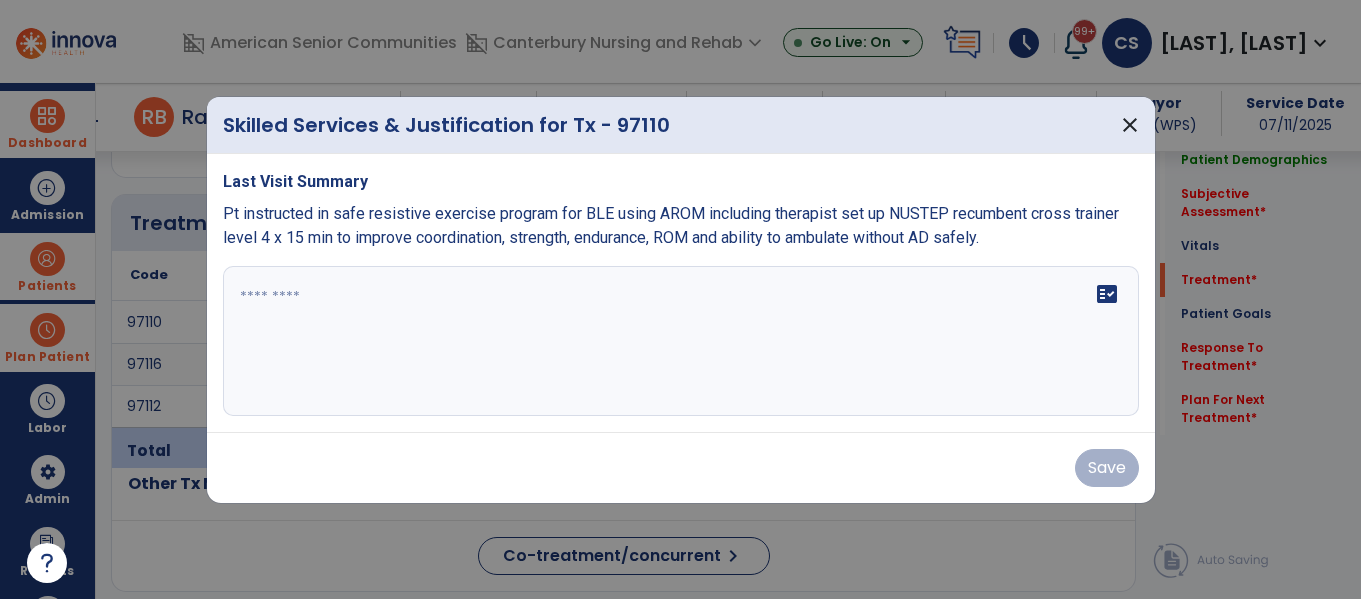 click at bounding box center [681, 341] 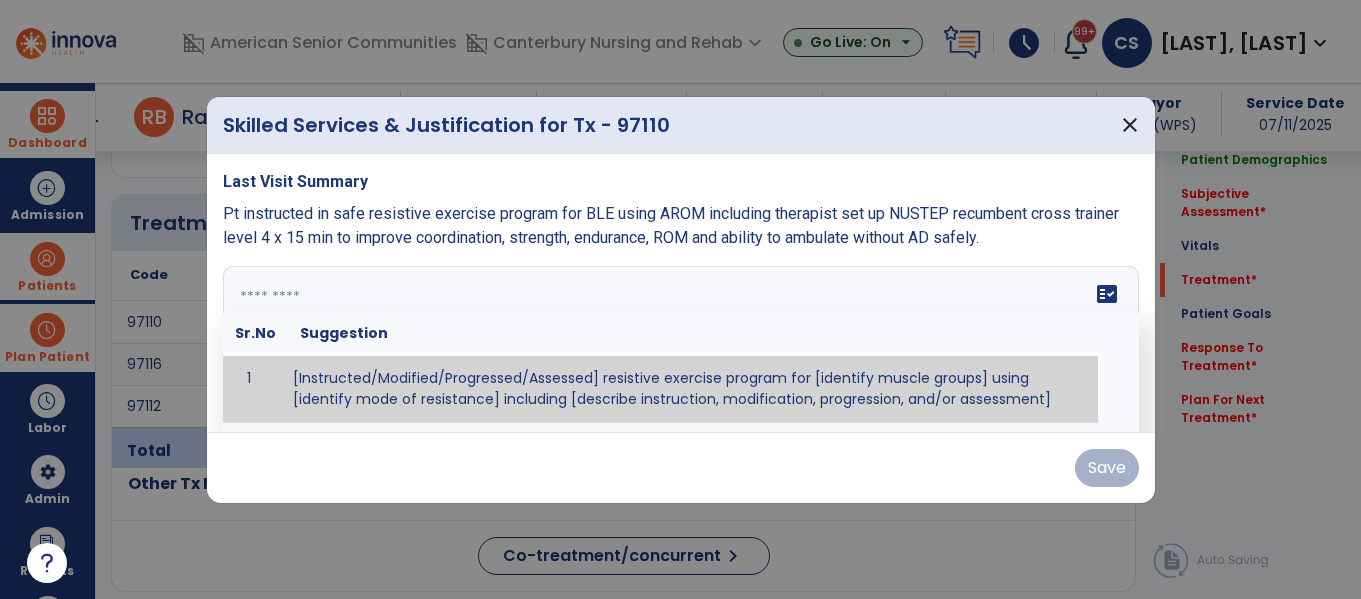 paste on "**********" 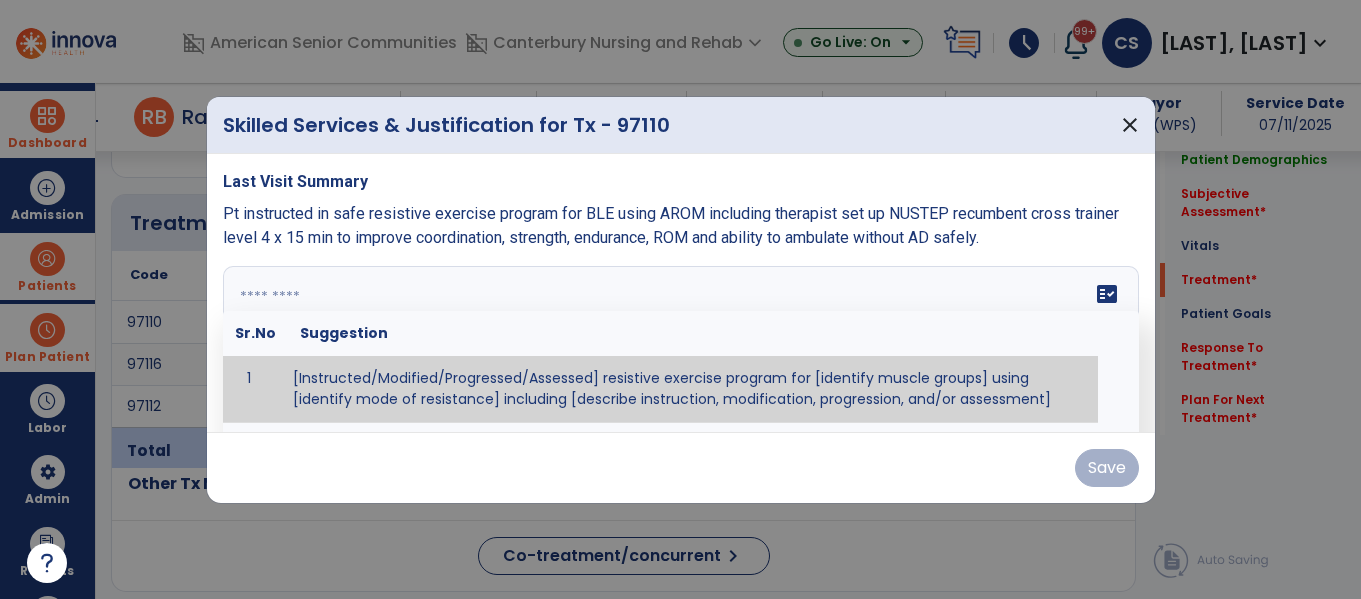 type on "**********" 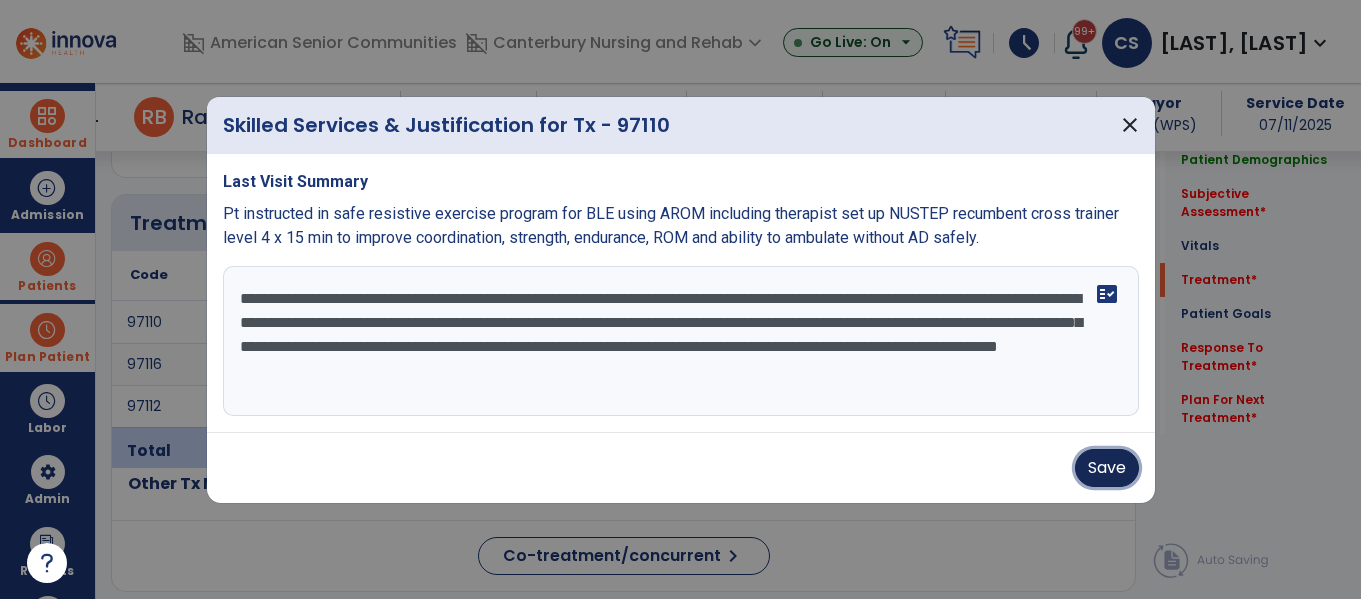 click on "Save" at bounding box center [1107, 468] 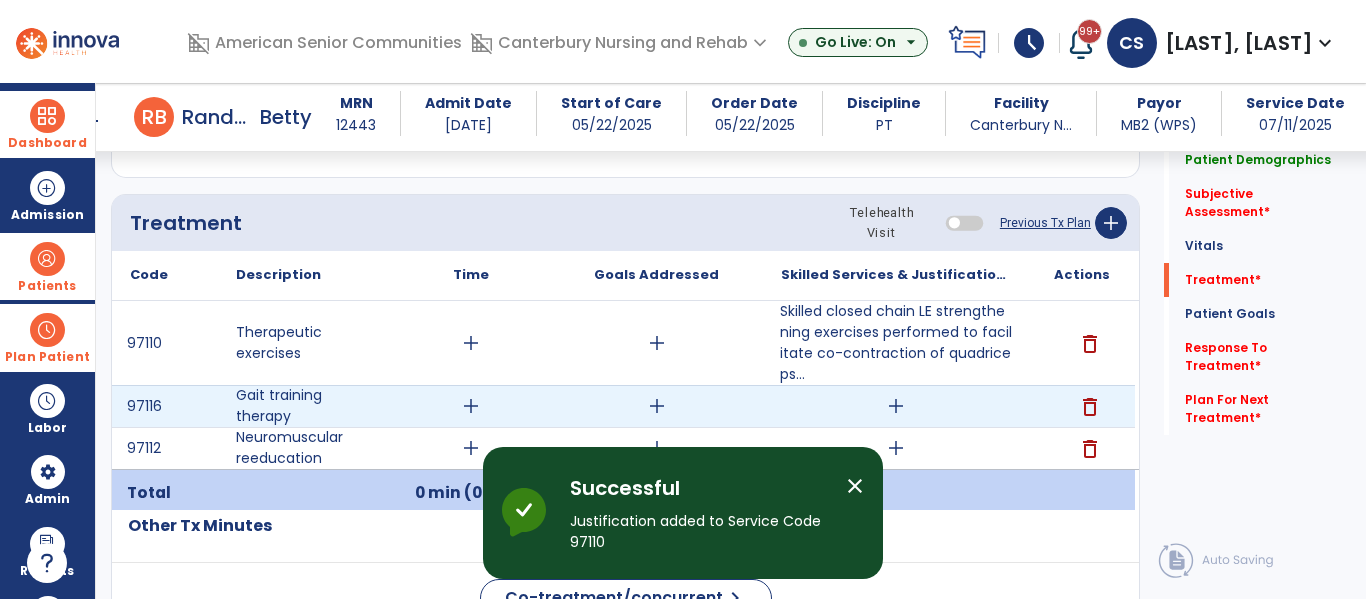 click on "add" at bounding box center [896, 406] 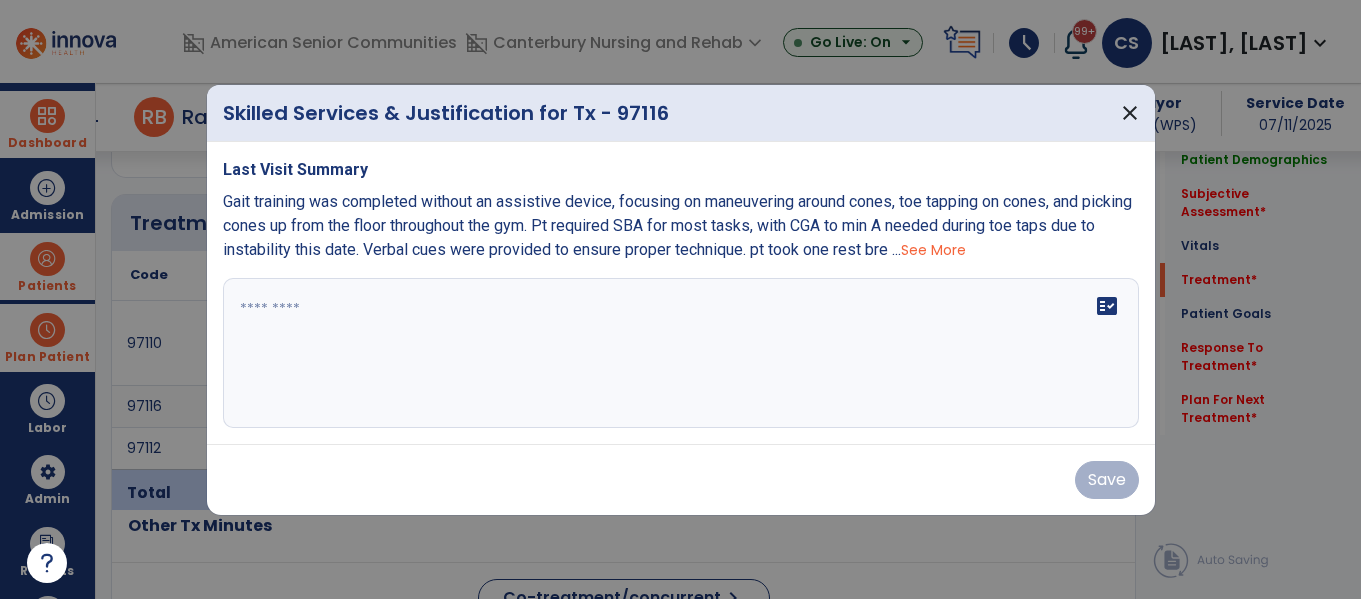 scroll, scrollTop: 1055, scrollLeft: 0, axis: vertical 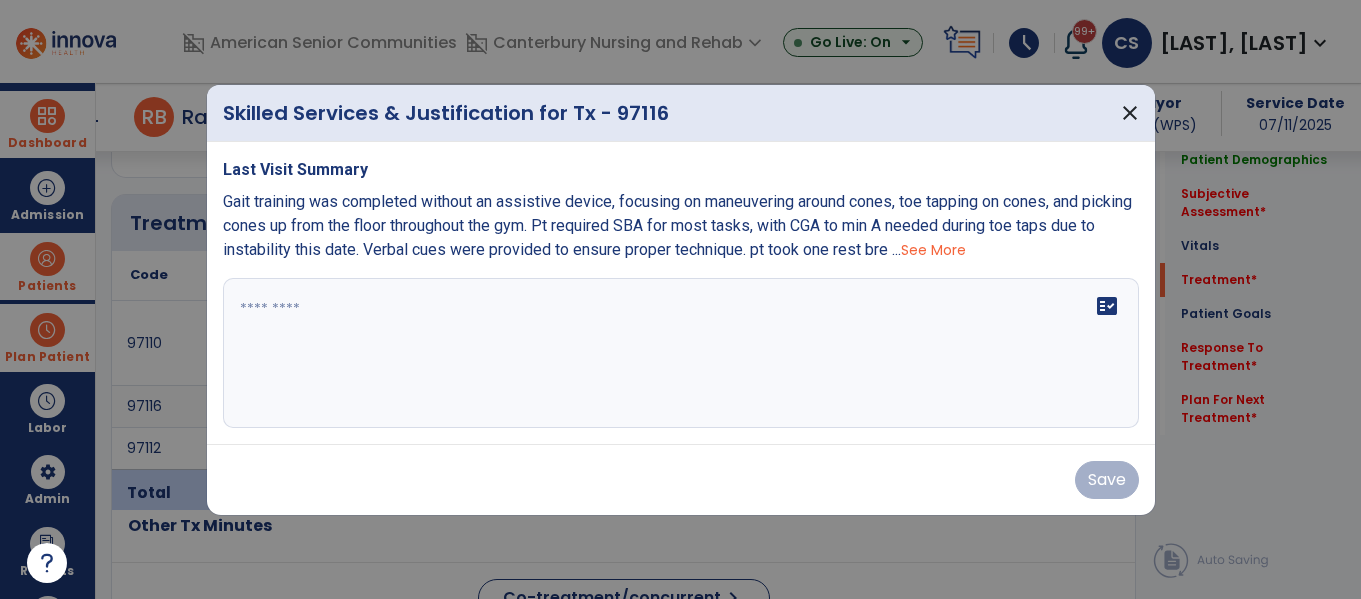 click on "See More" at bounding box center [933, 250] 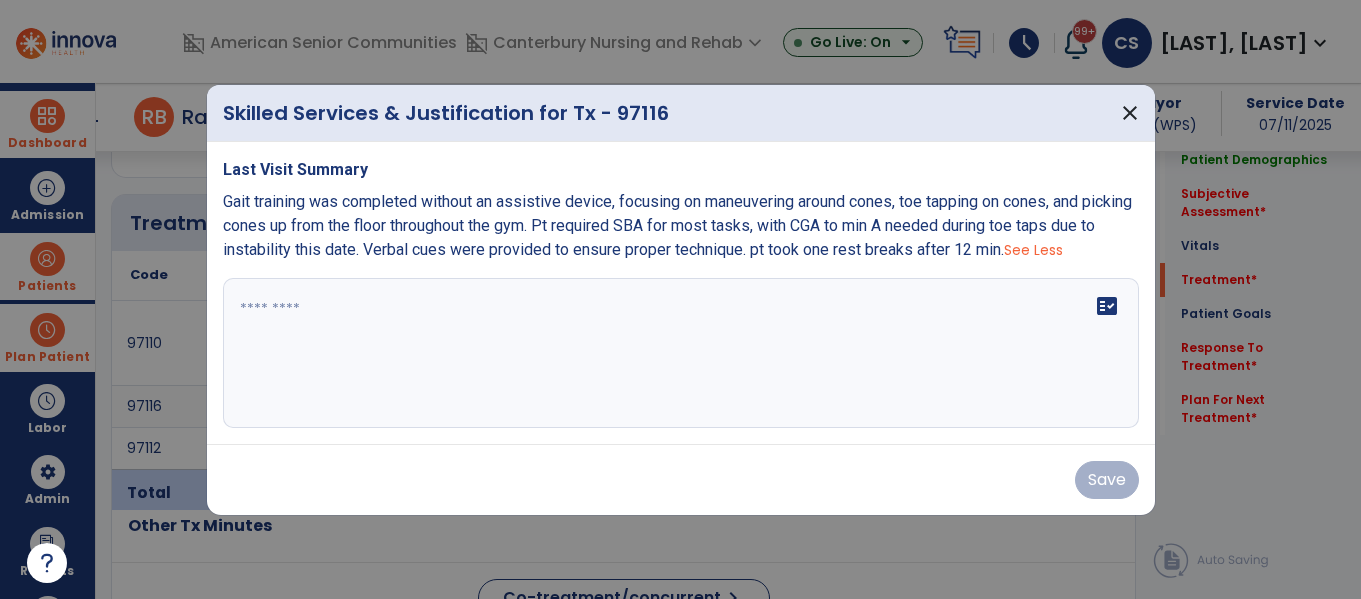 click on "See Less" at bounding box center (1033, 250) 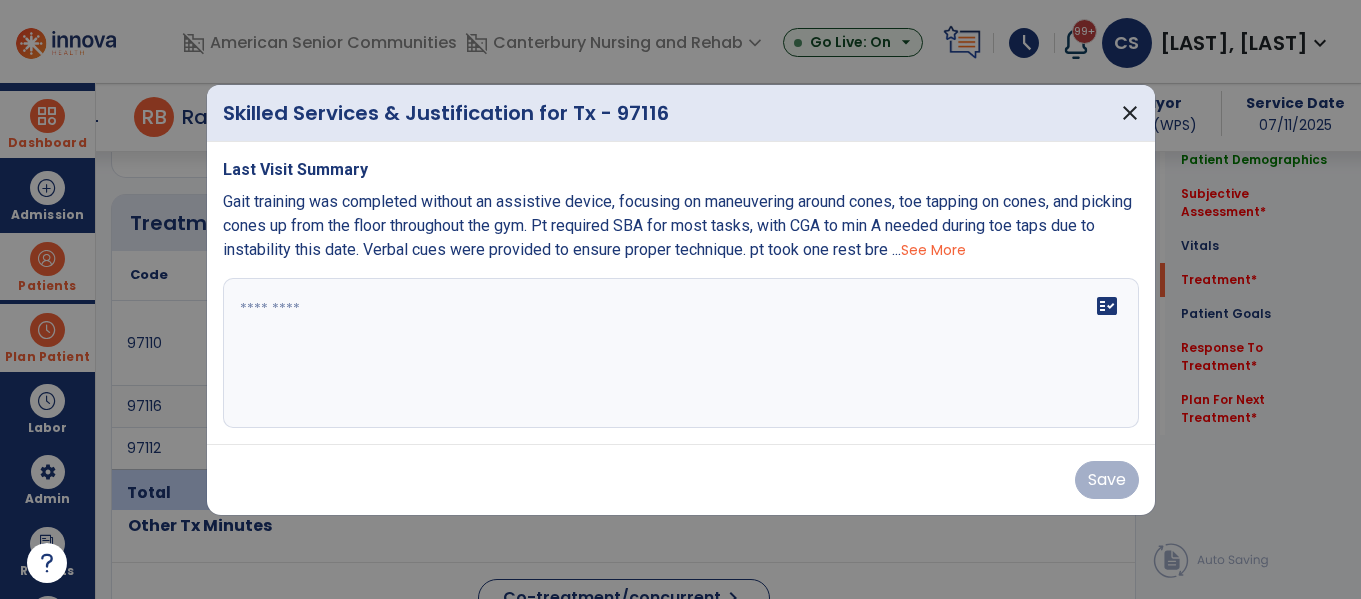 click on "See More" at bounding box center (933, 250) 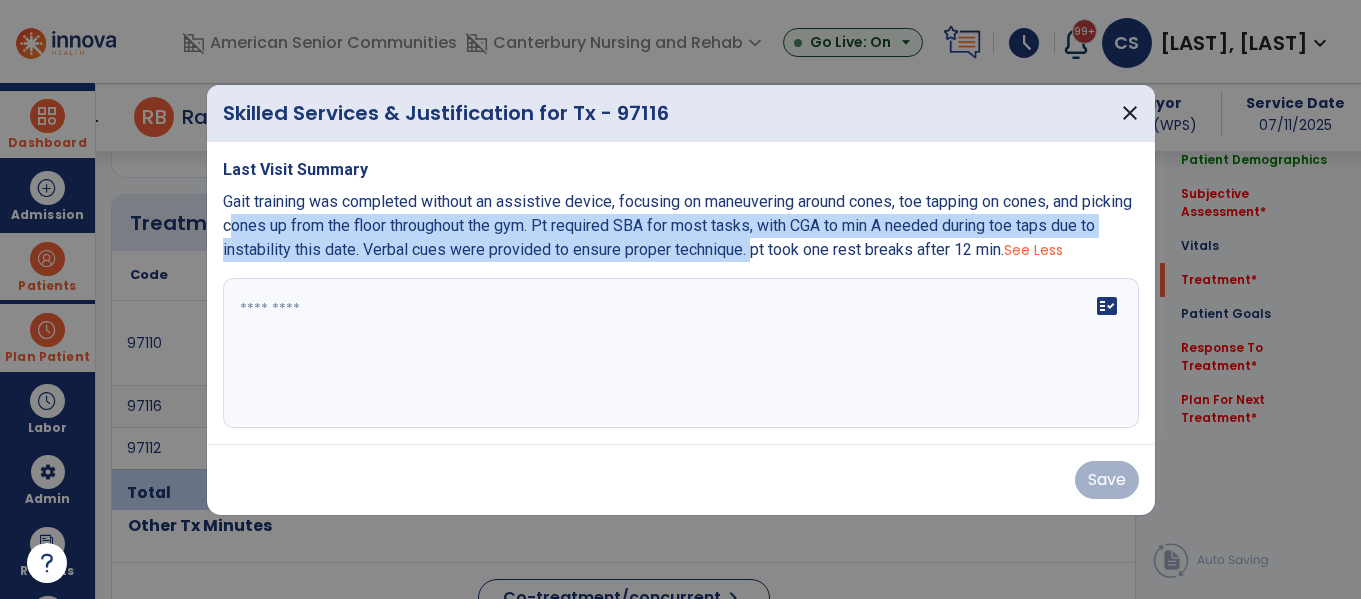 drag, startPoint x: 803, startPoint y: 253, endPoint x: 287, endPoint y: 223, distance: 516.87134 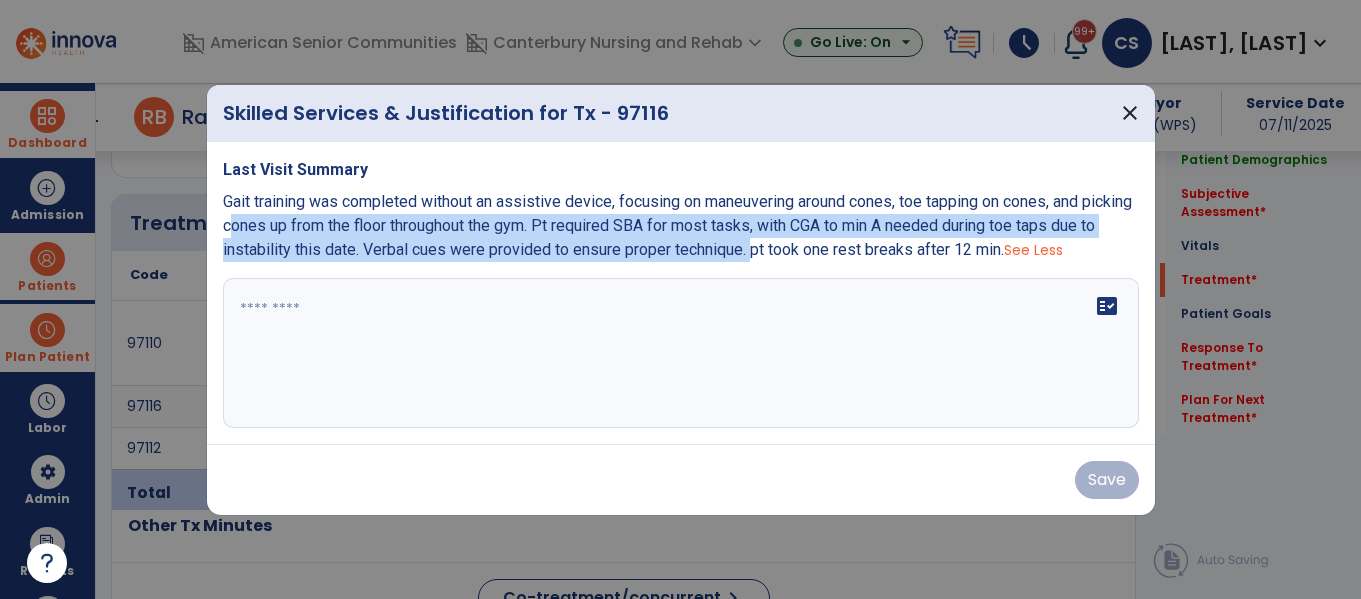 click on "Gait training was completed without an assistive device, focusing on maneuvering around cones, toe tapping on cones, and picking cones up from the floor throughout the gym. Pt required SBA for most tasks, with CGA to min A needed during toe taps due to instability this date. Verbal cues were provided to ensure proper technique. pt took one rest breaks after 12 min." at bounding box center [677, 225] 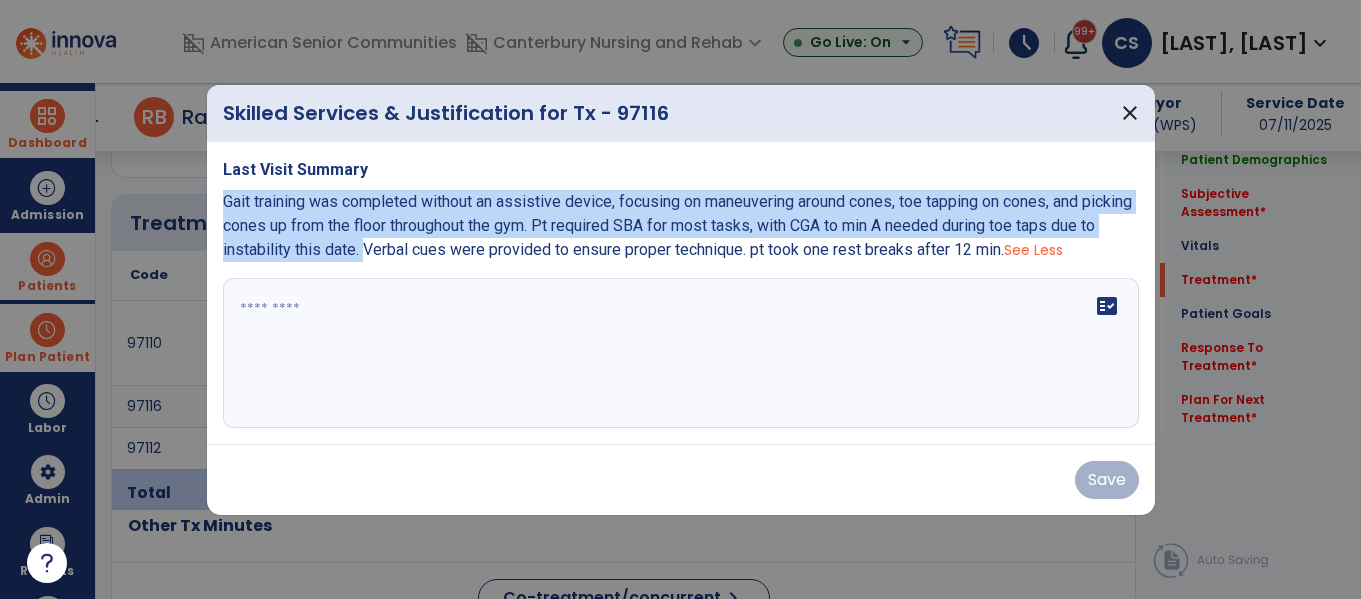 drag, startPoint x: 412, startPoint y: 252, endPoint x: 221, endPoint y: 192, distance: 200.2024 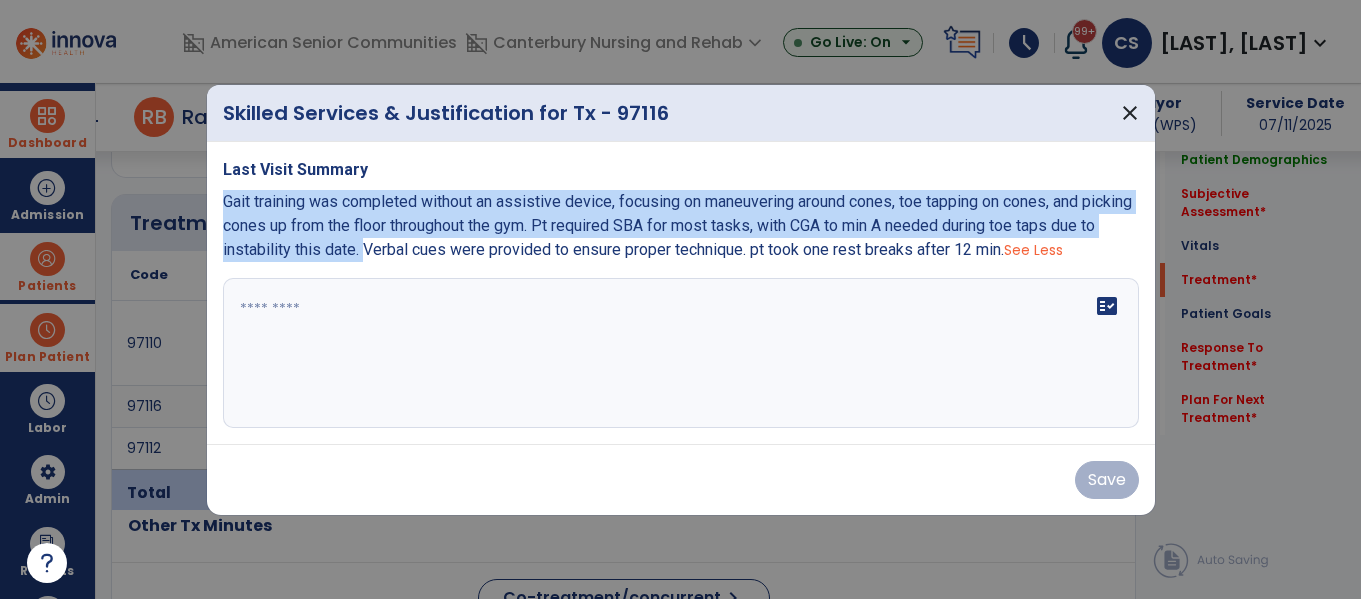 click on "Gait training was completed without an assistive device, focusing on maneuvering around cones, toe tapping on cones, and picking cones up from the floor throughout the gym. Pt required SBA for most tasks, with CGA to min A needed during toe taps due to instability this date. Verbal cues were provided to ensure proper technique. pt took one rest breaks after 12 min." at bounding box center [677, 225] 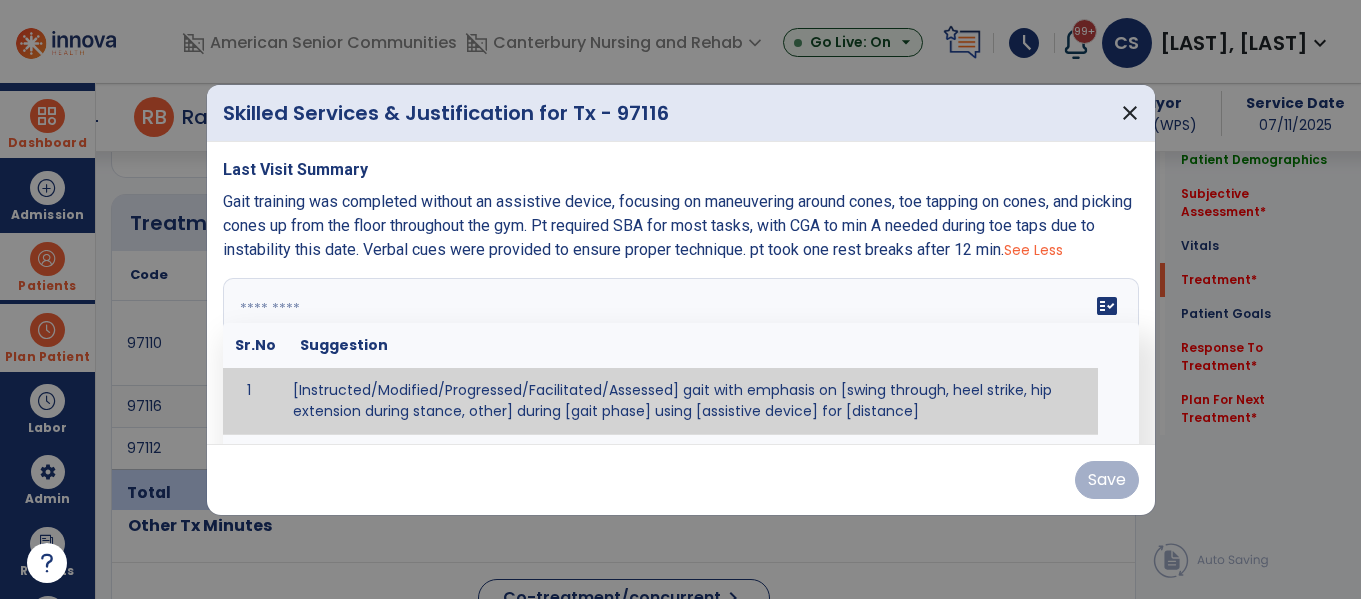 paste on "**********" 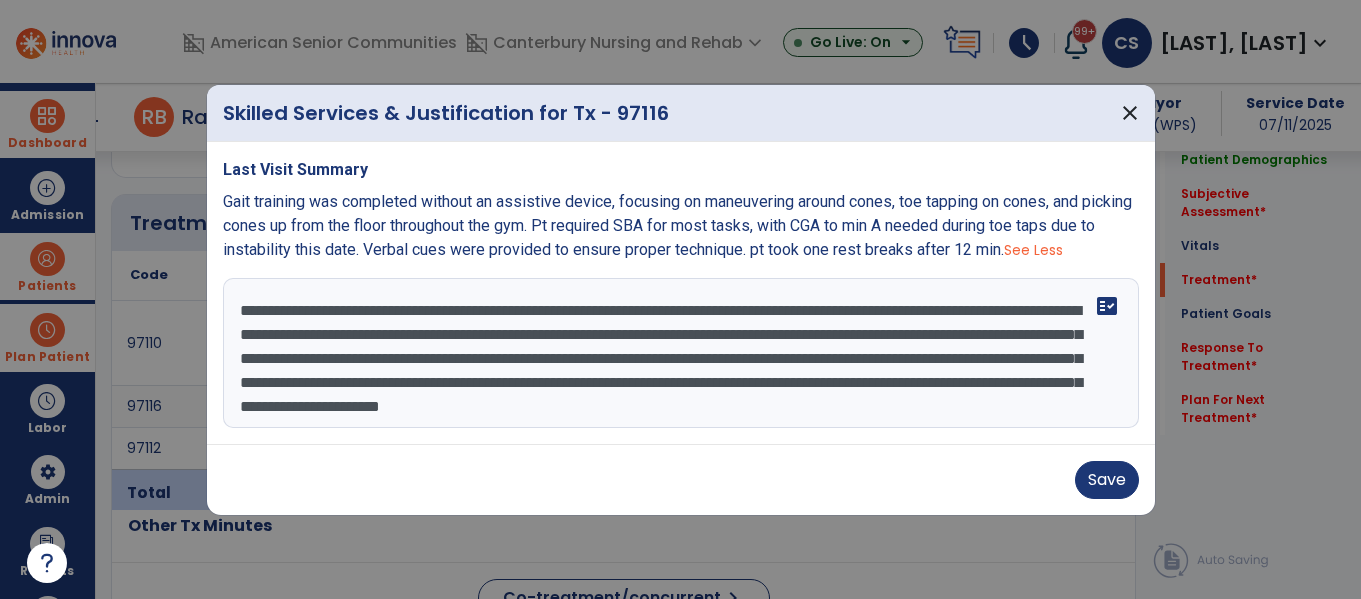 scroll, scrollTop: 16, scrollLeft: 0, axis: vertical 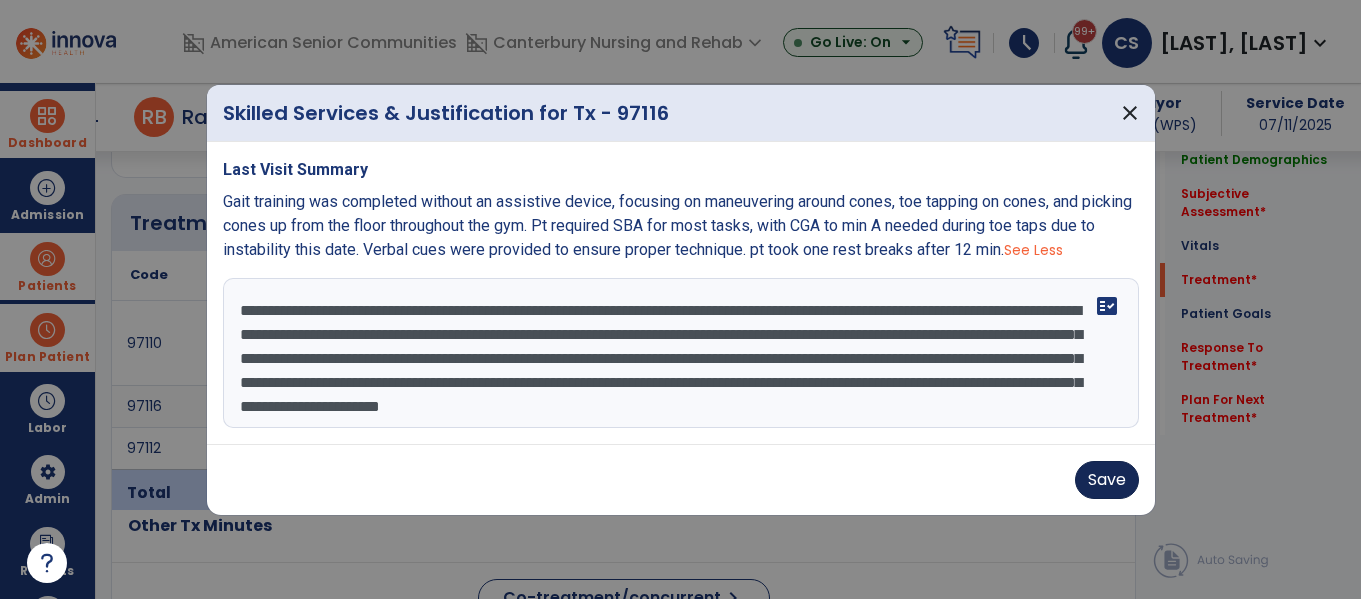 type on "**********" 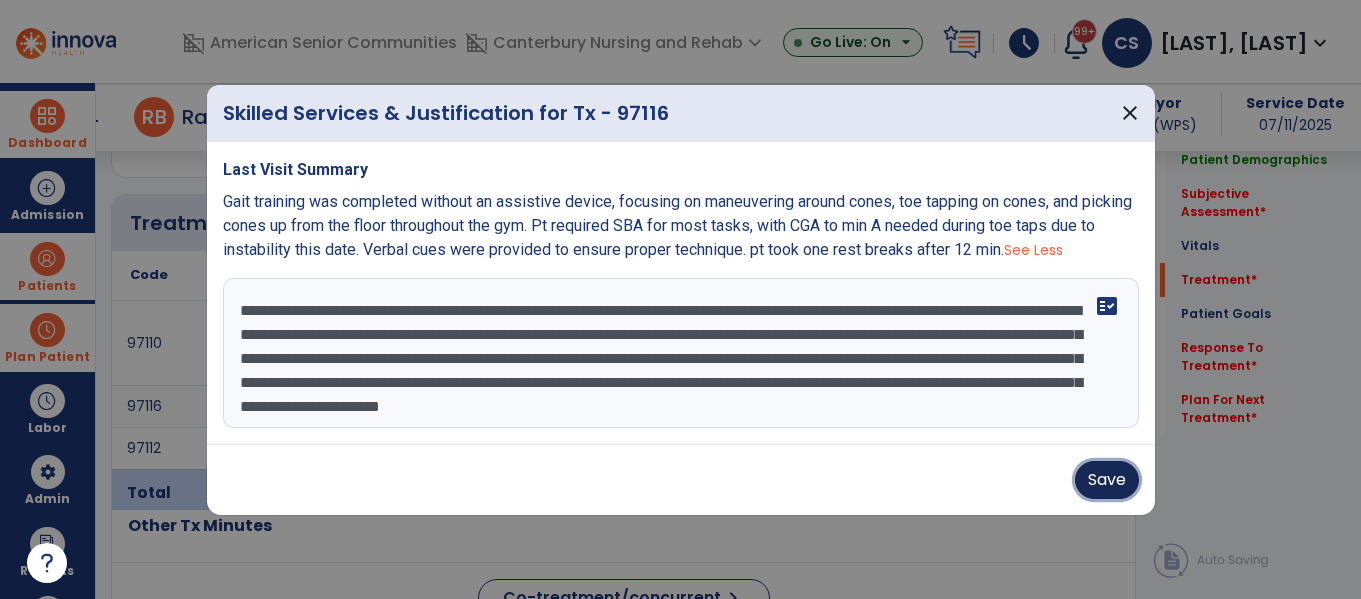 click on "Save" at bounding box center [1107, 480] 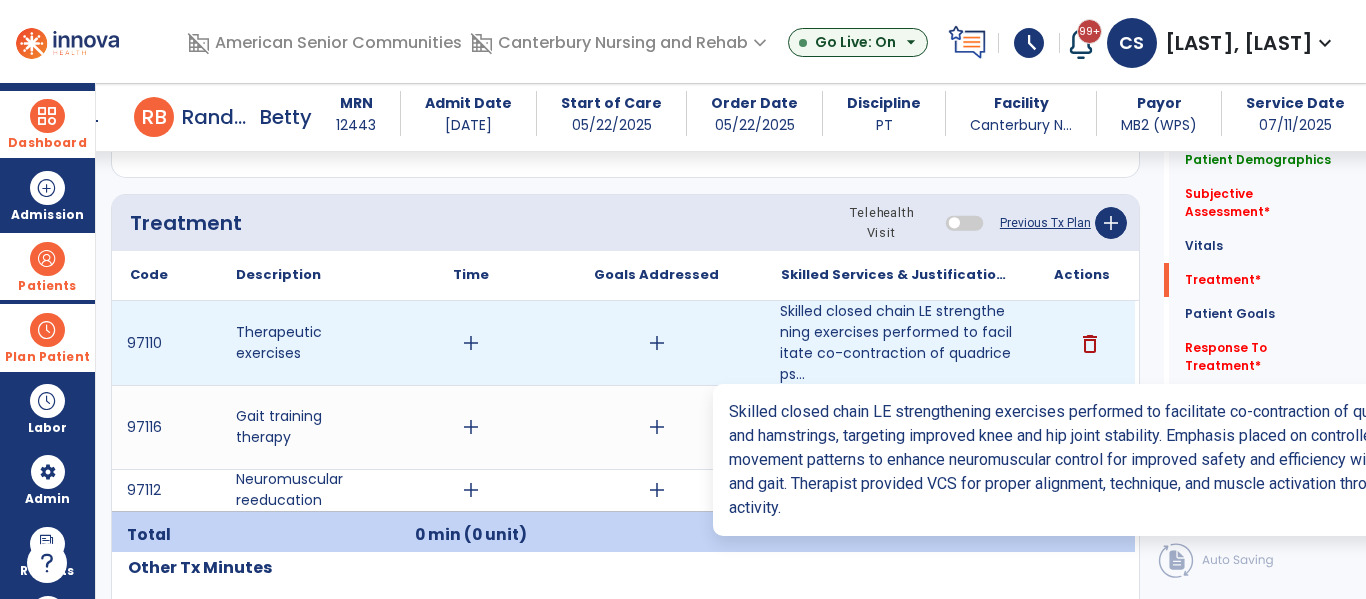 click on "Skilled closed chain LE strengthening exercises performed to facilitate co-contraction of quadriceps..." at bounding box center [896, 343] 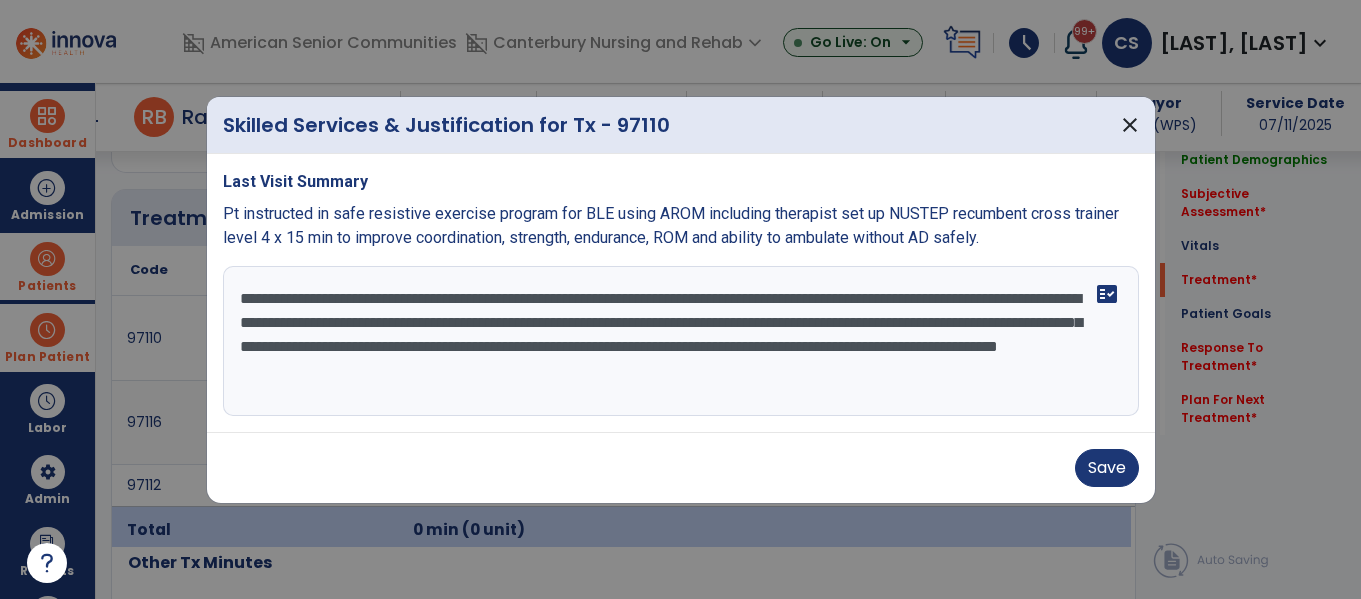 scroll, scrollTop: 1055, scrollLeft: 0, axis: vertical 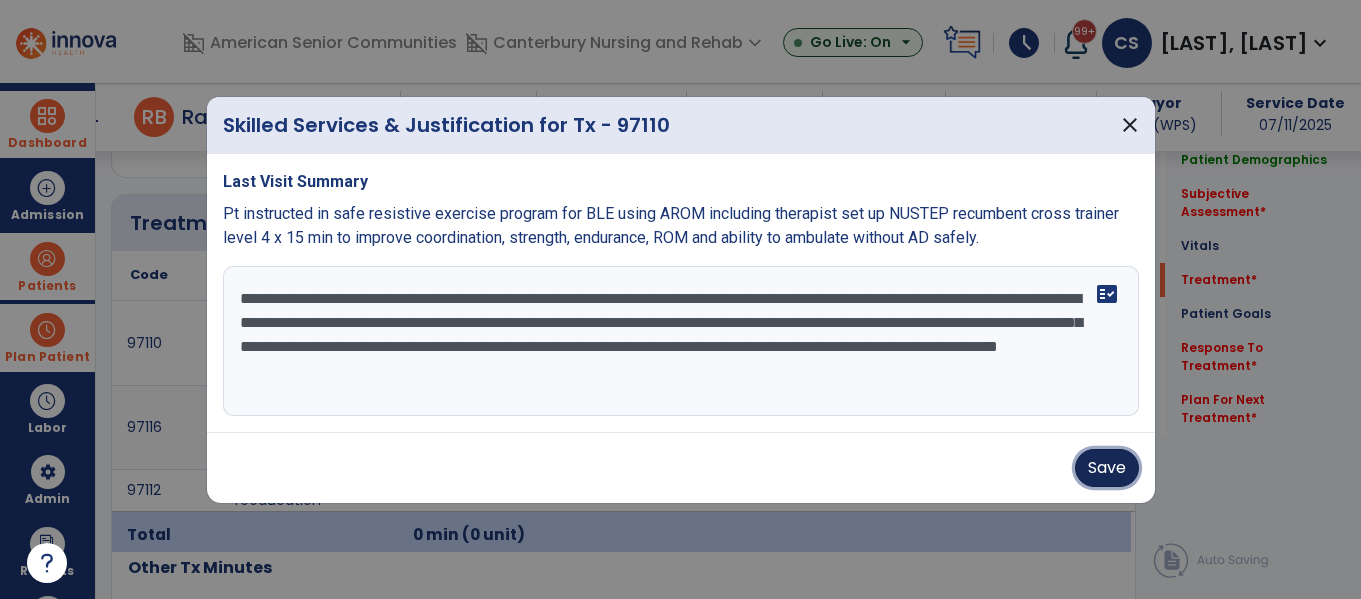 click on "Save" at bounding box center (1107, 468) 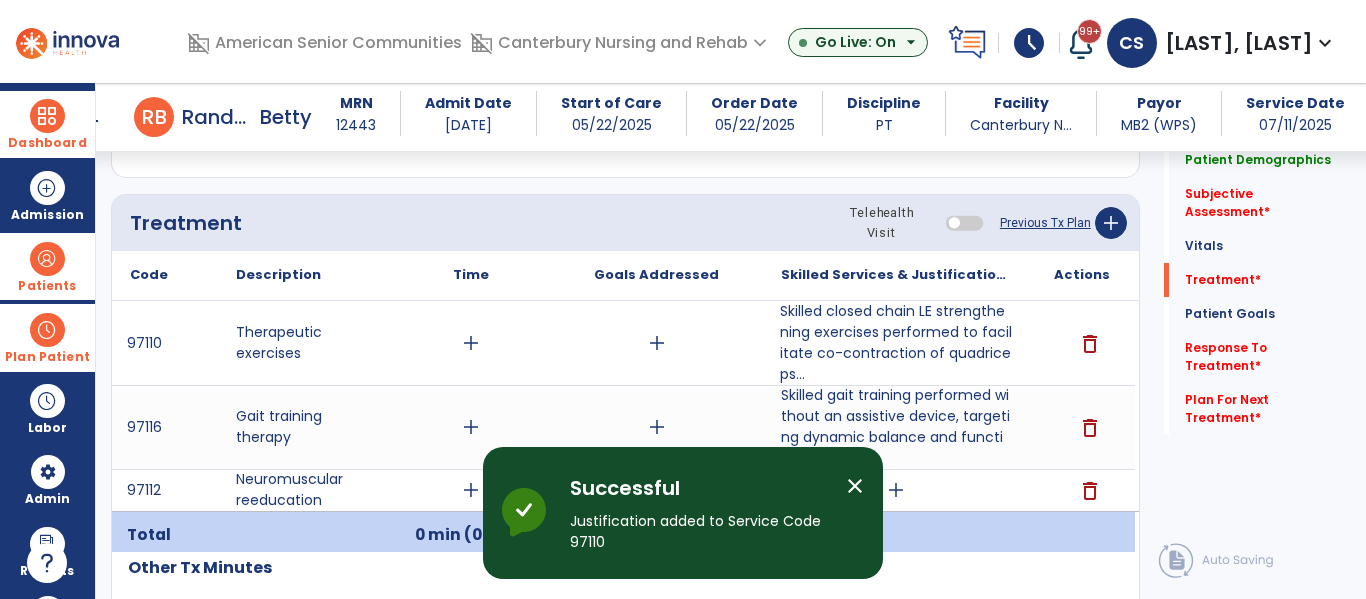 click on "close" at bounding box center (855, 486) 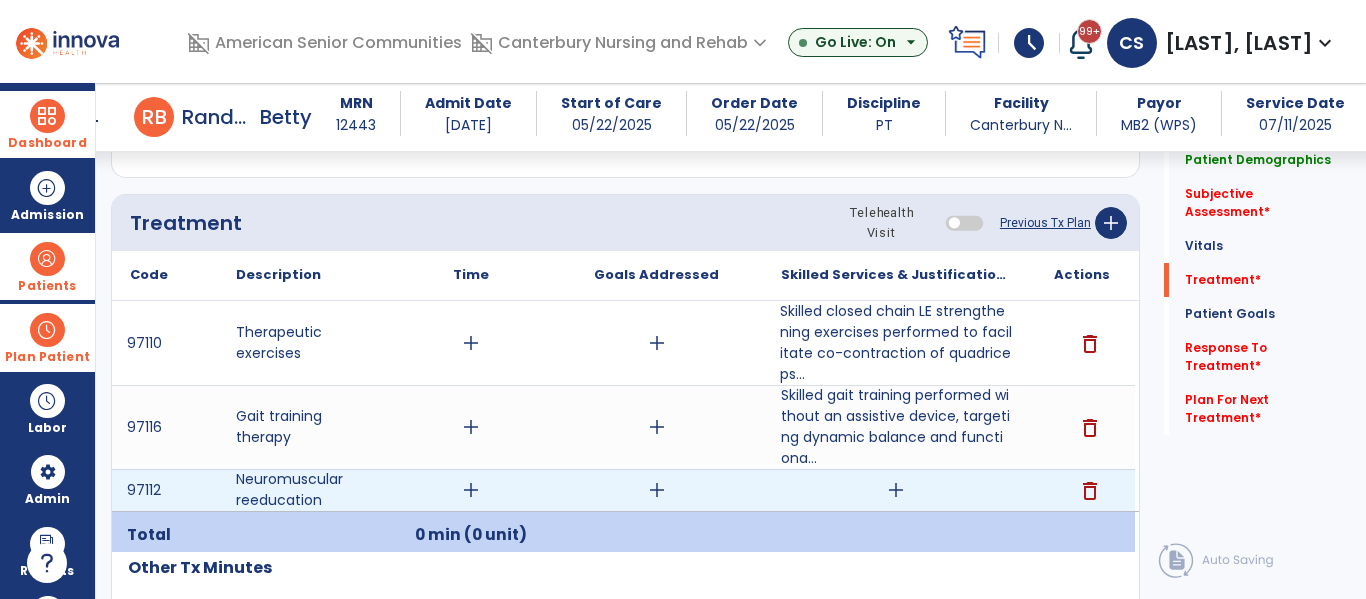 click on "add" at bounding box center [896, 490] 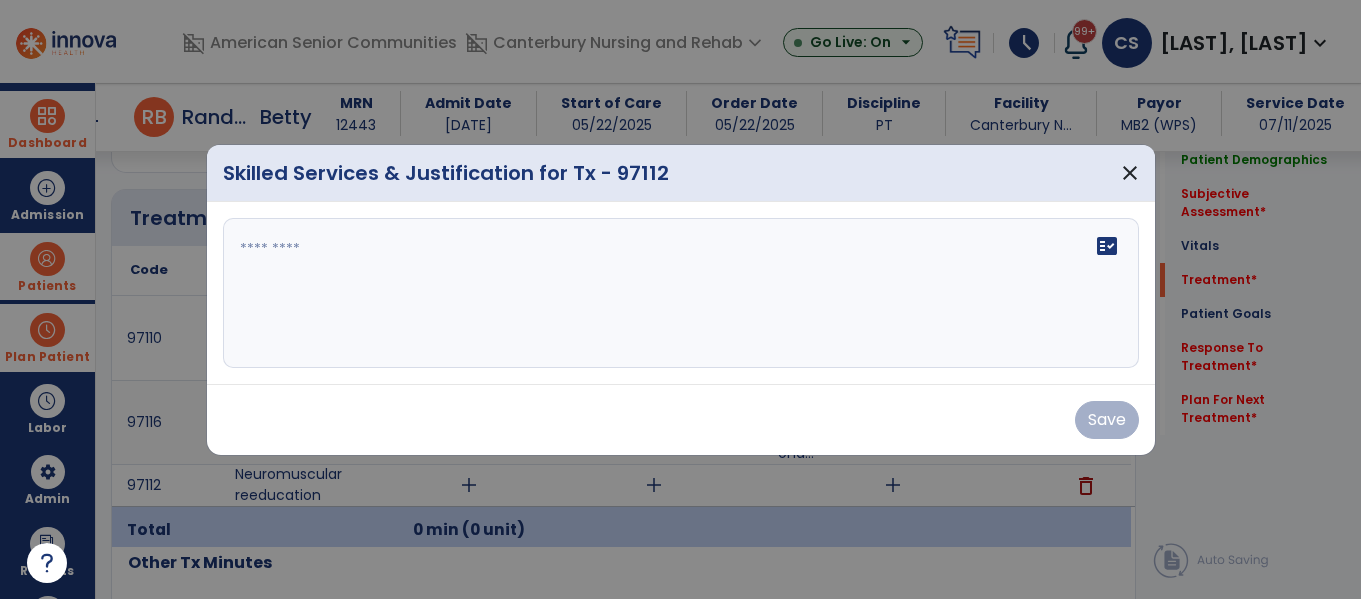 scroll, scrollTop: 1055, scrollLeft: 0, axis: vertical 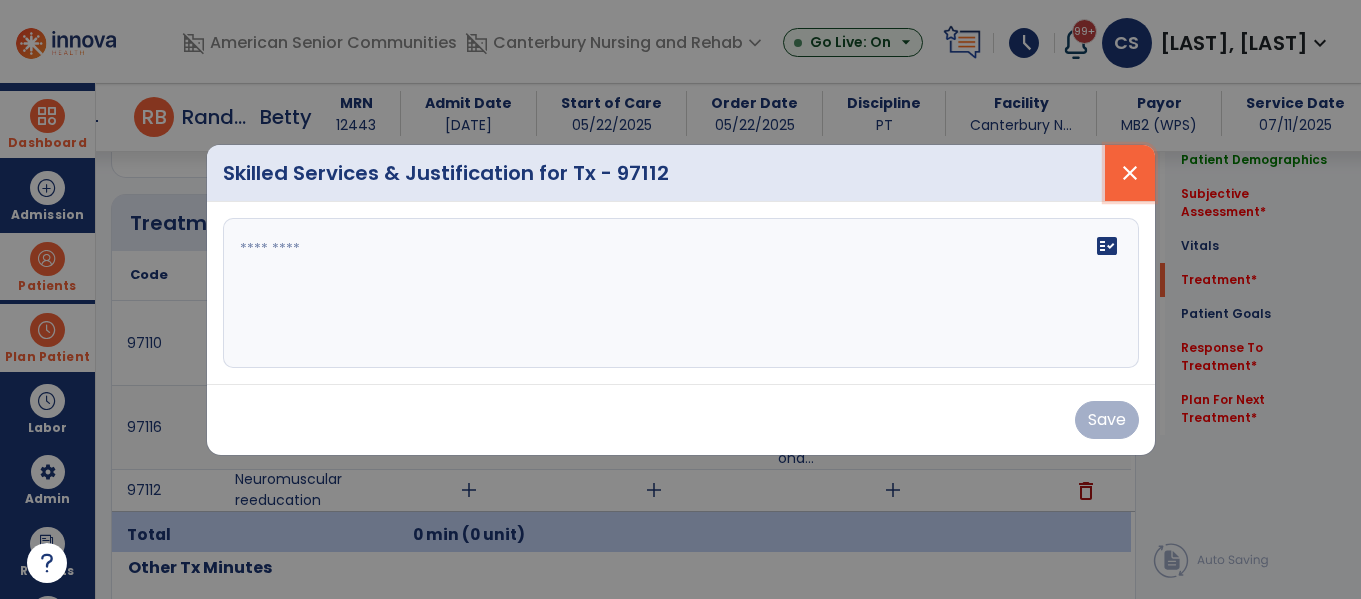 click on "close" at bounding box center (1130, 173) 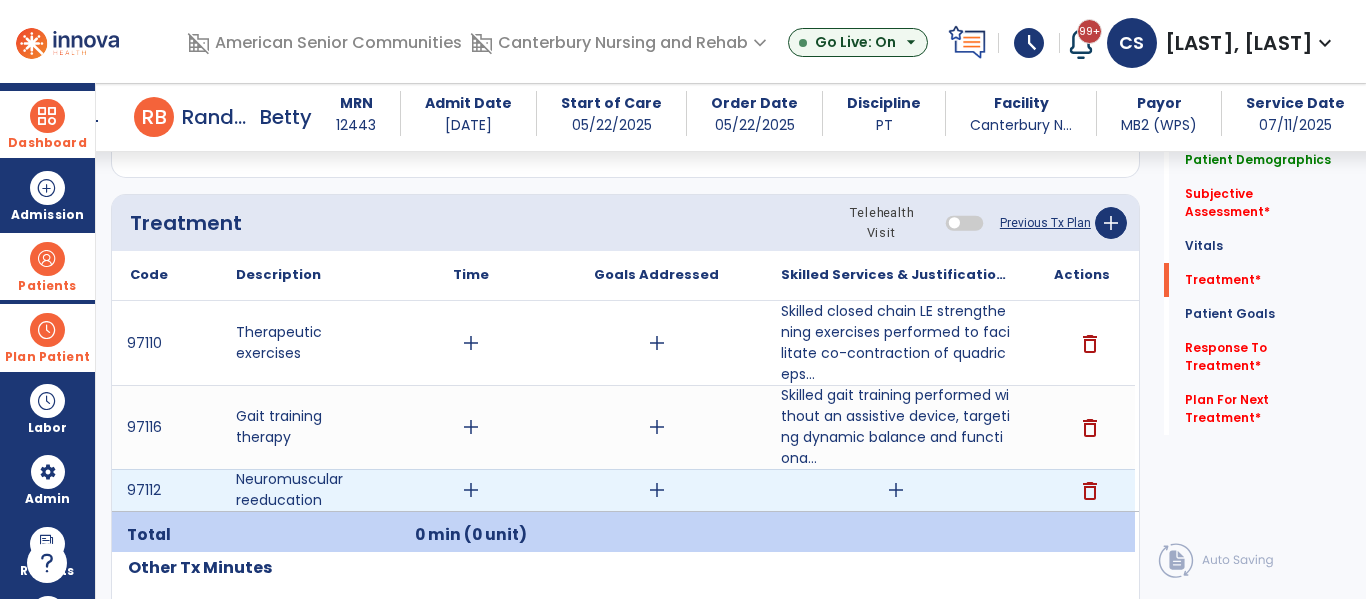 click on "add" at bounding box center [896, 490] 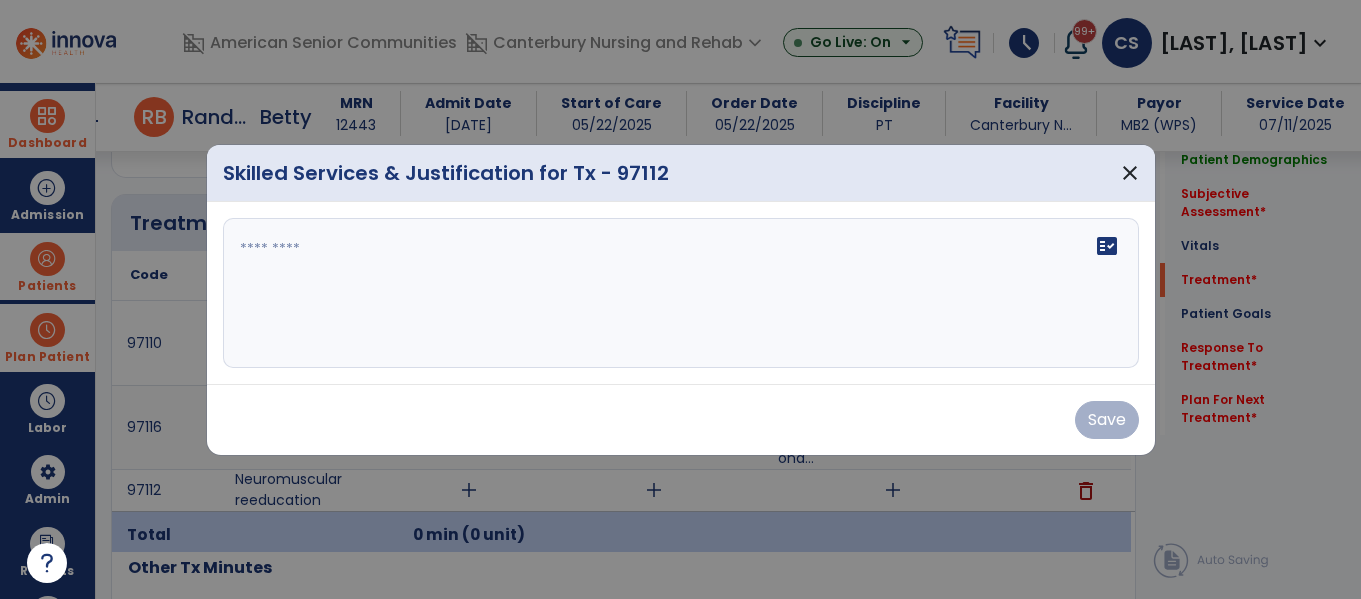 scroll, scrollTop: 1055, scrollLeft: 0, axis: vertical 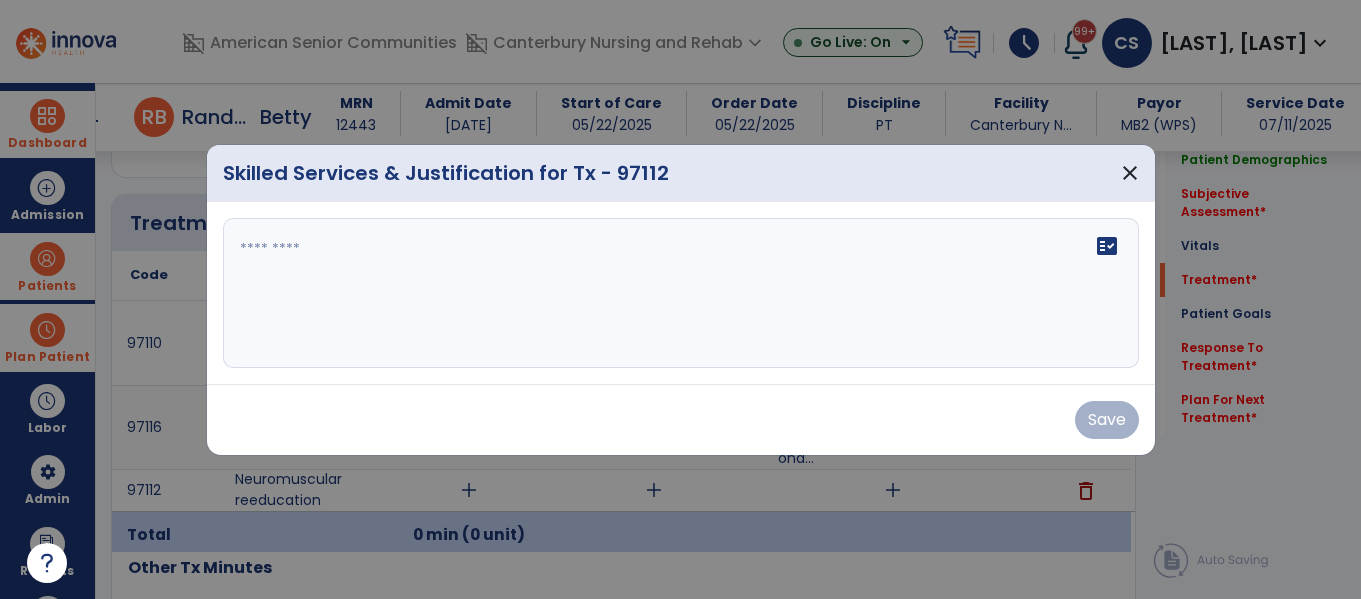 click on "fact_check" at bounding box center [681, 293] 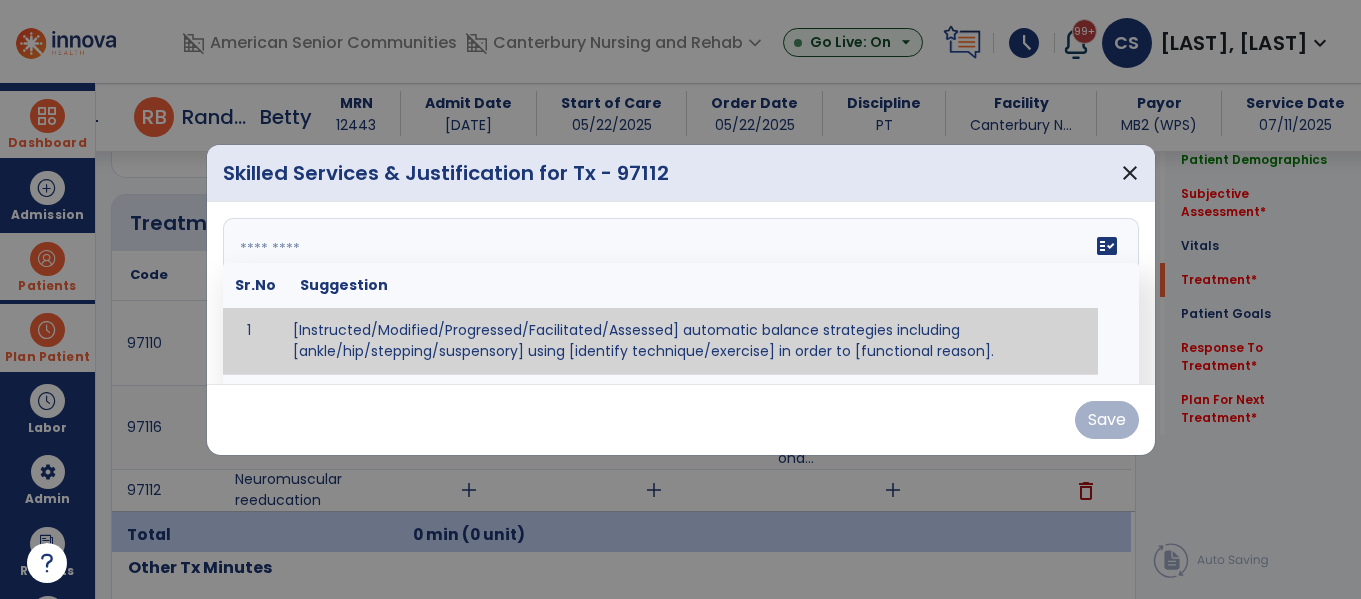 paste on "**********" 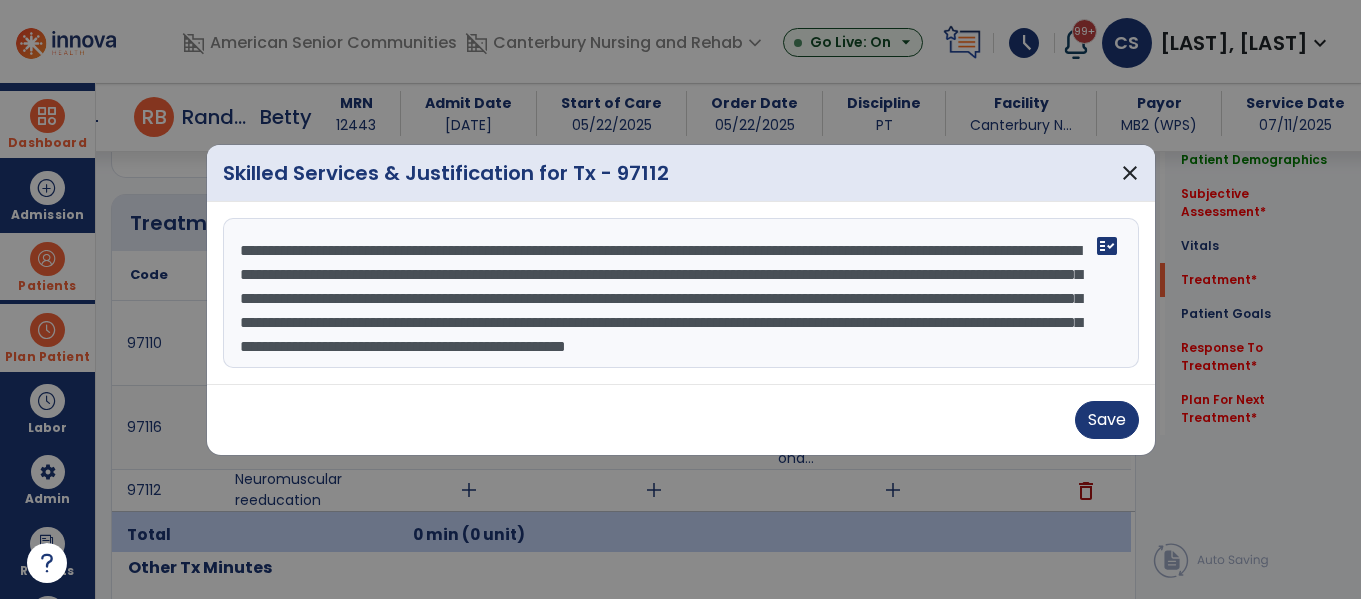 scroll, scrollTop: 16, scrollLeft: 0, axis: vertical 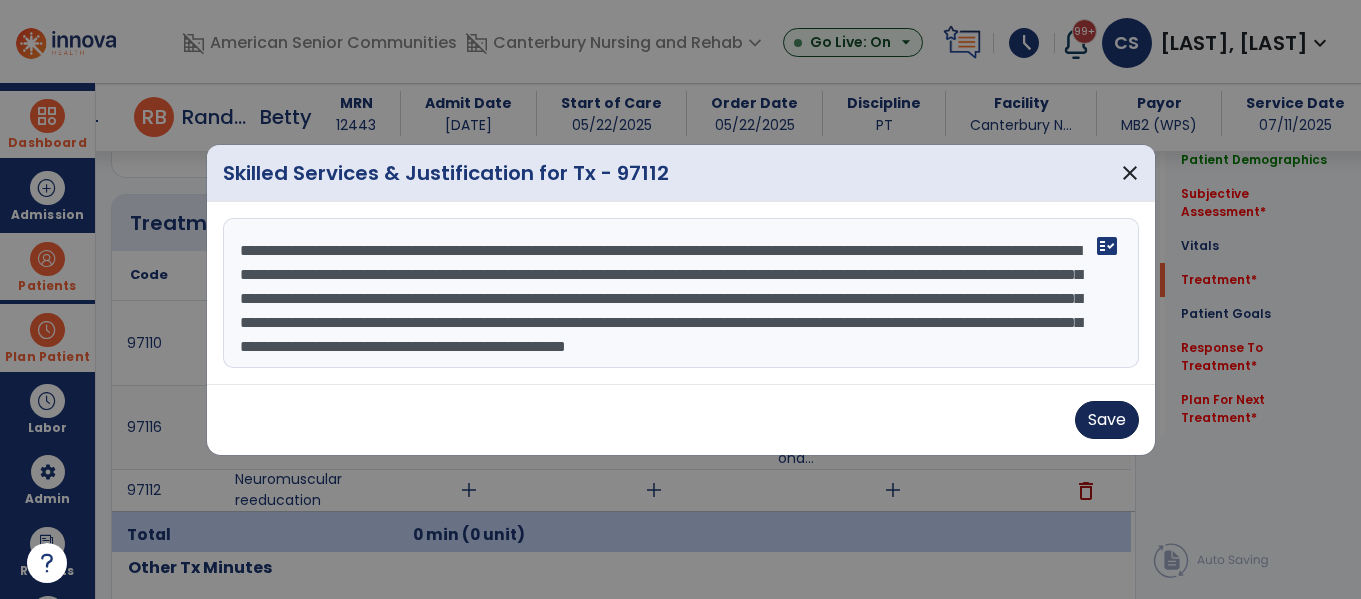 type on "**********" 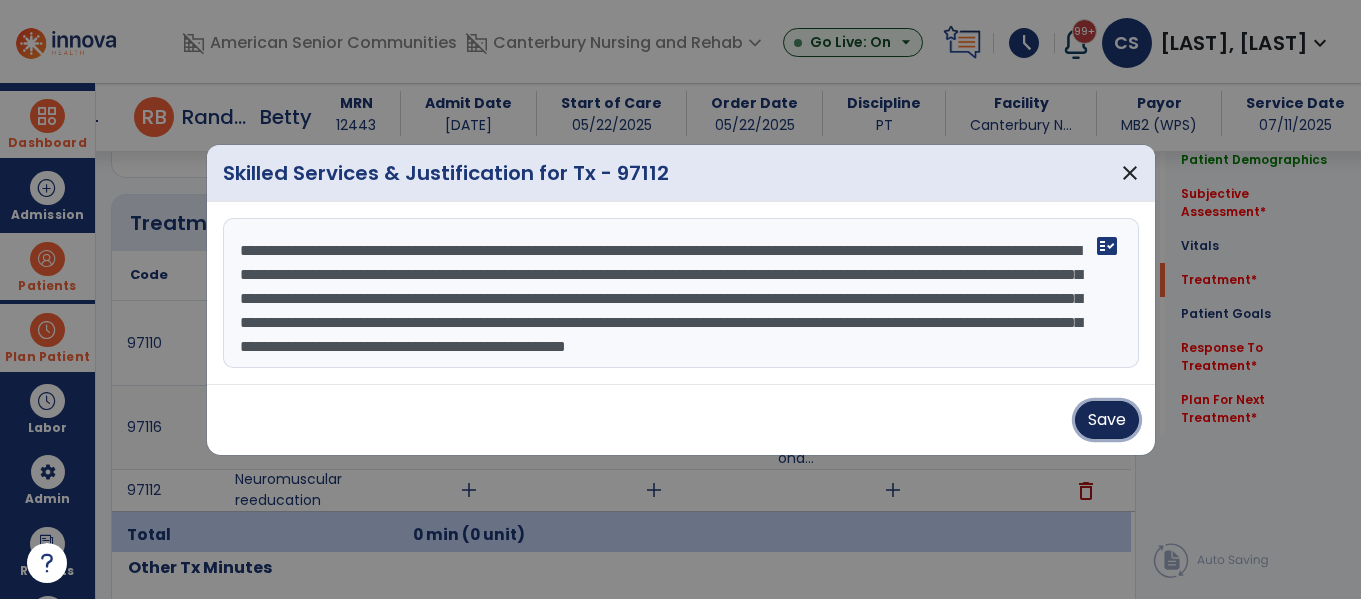 click on "Save" at bounding box center [1107, 420] 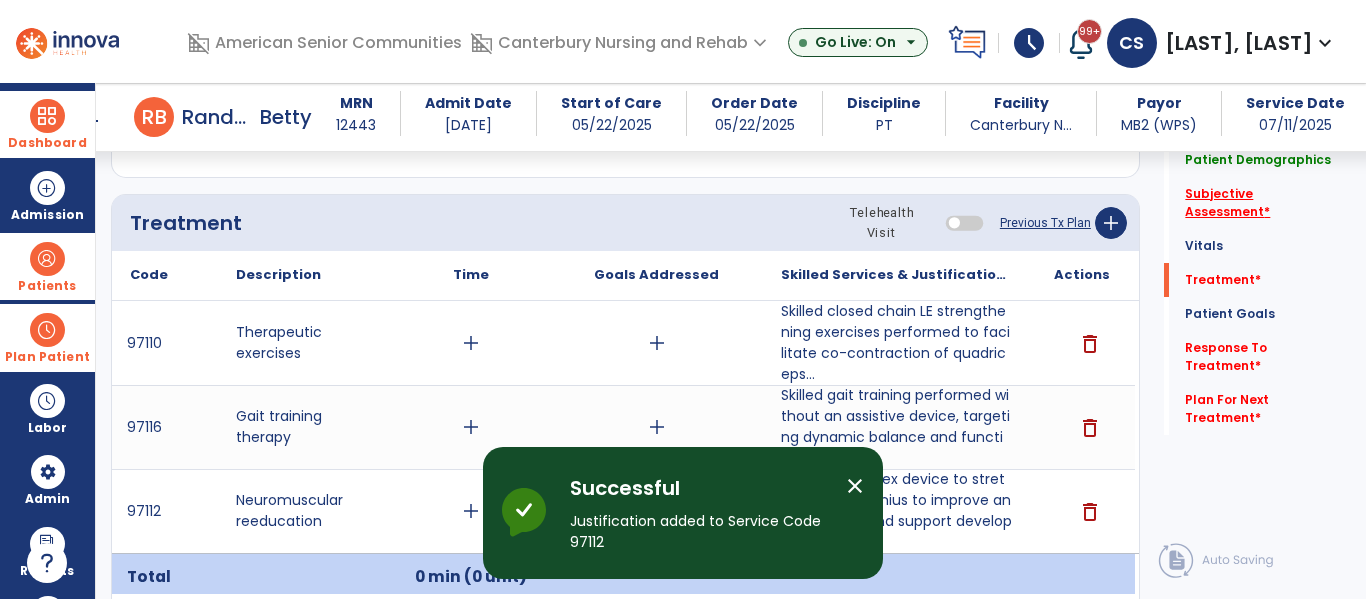 click on "Subjective Assessment   *" 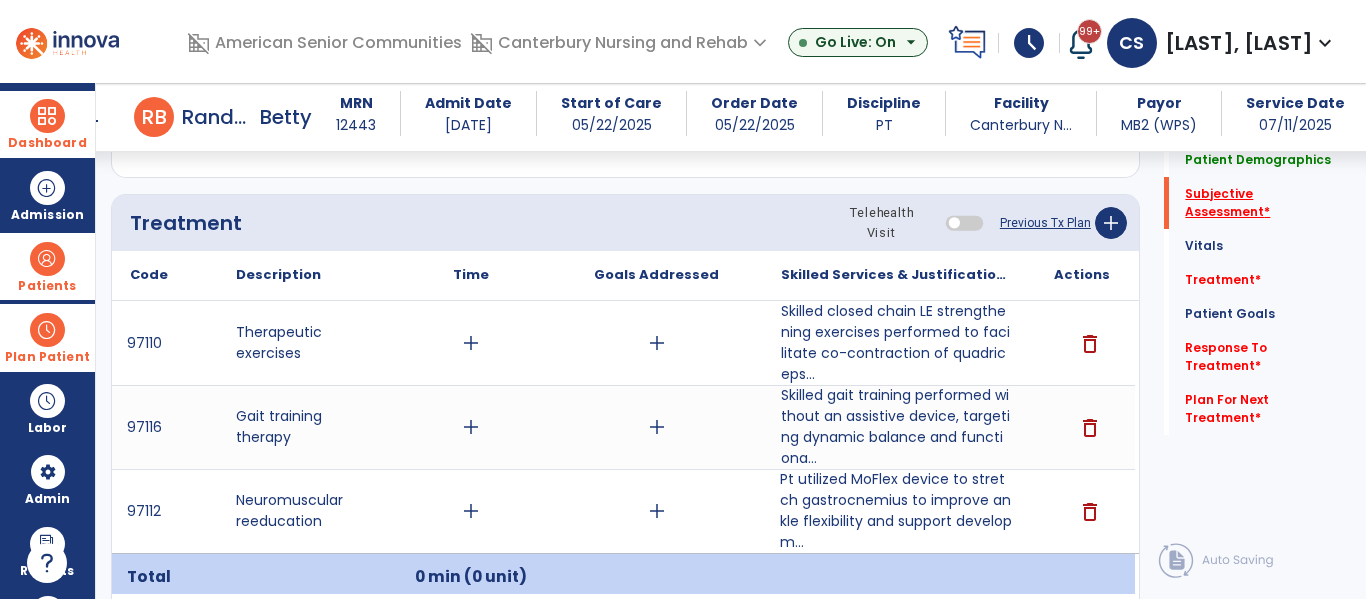 scroll, scrollTop: 887, scrollLeft: 0, axis: vertical 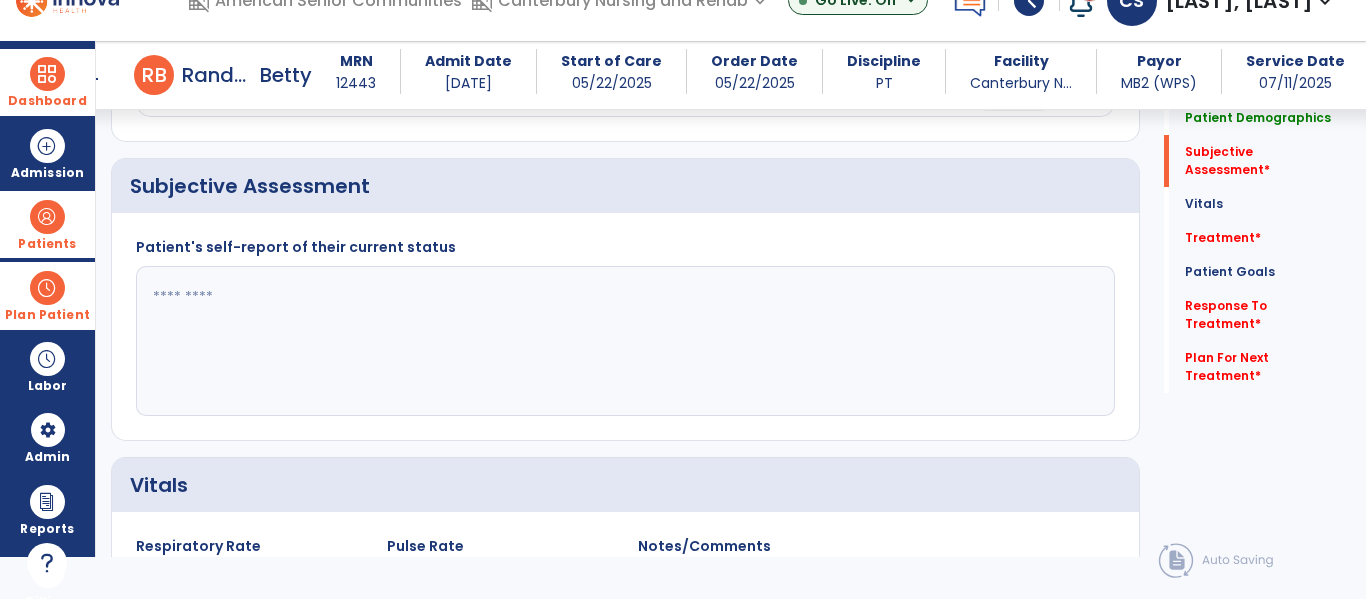 click 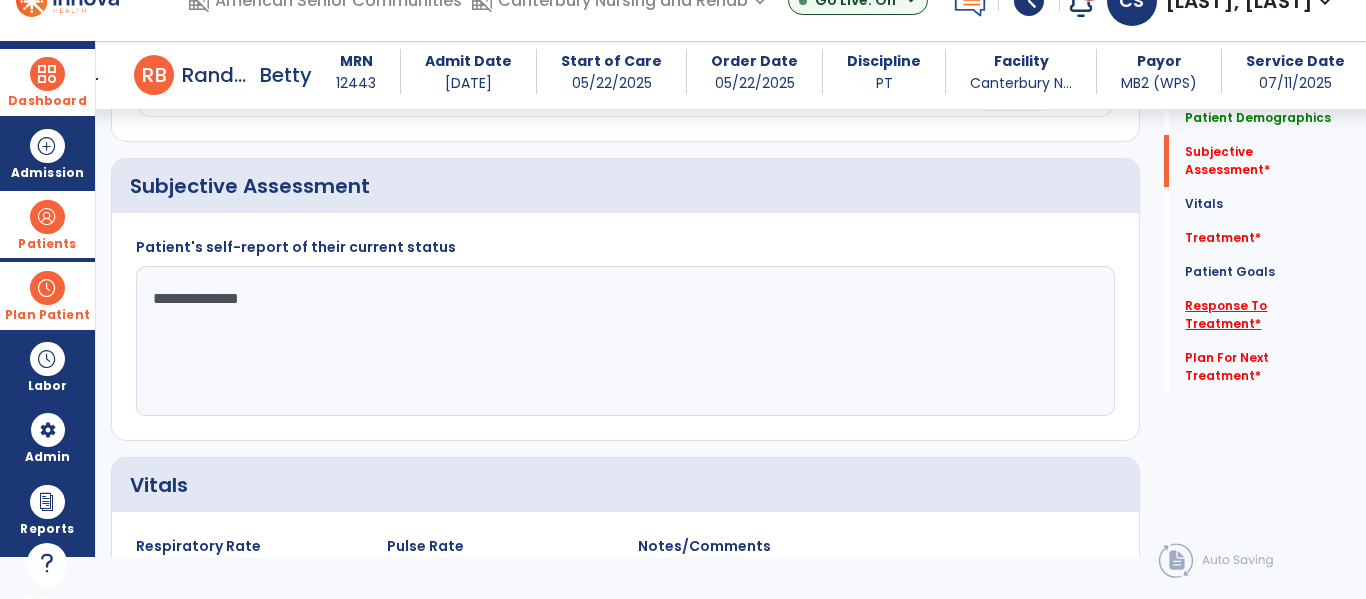 type on "**********" 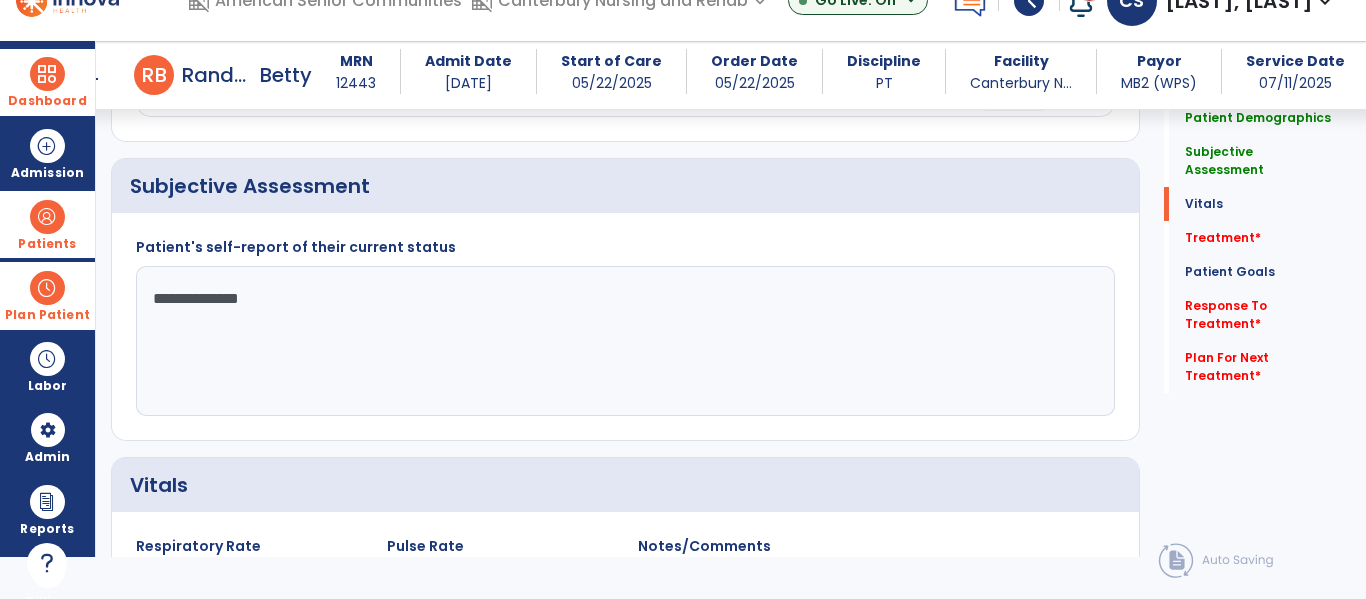 scroll, scrollTop: 1200, scrollLeft: 0, axis: vertical 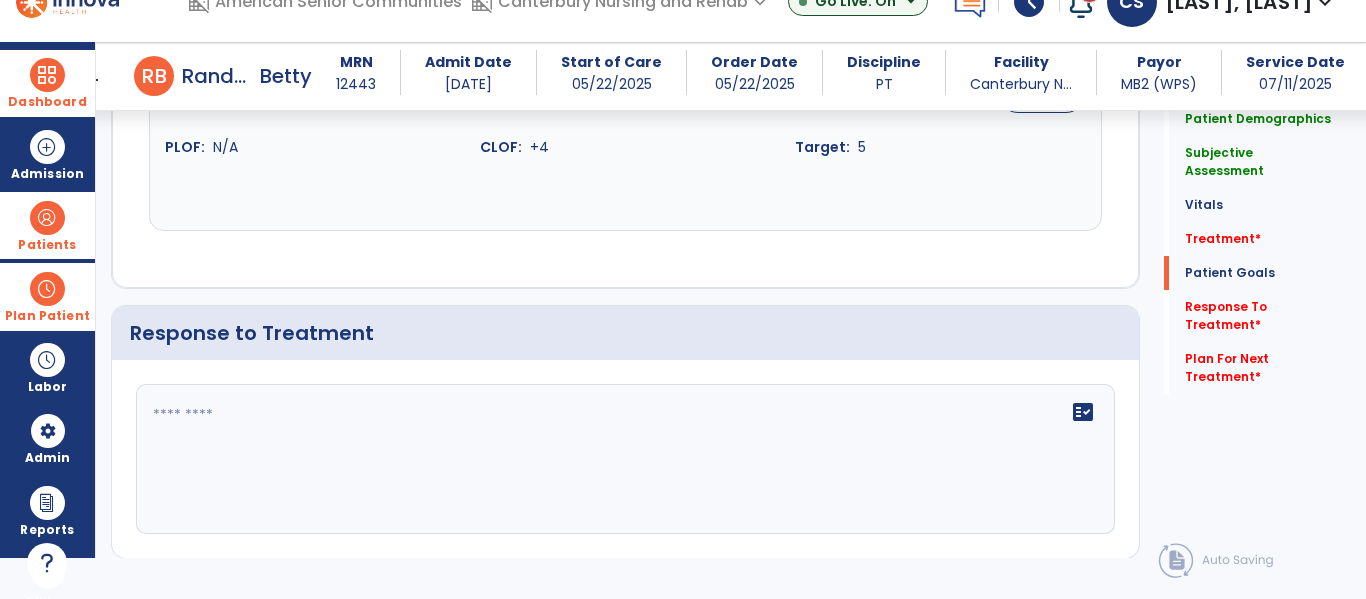 click 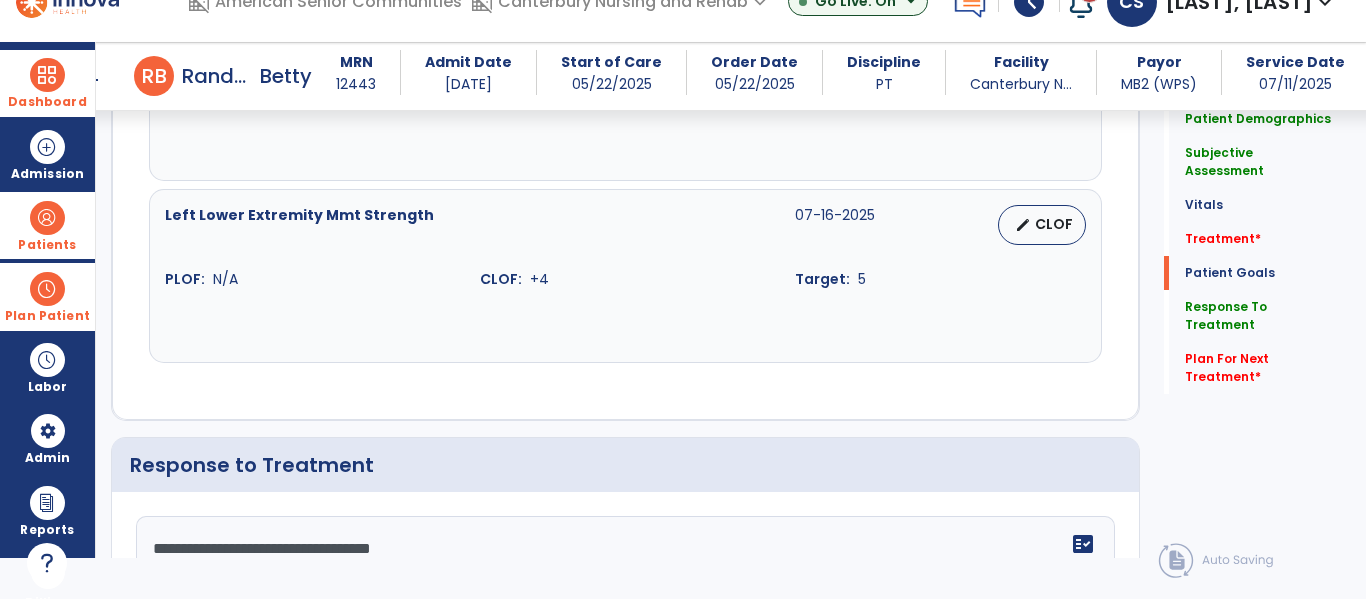 scroll, scrollTop: 2906, scrollLeft: 0, axis: vertical 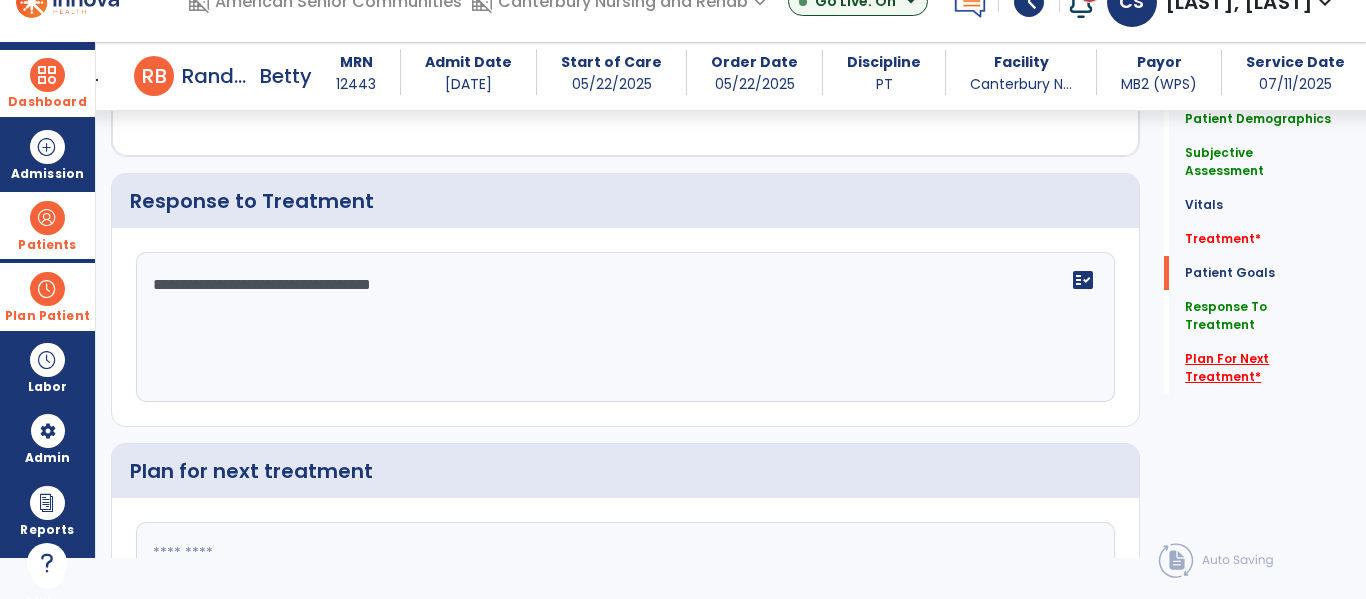 type on "**********" 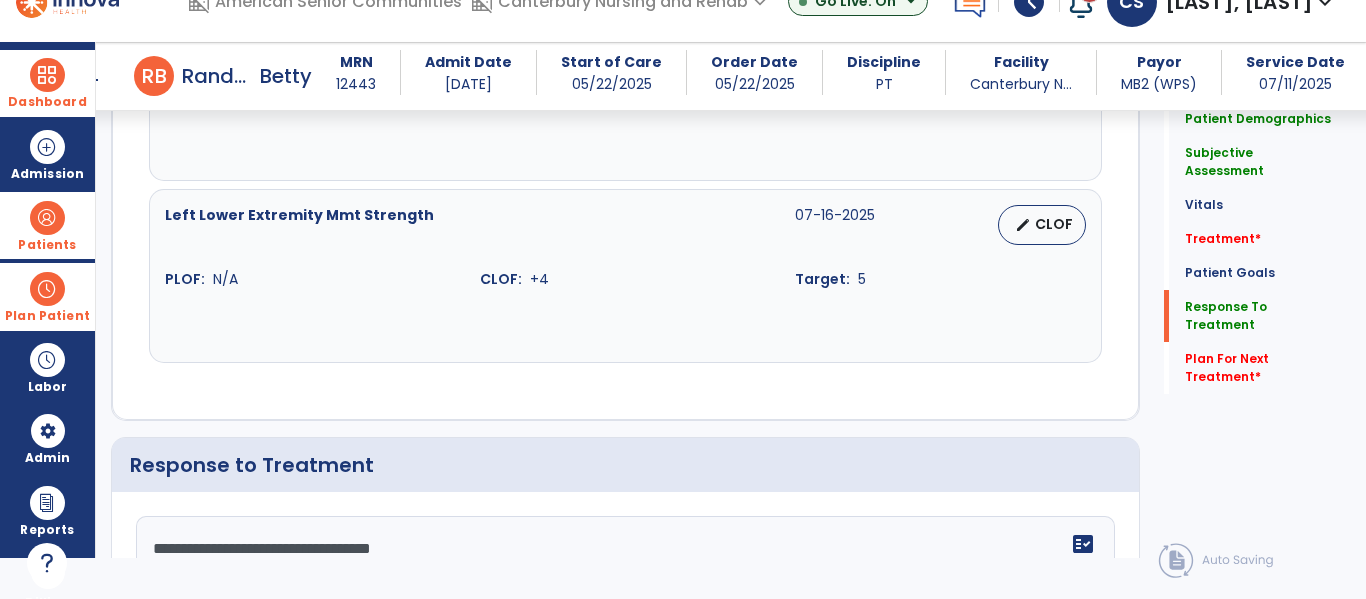 scroll, scrollTop: 3111, scrollLeft: 0, axis: vertical 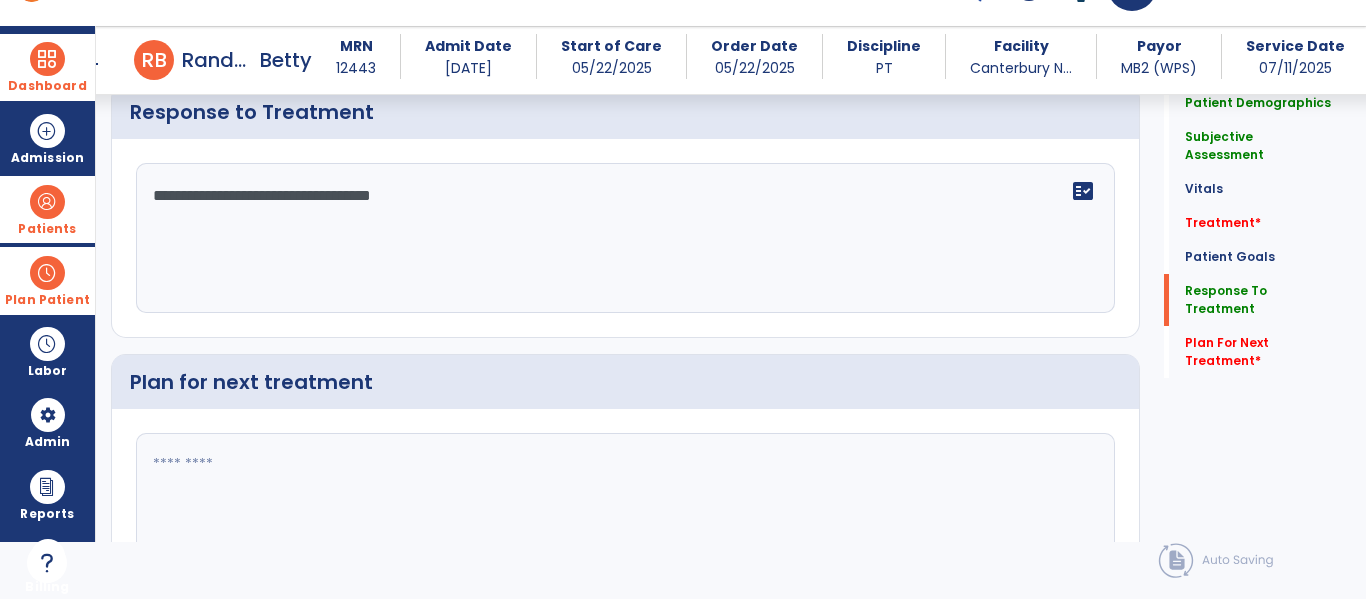 click 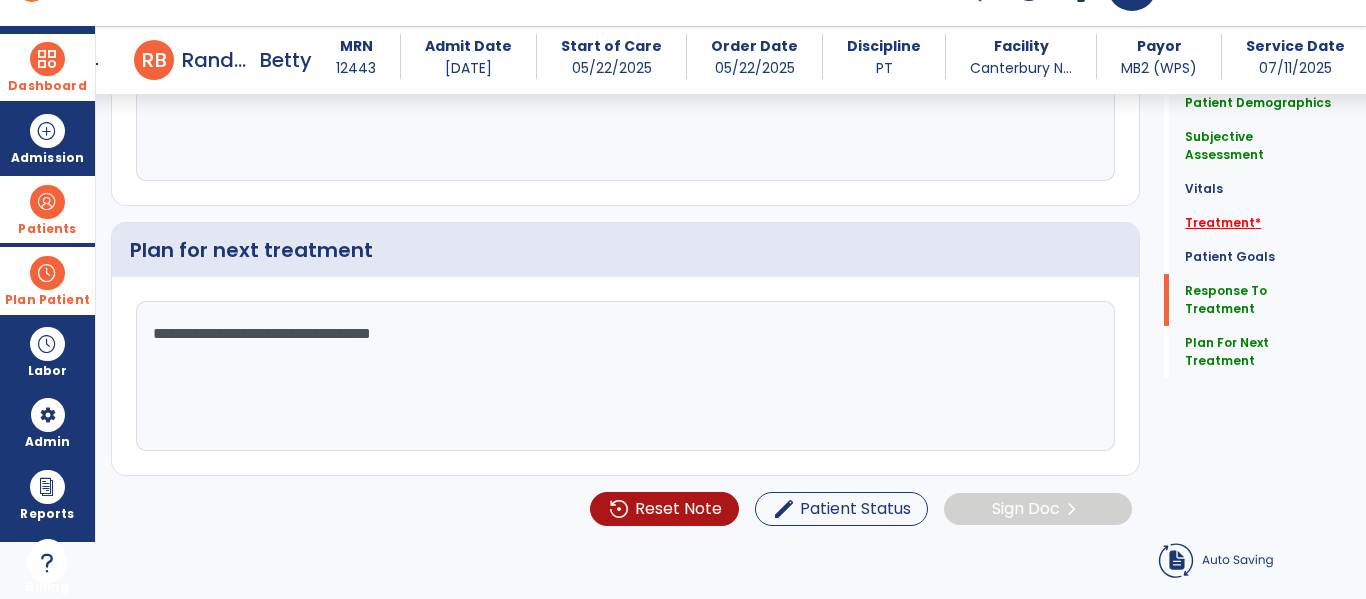 type on "**********" 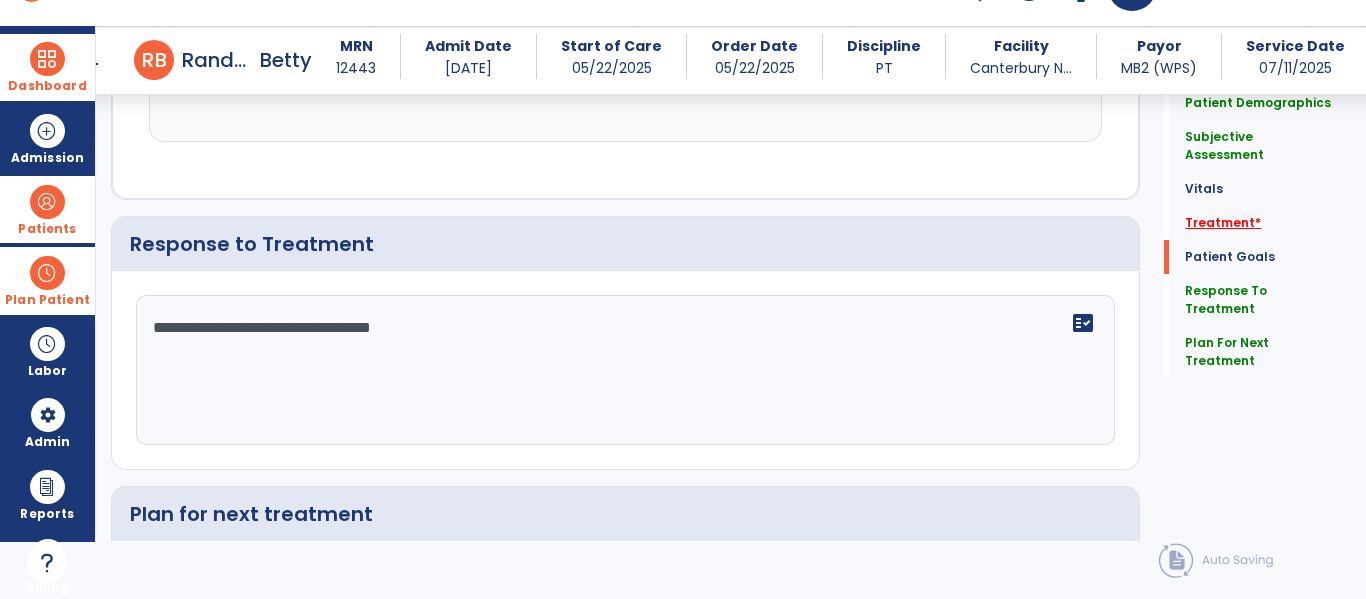 scroll, scrollTop: 2103, scrollLeft: 0, axis: vertical 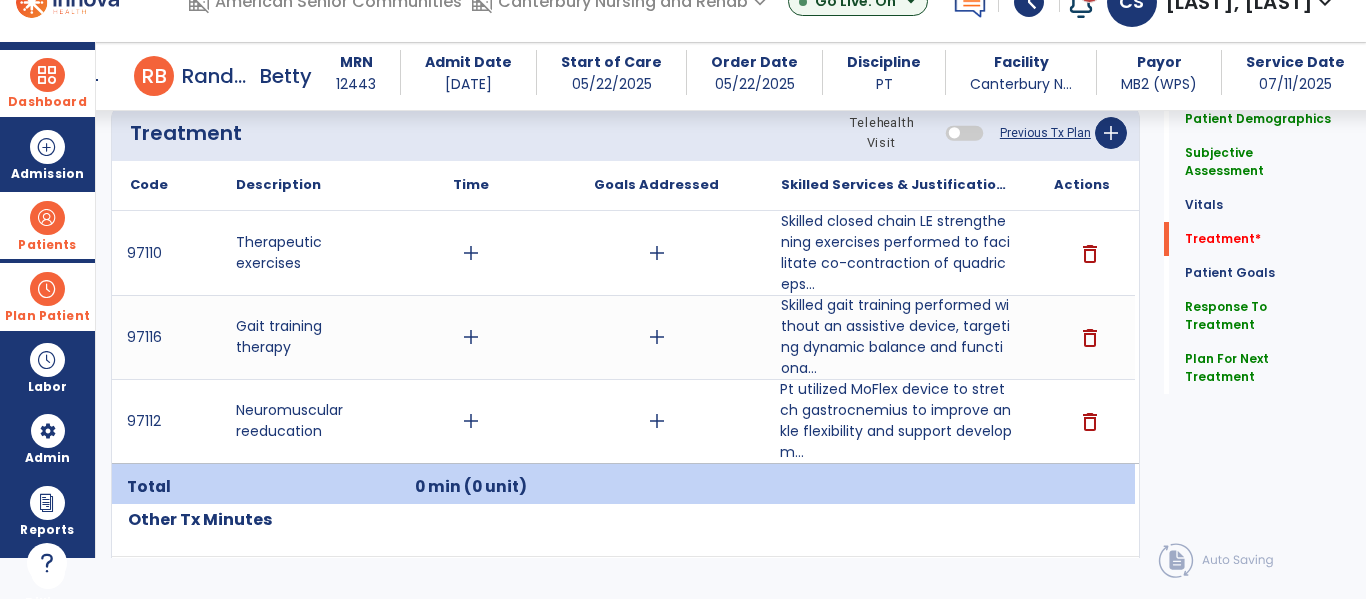 click on "Previous Tx Plan" 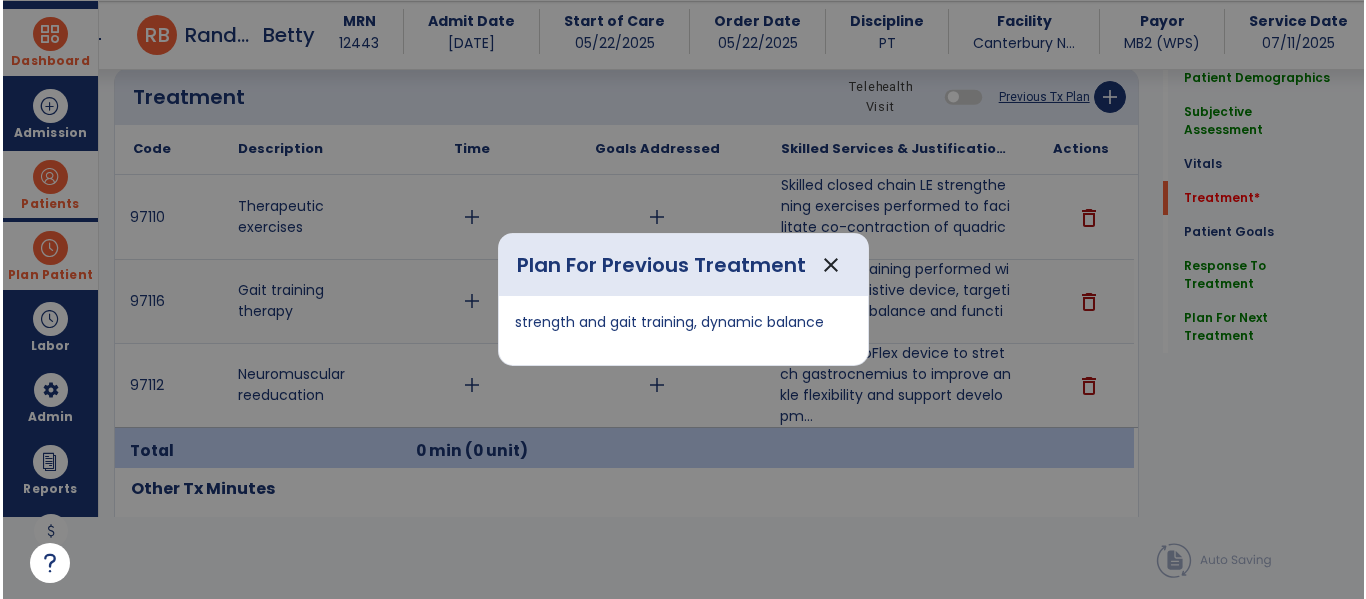 scroll, scrollTop: 1104, scrollLeft: 0, axis: vertical 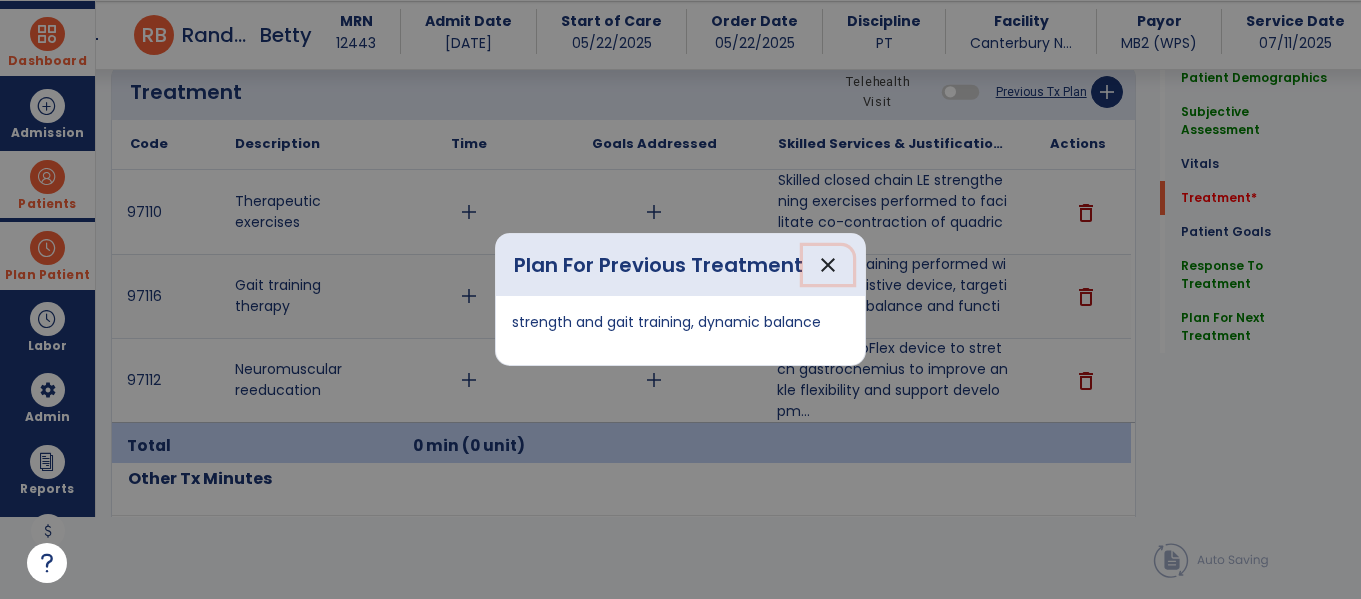 click on "close" at bounding box center (828, 265) 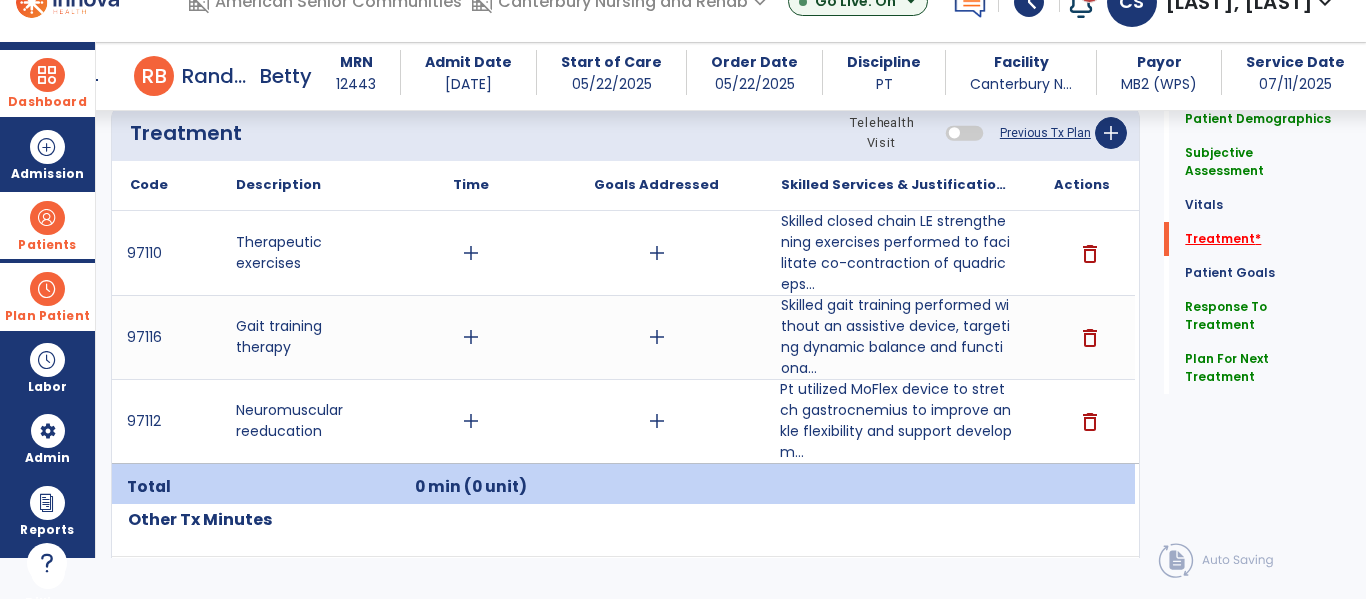 click on "Treatment   *" 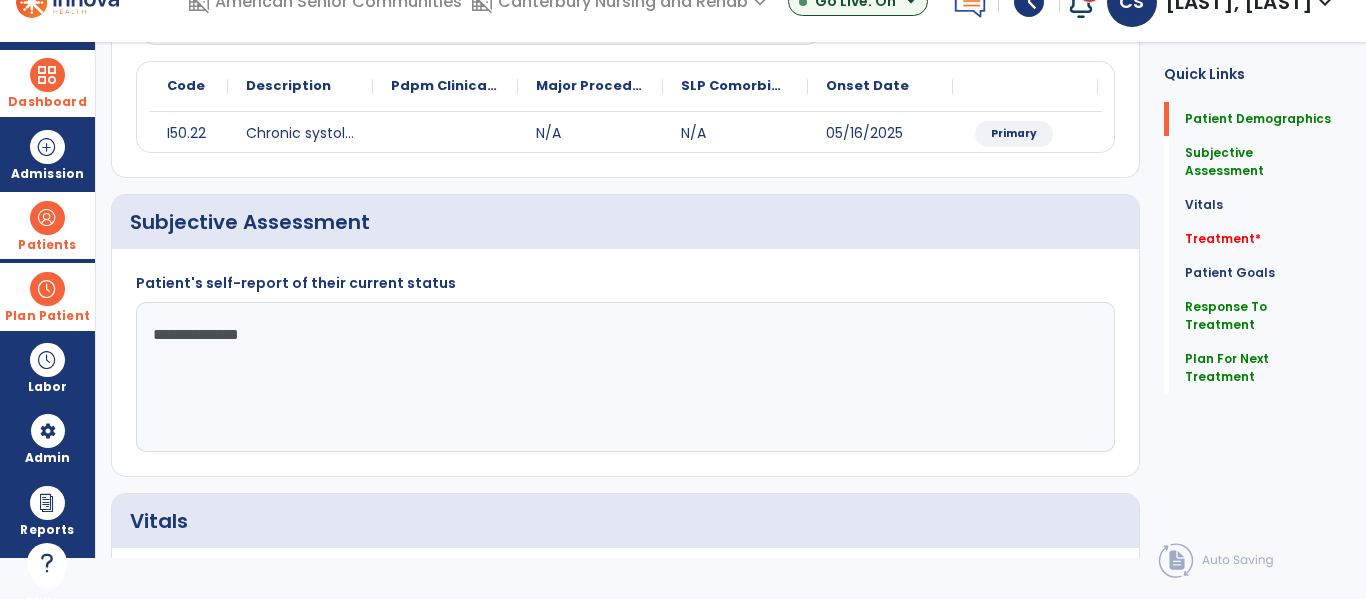 scroll, scrollTop: 0, scrollLeft: 0, axis: both 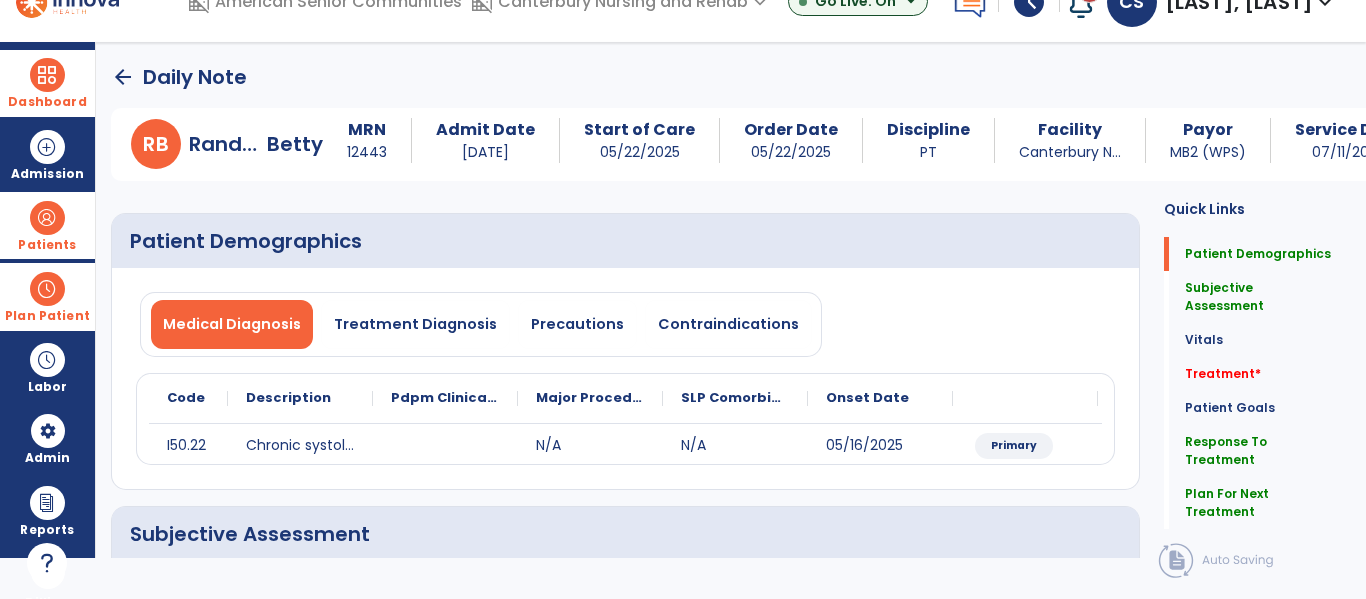 click on "Dashboard" at bounding box center (47, 102) 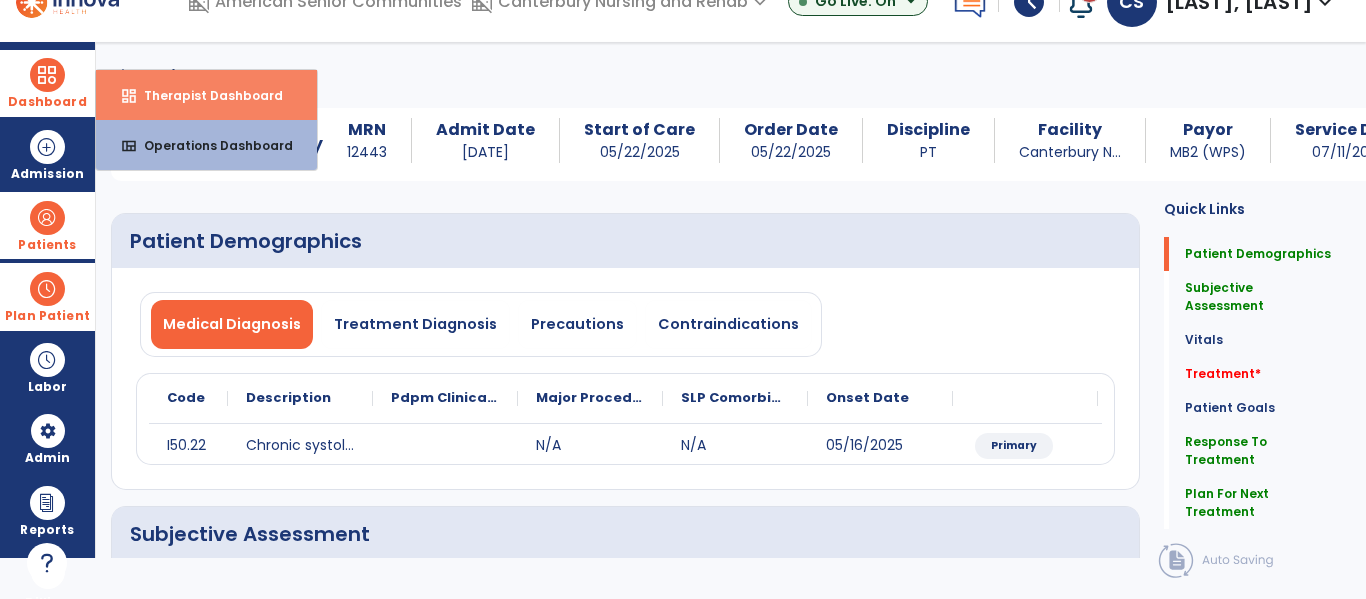 click on "Therapist Dashboard" at bounding box center (205, 95) 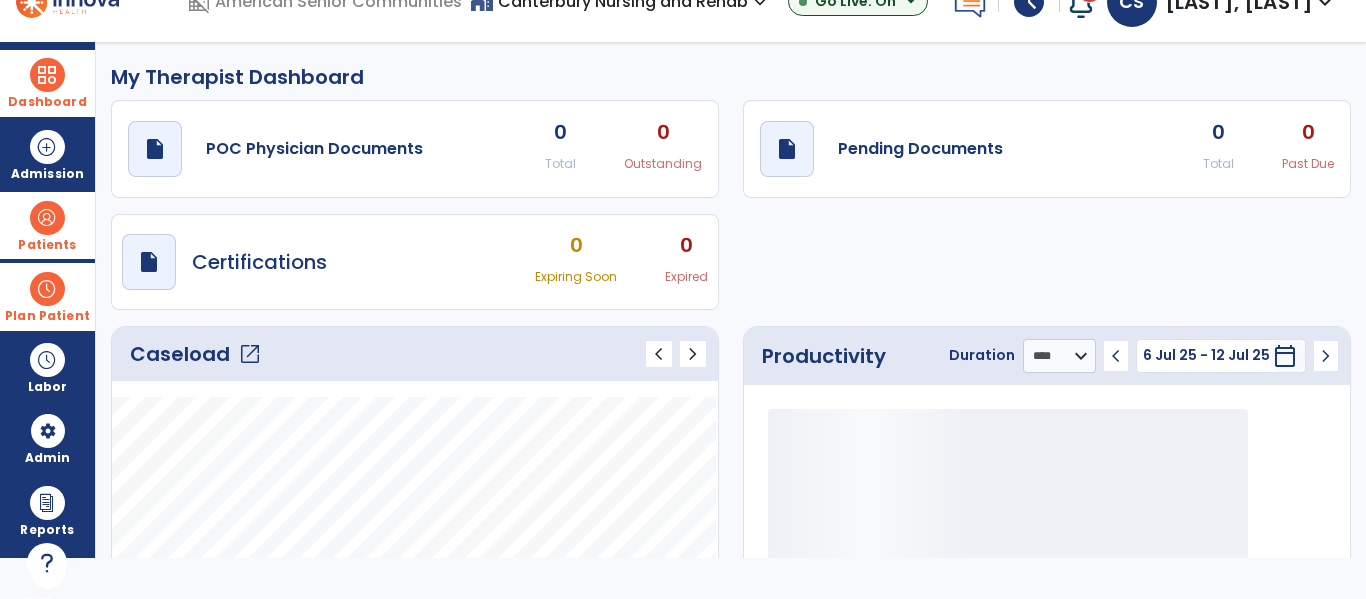 scroll, scrollTop: 0, scrollLeft: 0, axis: both 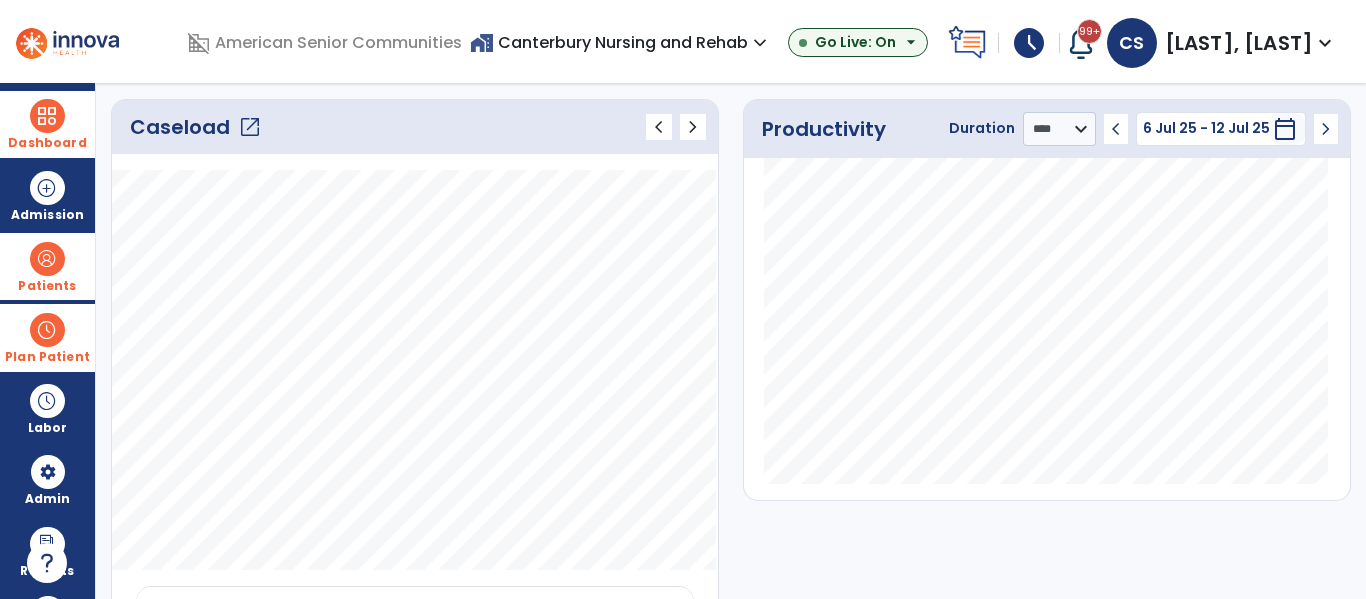 click on "open_in_new" 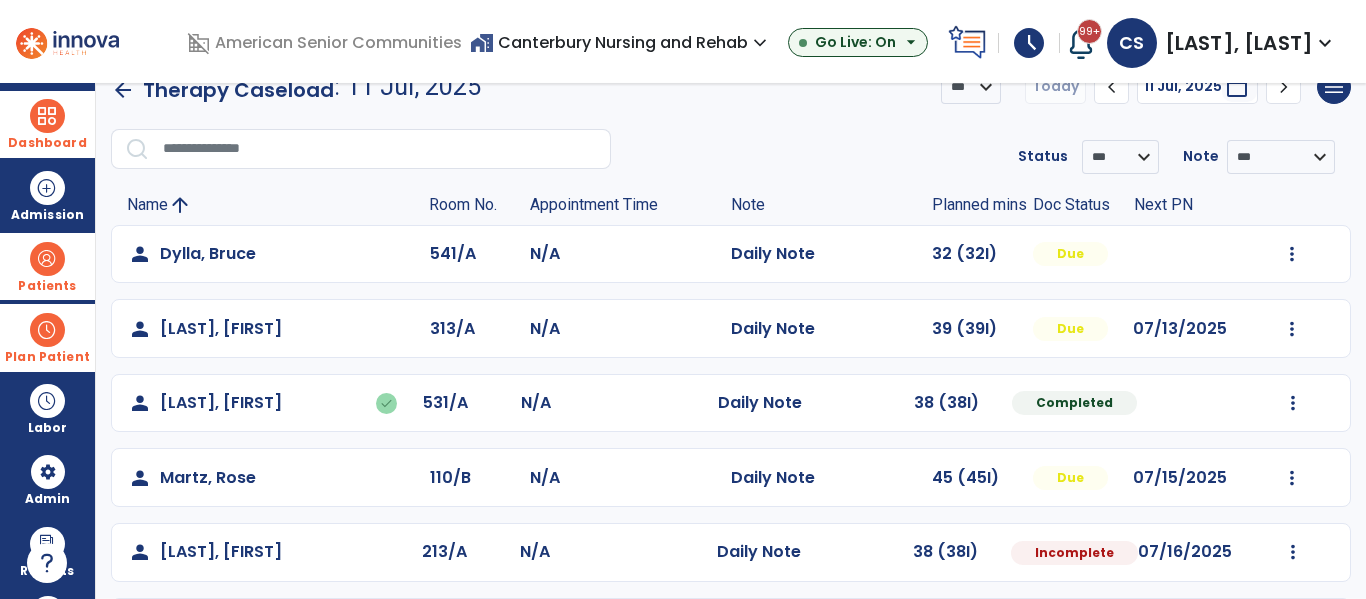 scroll, scrollTop: 29, scrollLeft: 0, axis: vertical 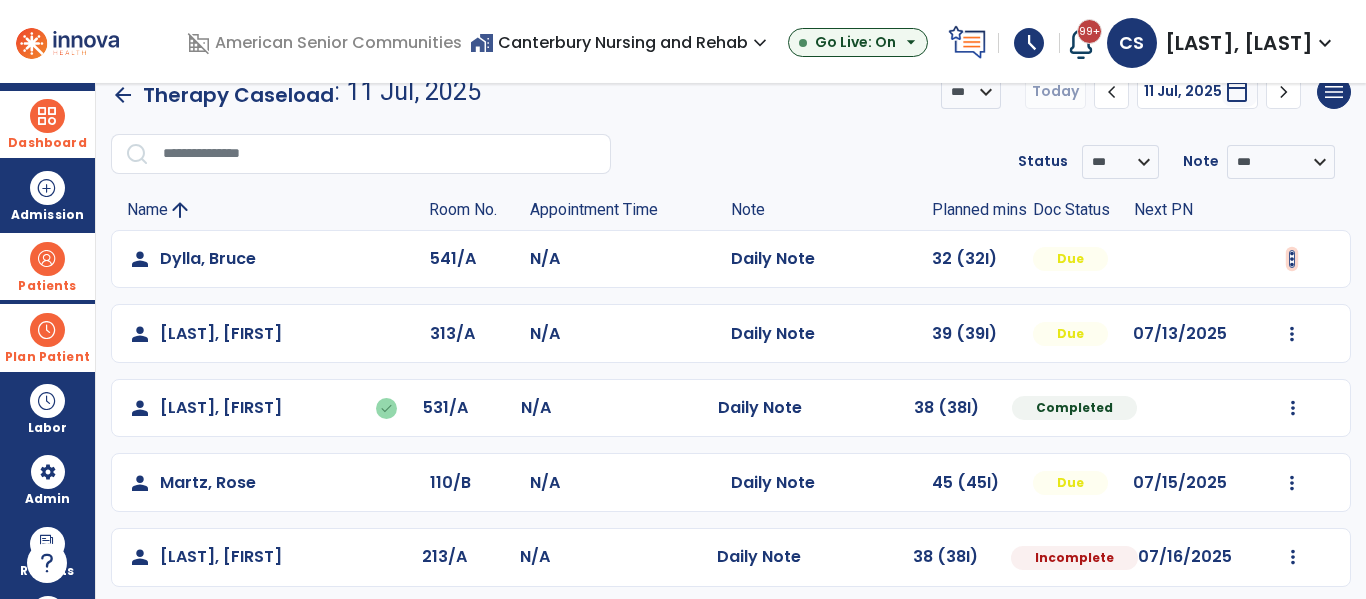 click at bounding box center [1292, 259] 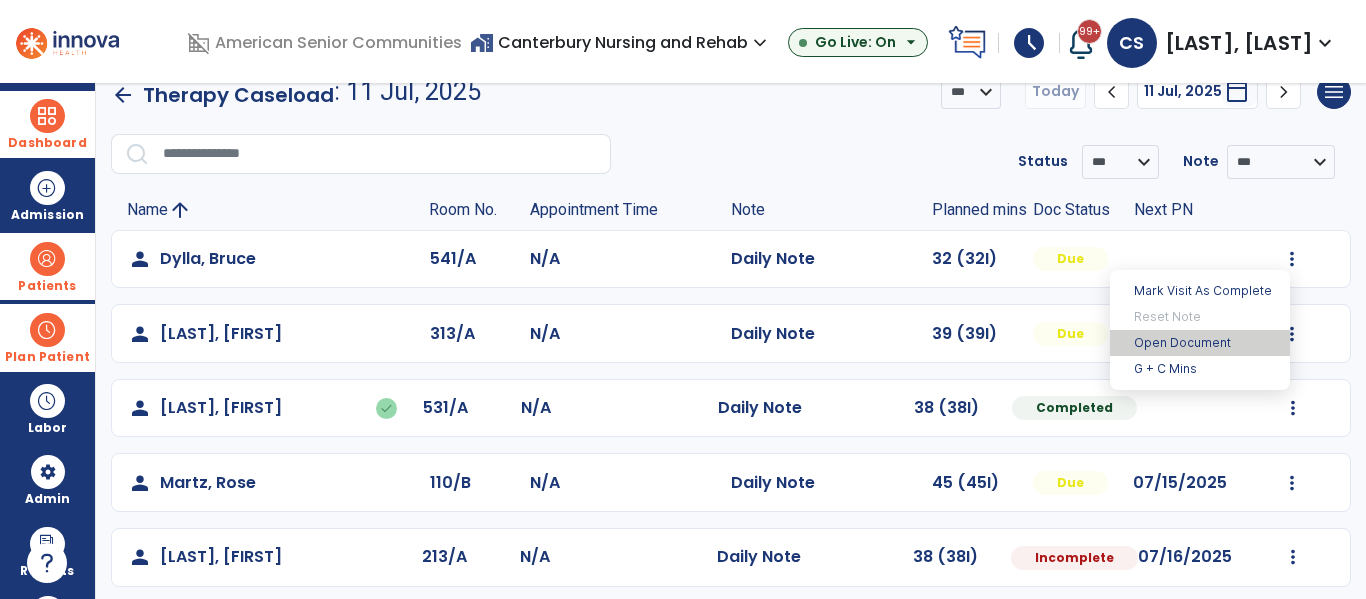 click on "Open Document" at bounding box center [1200, 343] 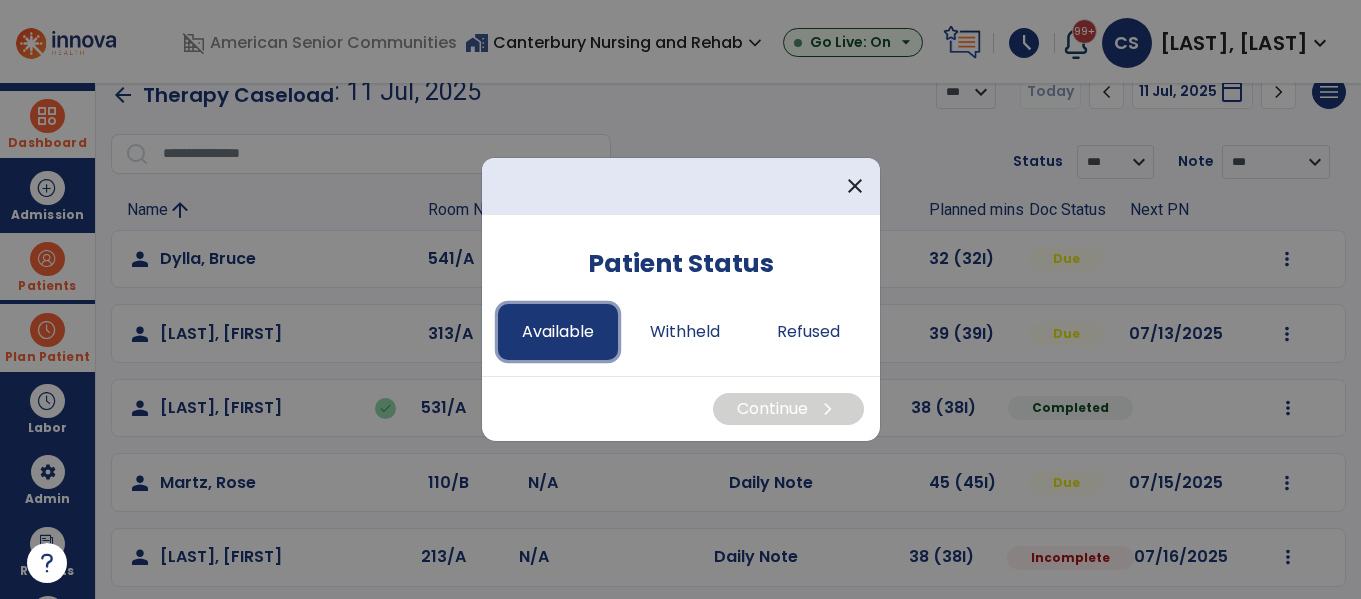 click on "Available" at bounding box center [558, 332] 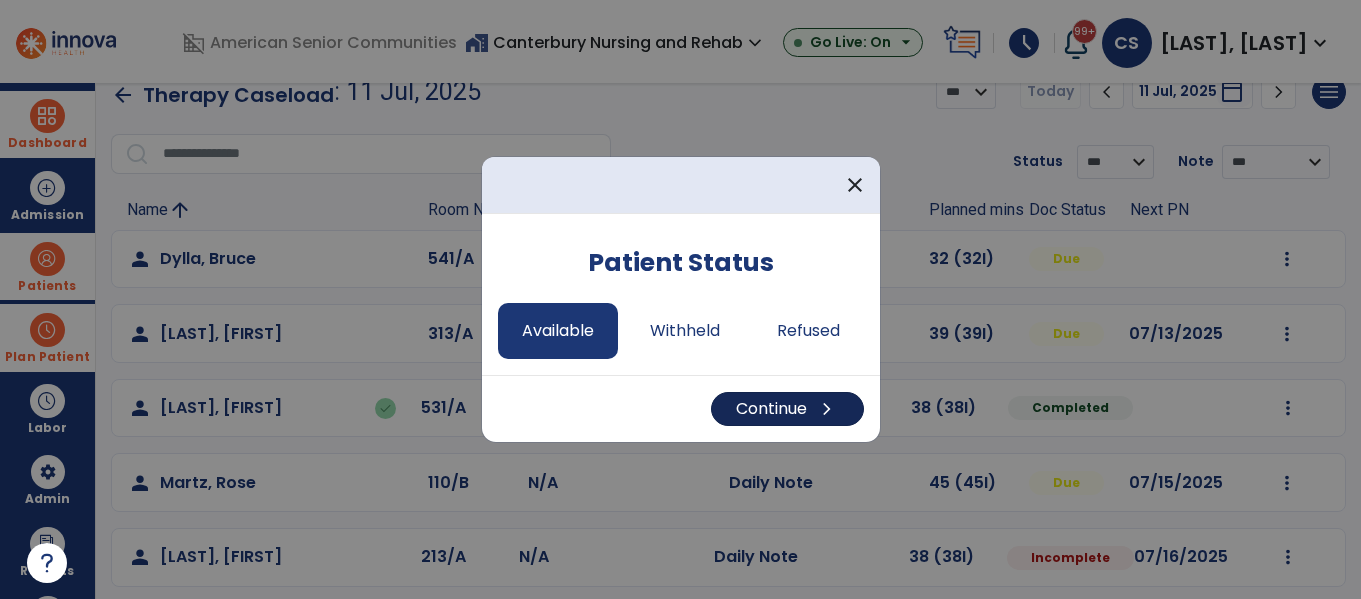 click on "Continue   chevron_right" at bounding box center [787, 409] 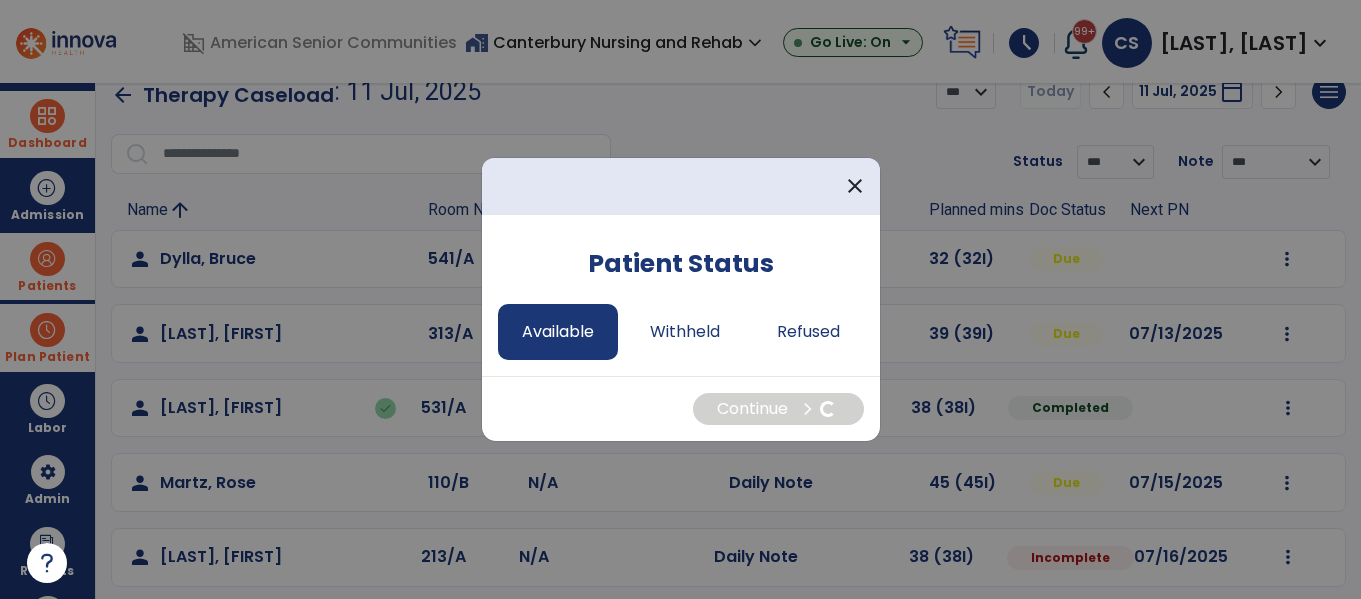 select on "*" 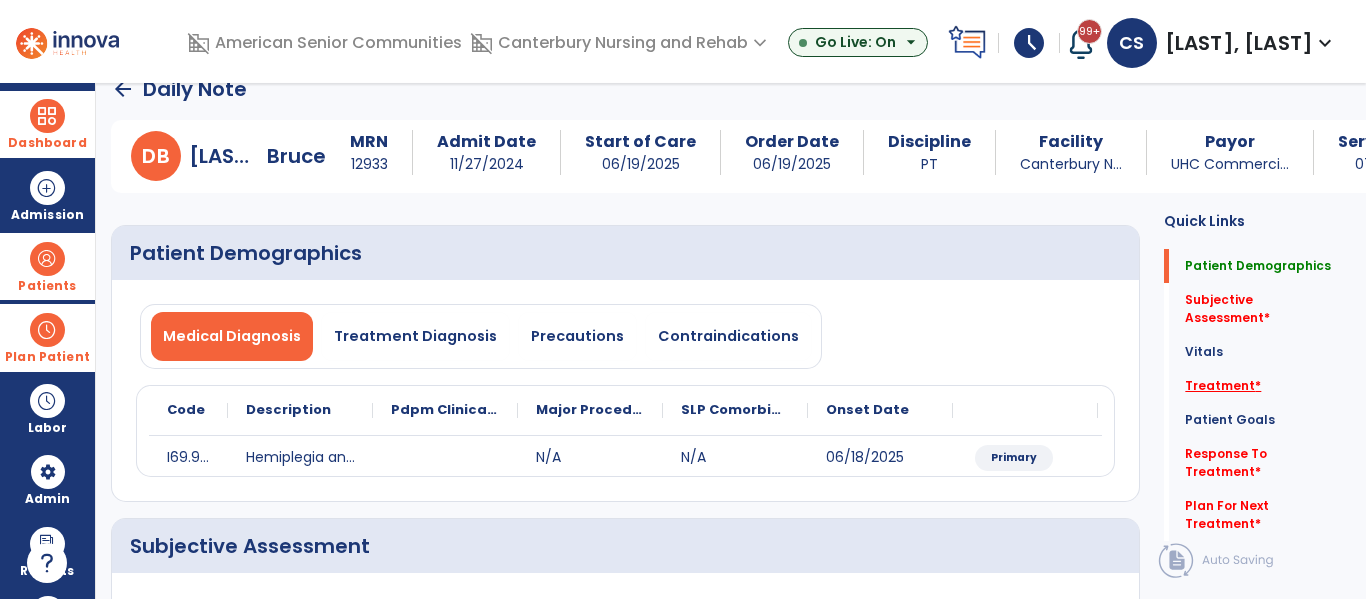 click on "Treatment   *" 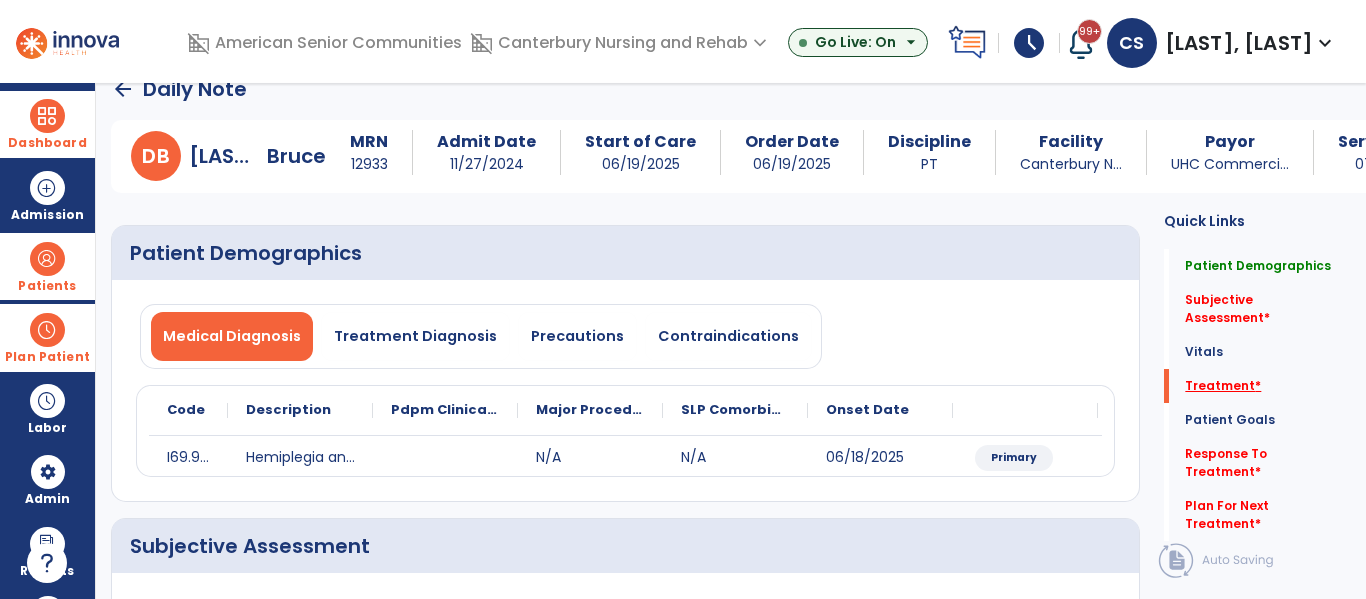 scroll, scrollTop: 540, scrollLeft: 0, axis: vertical 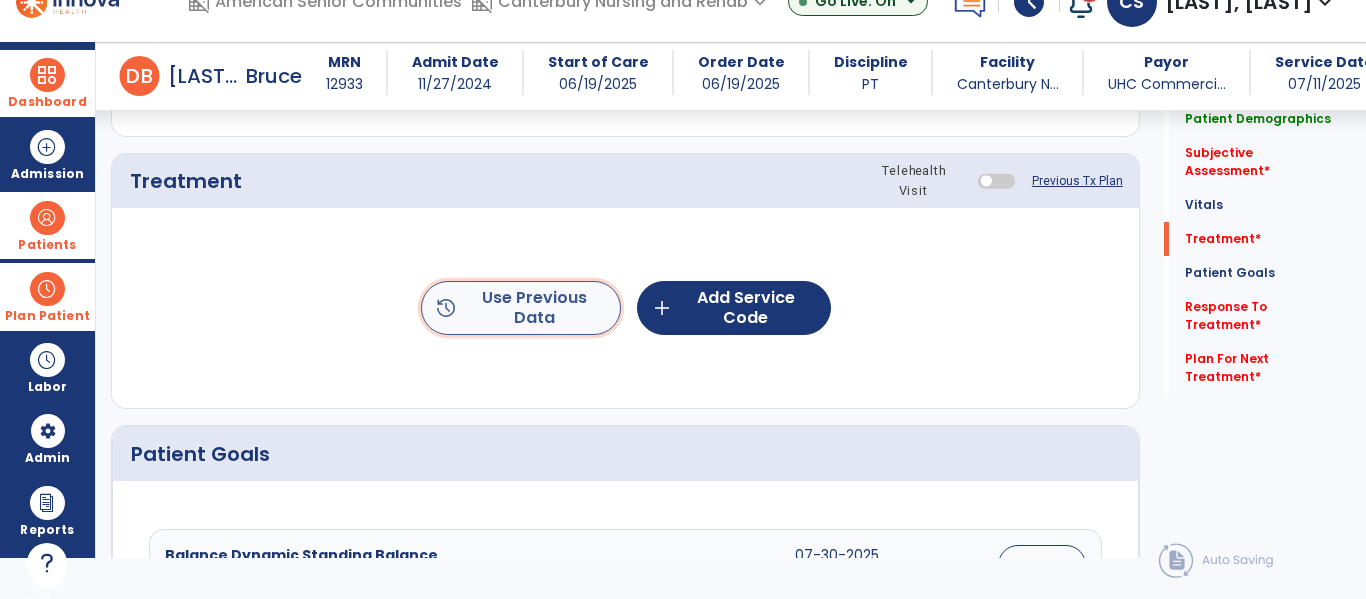 click on "history  Use Previous Data" 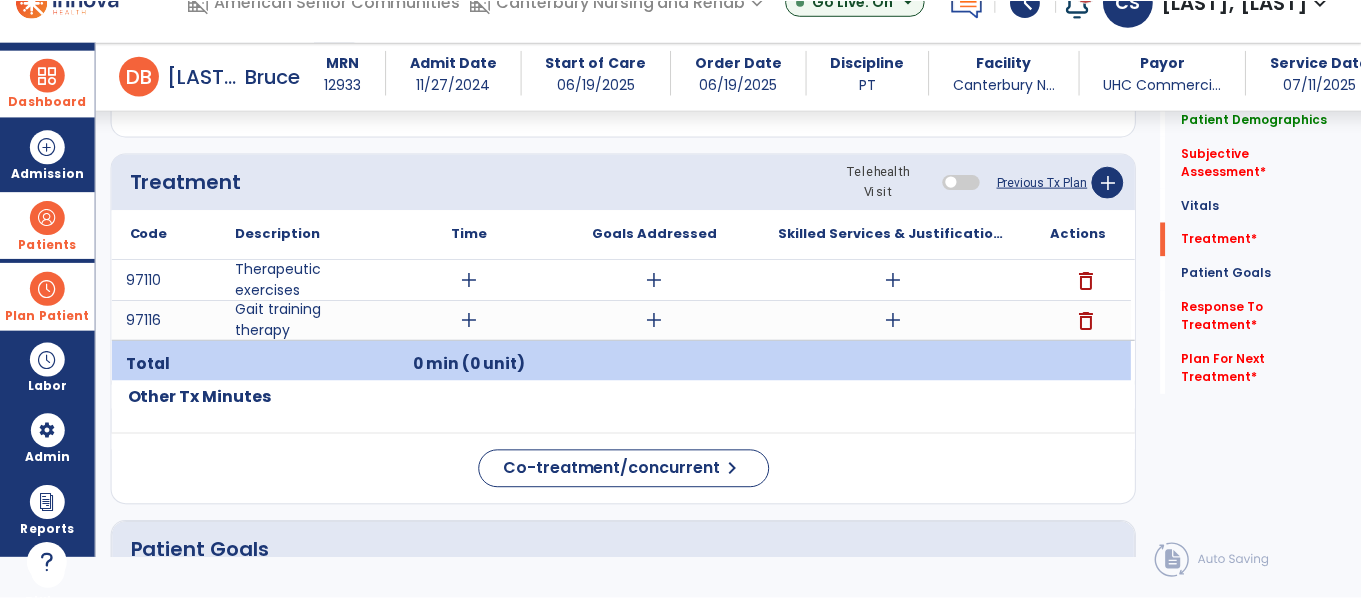 scroll, scrollTop: 0, scrollLeft: 0, axis: both 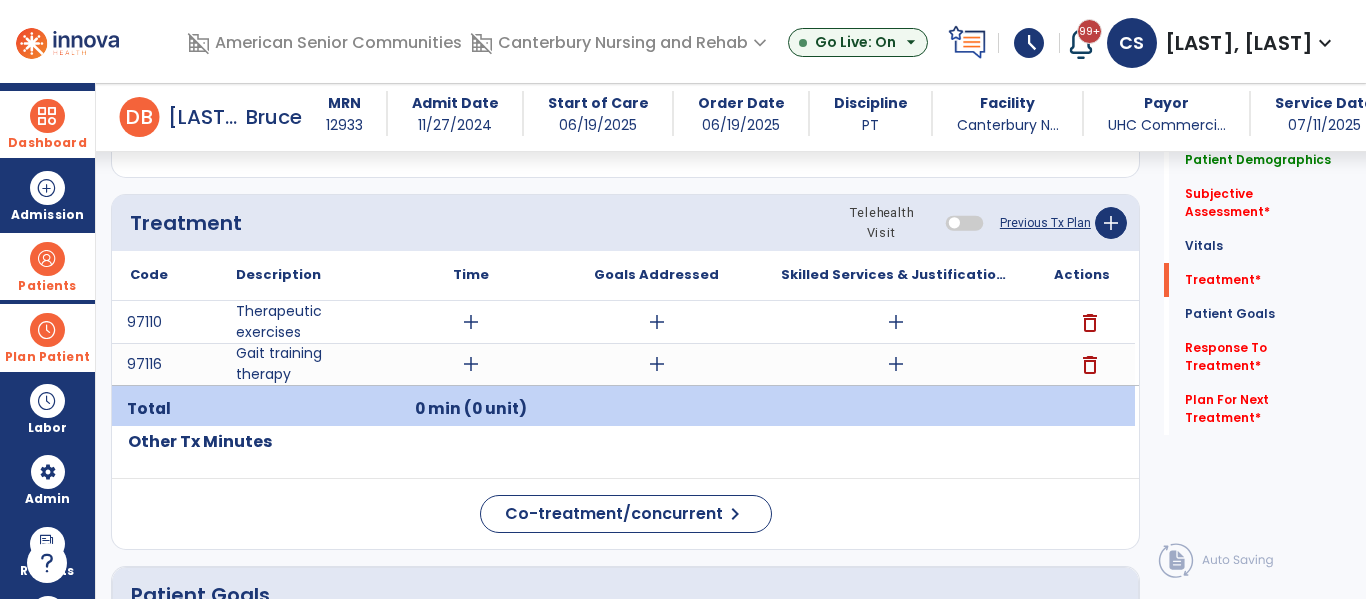 click on "add" at bounding box center [896, 364] 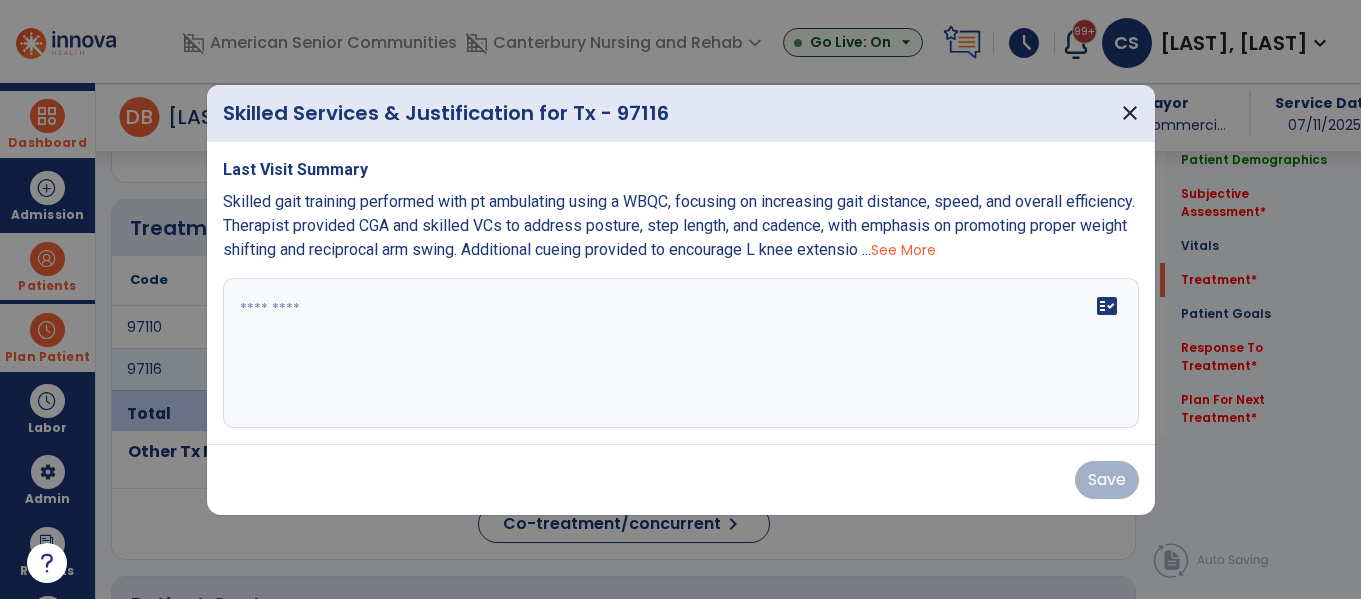 scroll, scrollTop: 1055, scrollLeft: 0, axis: vertical 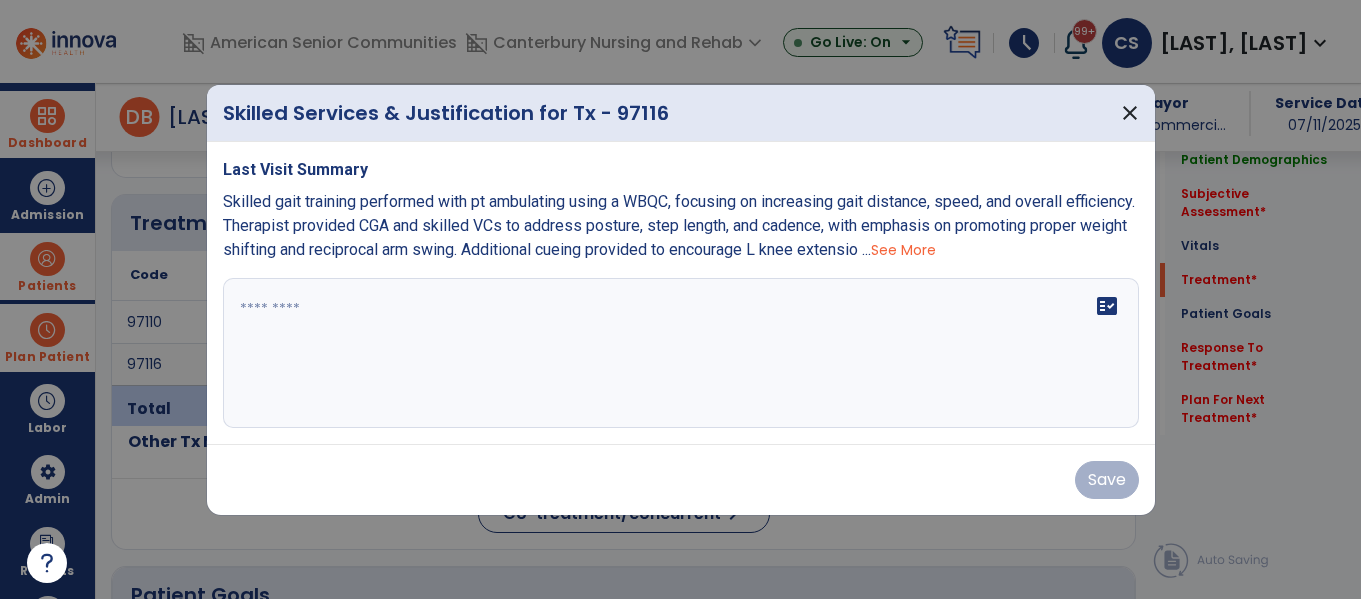 click on "See More" at bounding box center [903, 250] 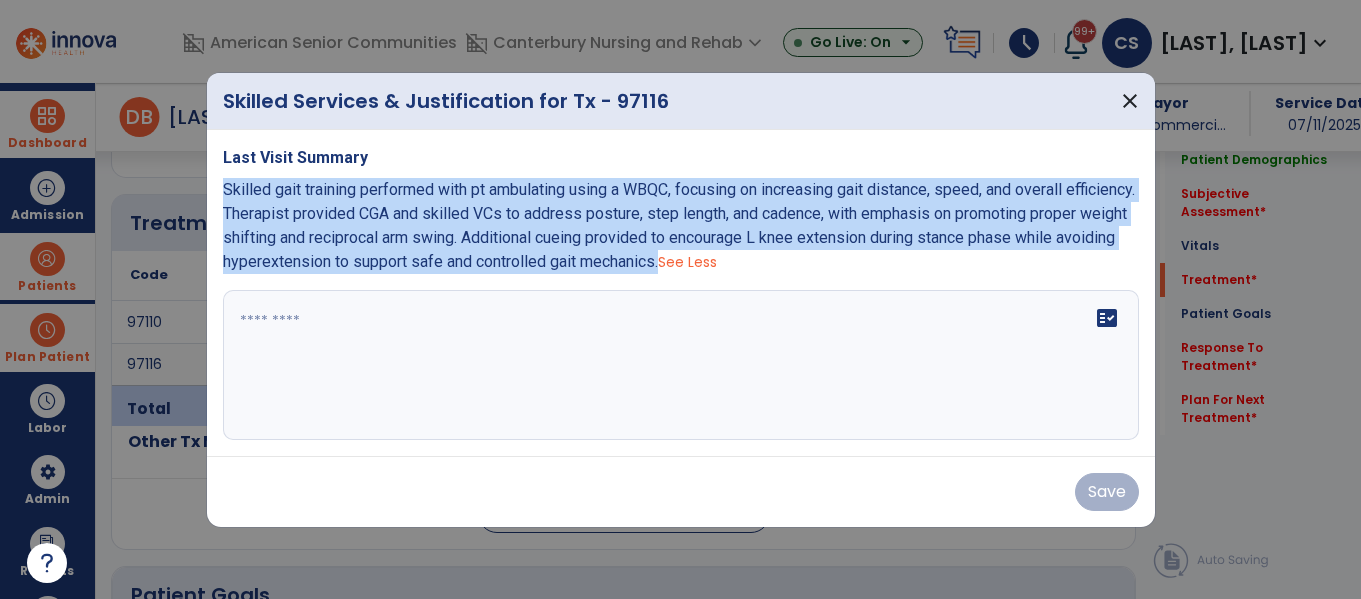 drag, startPoint x: 772, startPoint y: 264, endPoint x: 217, endPoint y: 191, distance: 559.78033 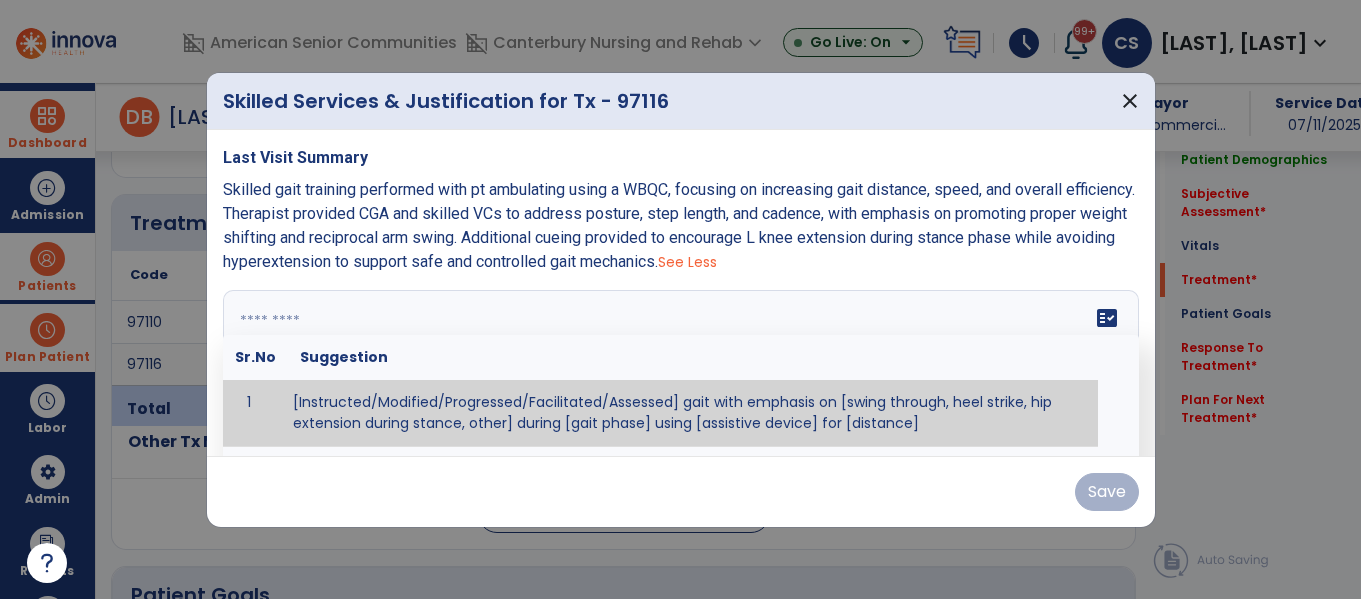 paste on "**********" 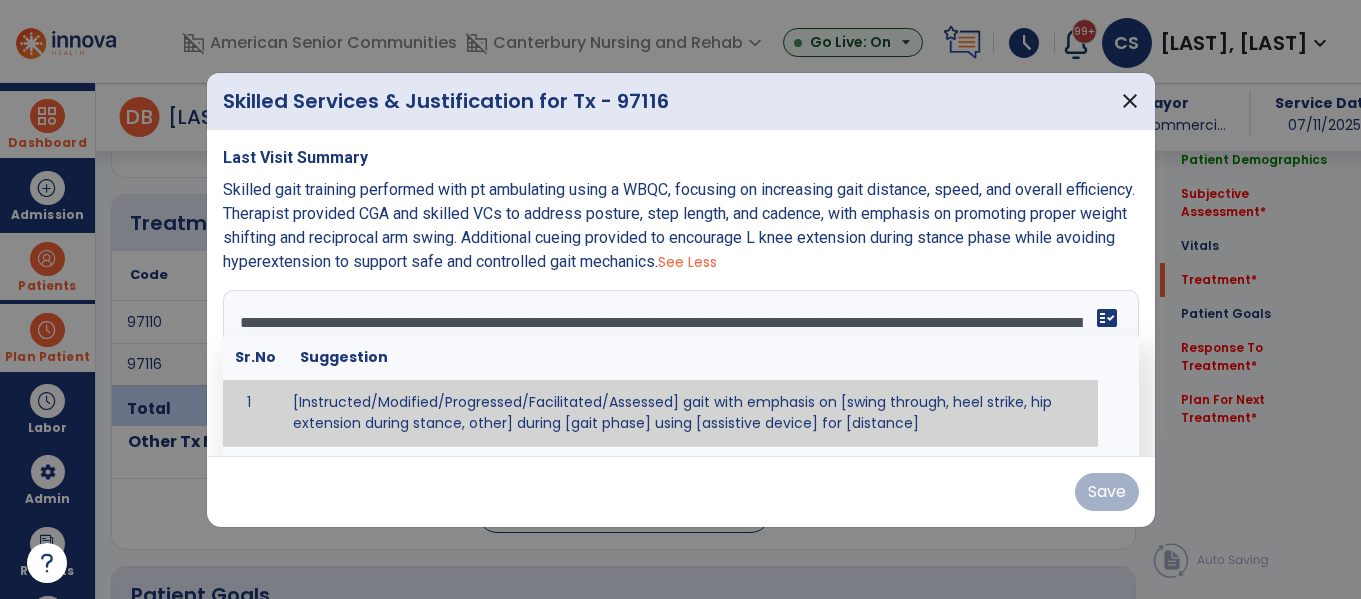 scroll, scrollTop: 16, scrollLeft: 0, axis: vertical 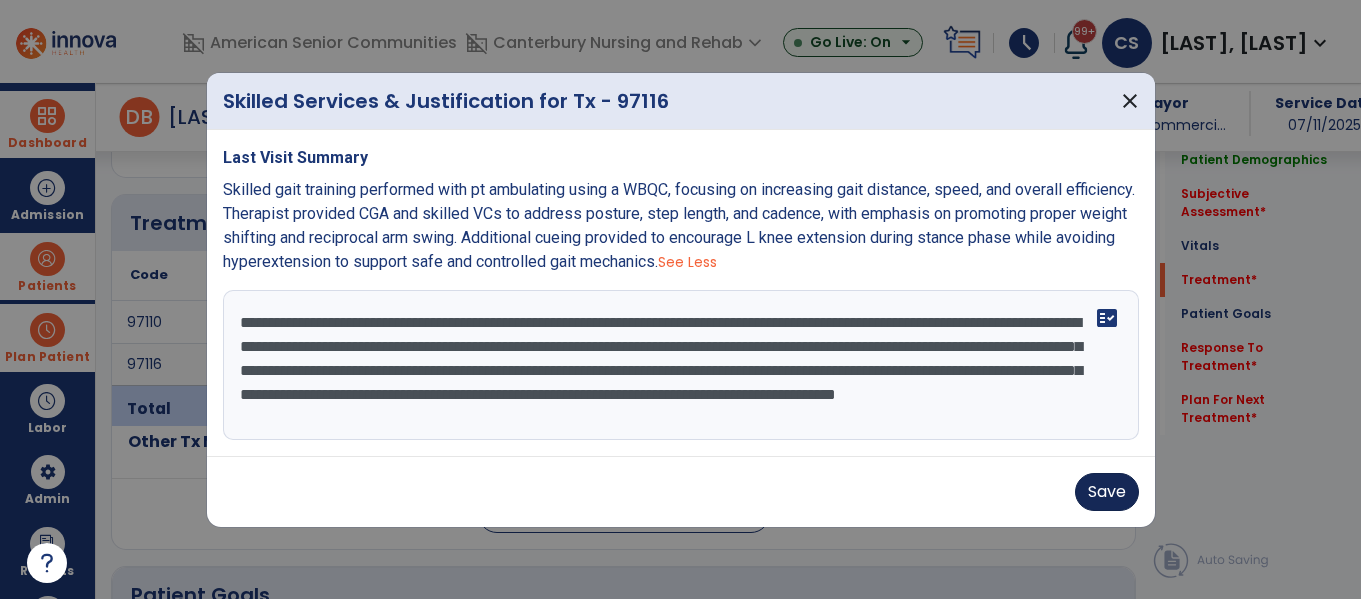 type on "**********" 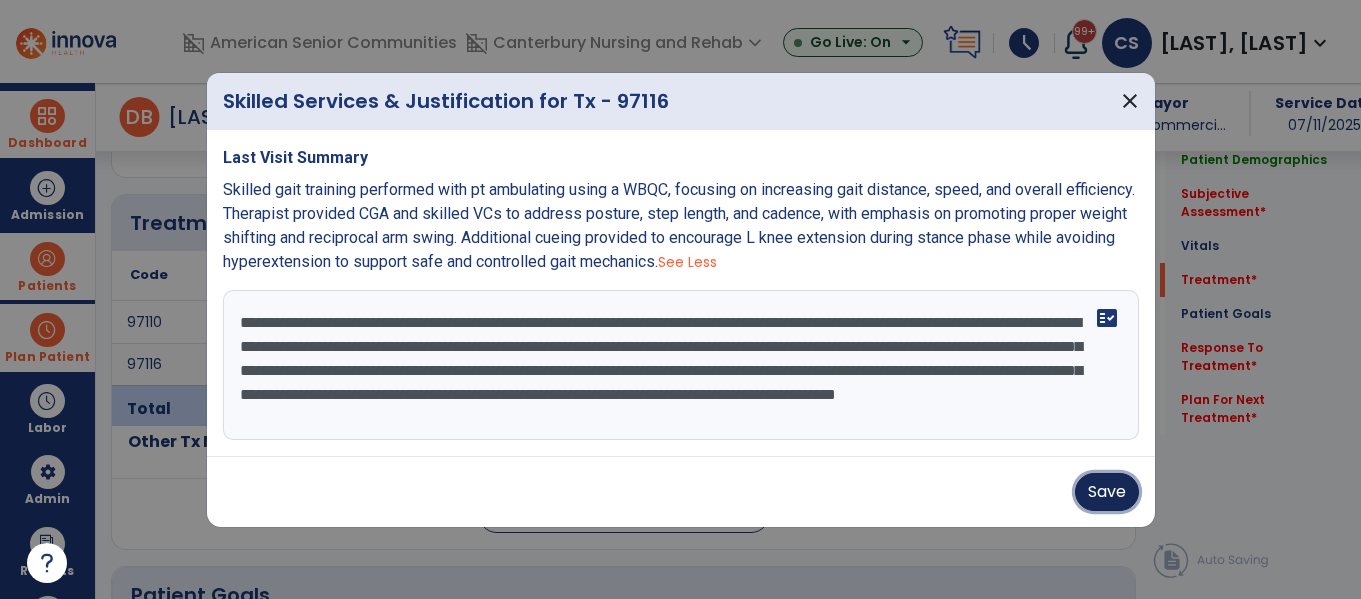 click on "Save" at bounding box center (1107, 492) 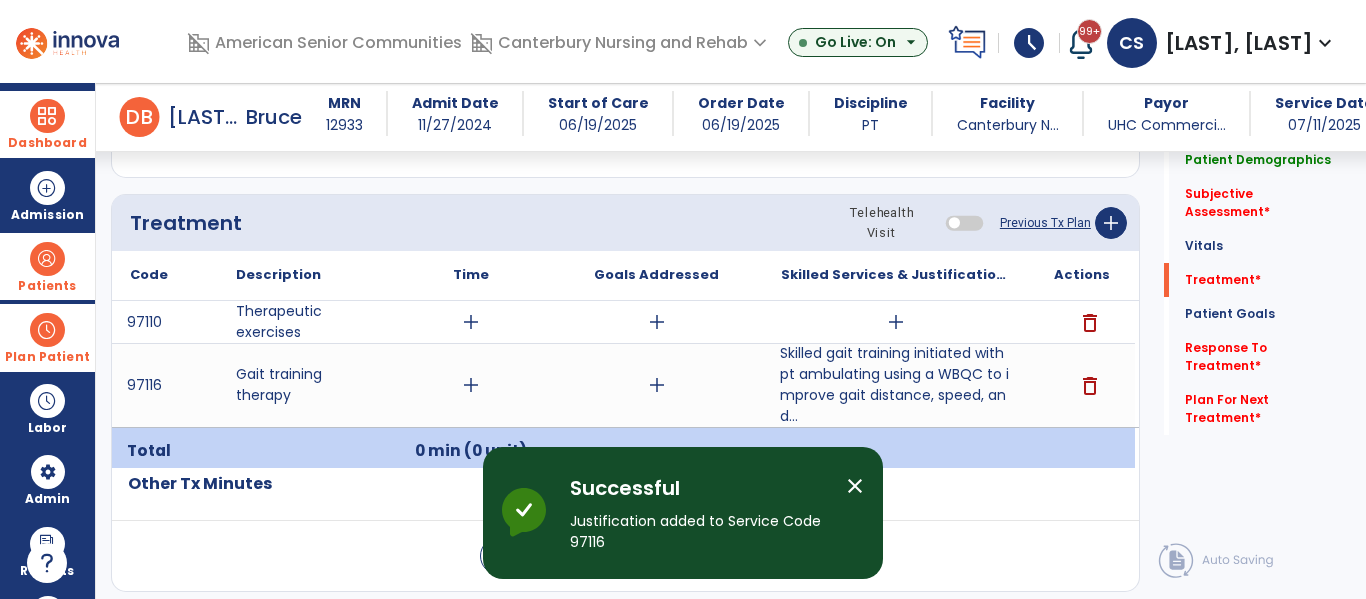 click on "add" at bounding box center (896, 322) 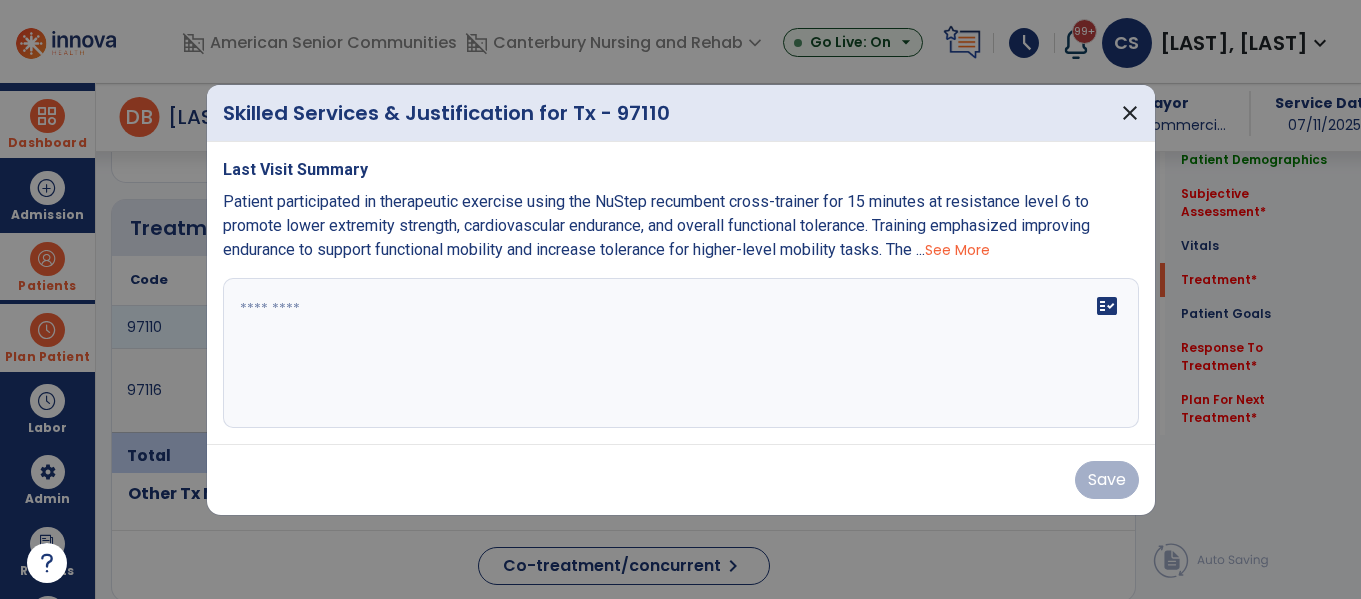 scroll, scrollTop: 1055, scrollLeft: 0, axis: vertical 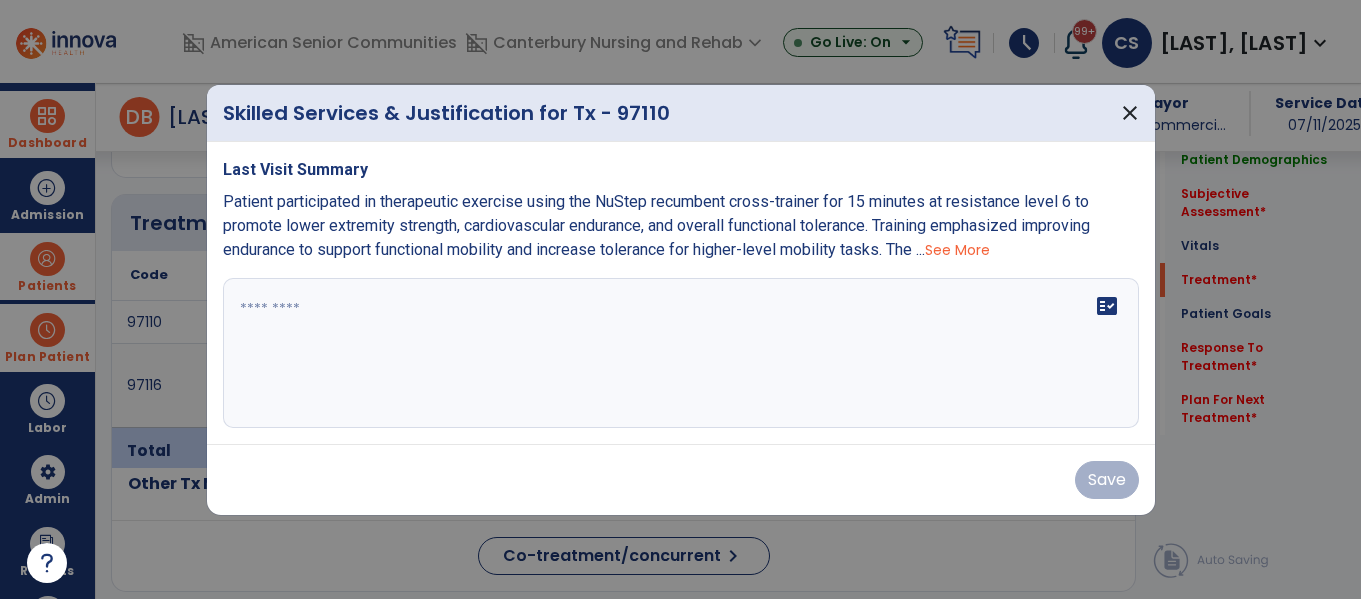 click at bounding box center (681, 353) 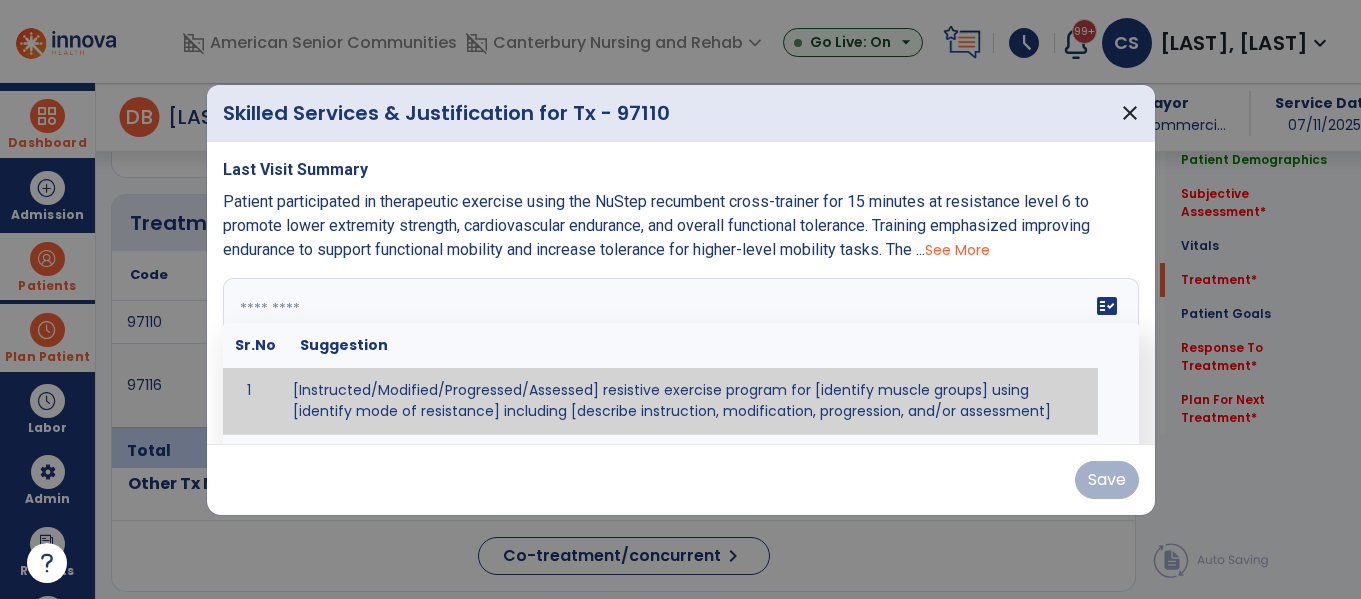 paste on "**********" 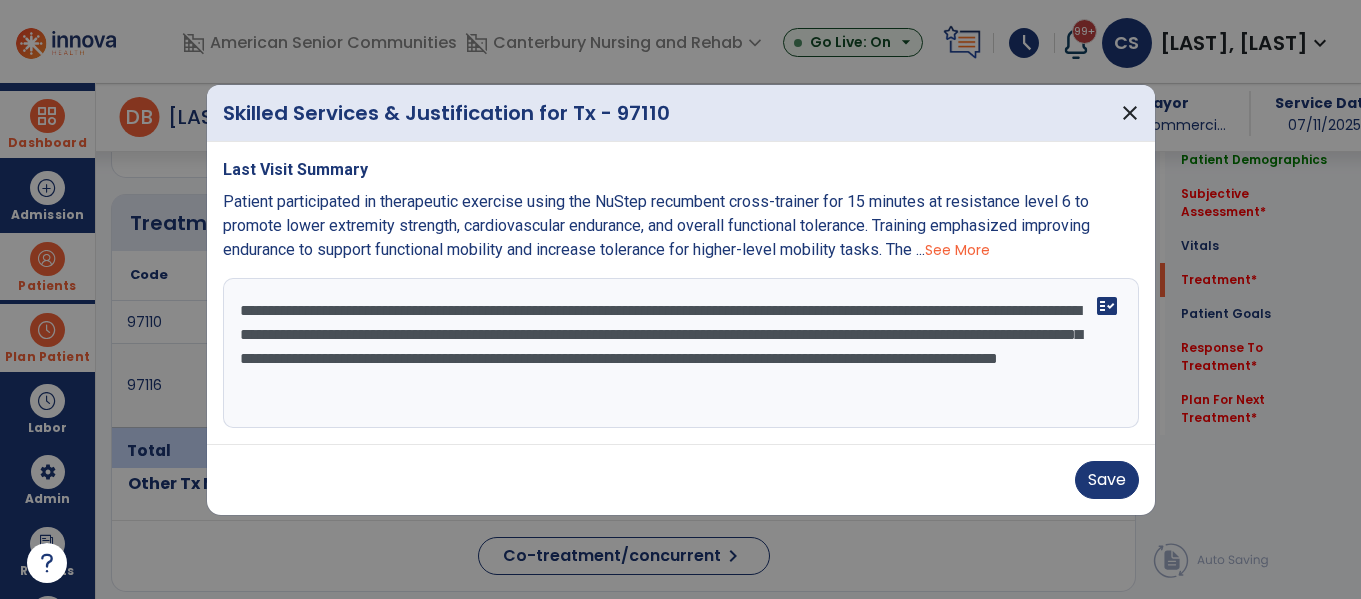 click on "**********" at bounding box center [681, 353] 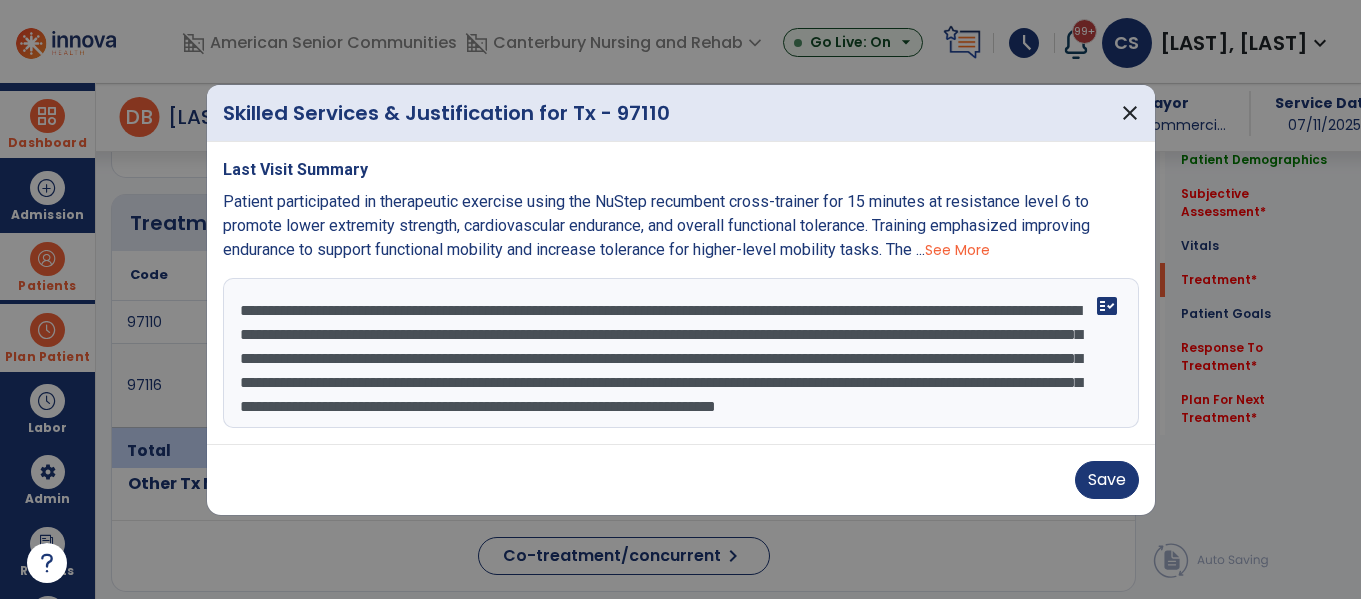scroll, scrollTop: 40, scrollLeft: 0, axis: vertical 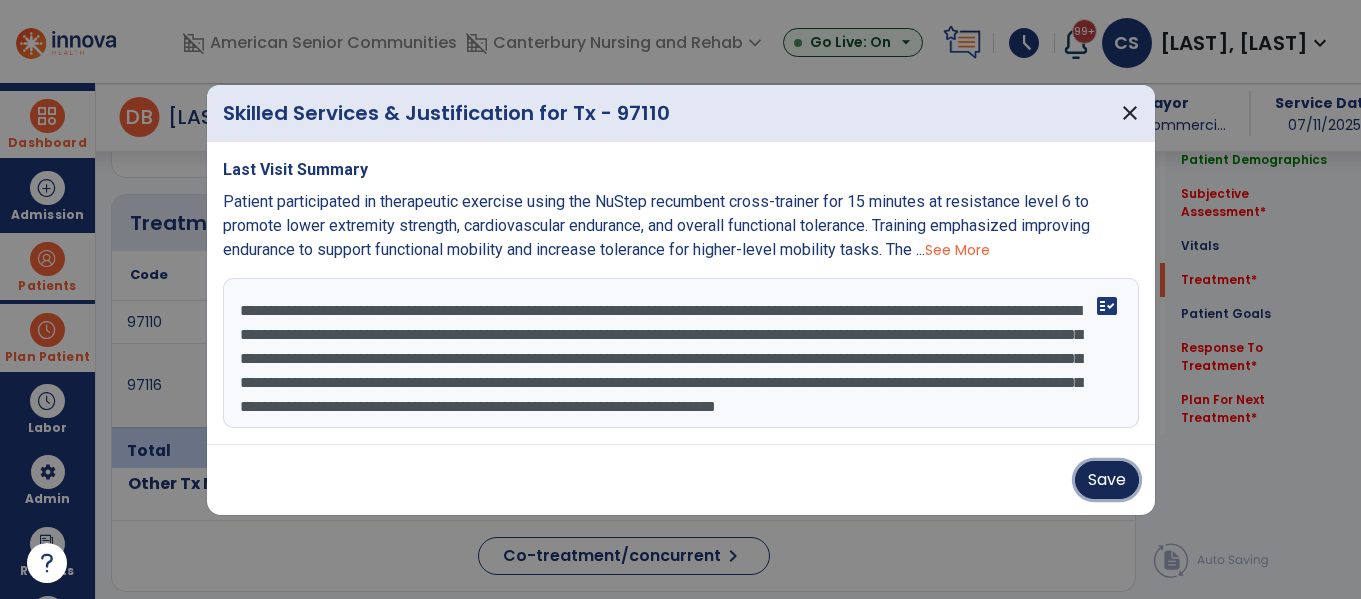 click on "Save" at bounding box center (1107, 480) 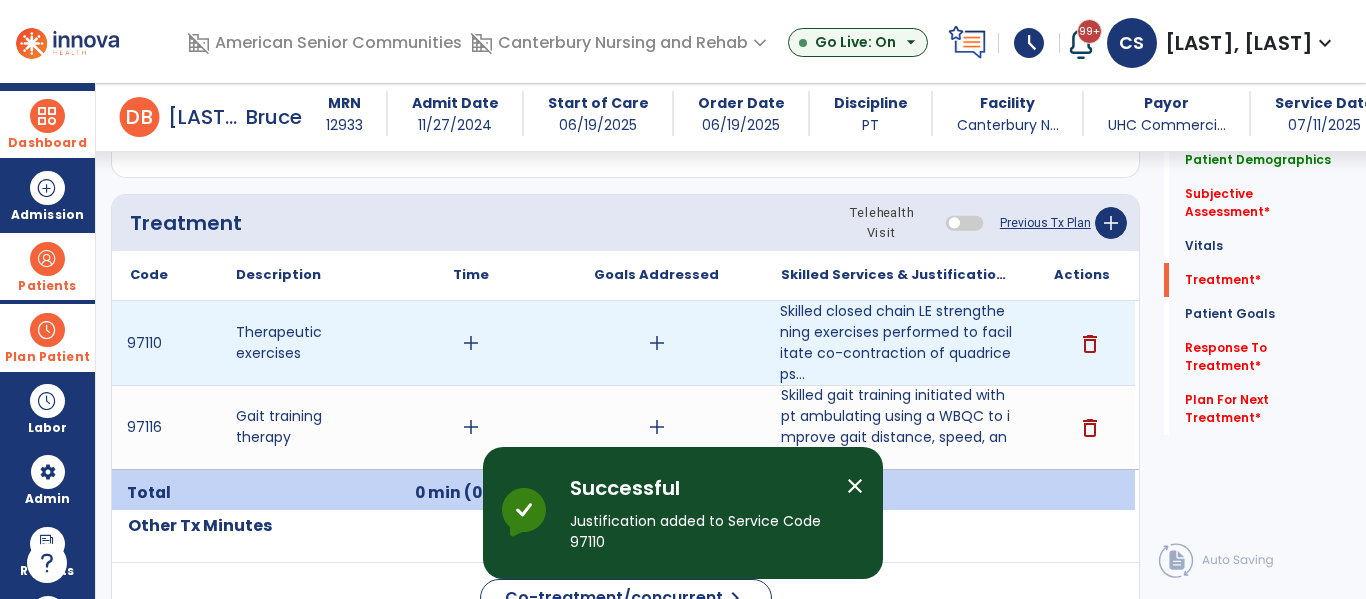 click on "add" at bounding box center [471, 343] 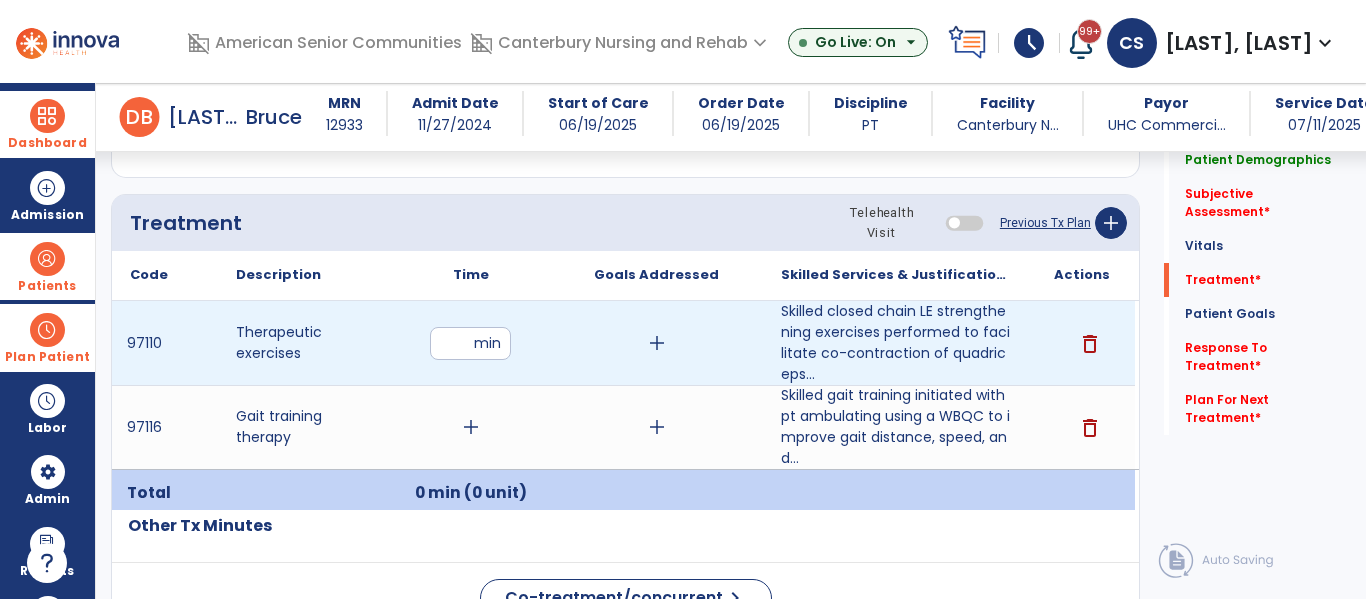 type on "**" 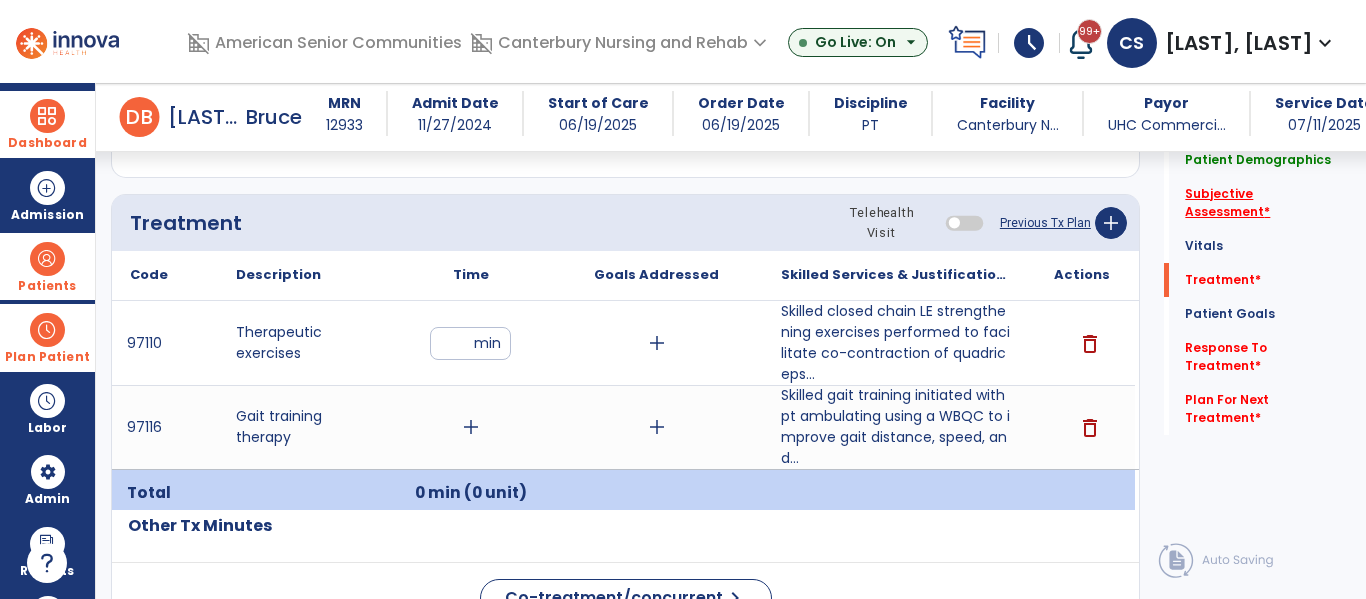 click on "Subjective Assessment   *" 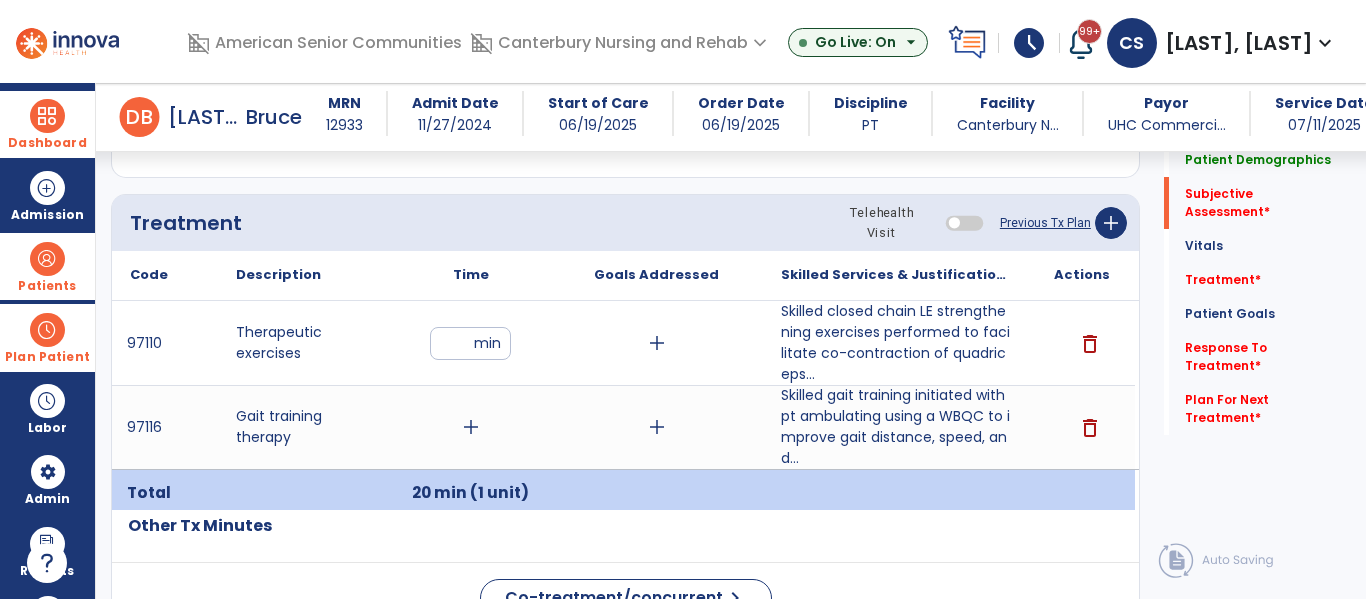 scroll, scrollTop: 328, scrollLeft: 0, axis: vertical 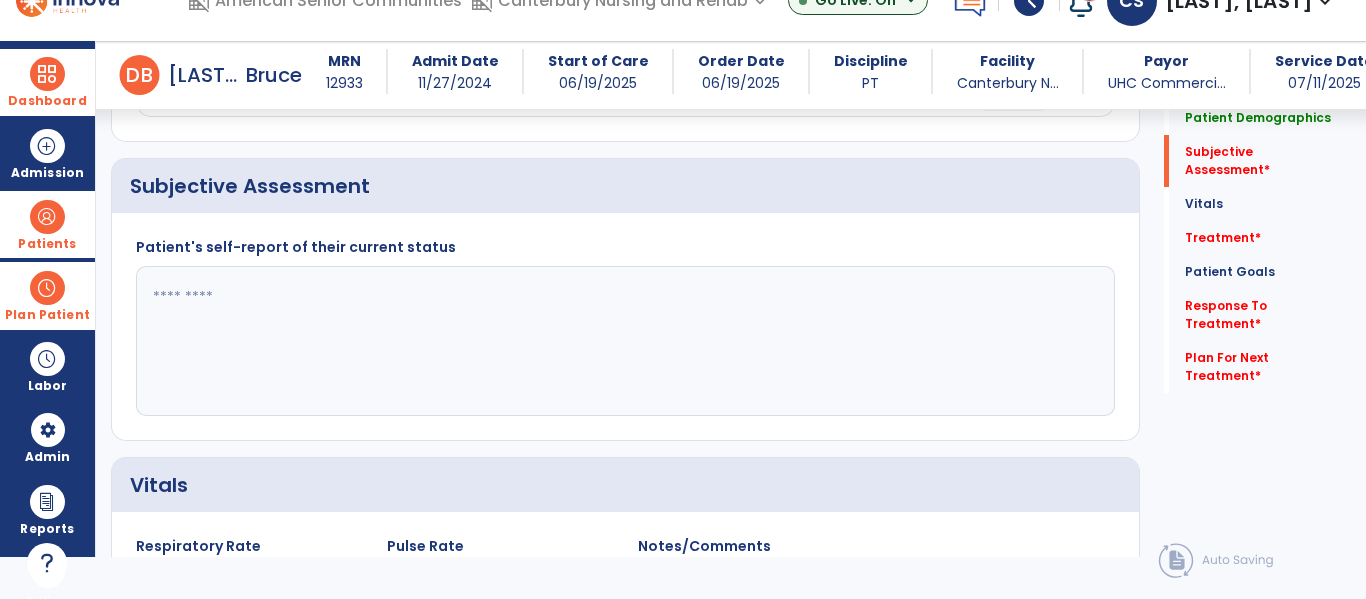 click 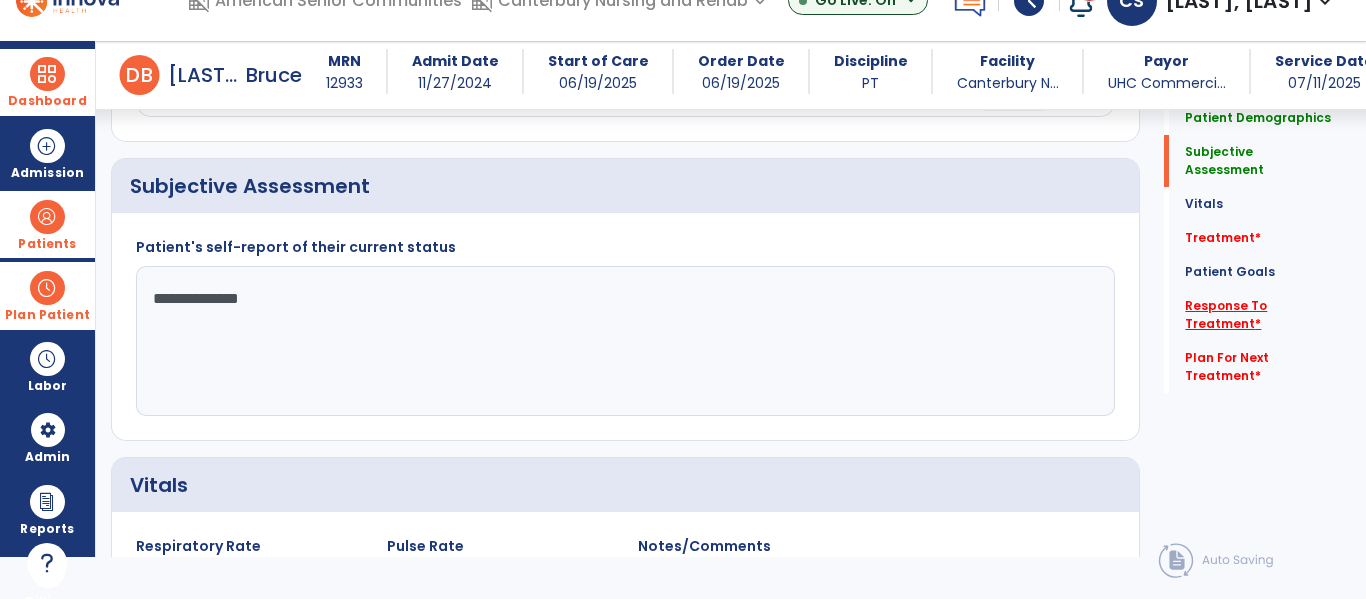 type on "**********" 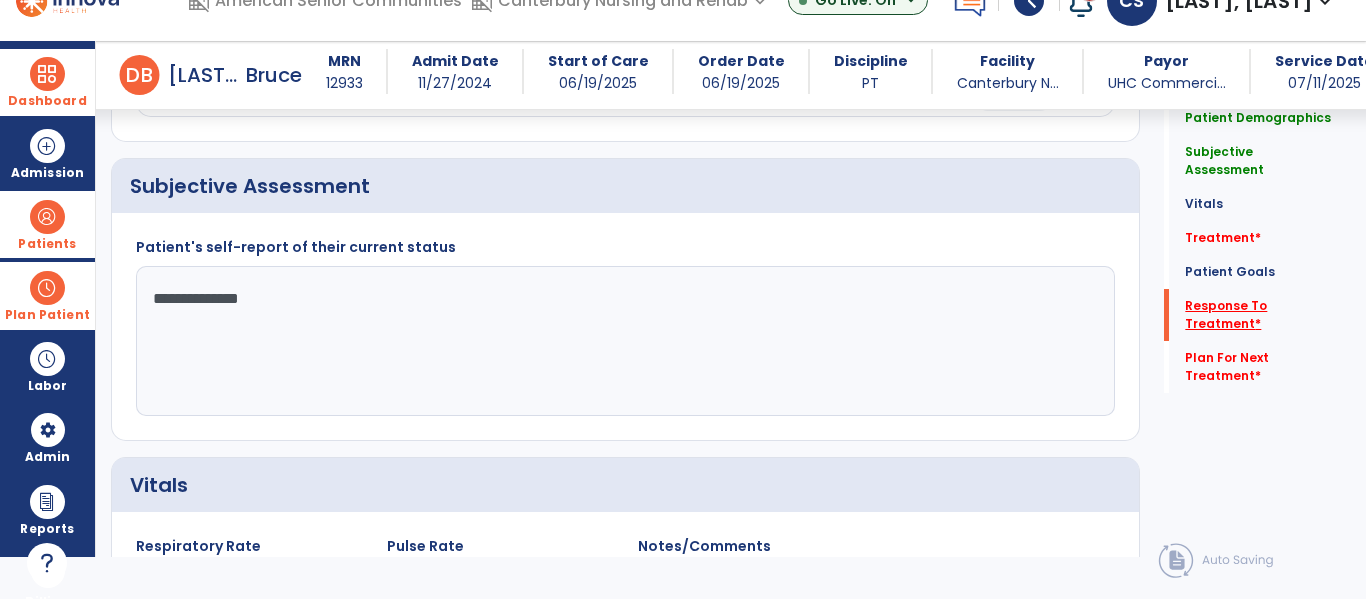 scroll, scrollTop: 455, scrollLeft: 0, axis: vertical 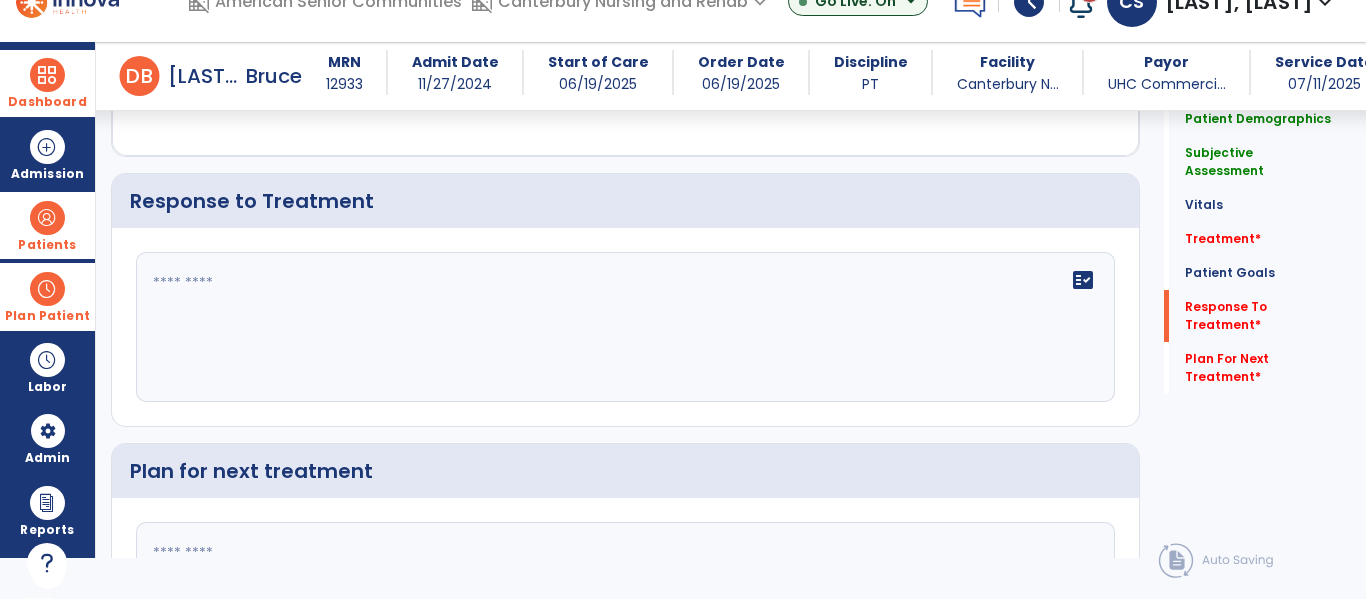click on "fact_check" 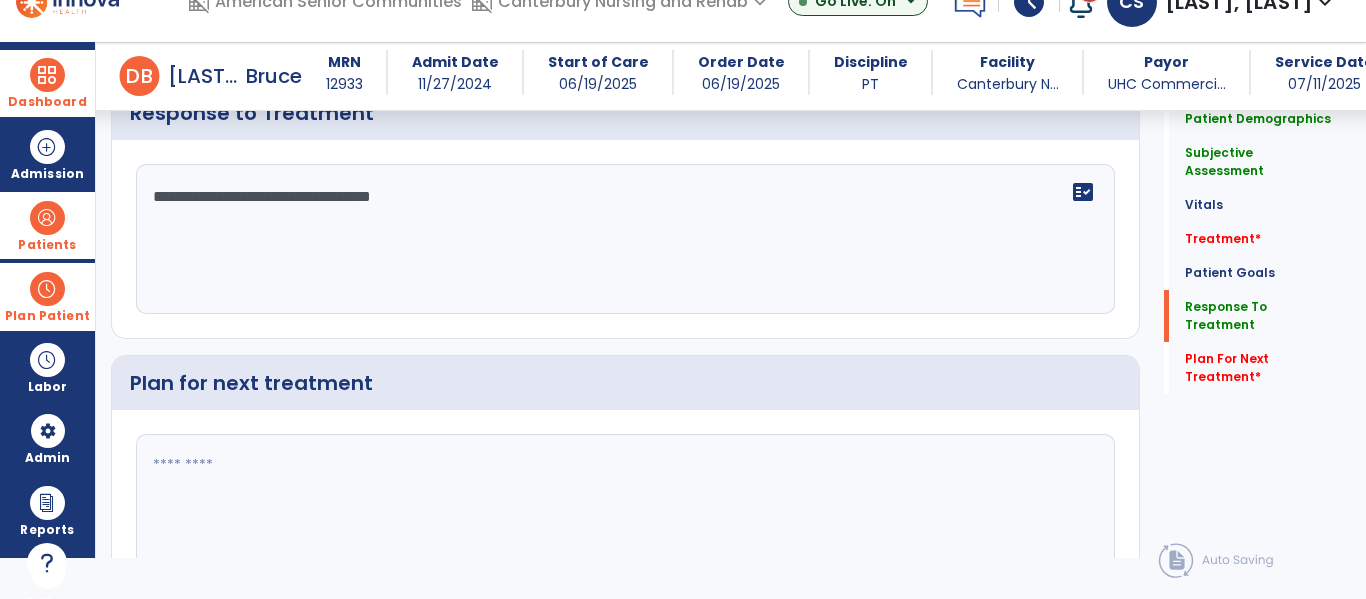 type on "**********" 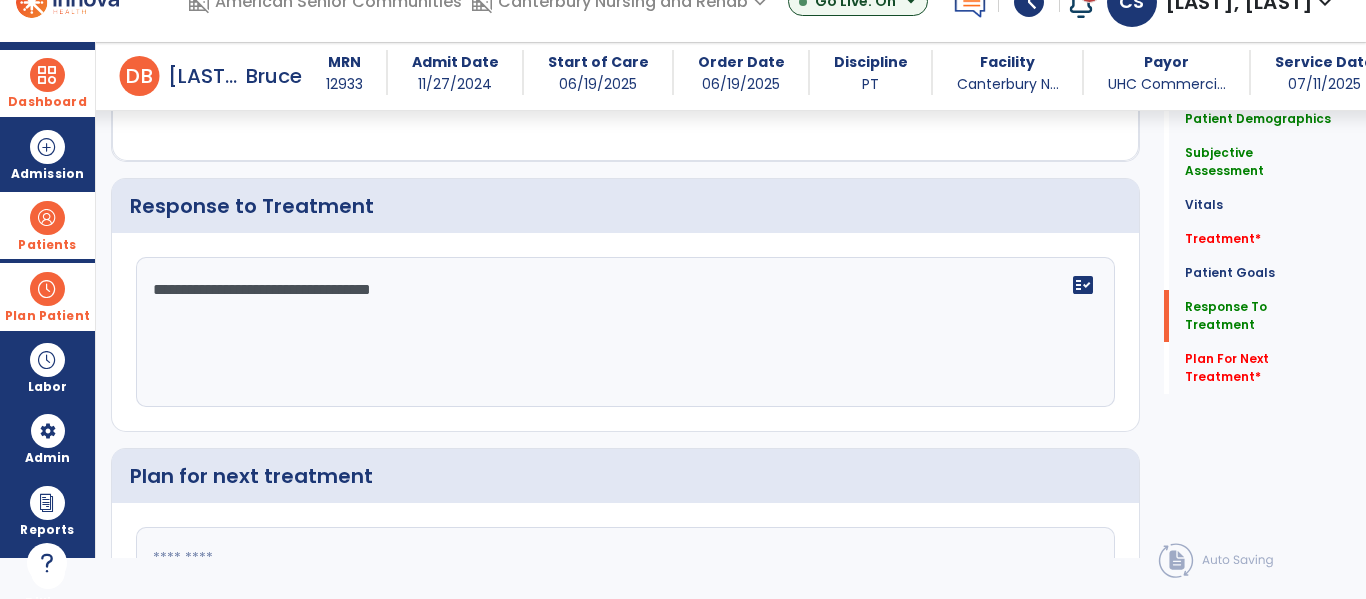 scroll, scrollTop: 2717, scrollLeft: 0, axis: vertical 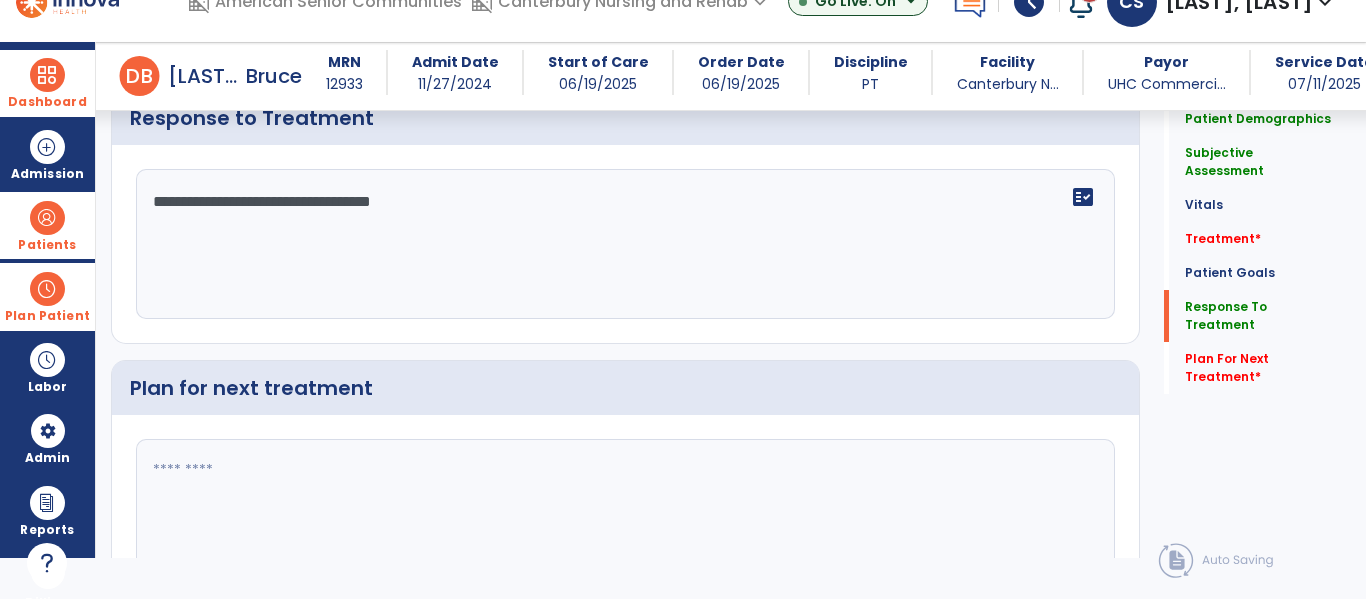 click 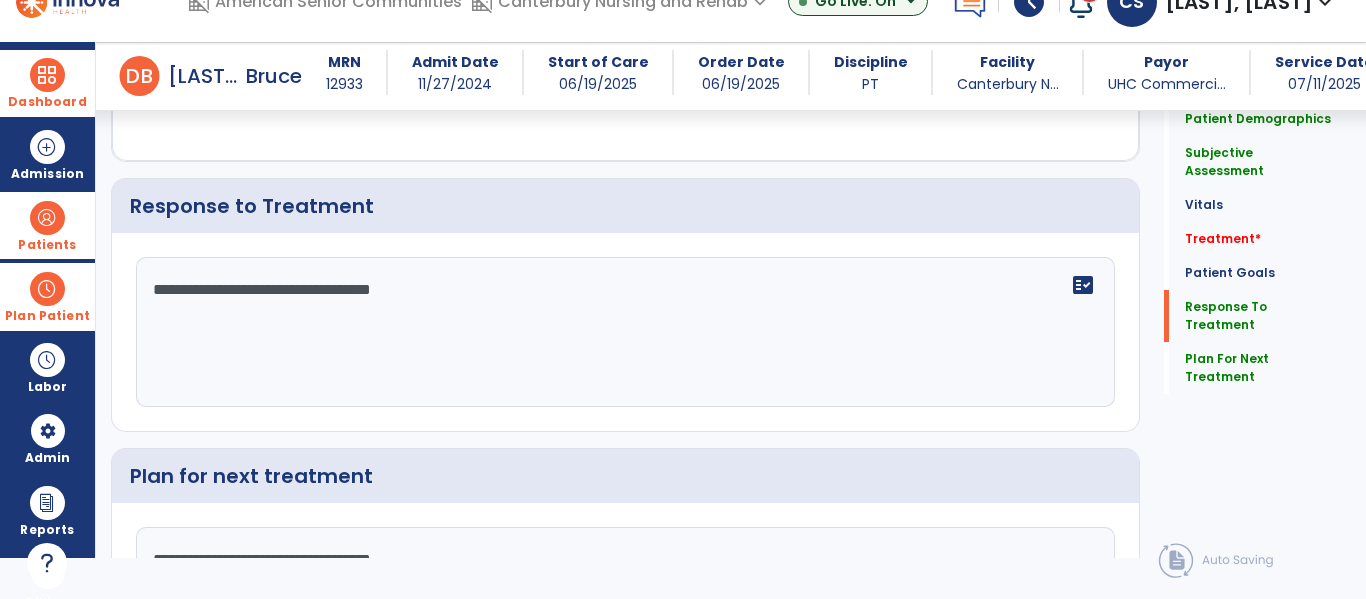 scroll, scrollTop: 2717, scrollLeft: 0, axis: vertical 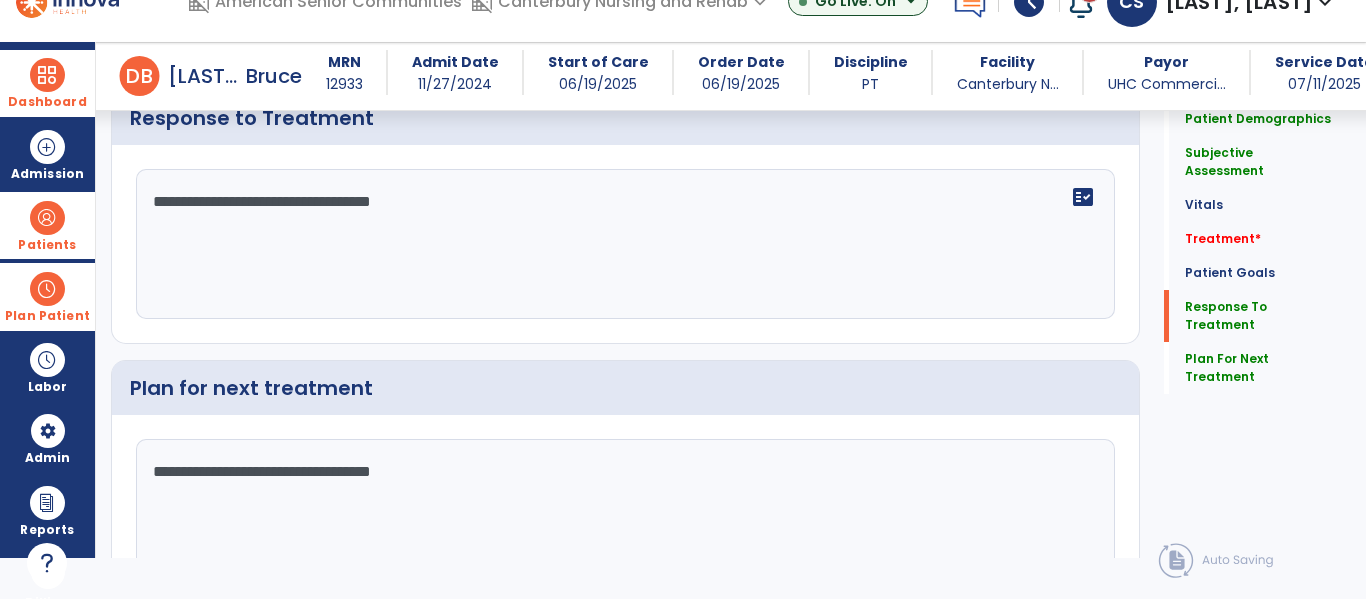 type on "**********" 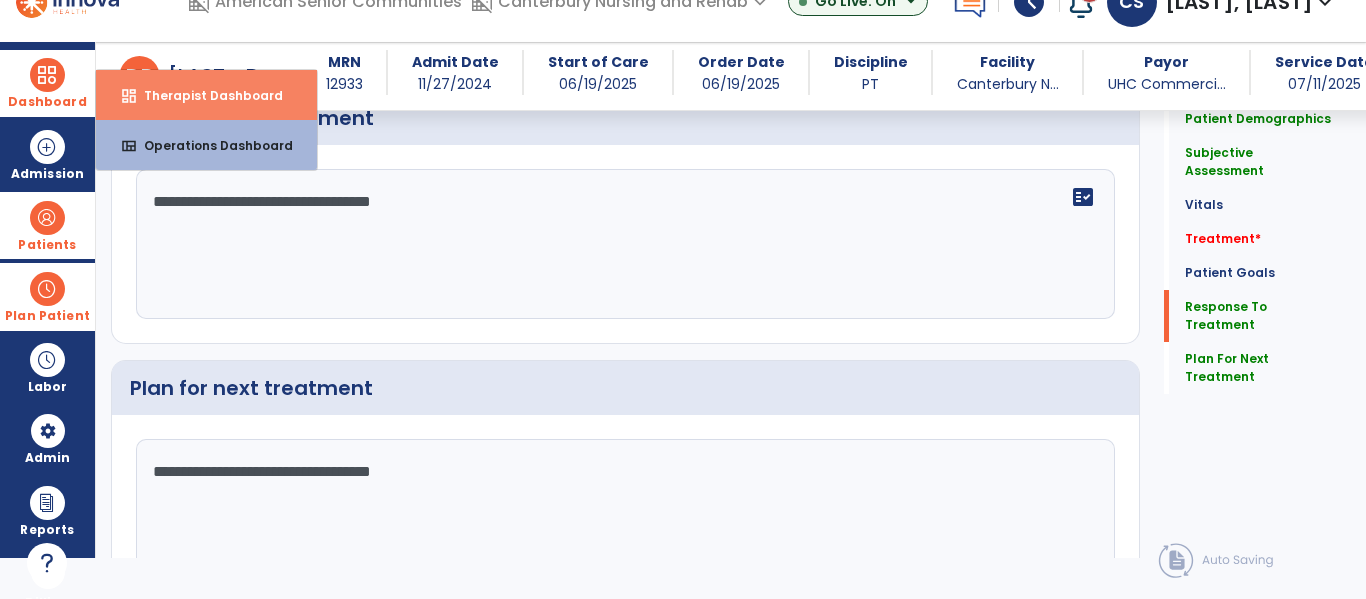 click on "dashboard  Therapist Dashboard" at bounding box center (206, 95) 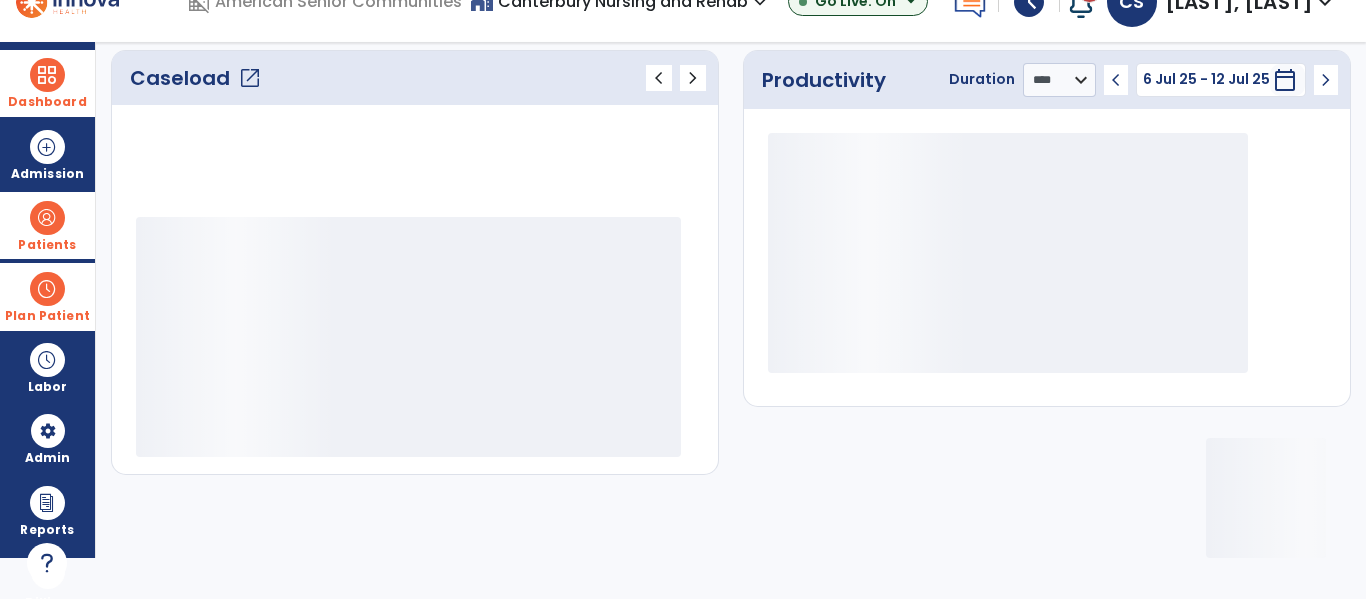 scroll, scrollTop: 276, scrollLeft: 0, axis: vertical 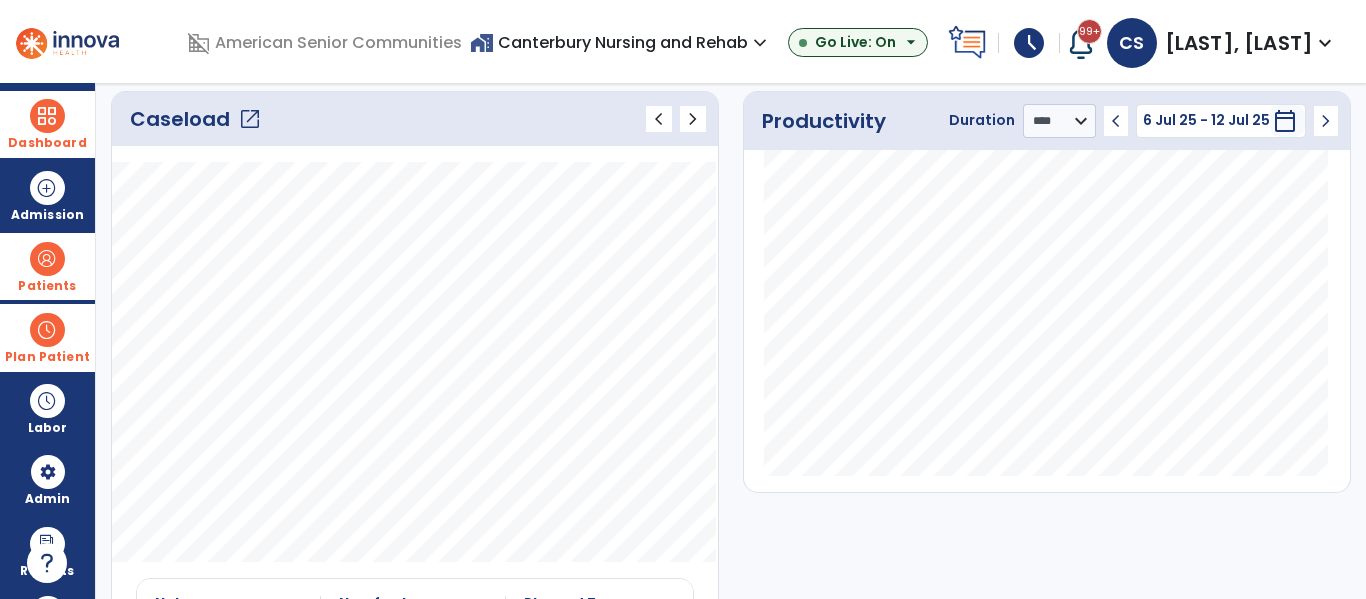 click on "open_in_new" 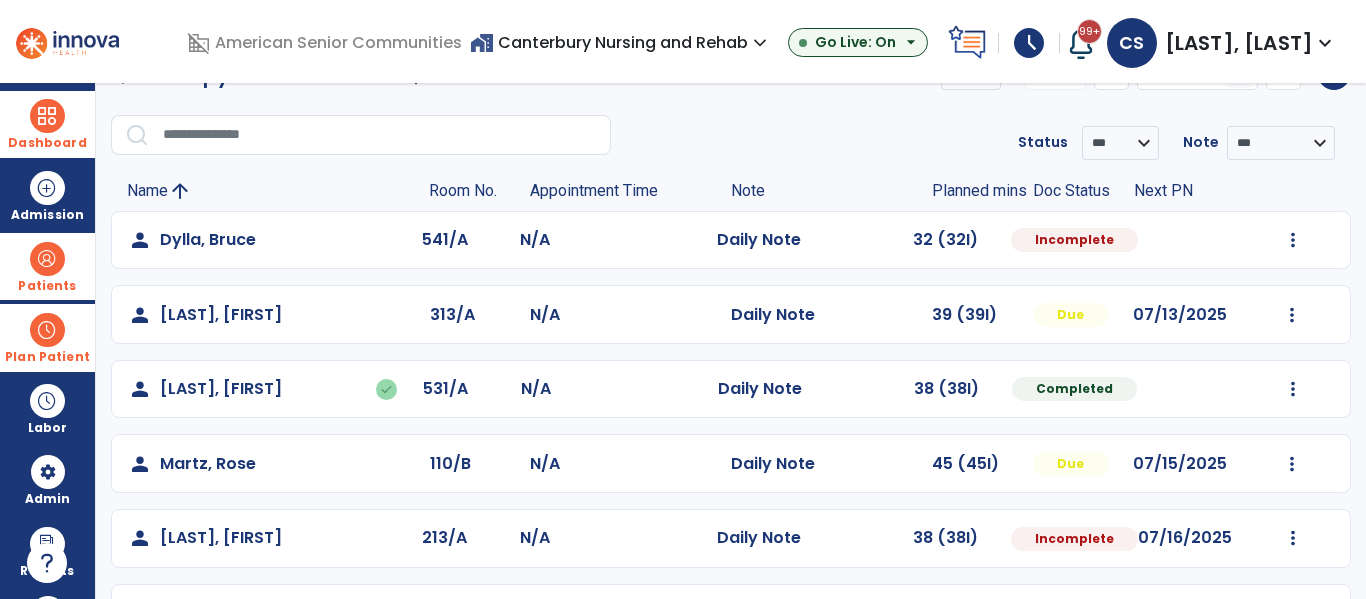 scroll, scrollTop: 47, scrollLeft: 0, axis: vertical 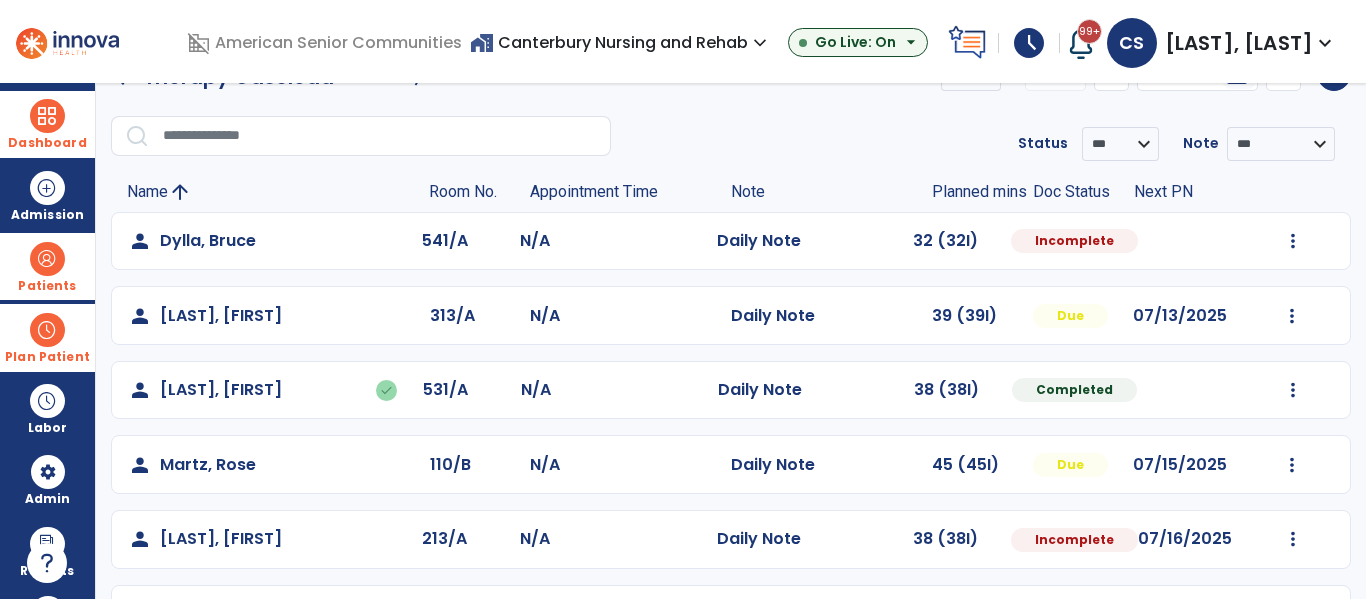 click on "Patients" at bounding box center (47, 266) 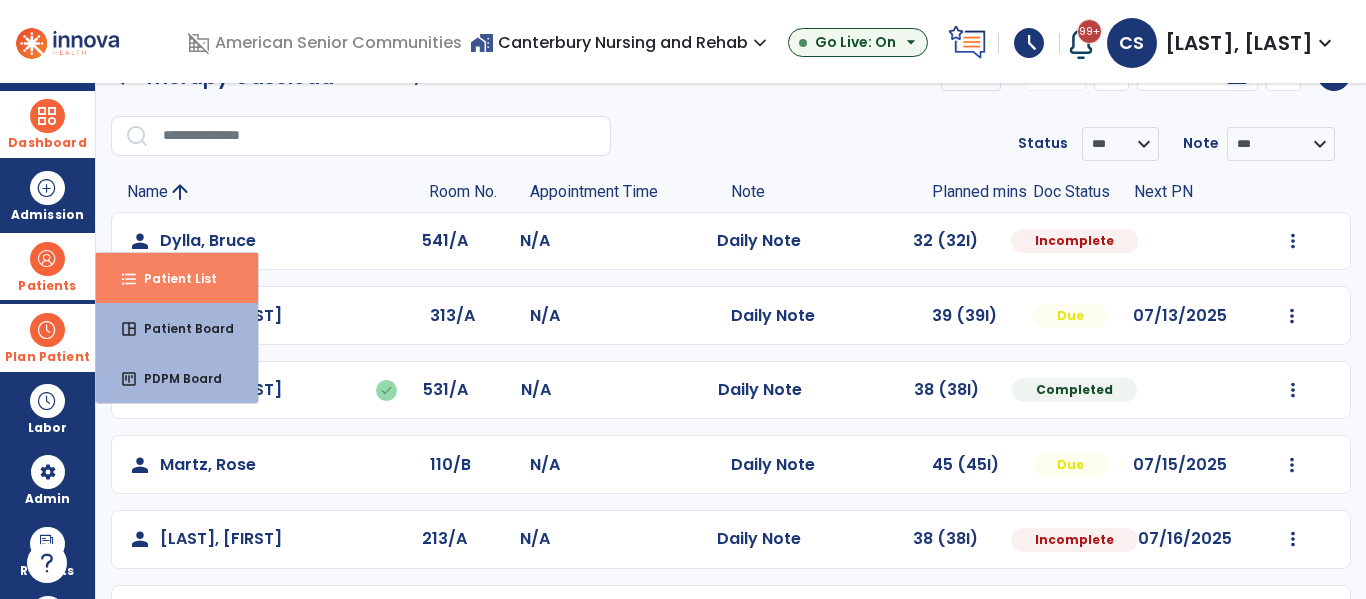 click on "Patient List" at bounding box center [172, 278] 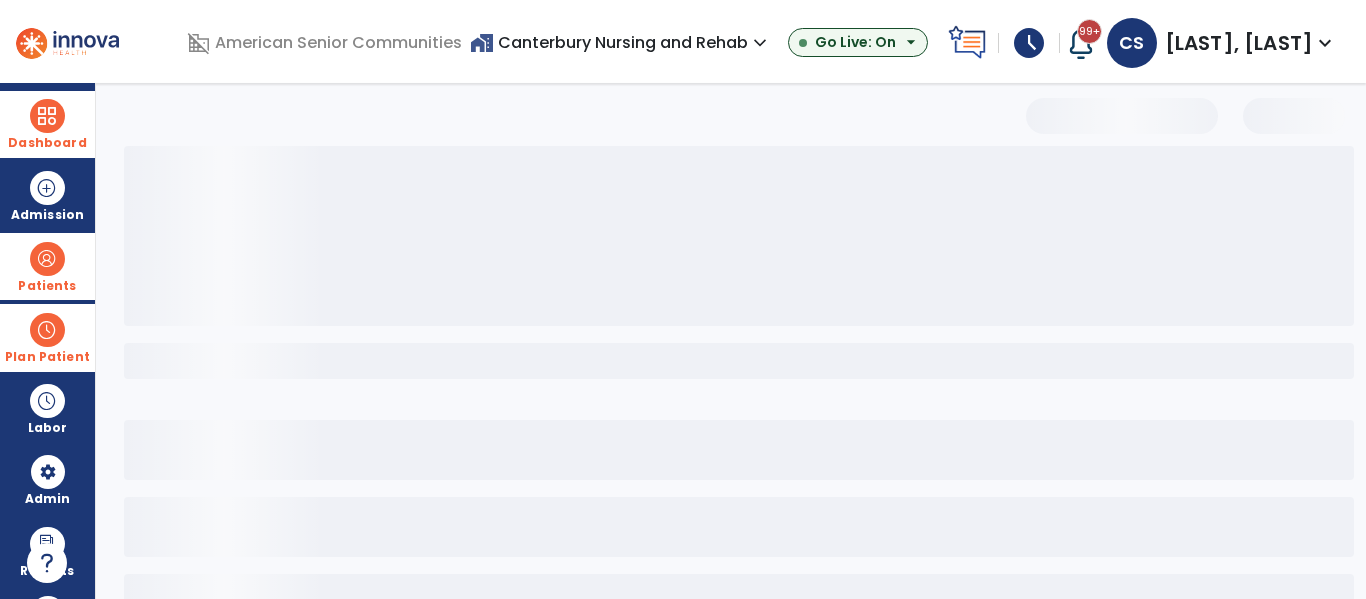select on "***" 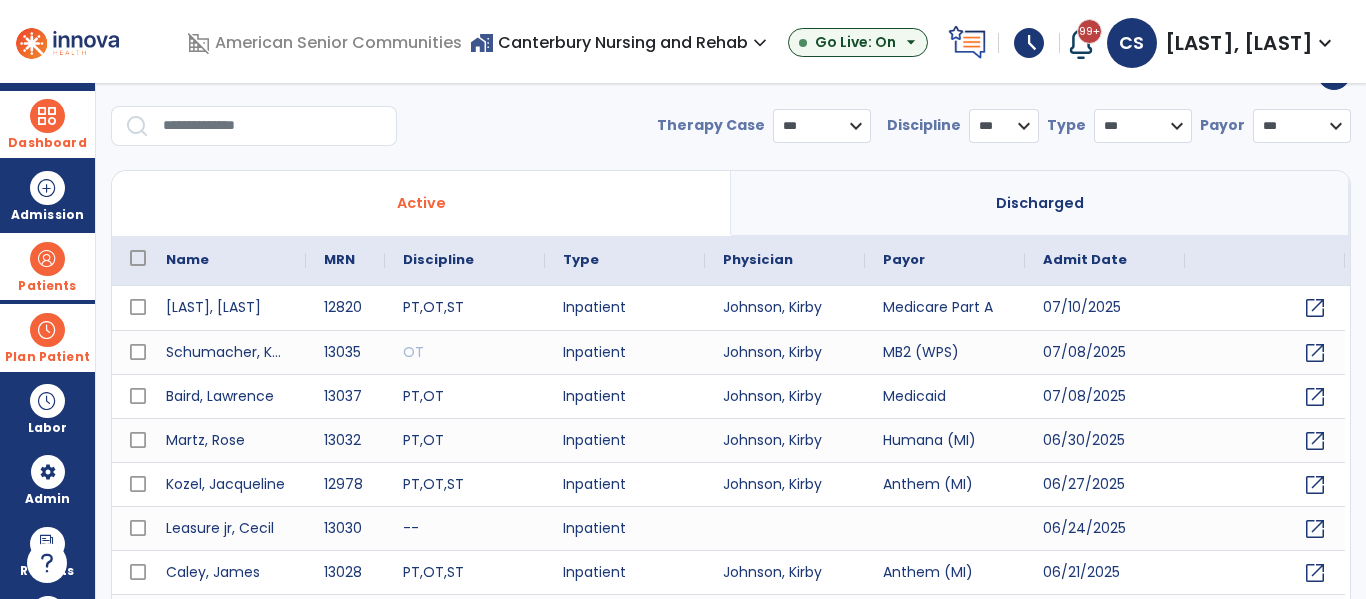 click at bounding box center [273, 126] 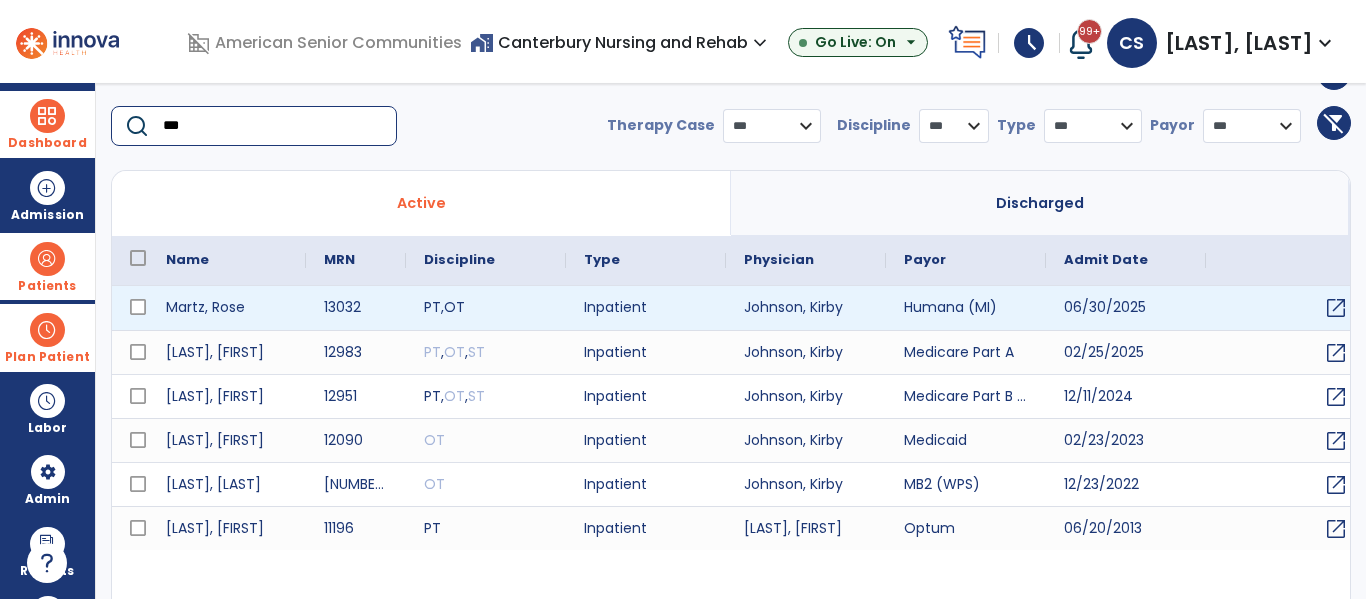 type on "***" 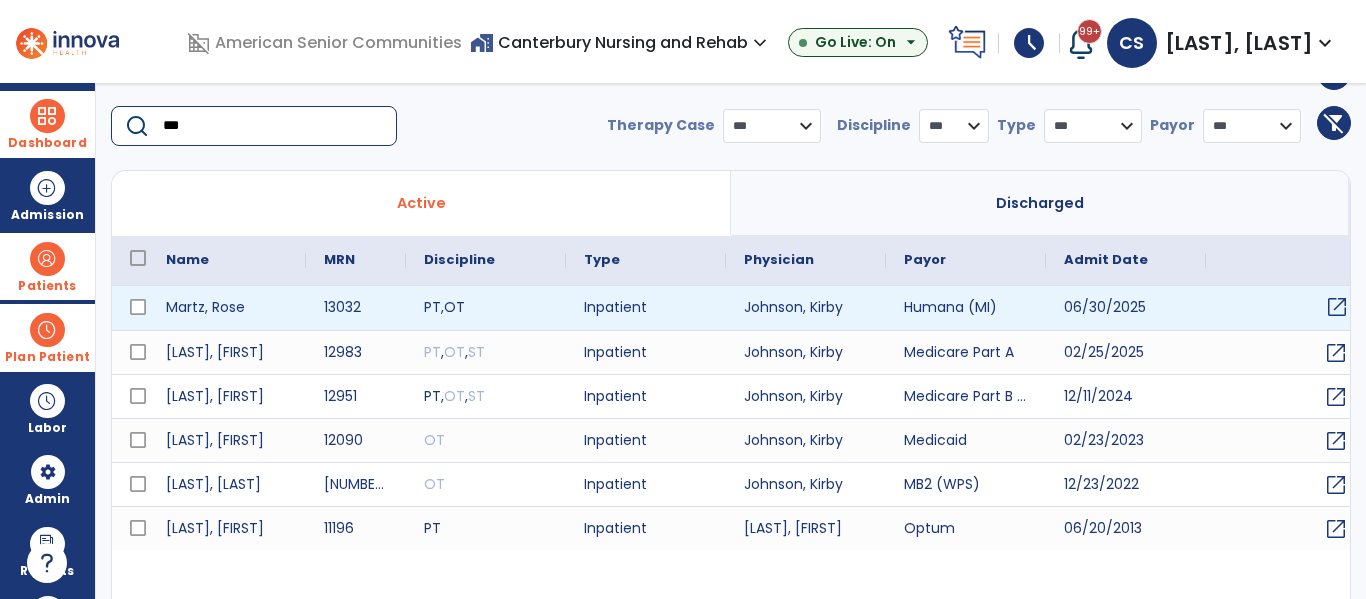 click on "open_in_new" at bounding box center [1337, 307] 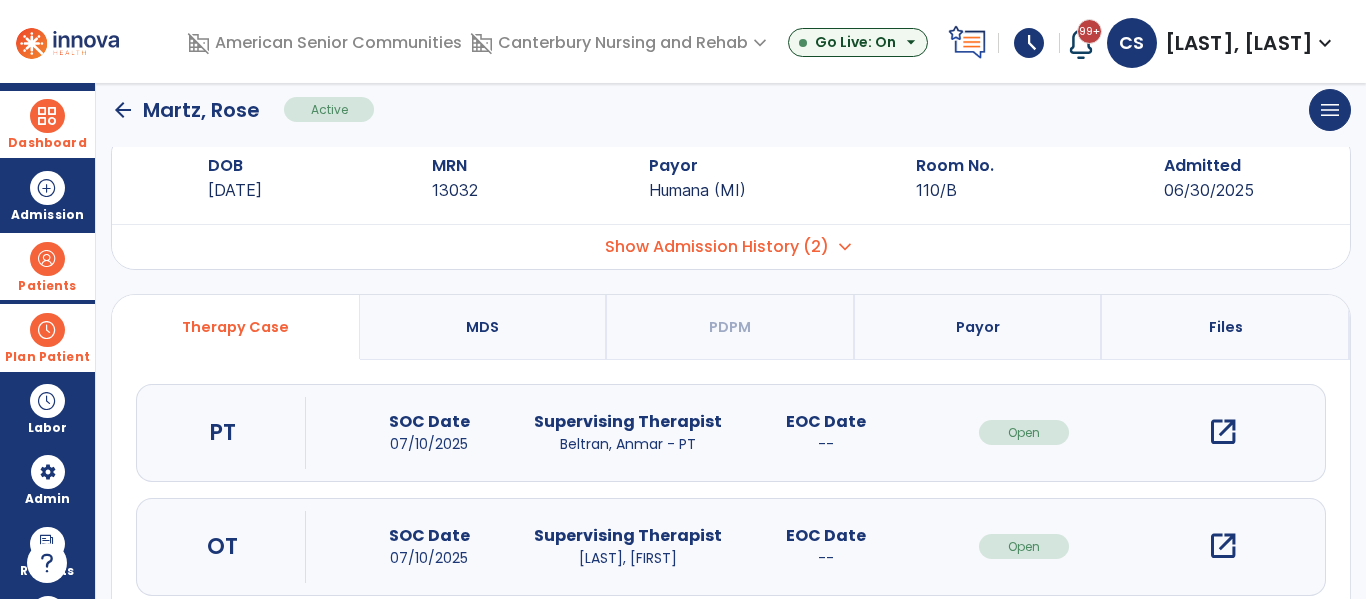 click on "open_in_new" at bounding box center (1223, 432) 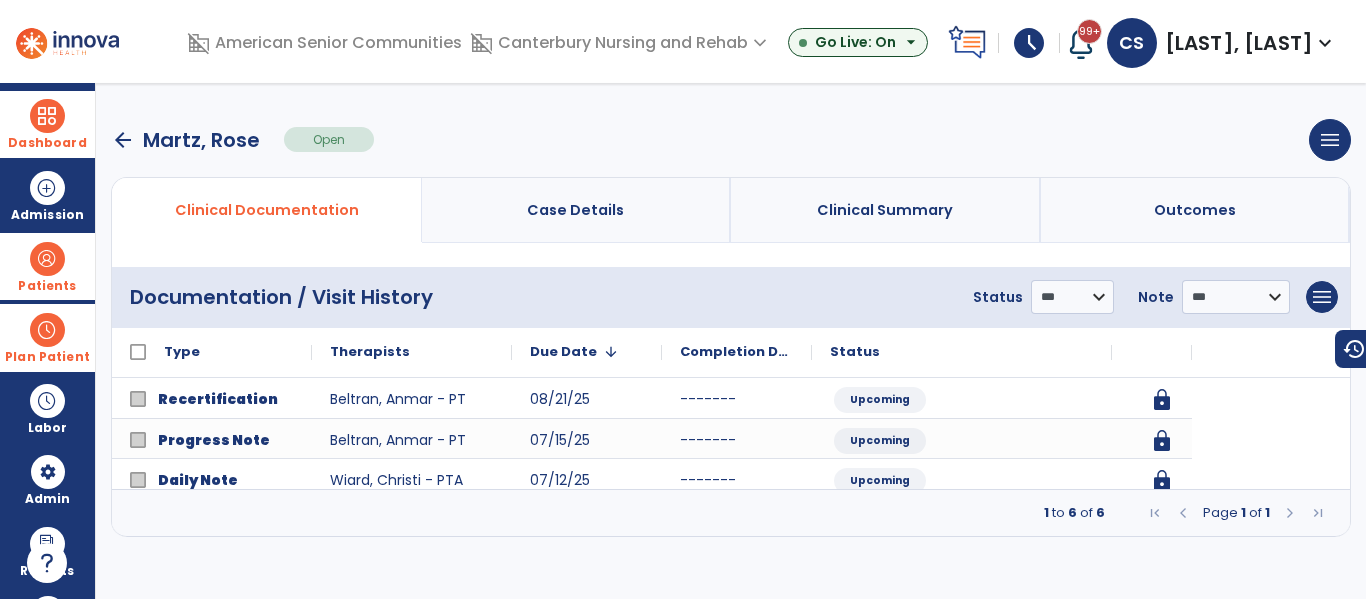 scroll, scrollTop: 0, scrollLeft: 0, axis: both 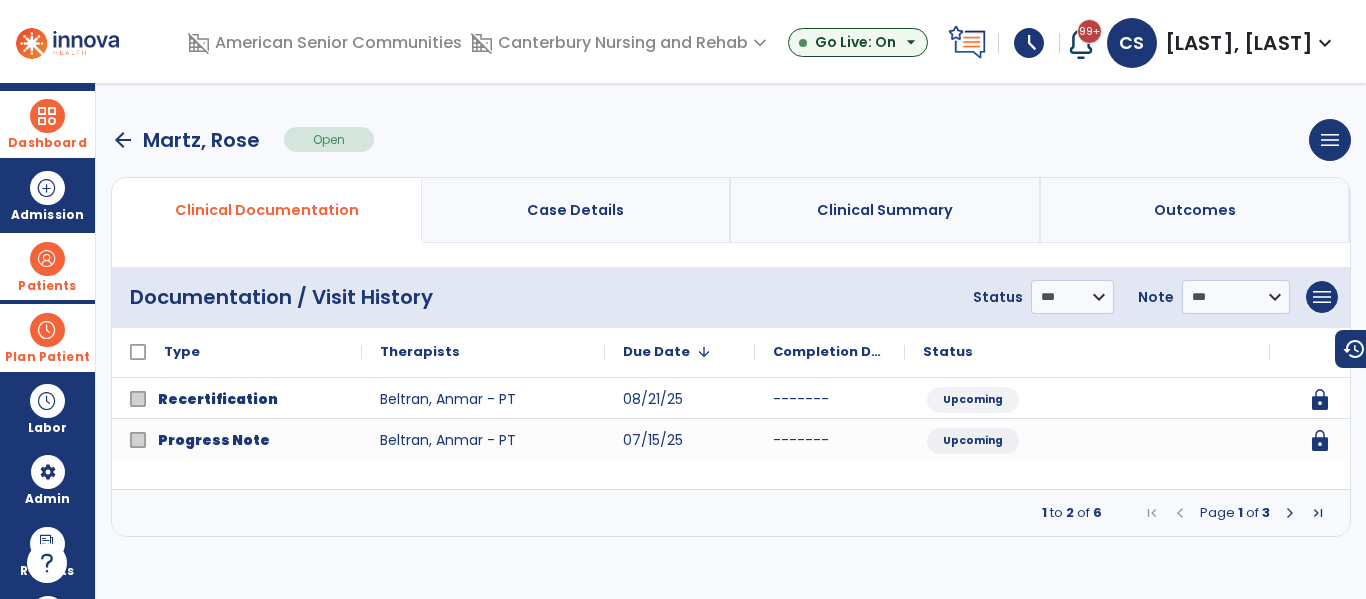 click at bounding box center [1290, 513] 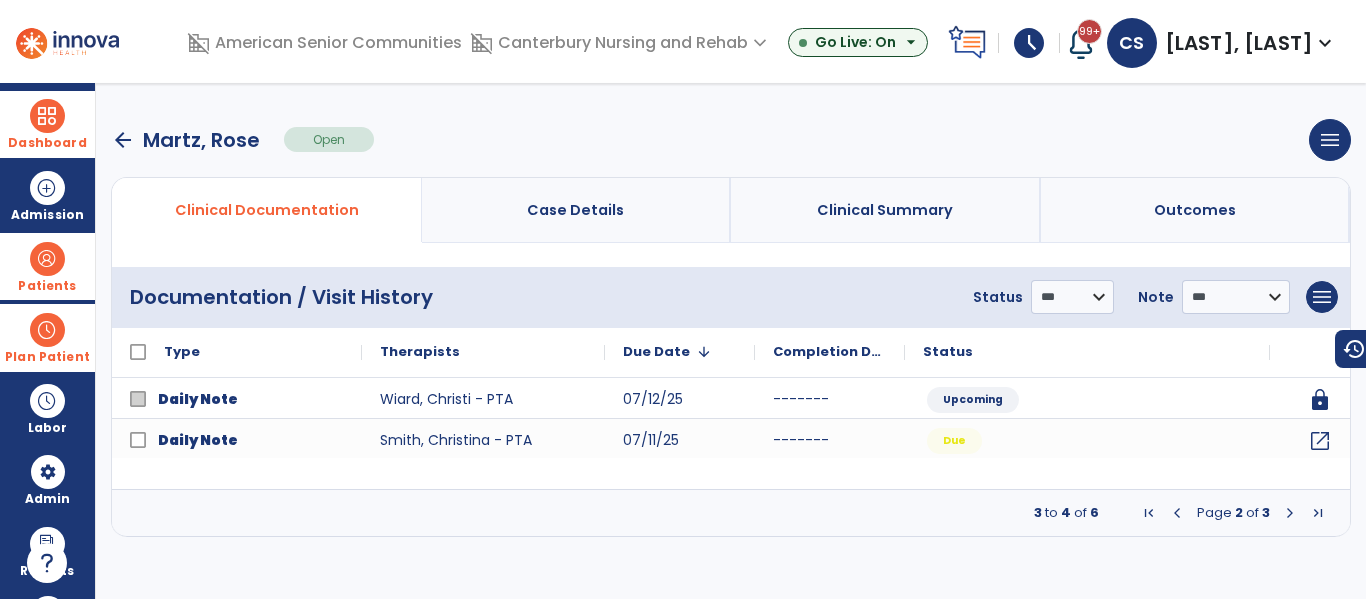 click at bounding box center [1290, 513] 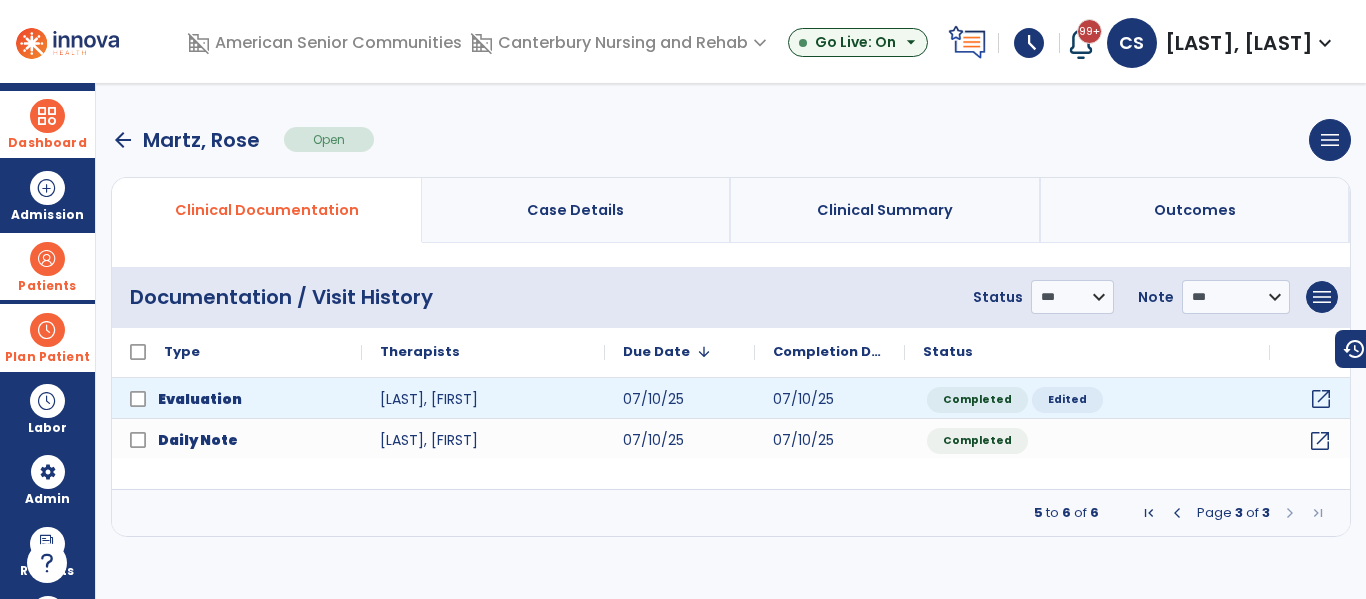click on "open_in_new" 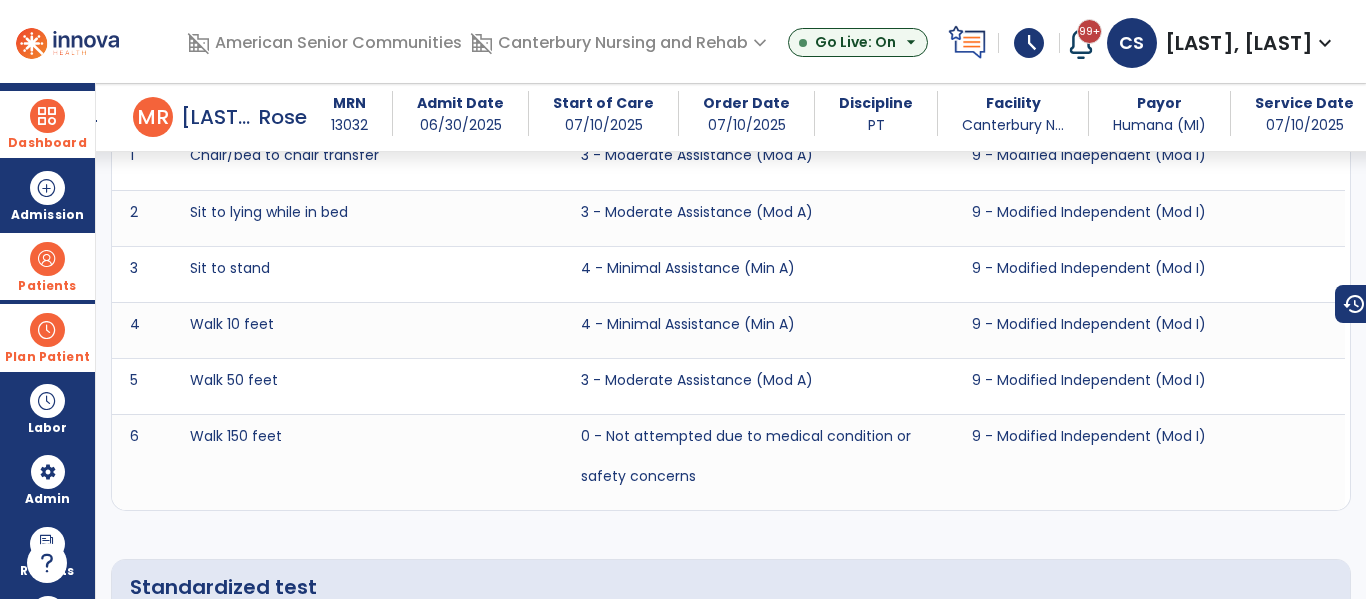 scroll, scrollTop: 3358, scrollLeft: 0, axis: vertical 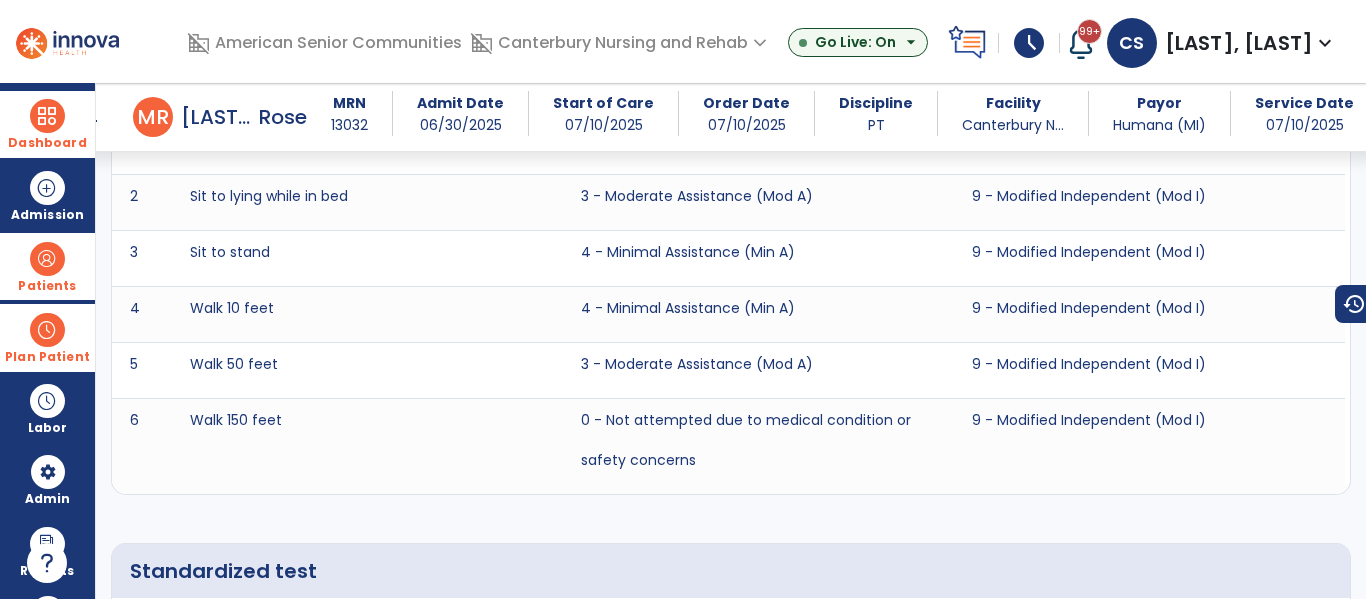 click on "Dashboard" at bounding box center [47, 143] 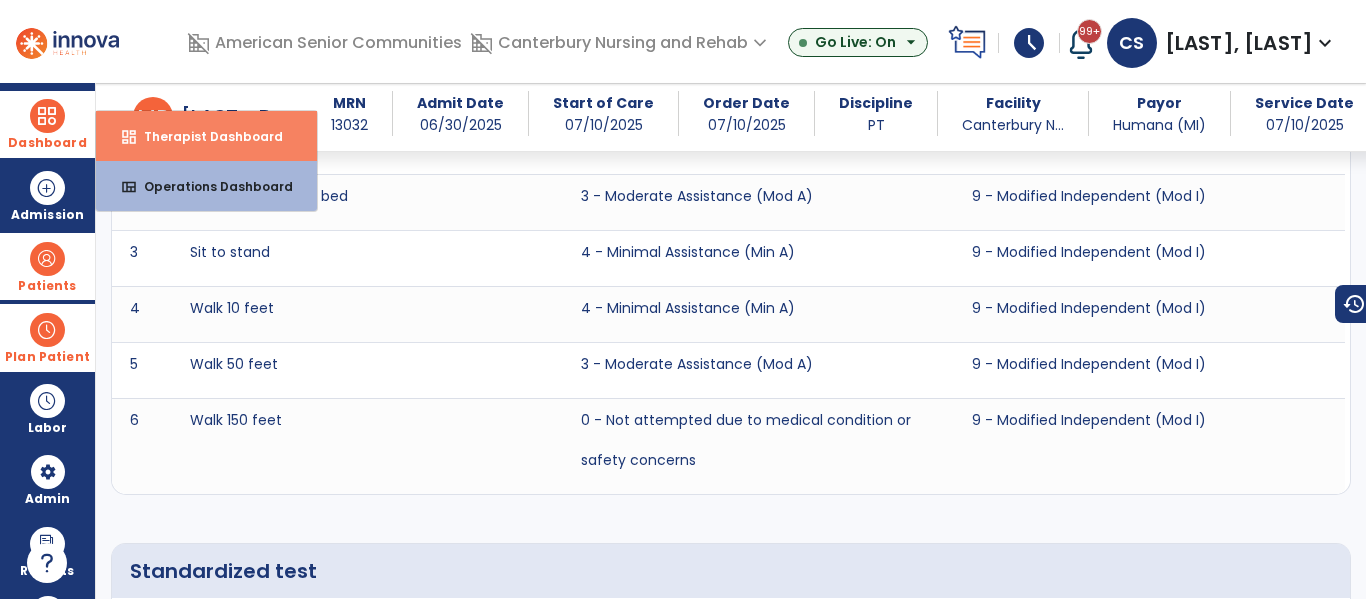 click on "Therapist Dashboard" at bounding box center (205, 136) 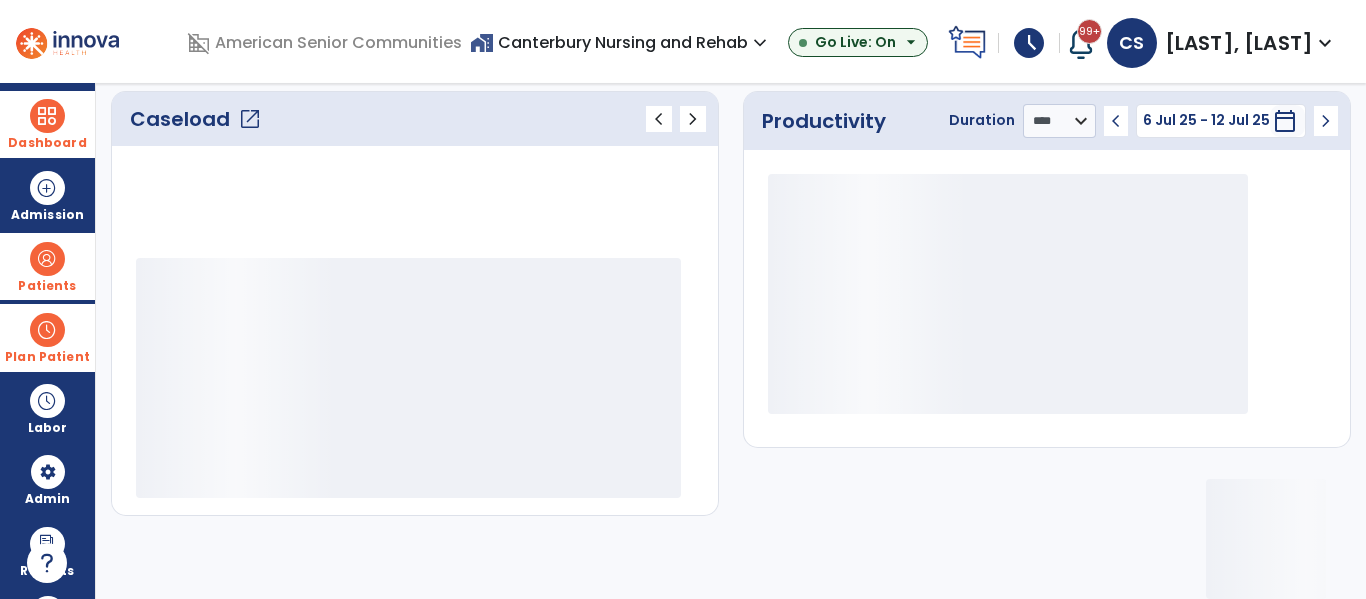 scroll, scrollTop: 276, scrollLeft: 0, axis: vertical 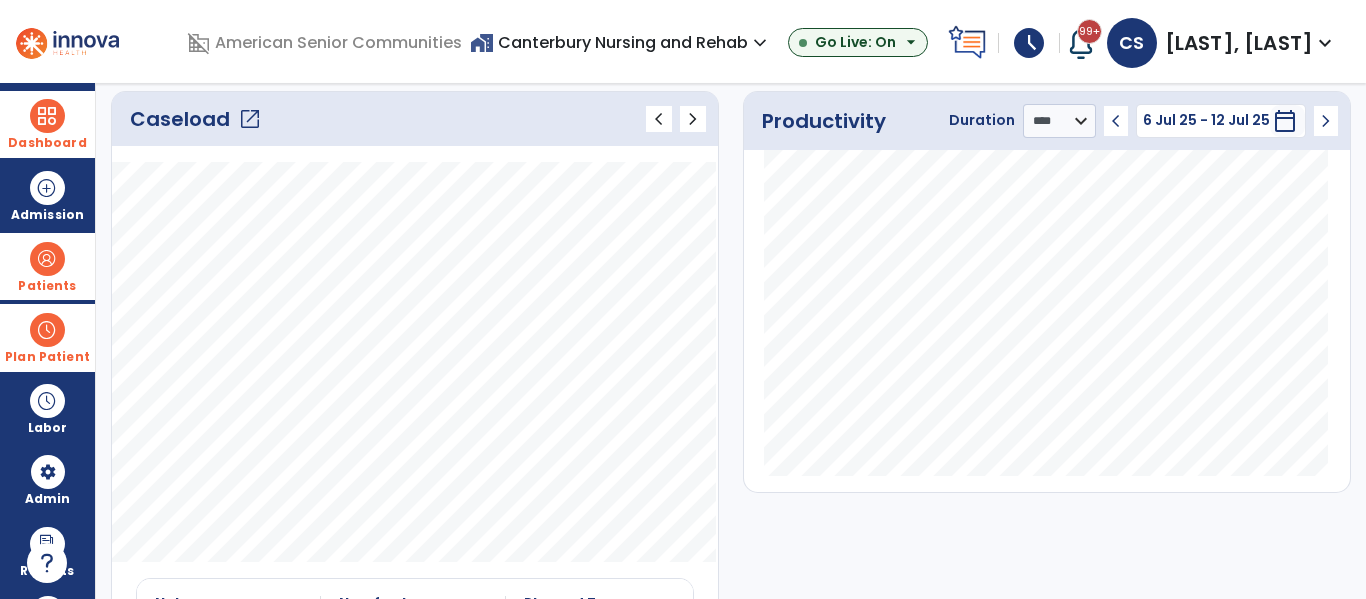 click on "open_in_new" 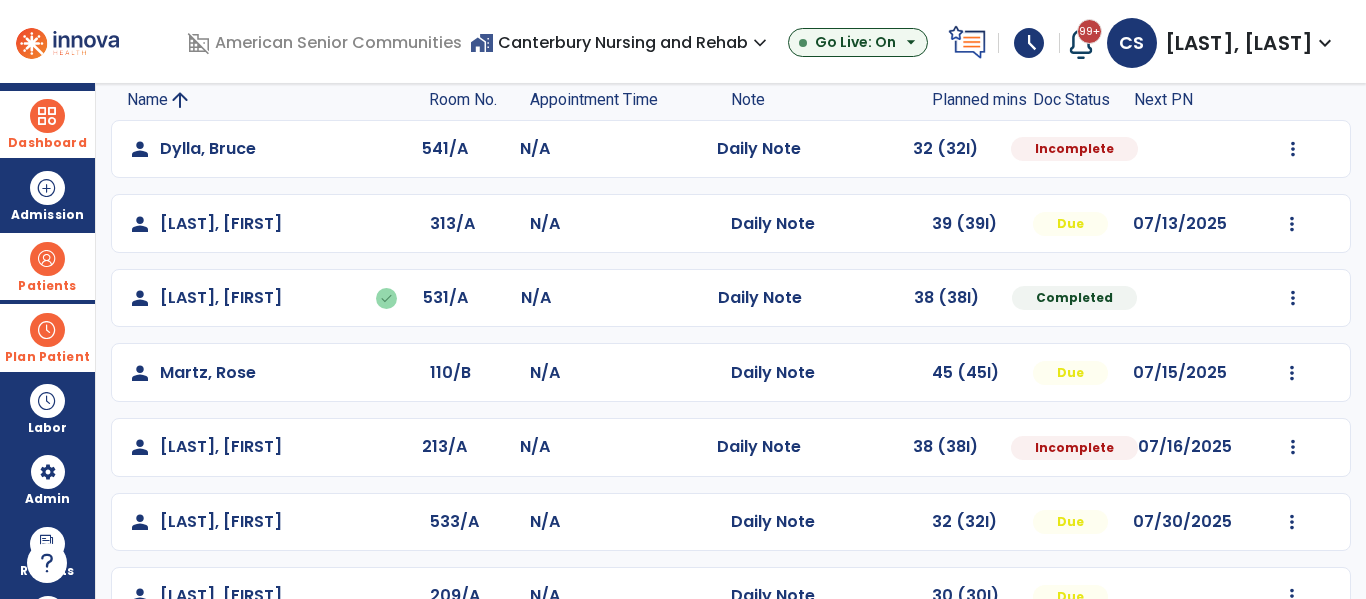 scroll, scrollTop: 140, scrollLeft: 0, axis: vertical 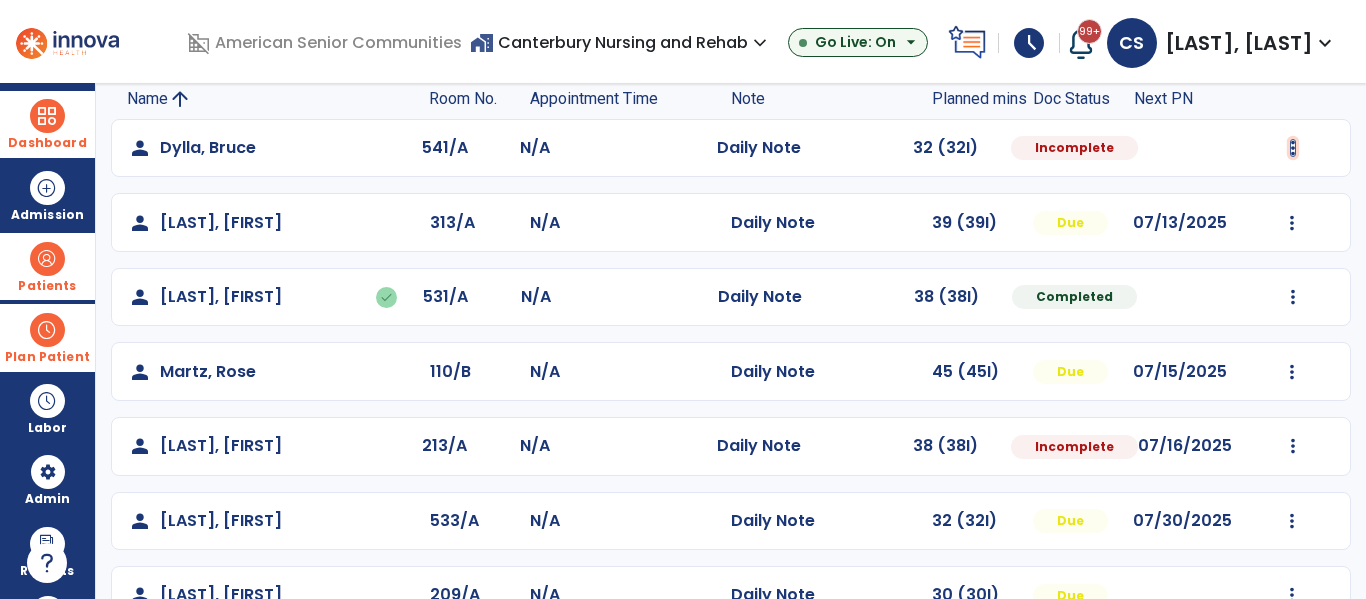 click at bounding box center [1293, 148] 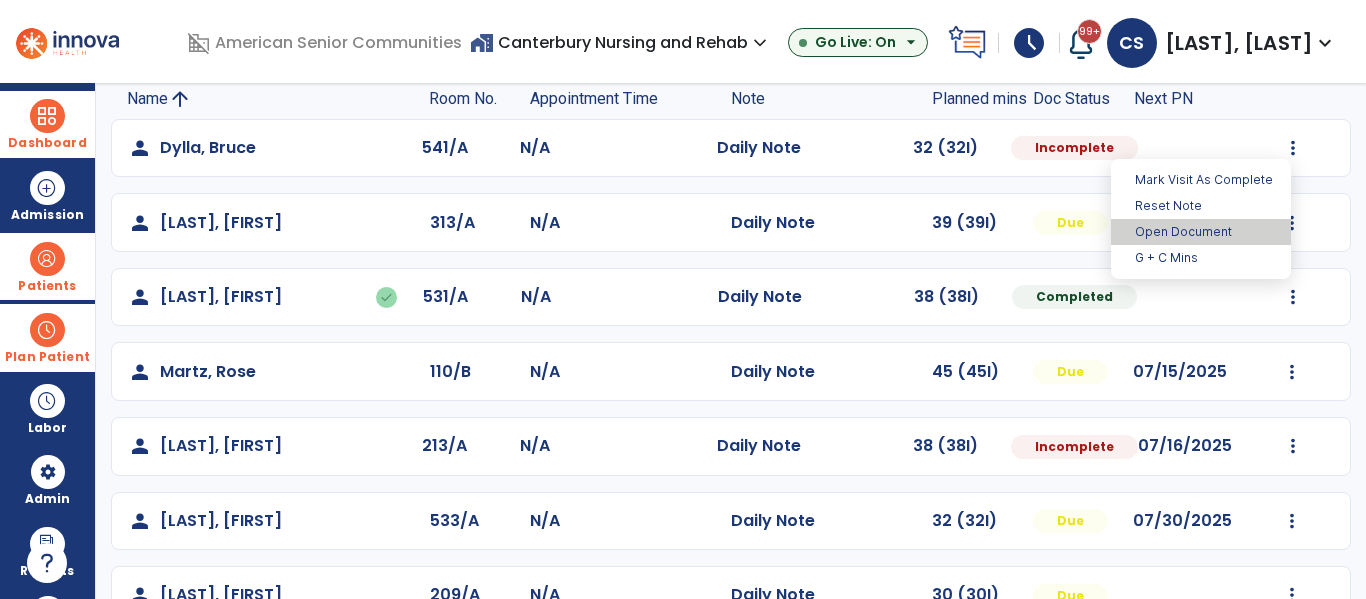 click on "Open Document" at bounding box center (1201, 232) 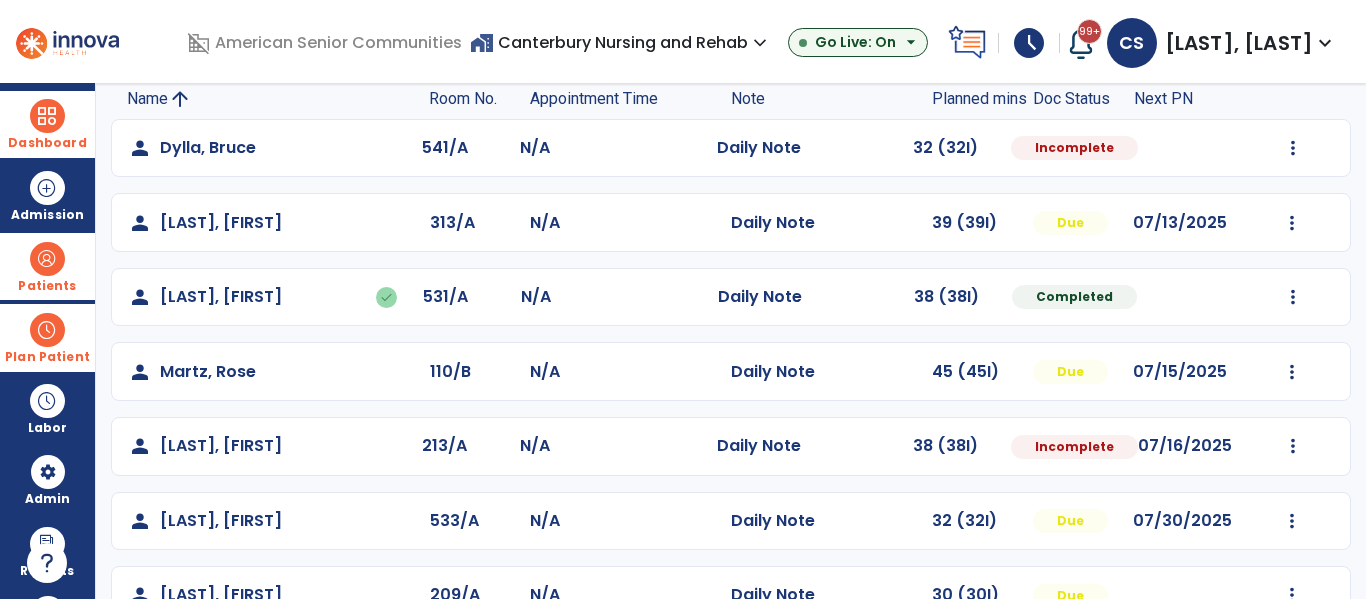 select on "*" 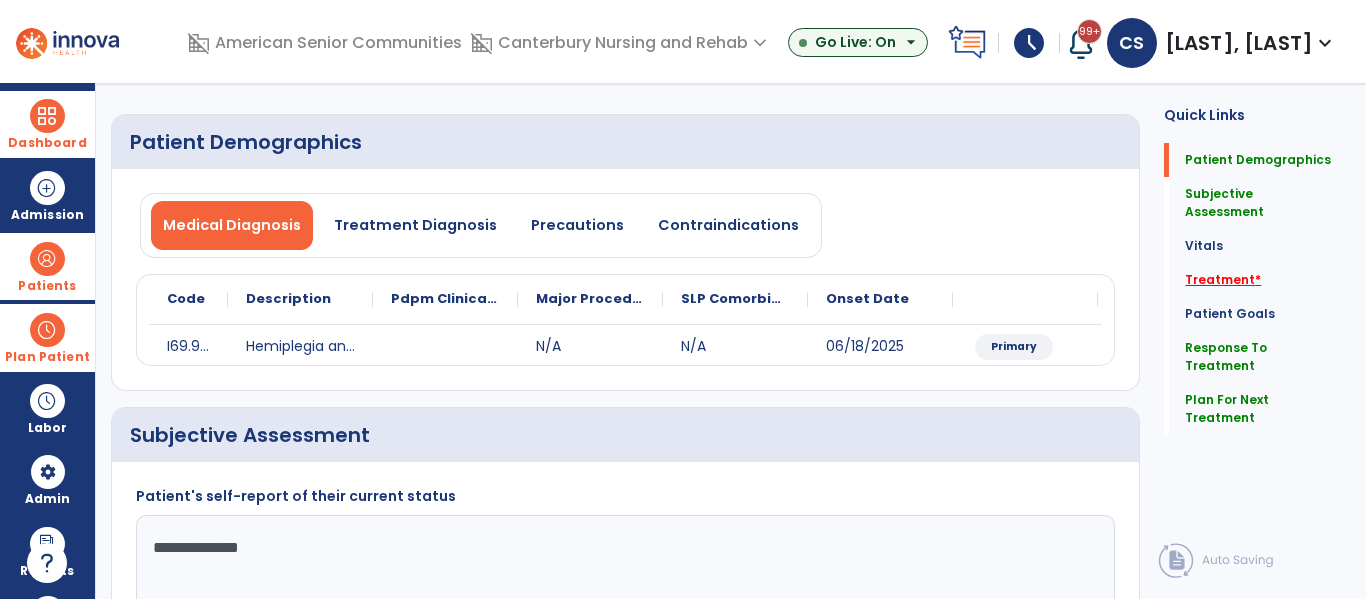click on "Treatment   *" 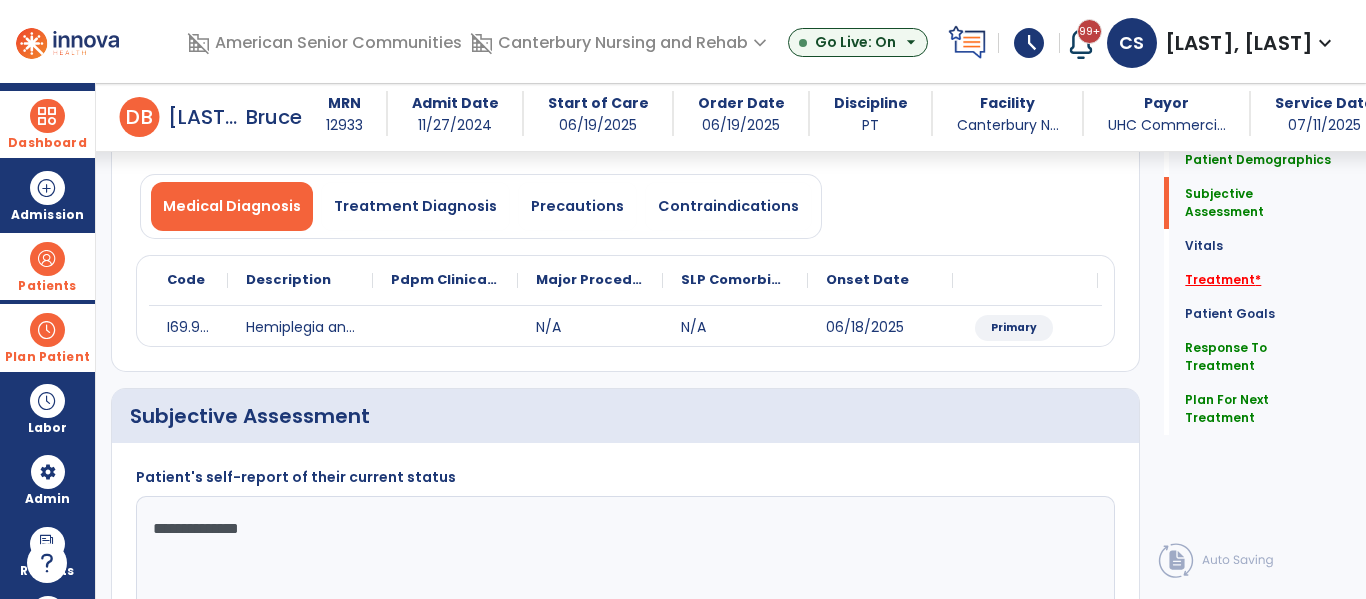 scroll, scrollTop: 858, scrollLeft: 0, axis: vertical 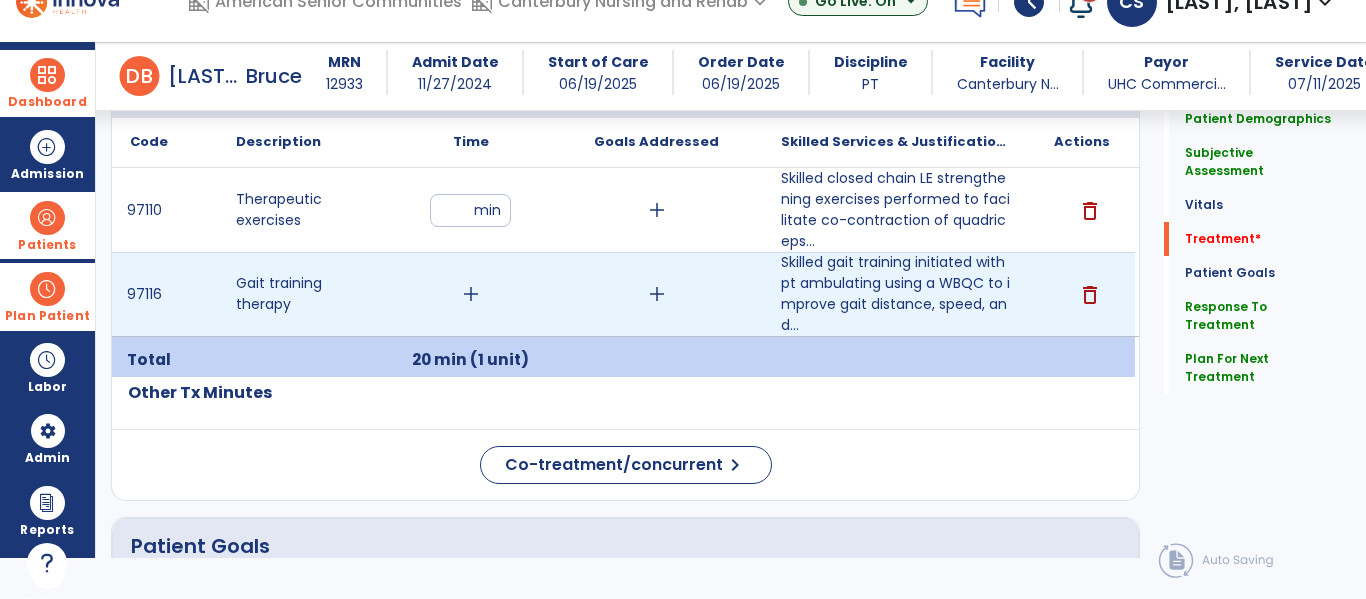 click on "add" at bounding box center [471, 294] 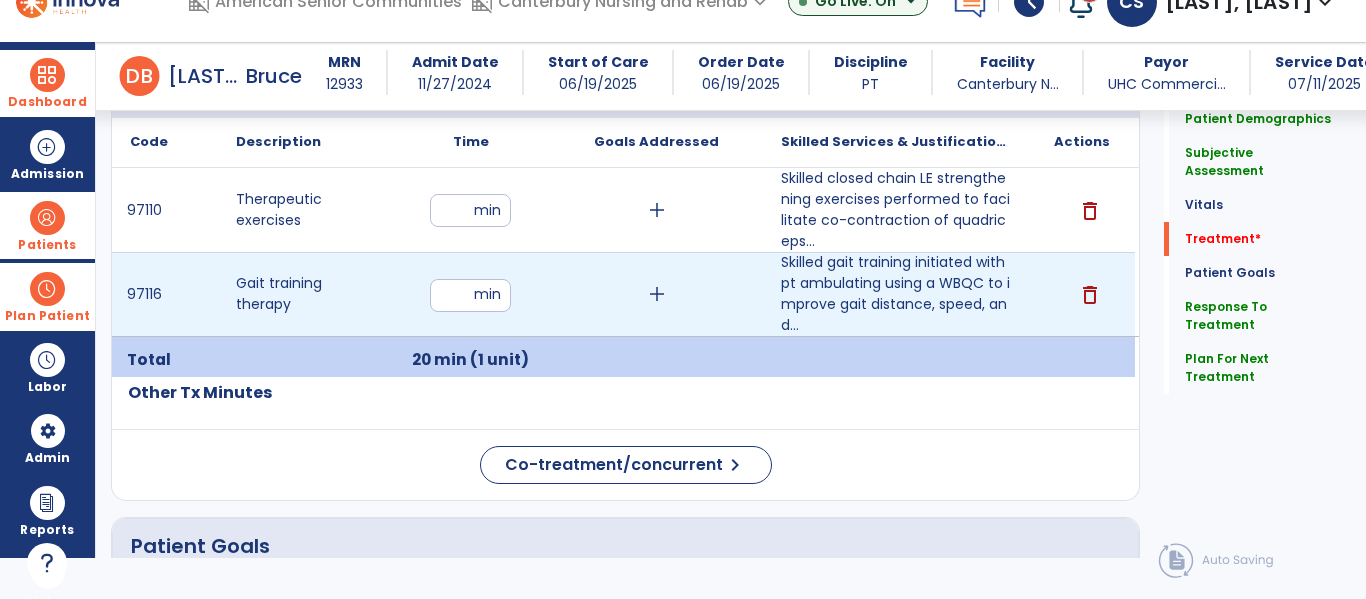type on "**" 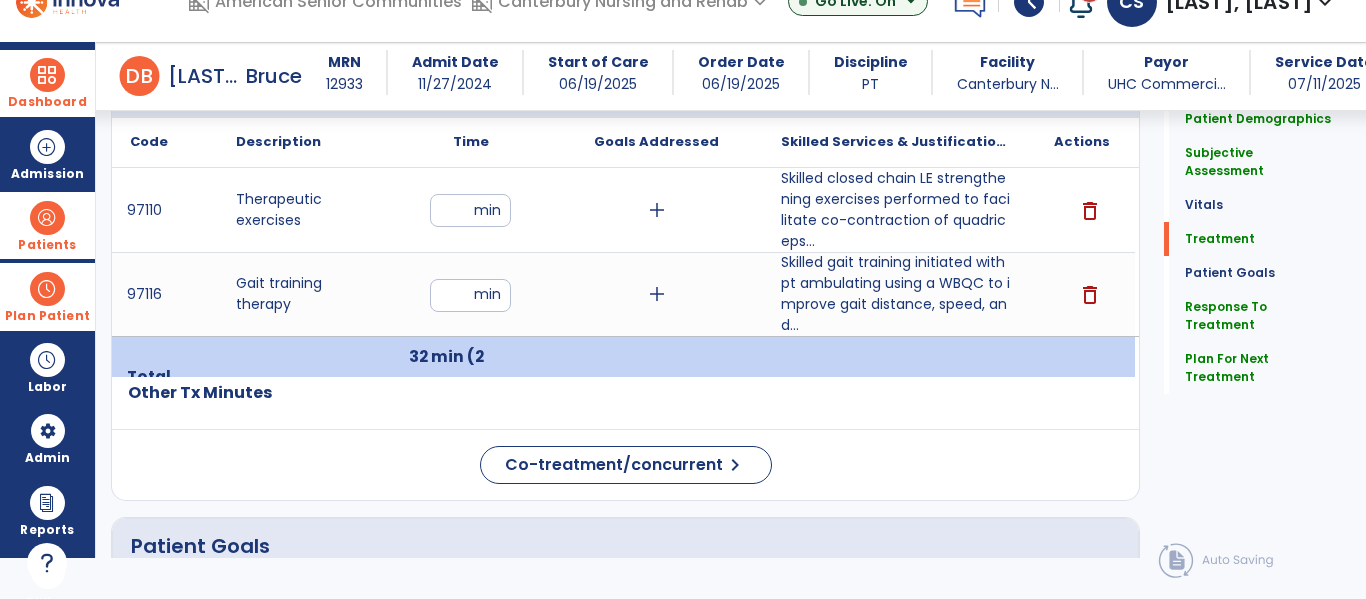 click on "Dashboard" at bounding box center [47, 102] 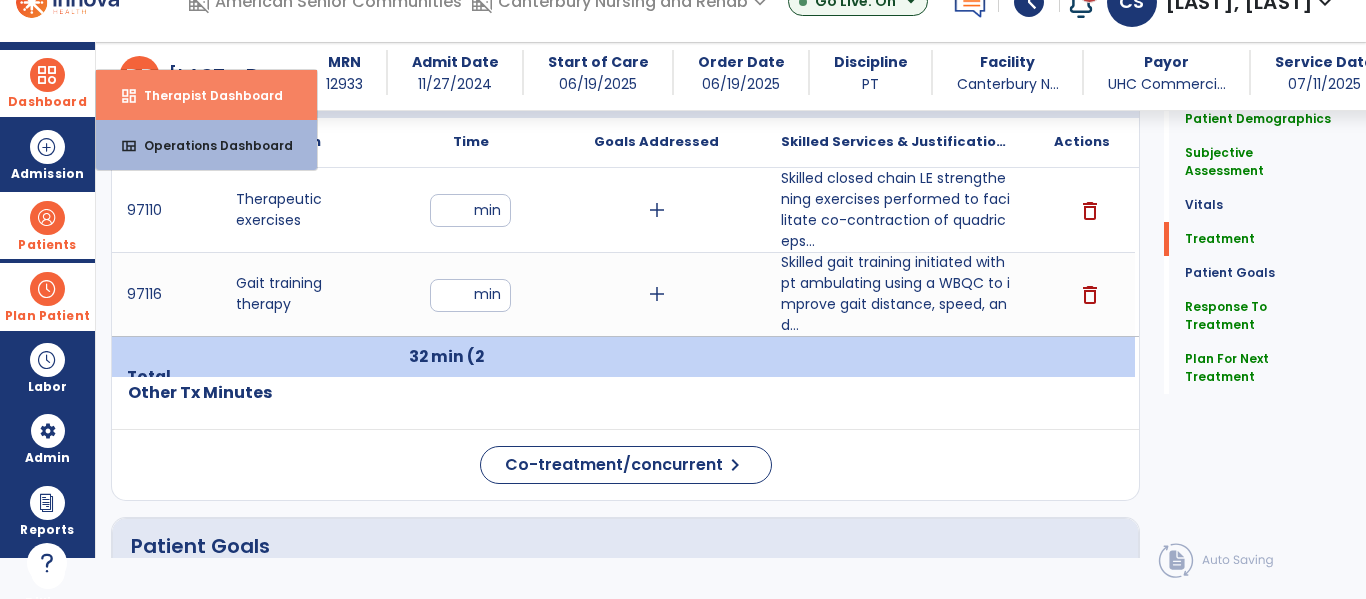 click on "Therapist Dashboard" at bounding box center (205, 95) 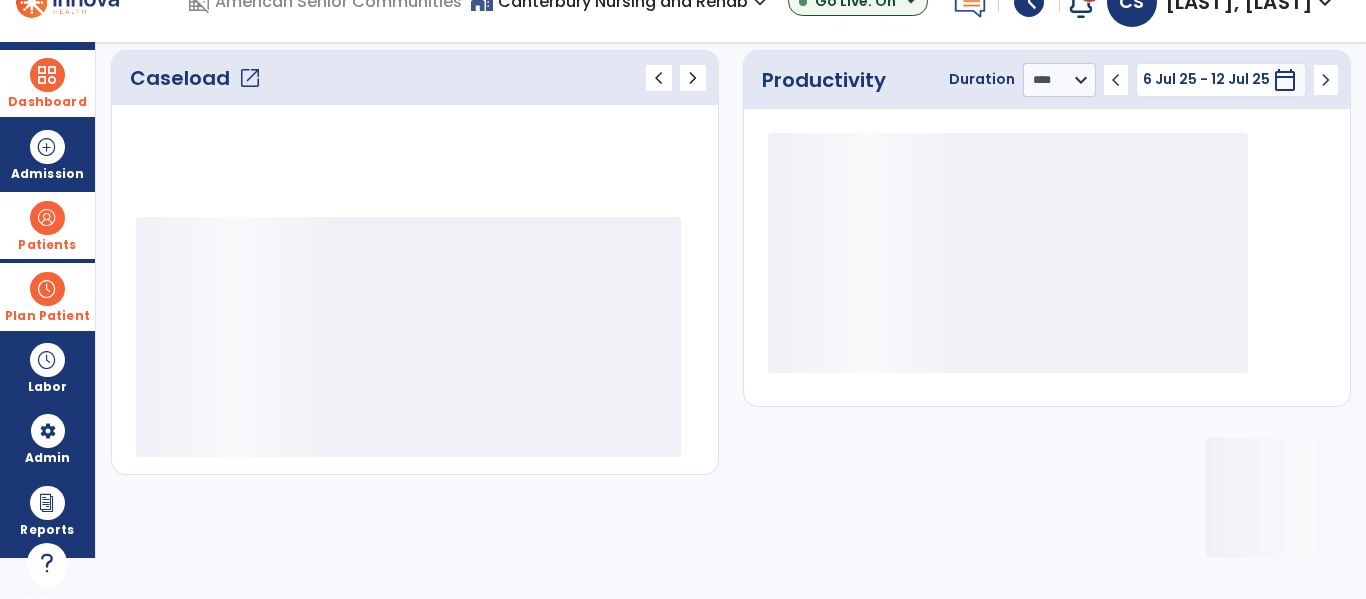 scroll, scrollTop: 276, scrollLeft: 0, axis: vertical 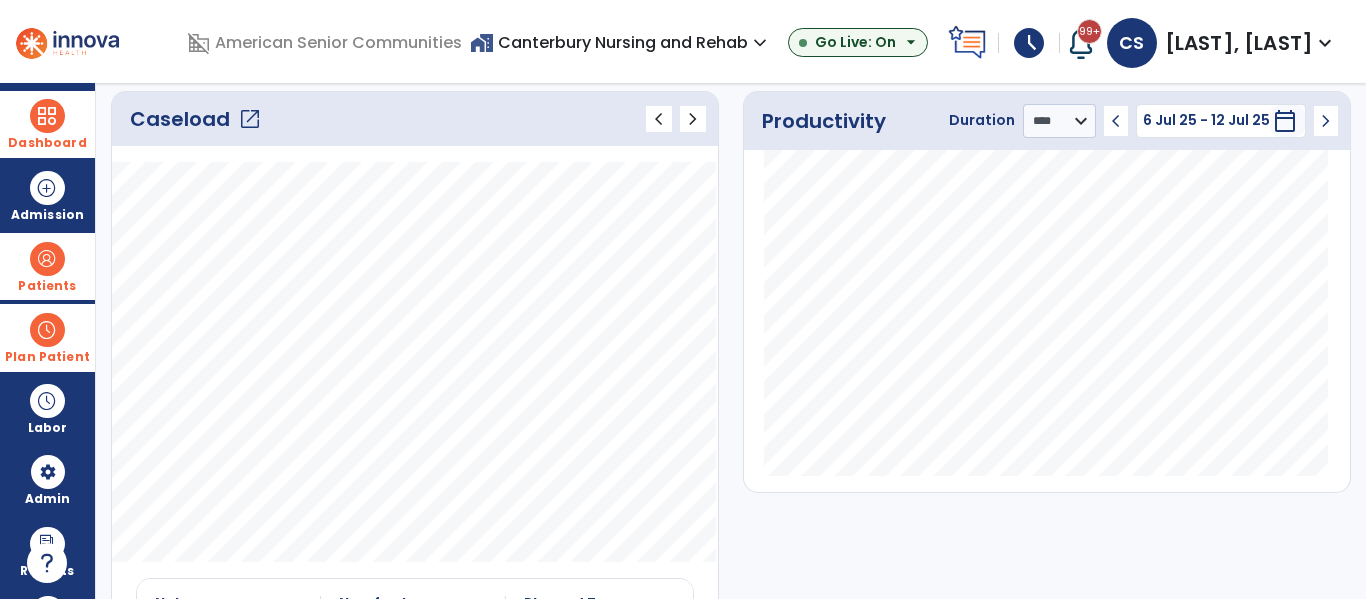 click on "open_in_new" 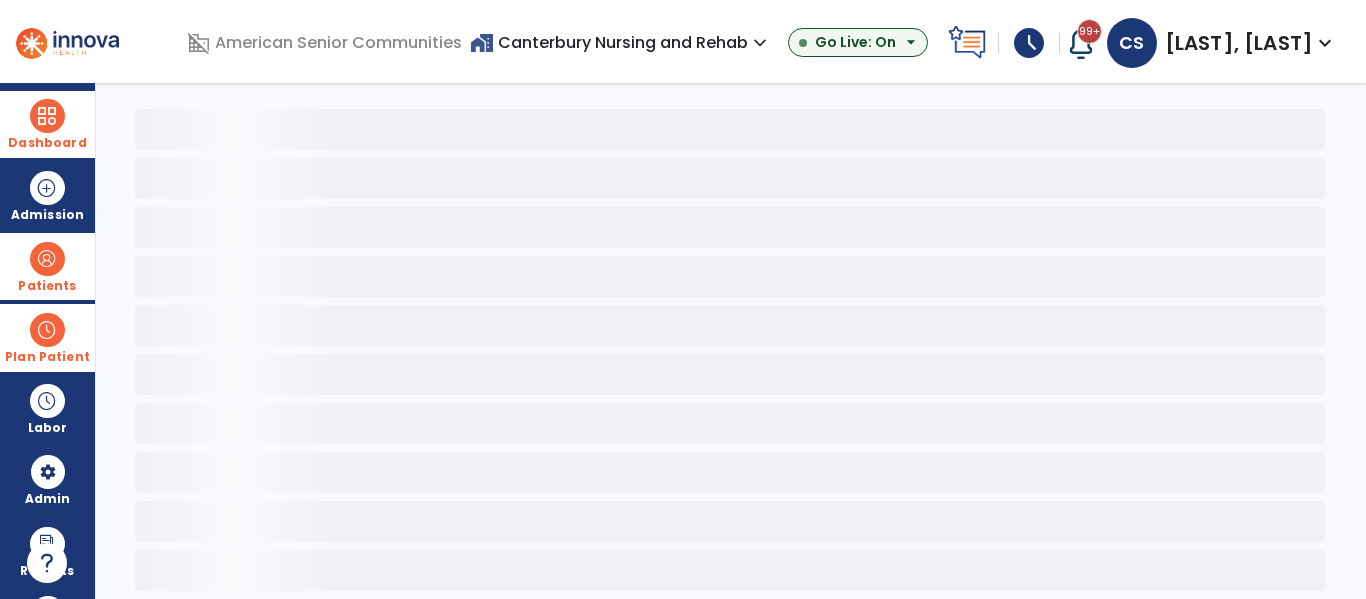 scroll, scrollTop: 78, scrollLeft: 0, axis: vertical 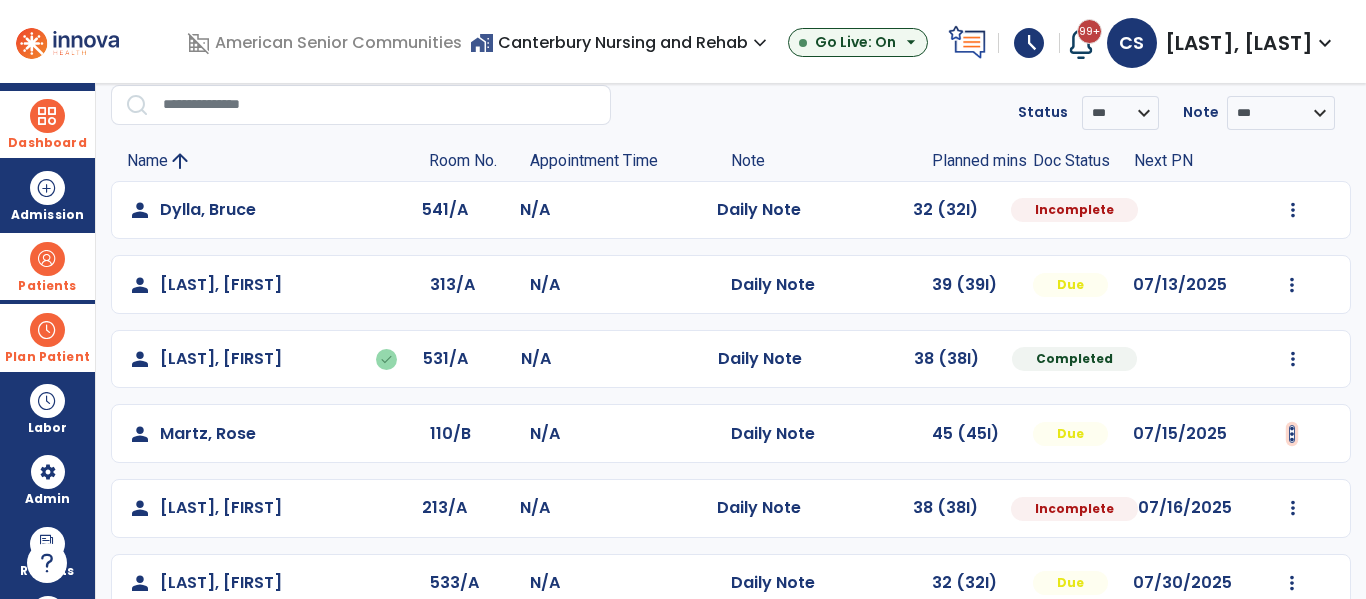 click at bounding box center [1293, 210] 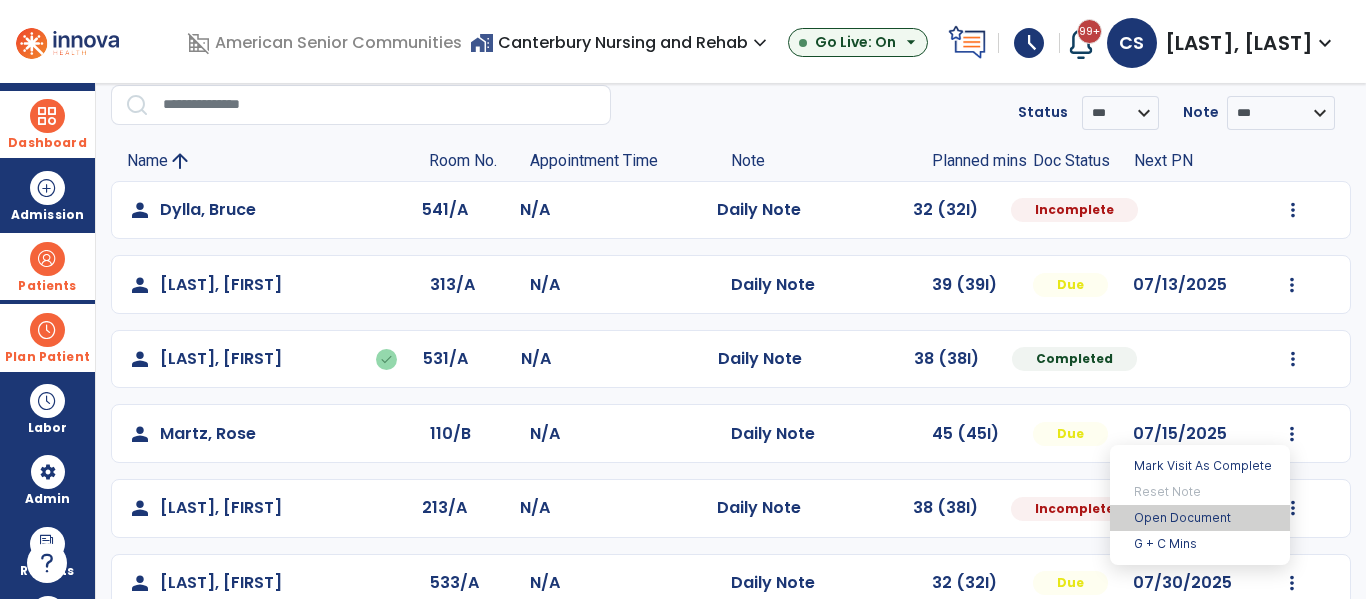 click on "Open Document" at bounding box center (1200, 518) 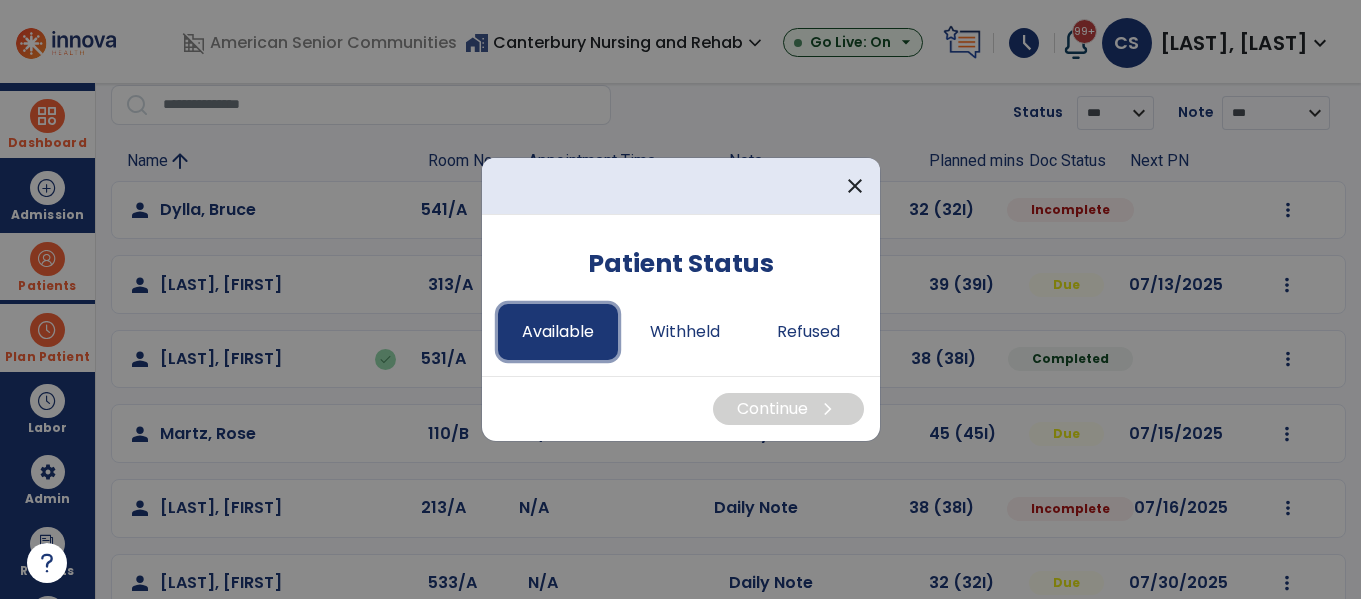 click on "Available" at bounding box center (558, 332) 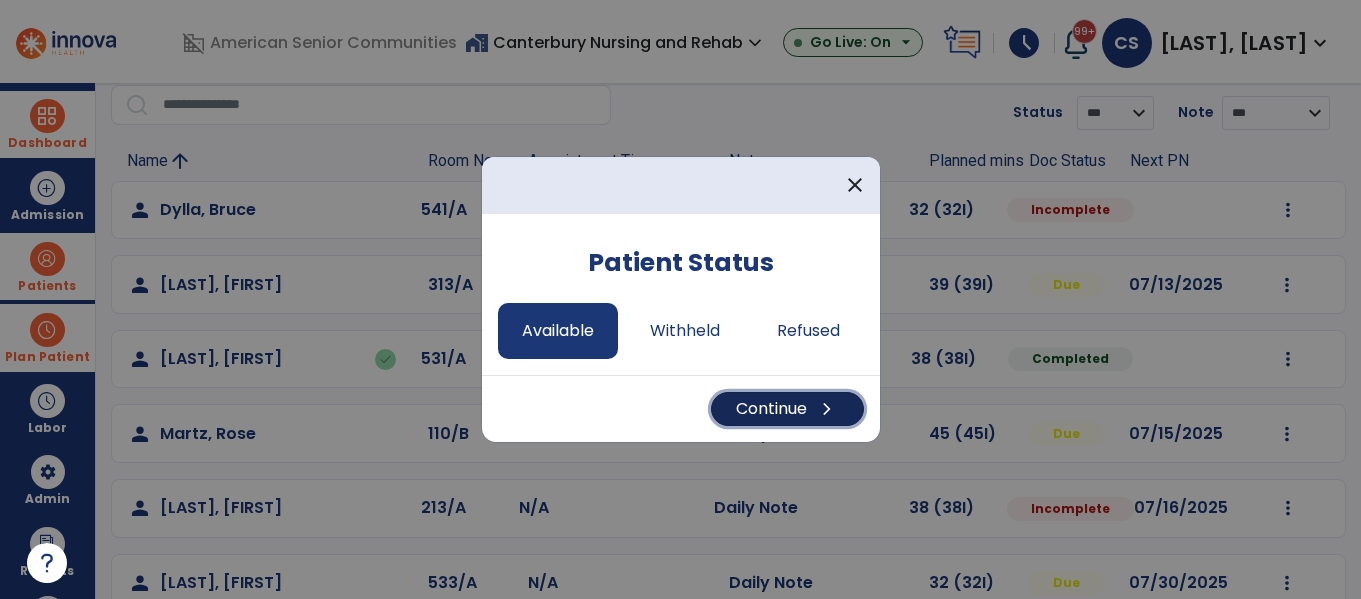 click on "Continue   chevron_right" at bounding box center [787, 409] 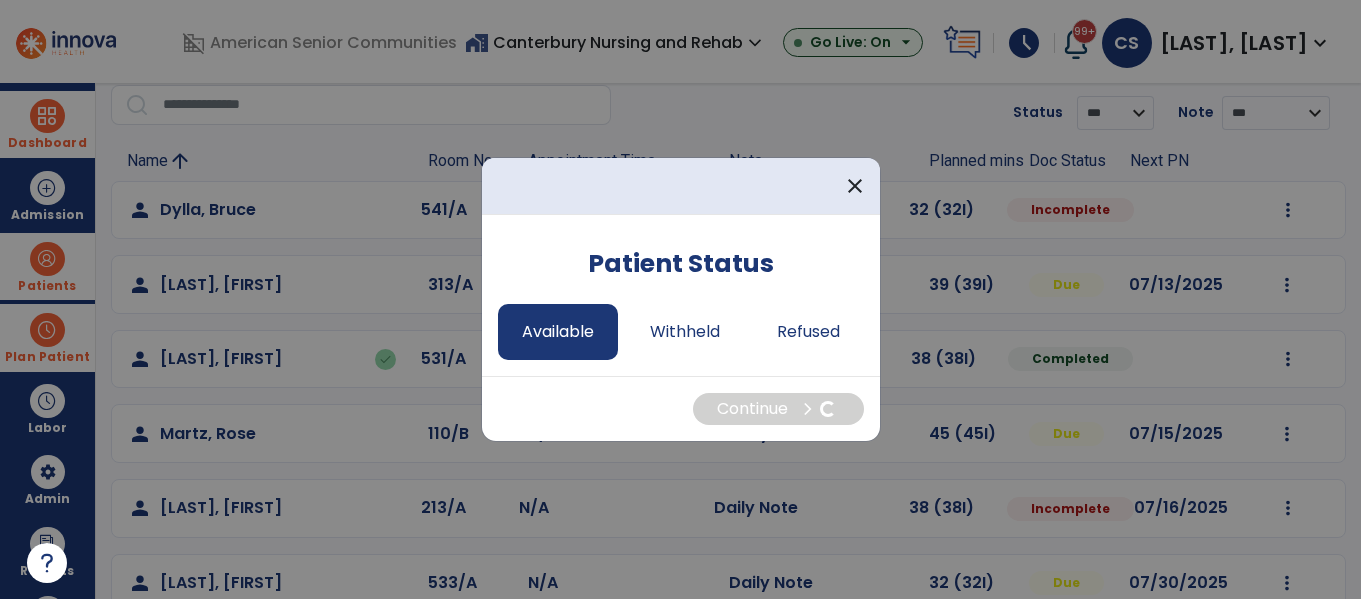 select on "*" 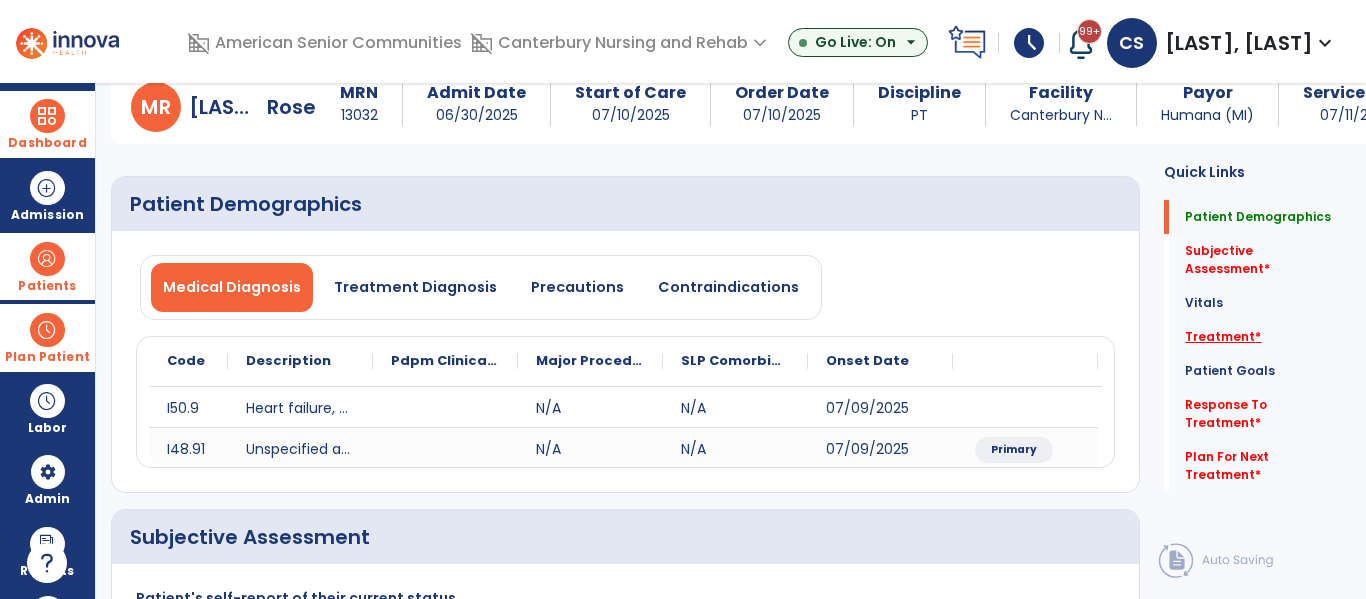 click on "Treatment   *" 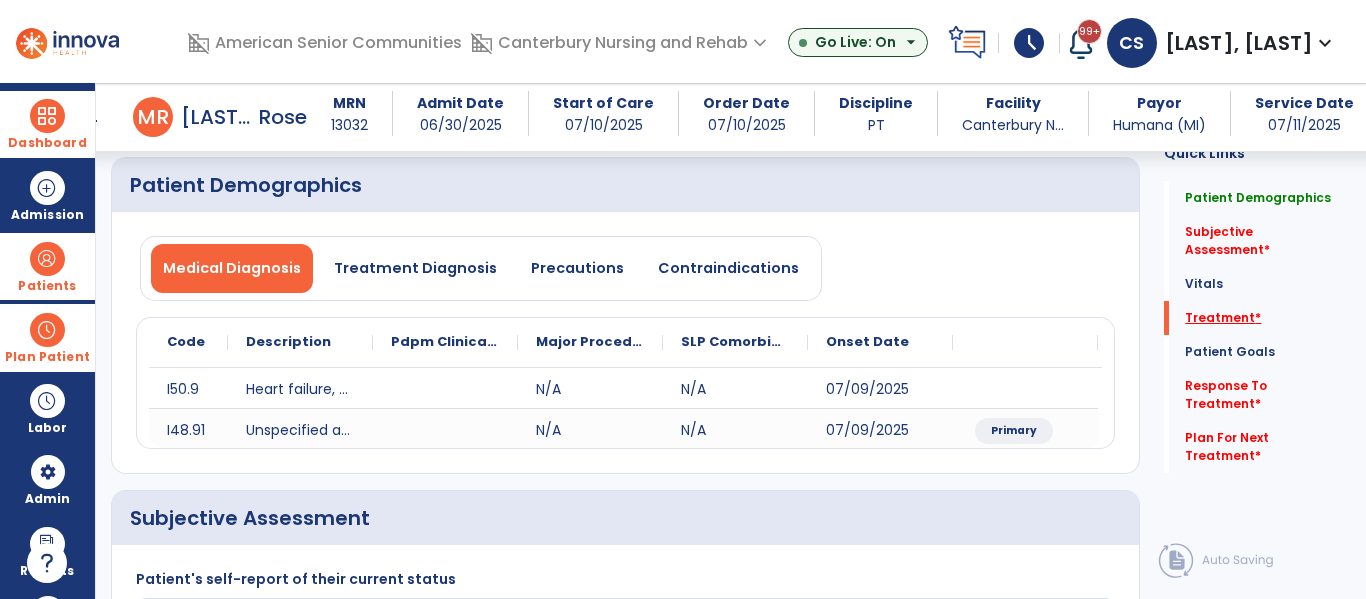 scroll, scrollTop: 427, scrollLeft: 0, axis: vertical 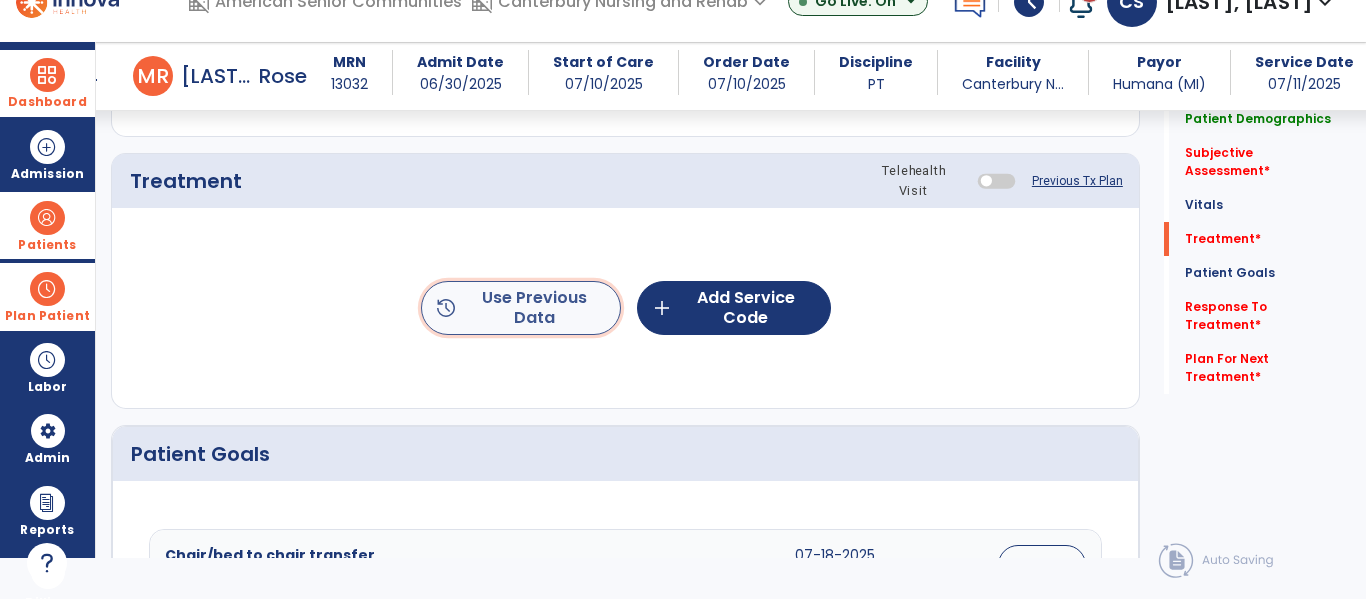 click on "history  Use Previous Data" 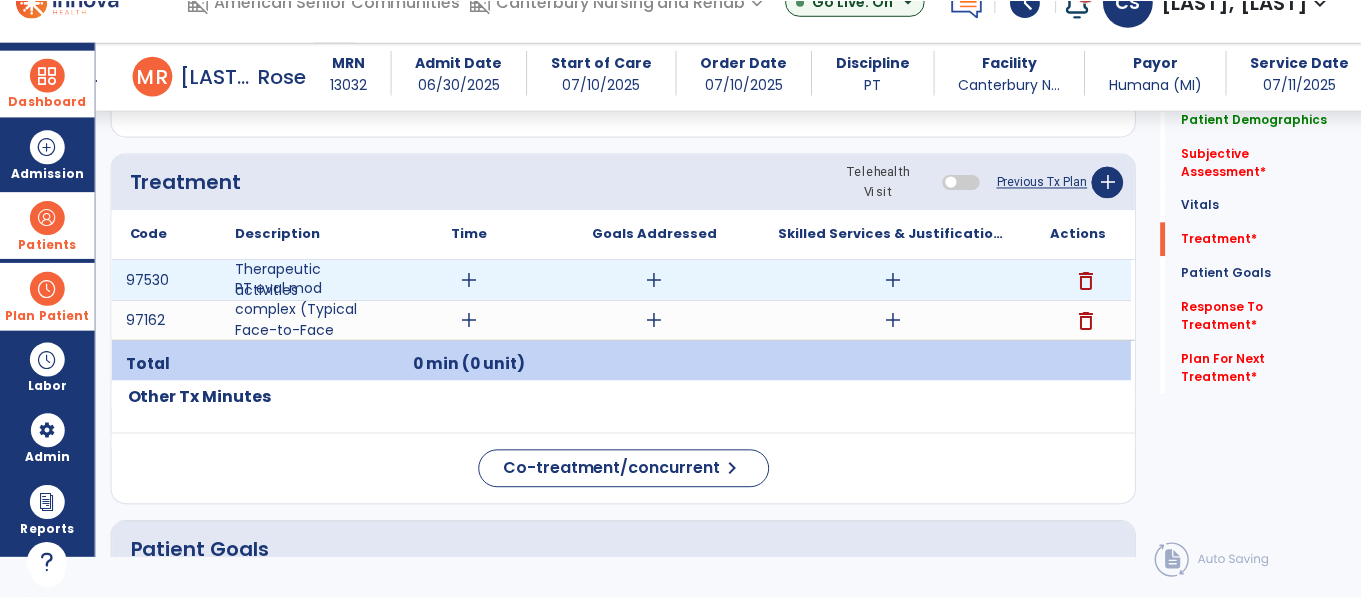 scroll, scrollTop: 0, scrollLeft: 0, axis: both 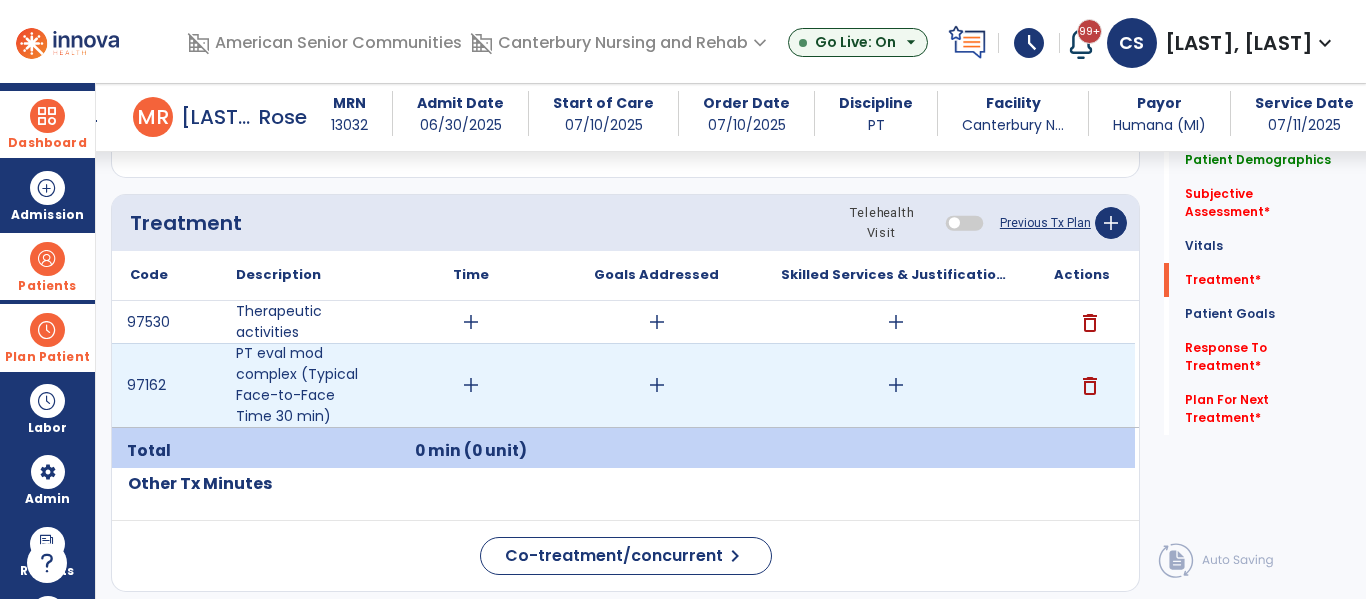 click on "delete" at bounding box center [1090, 386] 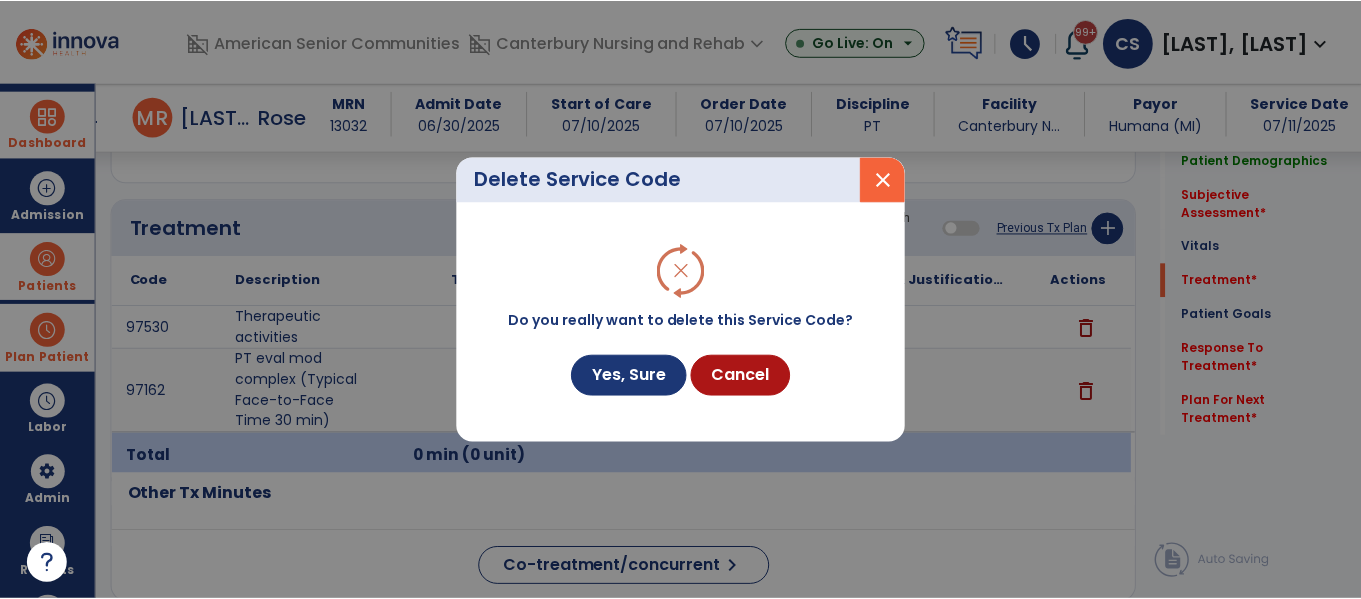 scroll, scrollTop: 1095, scrollLeft: 0, axis: vertical 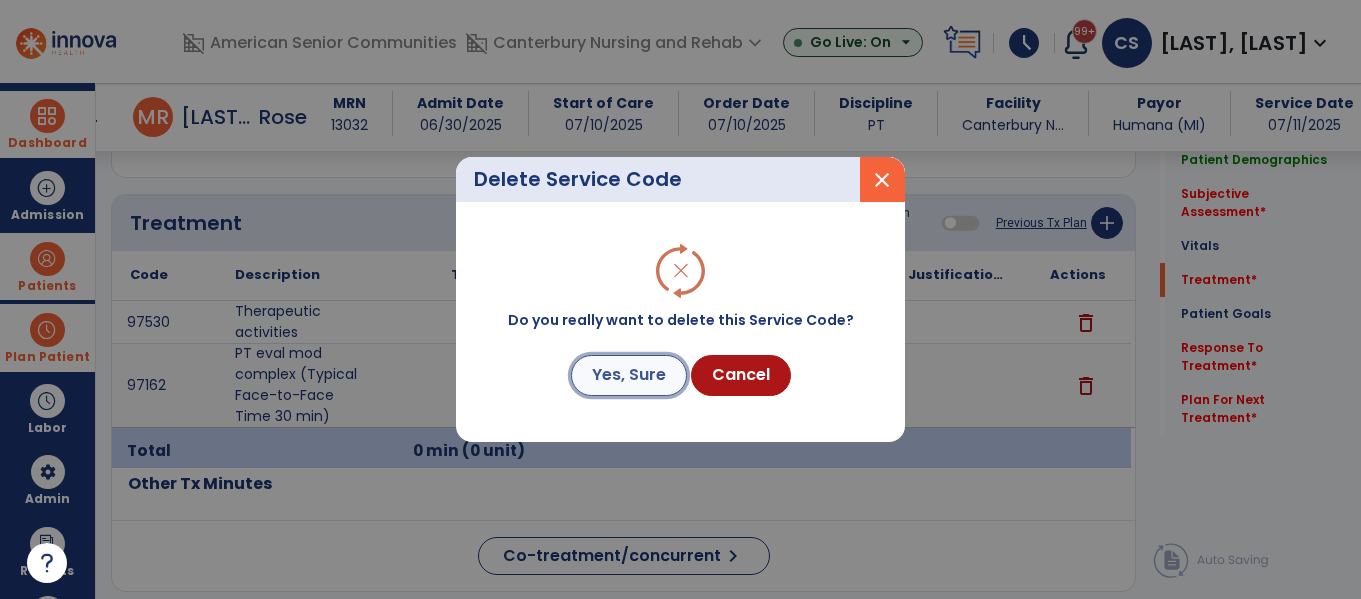 click on "Yes, Sure" at bounding box center [629, 375] 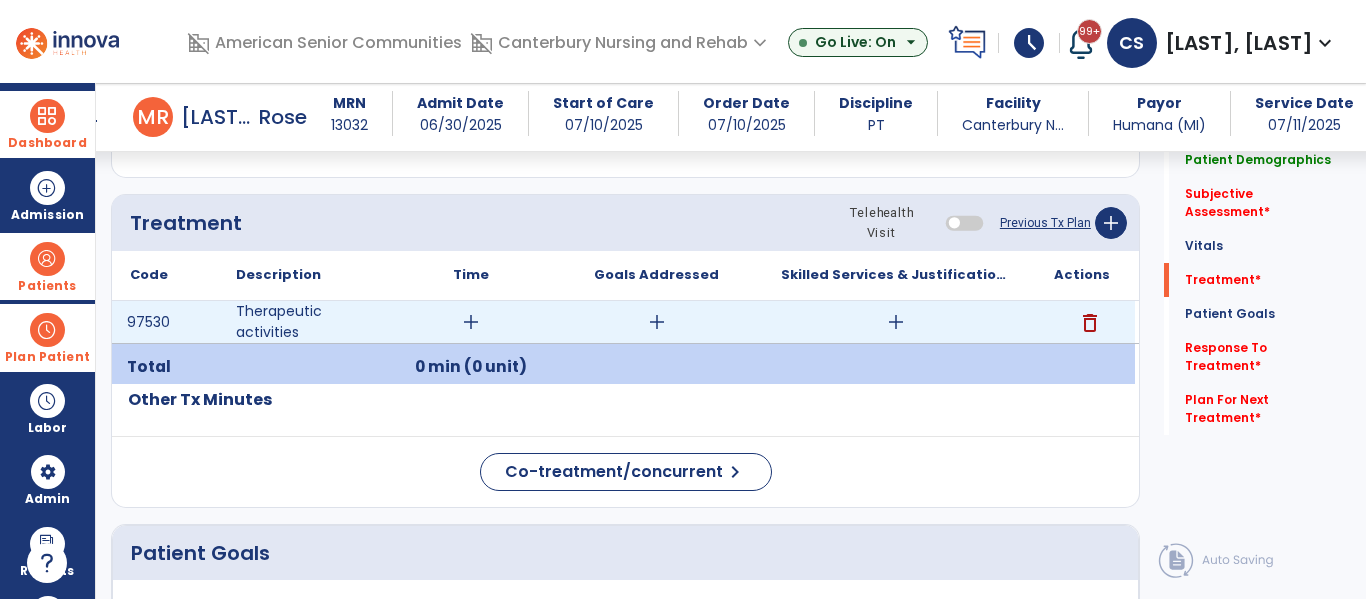 click on "add" at bounding box center [896, 322] 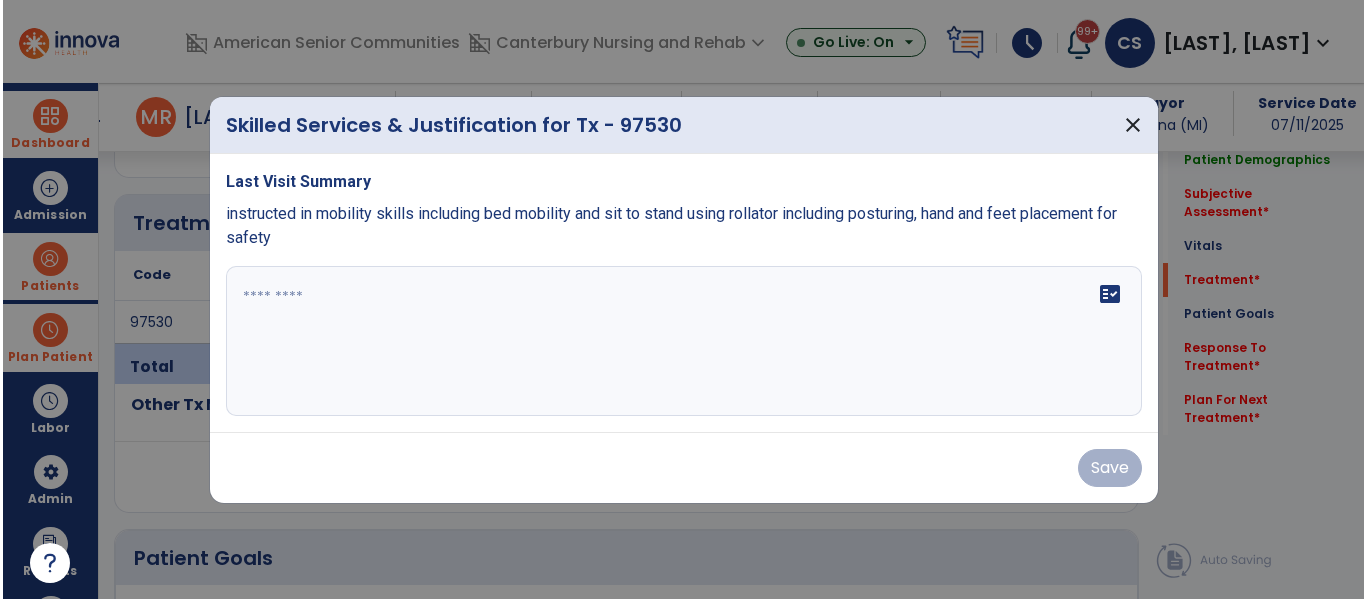 scroll, scrollTop: 1095, scrollLeft: 0, axis: vertical 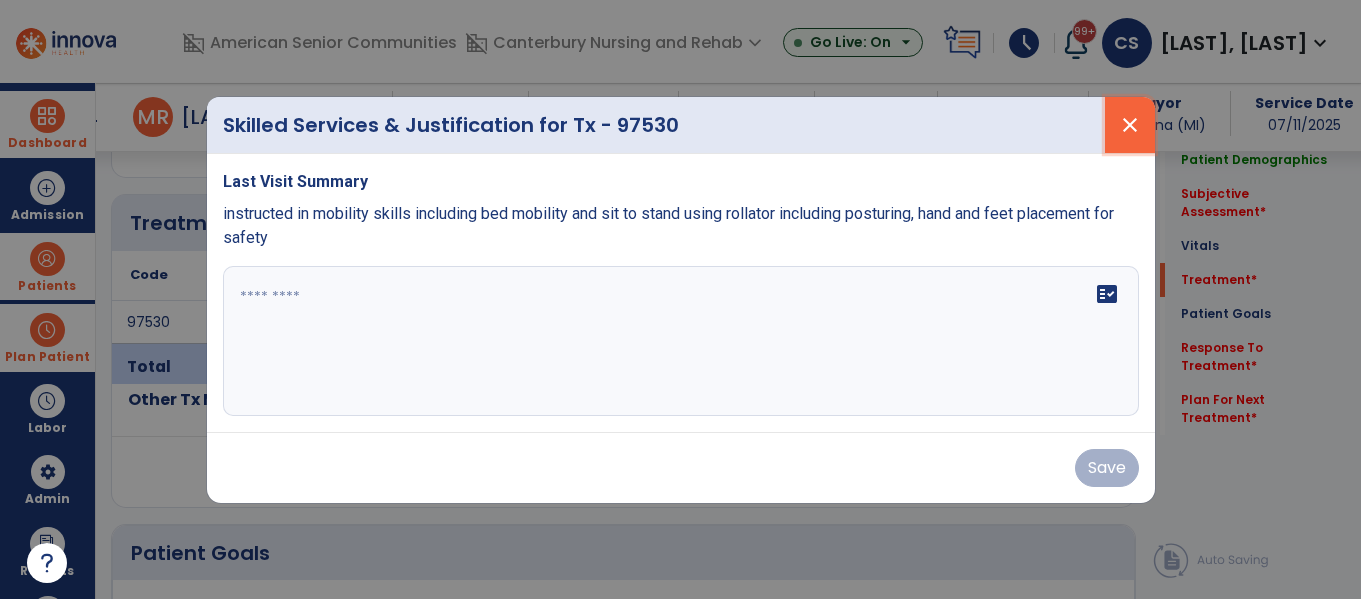 click on "close" at bounding box center (1130, 125) 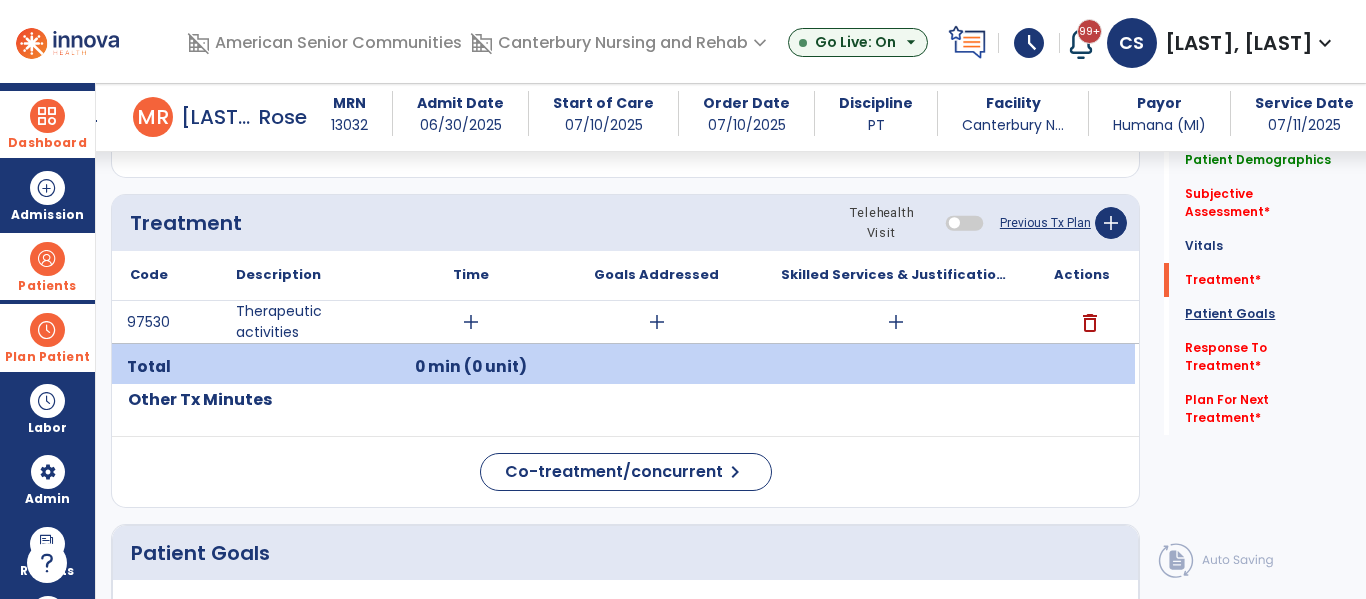 click on "Patient Goals" 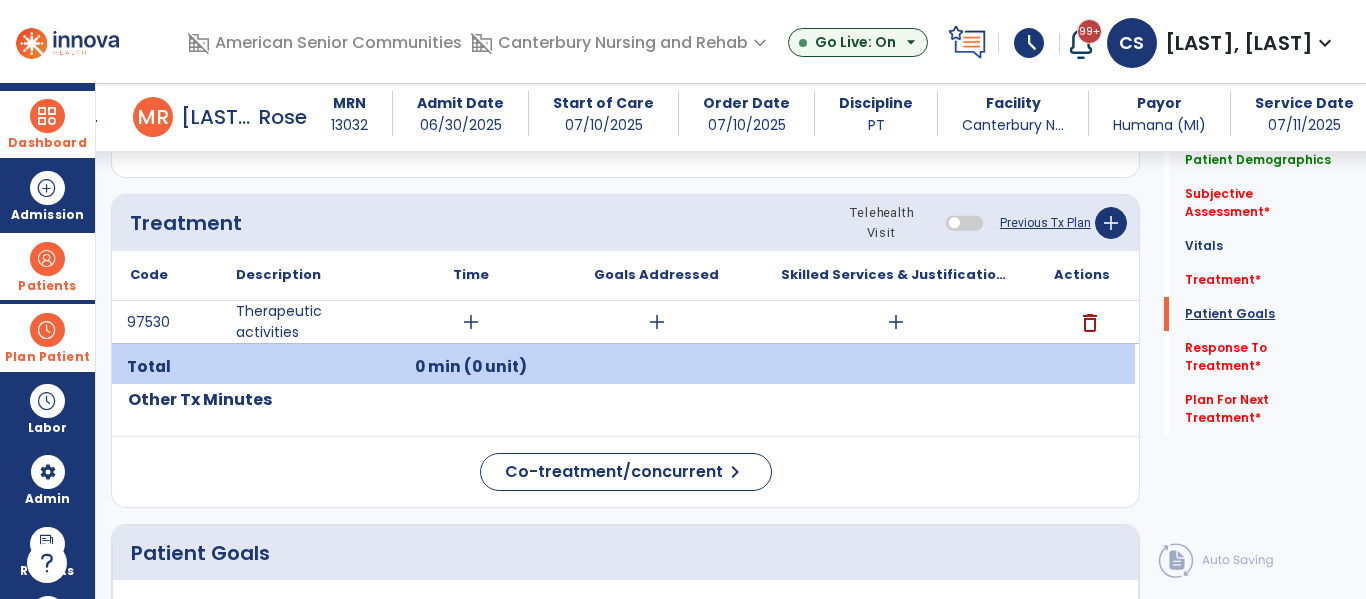 scroll, scrollTop: 1533, scrollLeft: 0, axis: vertical 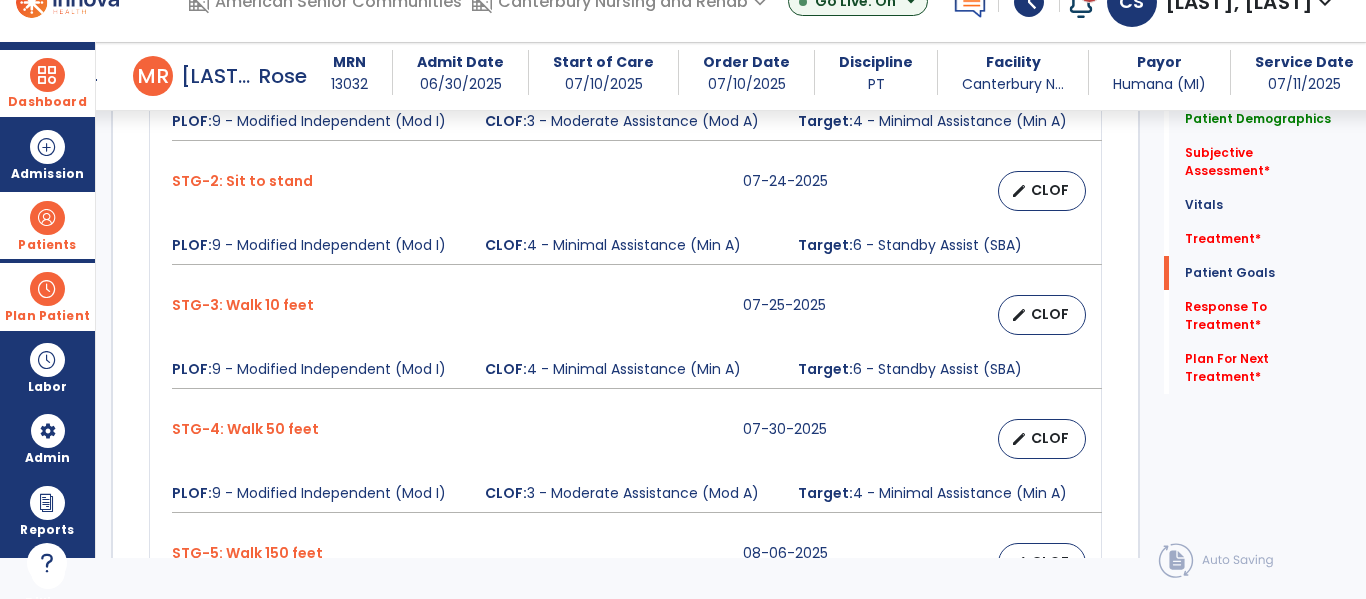 click at bounding box center [47, 75] 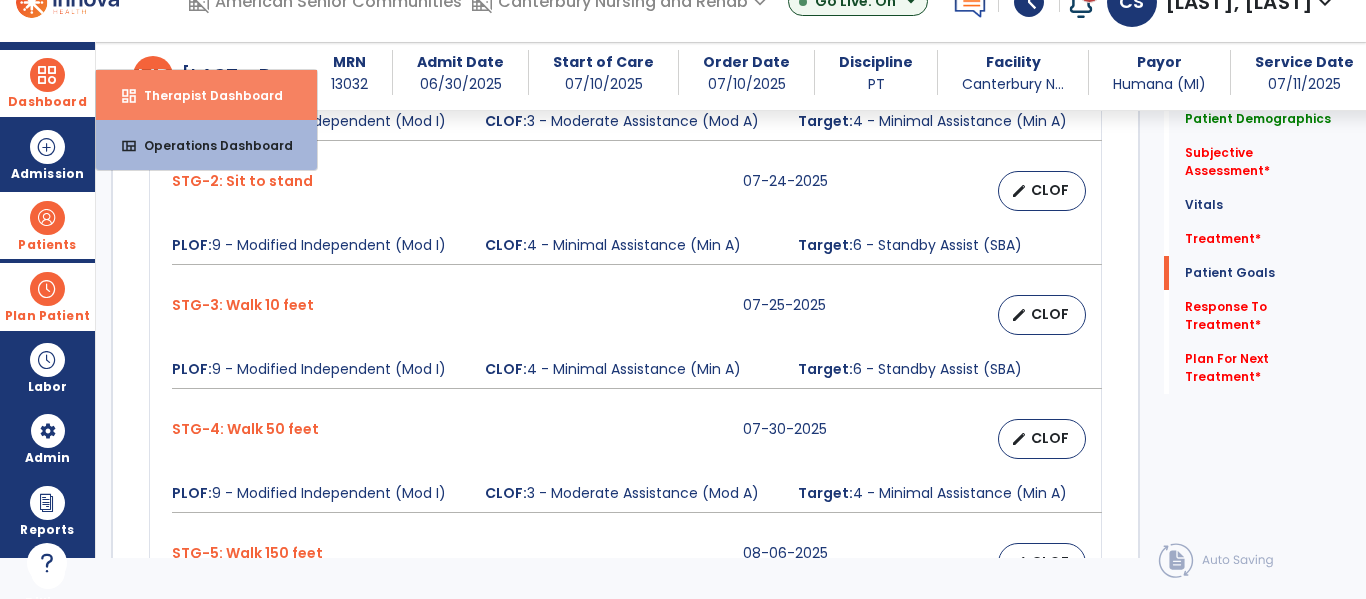click on "dashboard" at bounding box center [129, 96] 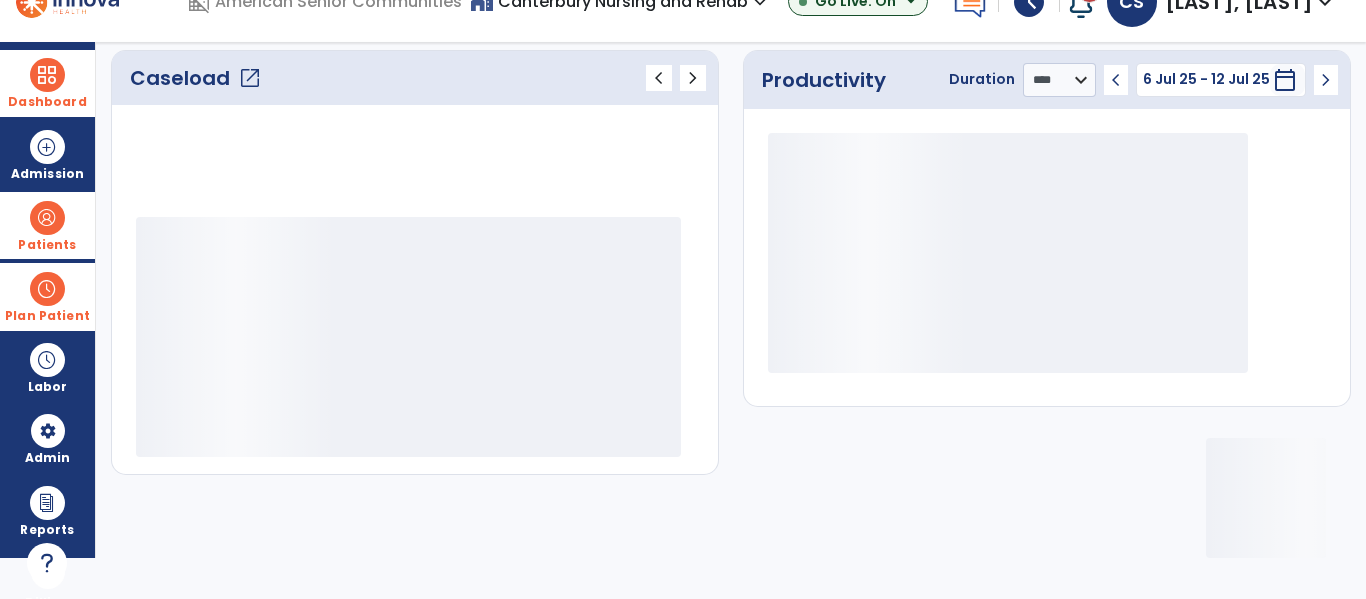 scroll, scrollTop: 276, scrollLeft: 0, axis: vertical 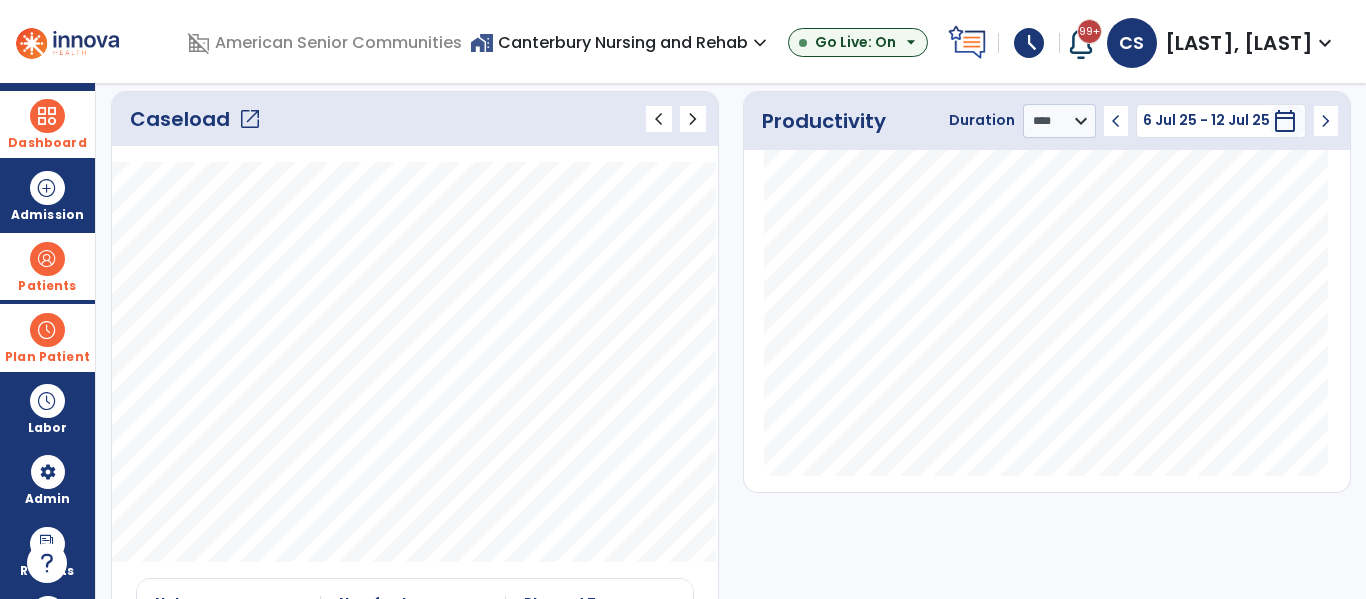 click on "open_in_new" 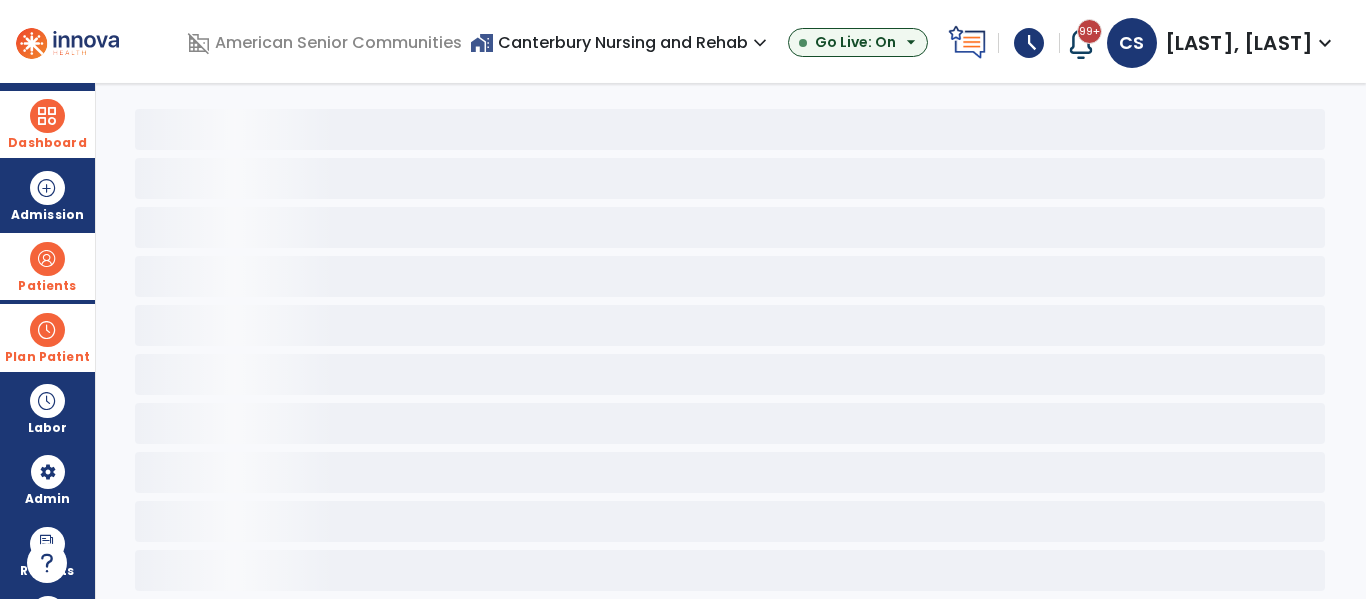 scroll, scrollTop: 78, scrollLeft: 0, axis: vertical 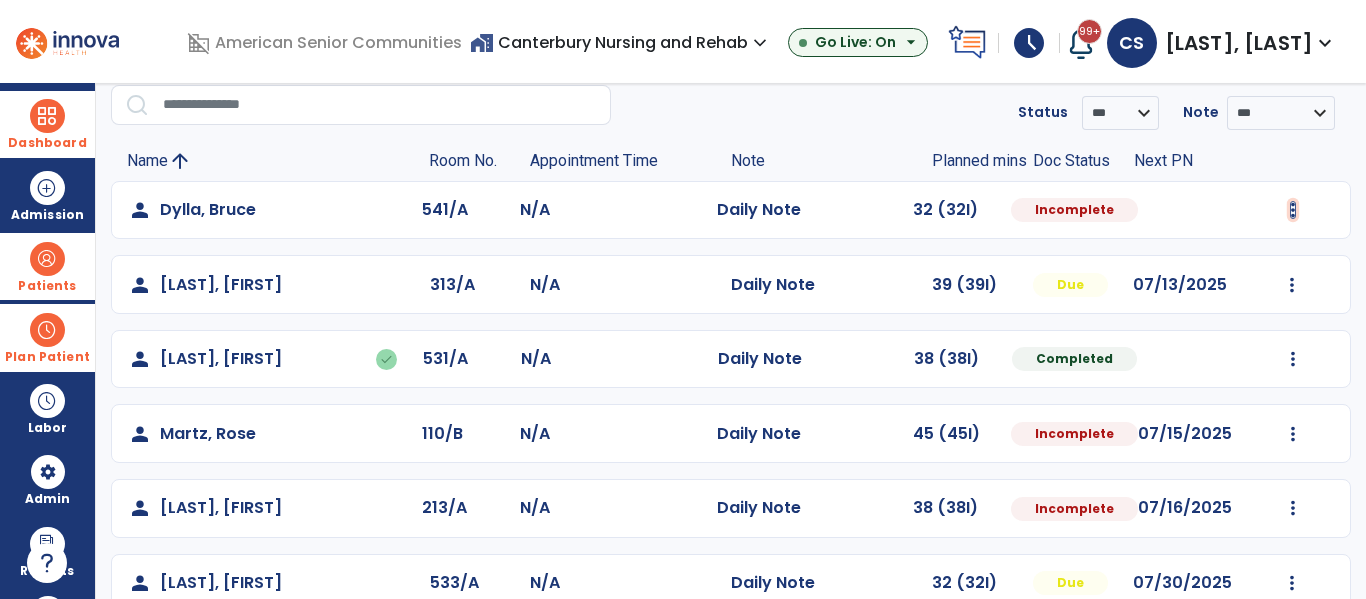click at bounding box center [1293, 210] 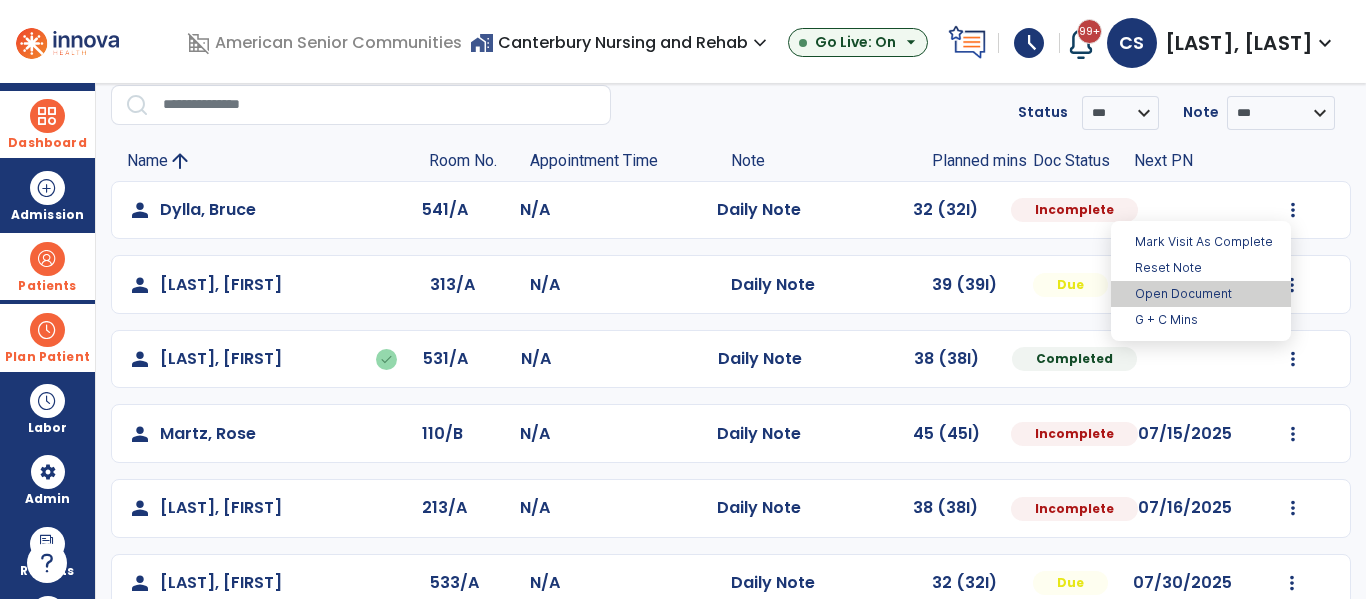 click on "Open Document" at bounding box center [1201, 294] 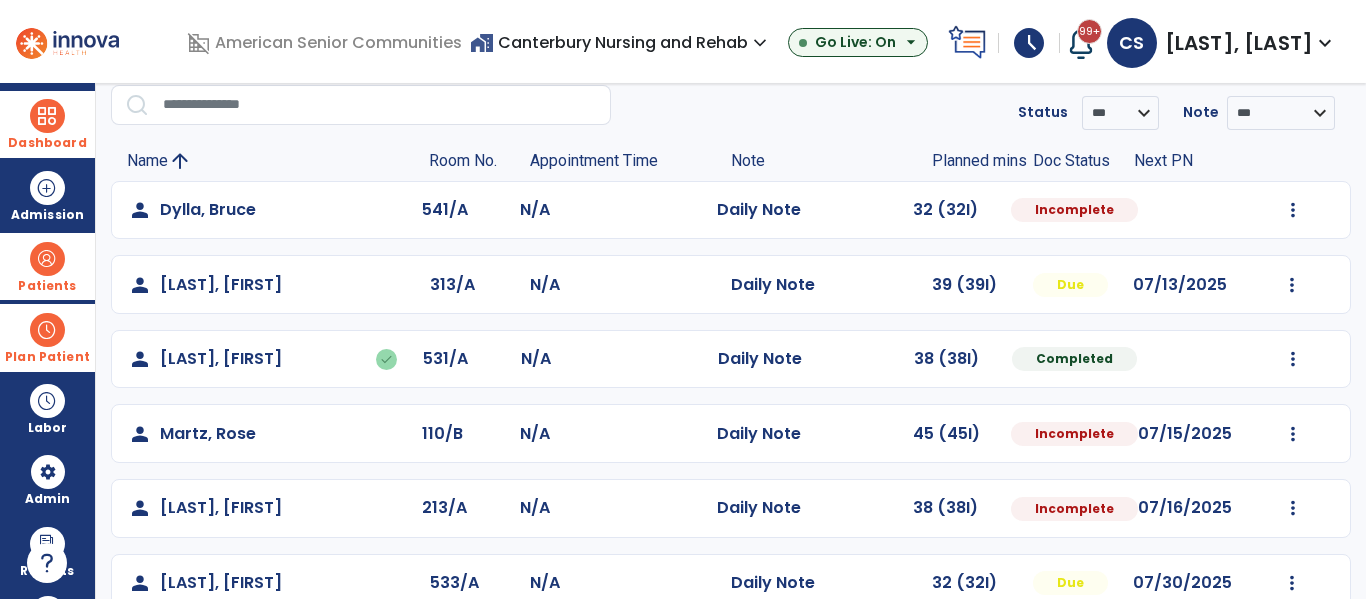 select on "*" 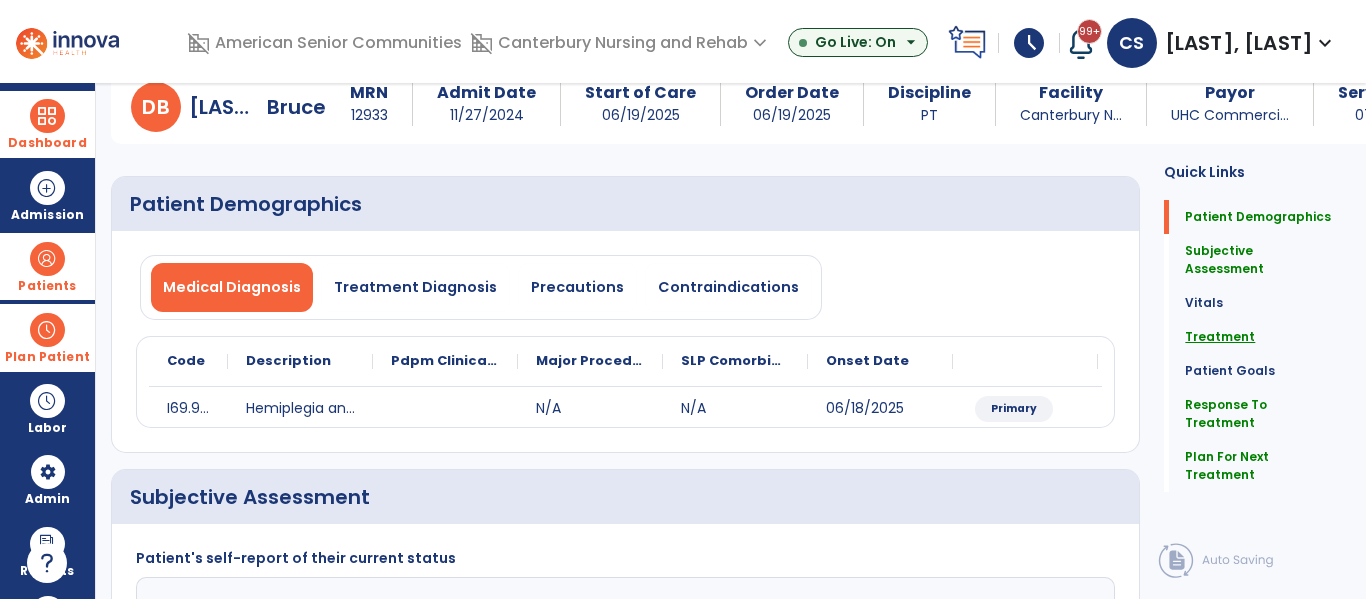click on "Treatment" 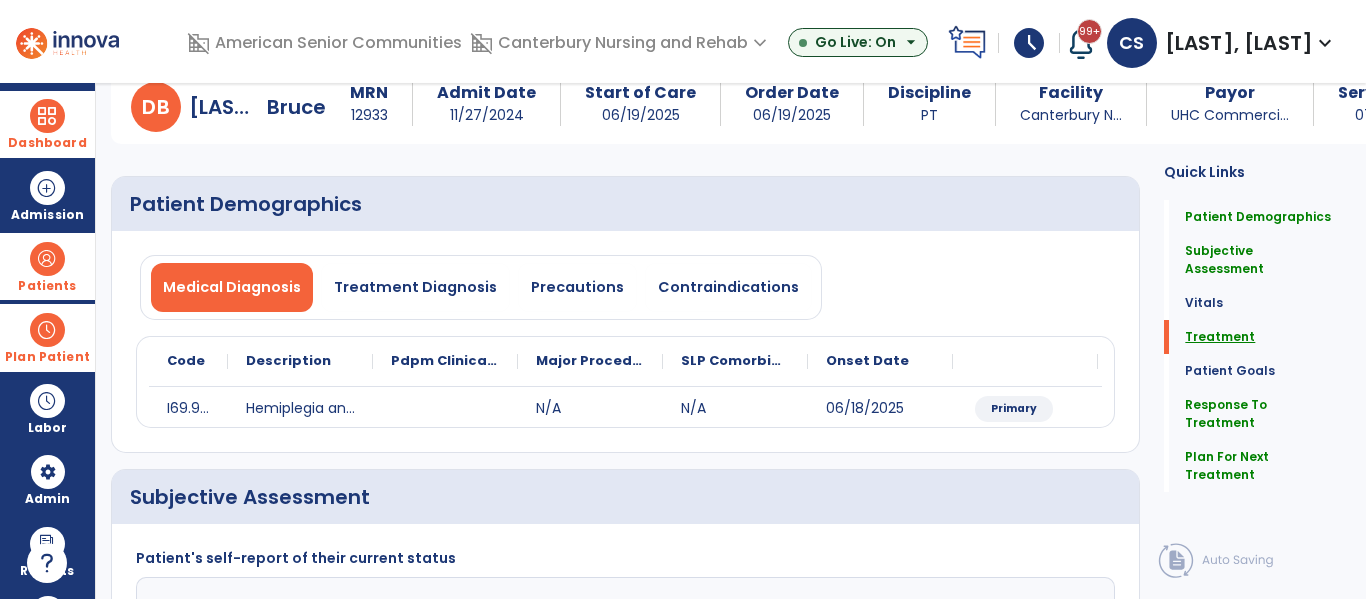 scroll, scrollTop: 246, scrollLeft: 0, axis: vertical 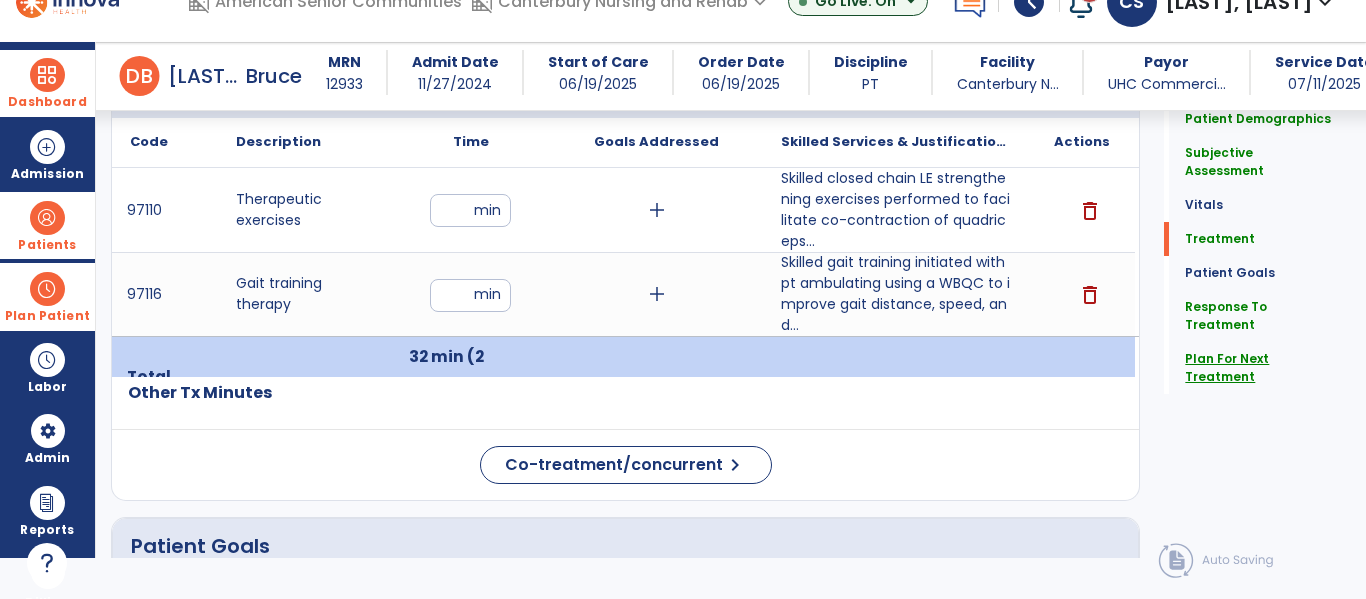 click on "Plan For Next Treatment" 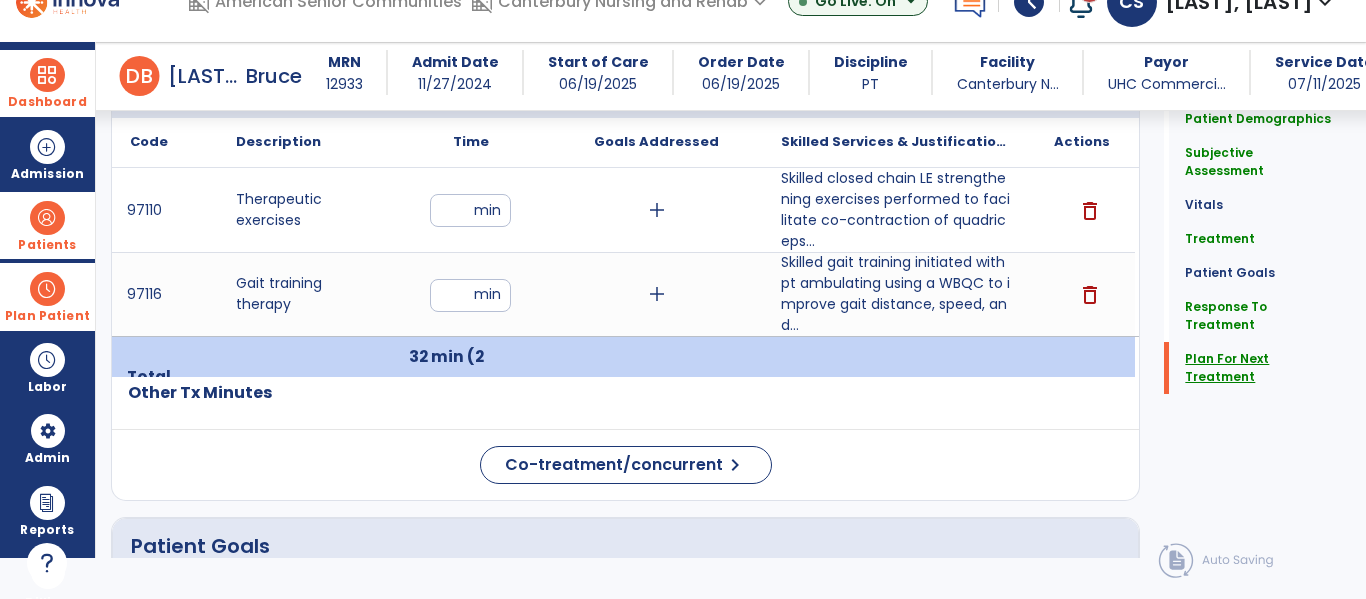 scroll, scrollTop: 1677, scrollLeft: 0, axis: vertical 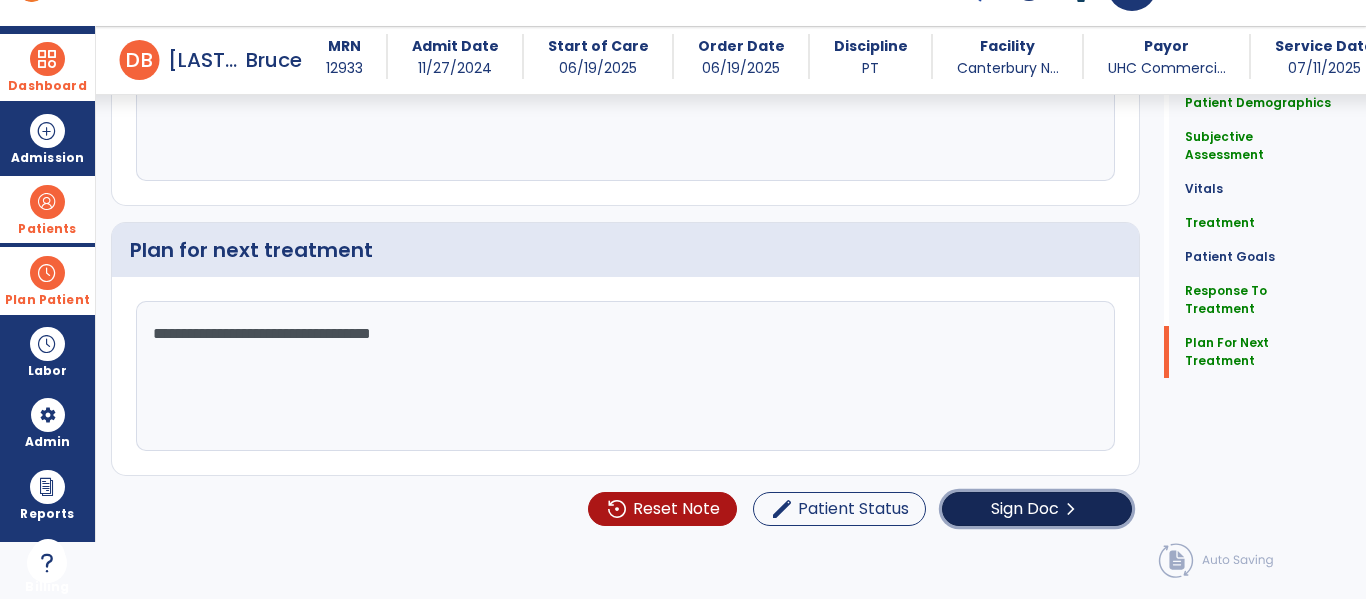 click on "Sign Doc" 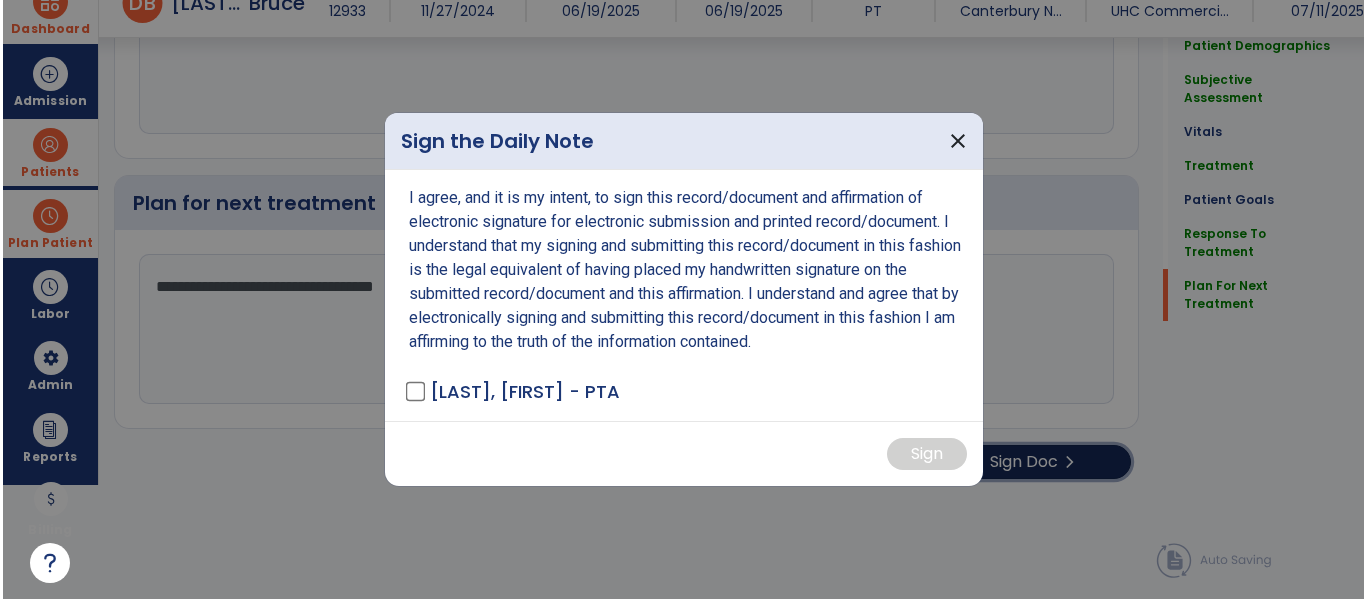 scroll, scrollTop: 2839, scrollLeft: 0, axis: vertical 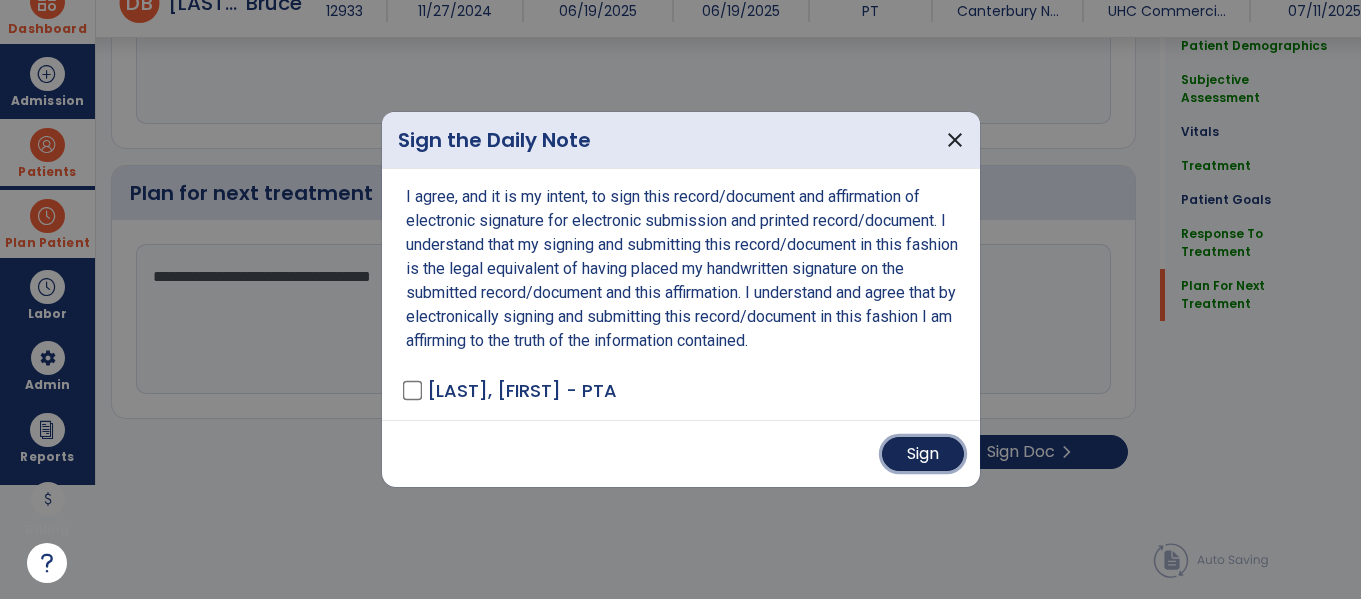 click on "Sign" at bounding box center [923, 454] 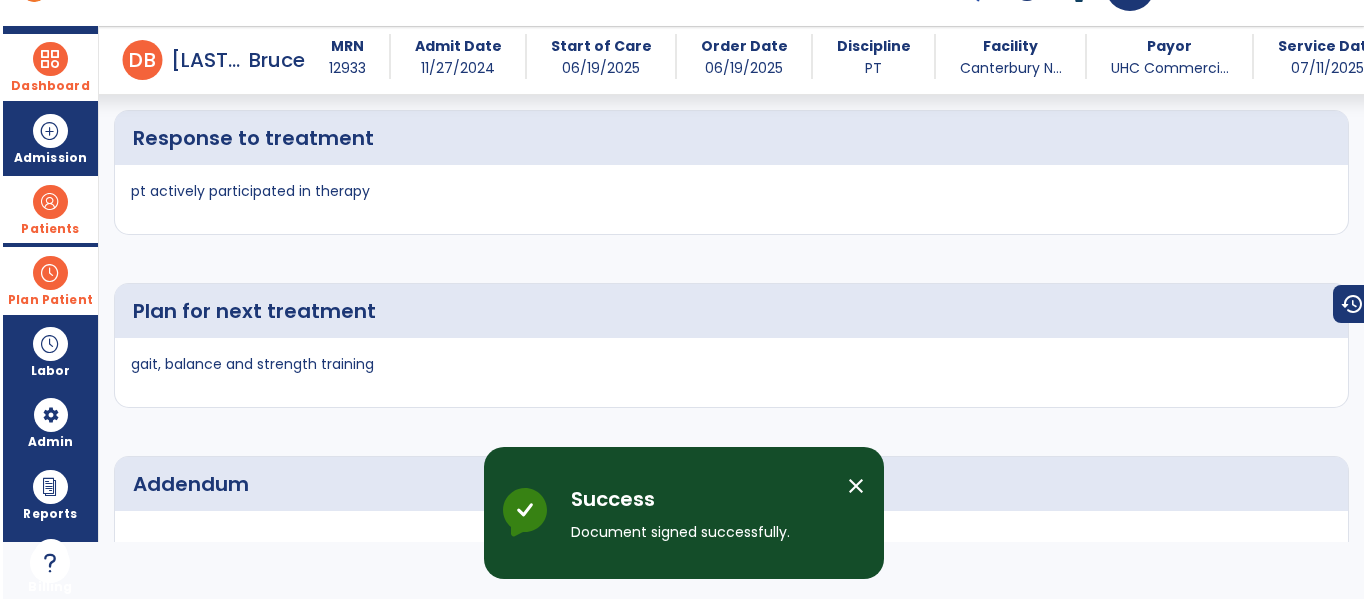 scroll, scrollTop: 3326, scrollLeft: 0, axis: vertical 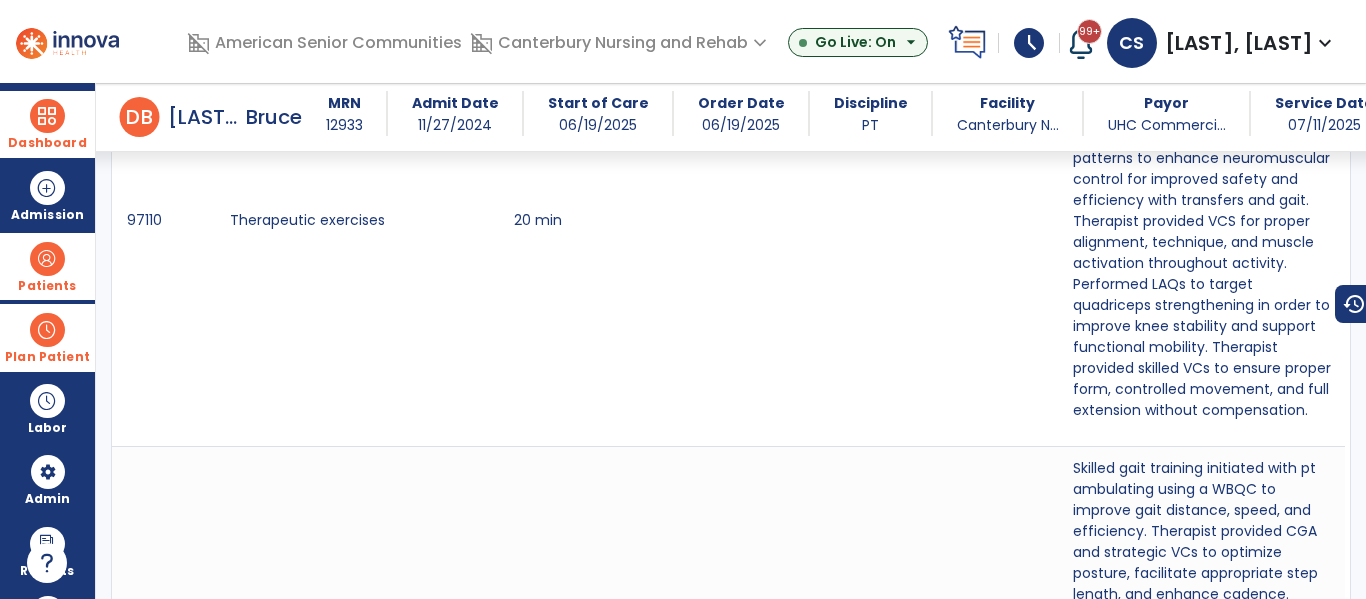 click at bounding box center [47, 116] 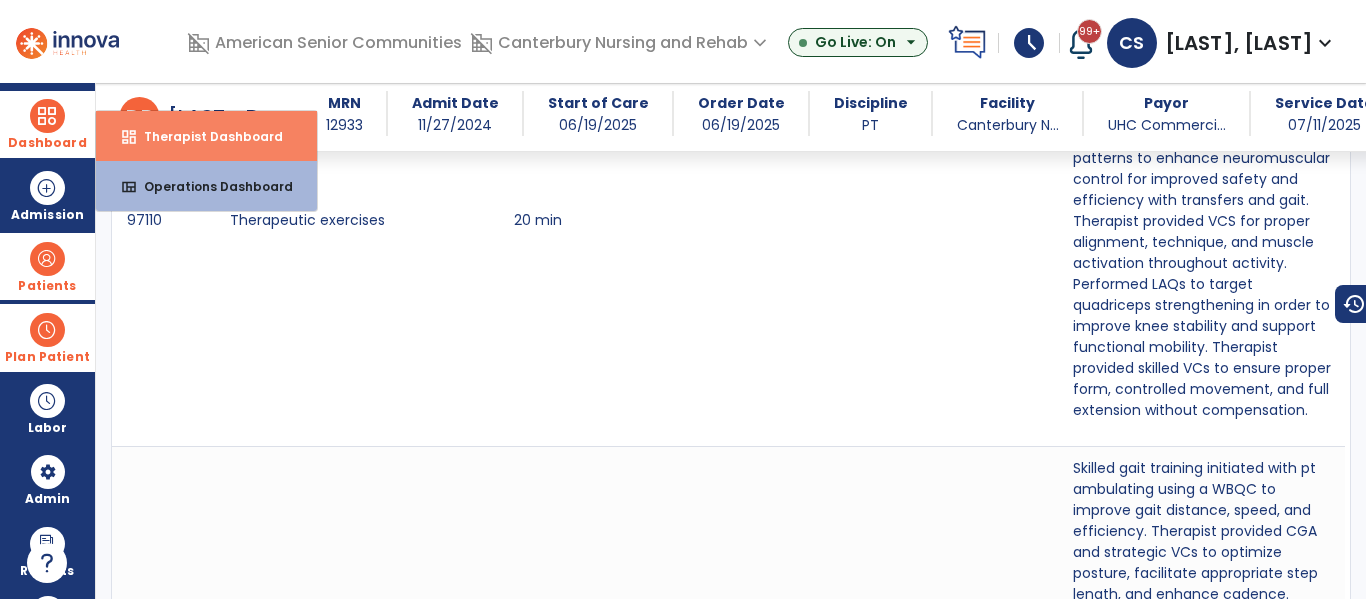 click on "Therapist Dashboard" at bounding box center (205, 136) 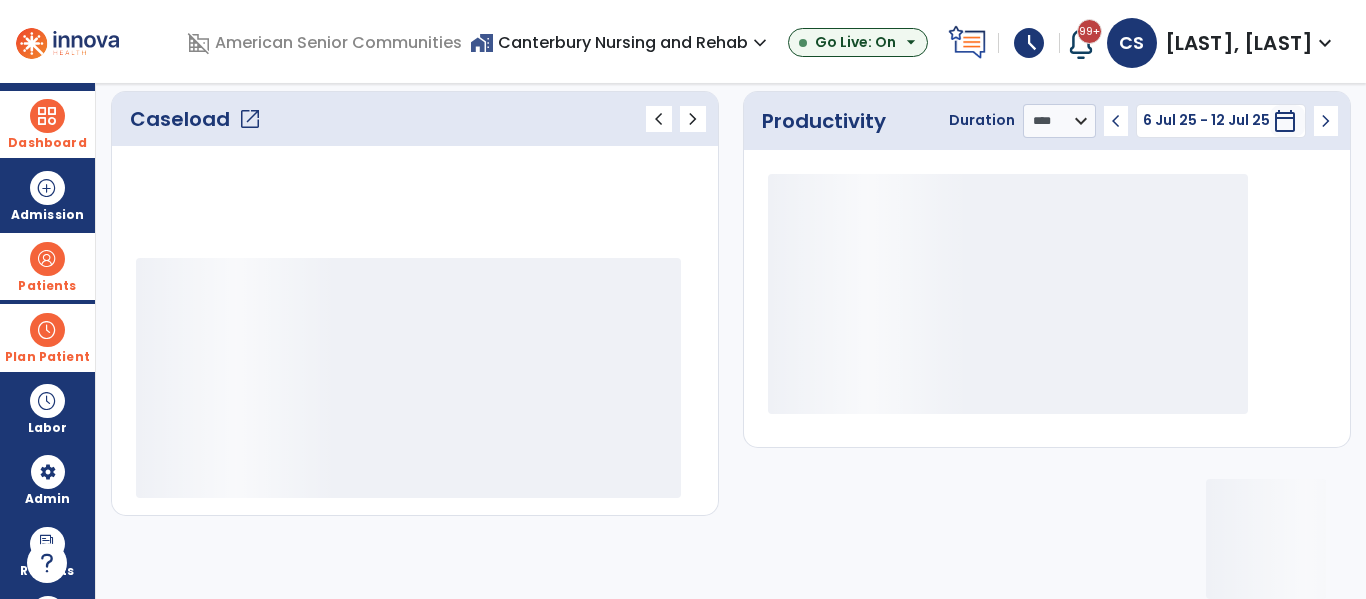 scroll, scrollTop: 276, scrollLeft: 0, axis: vertical 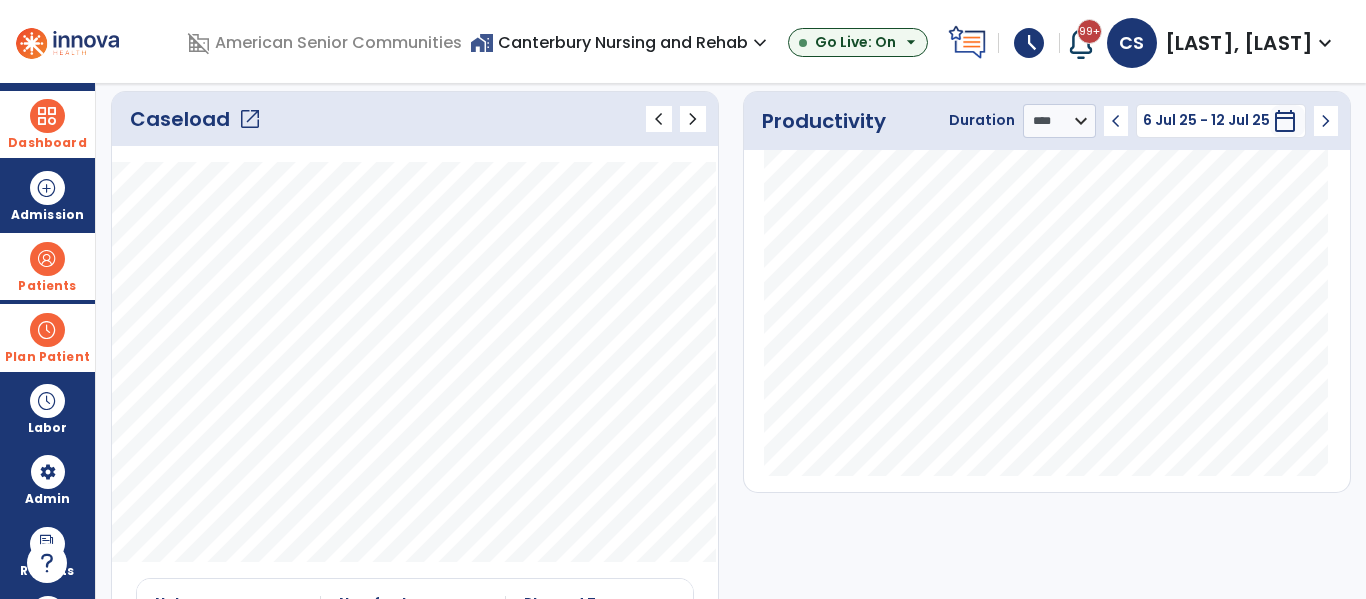 click on "open_in_new" 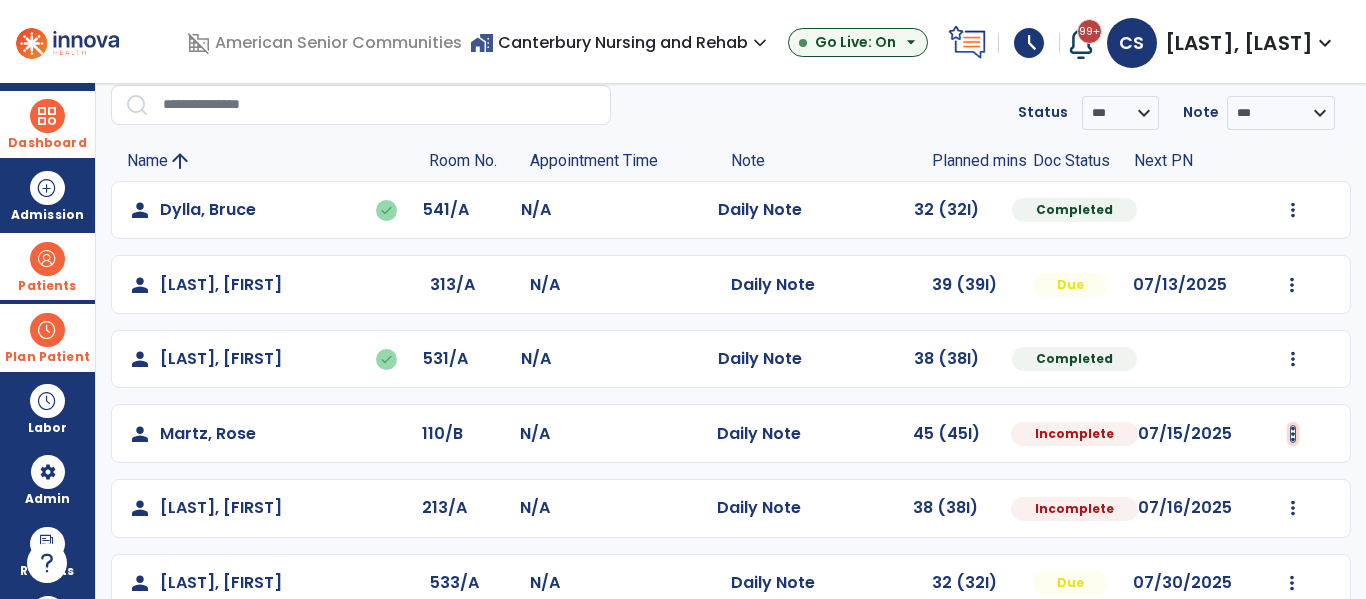 click at bounding box center [1293, 210] 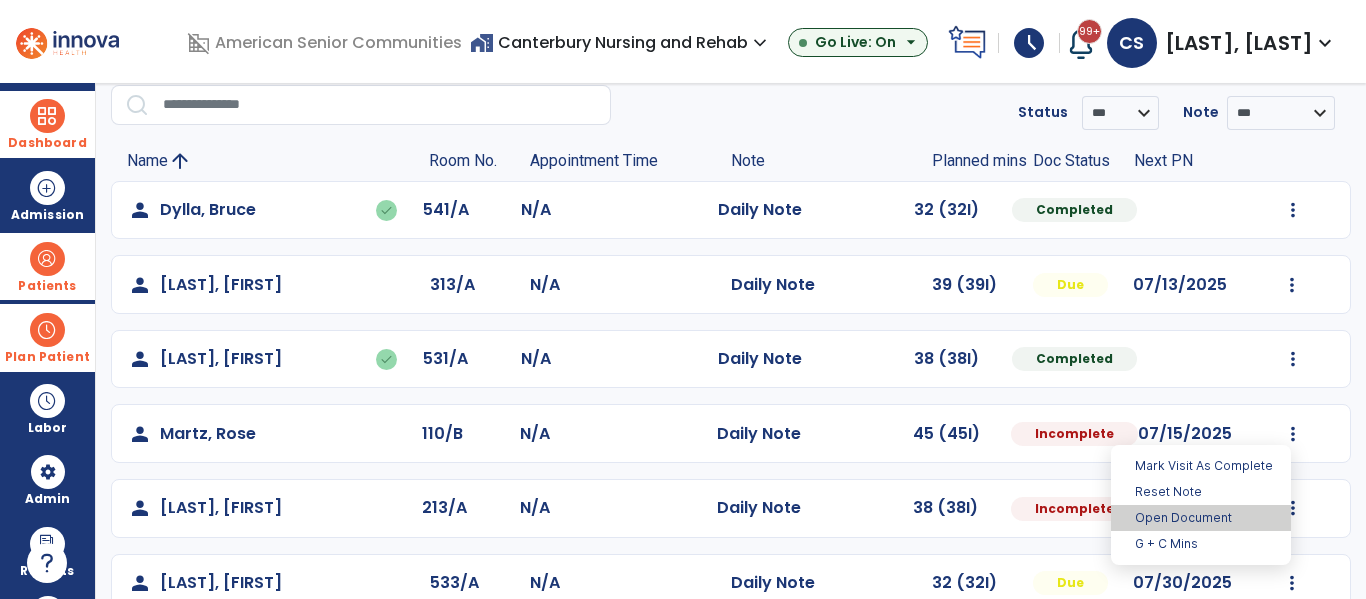 click on "Open Document" at bounding box center (1201, 518) 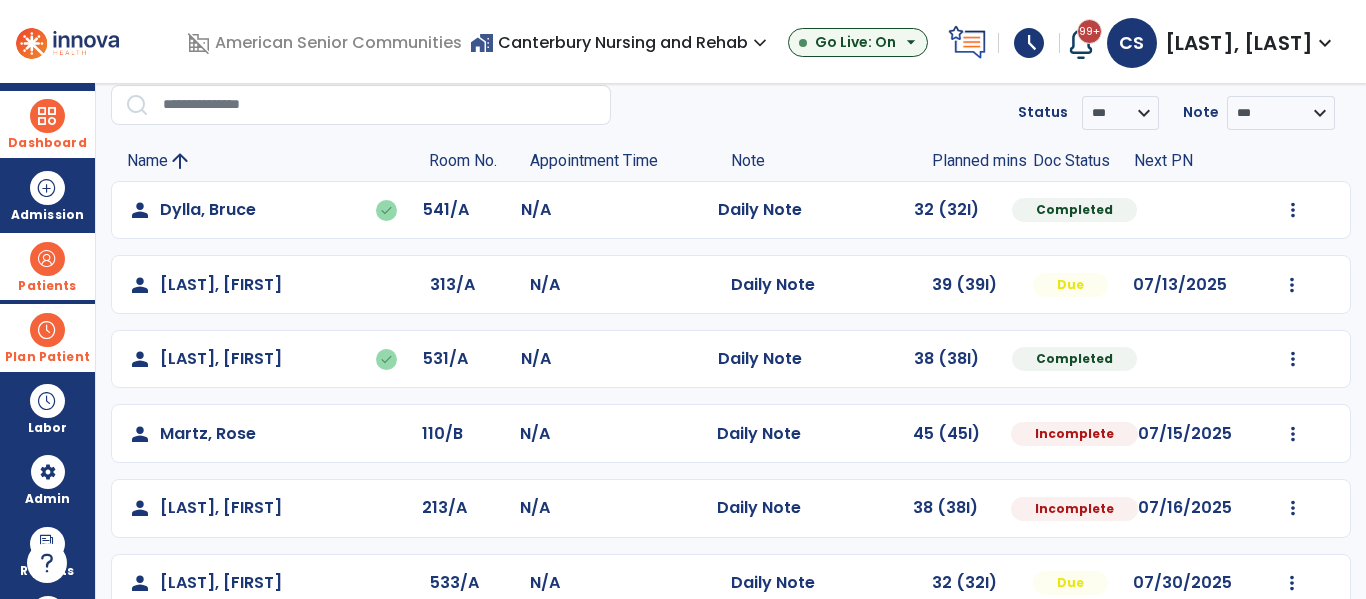 select on "*" 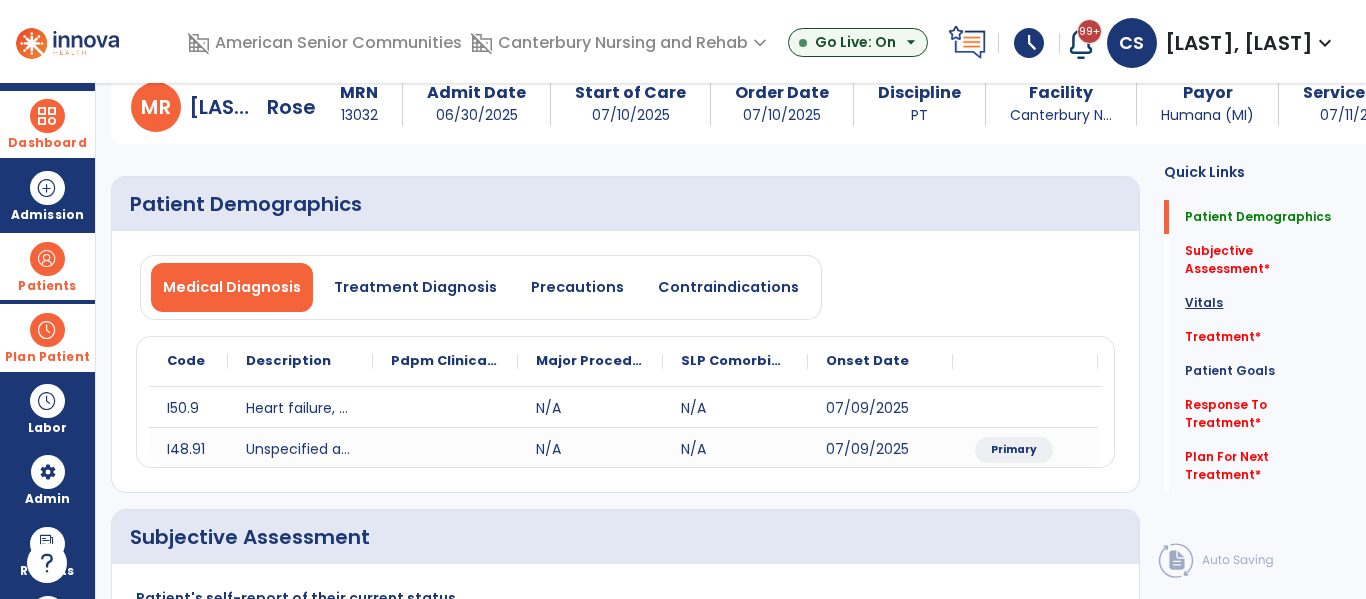 click on "Vitals" 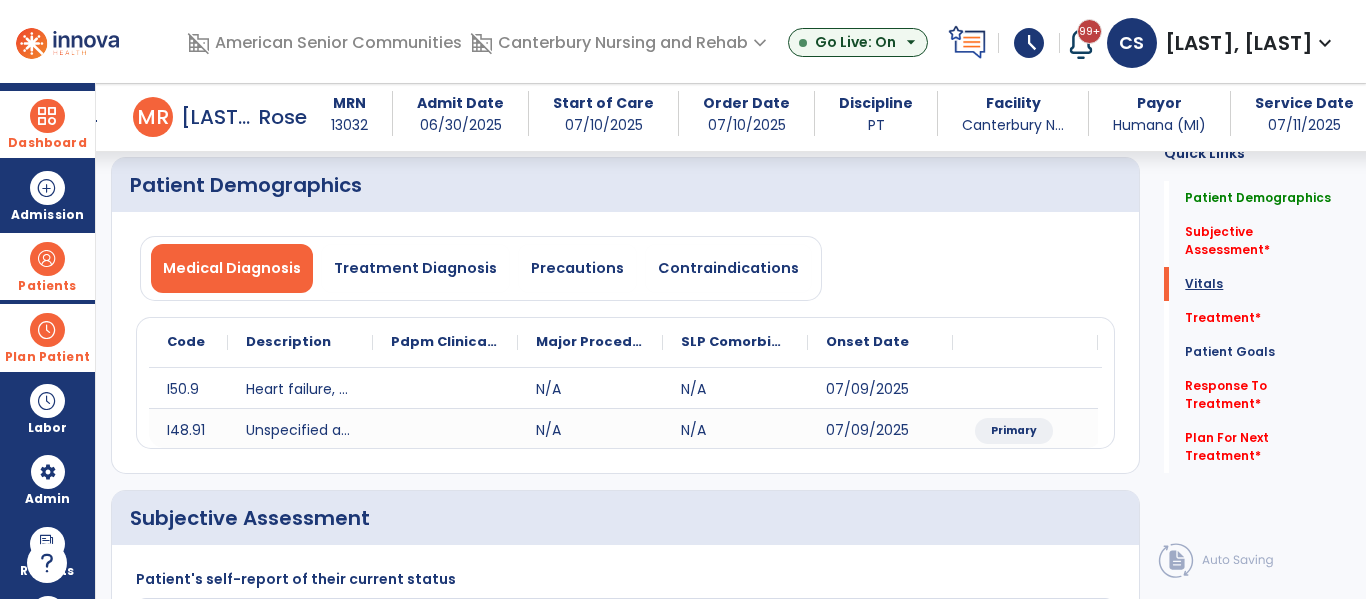 scroll, scrollTop: 285, scrollLeft: 0, axis: vertical 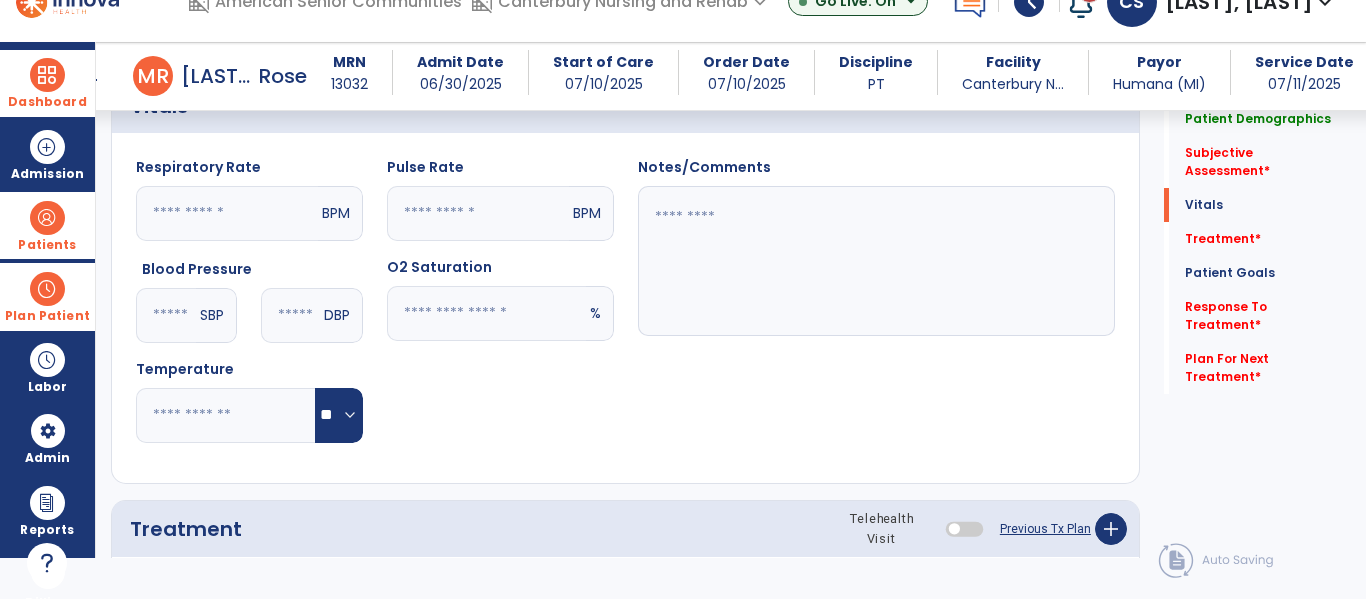 click 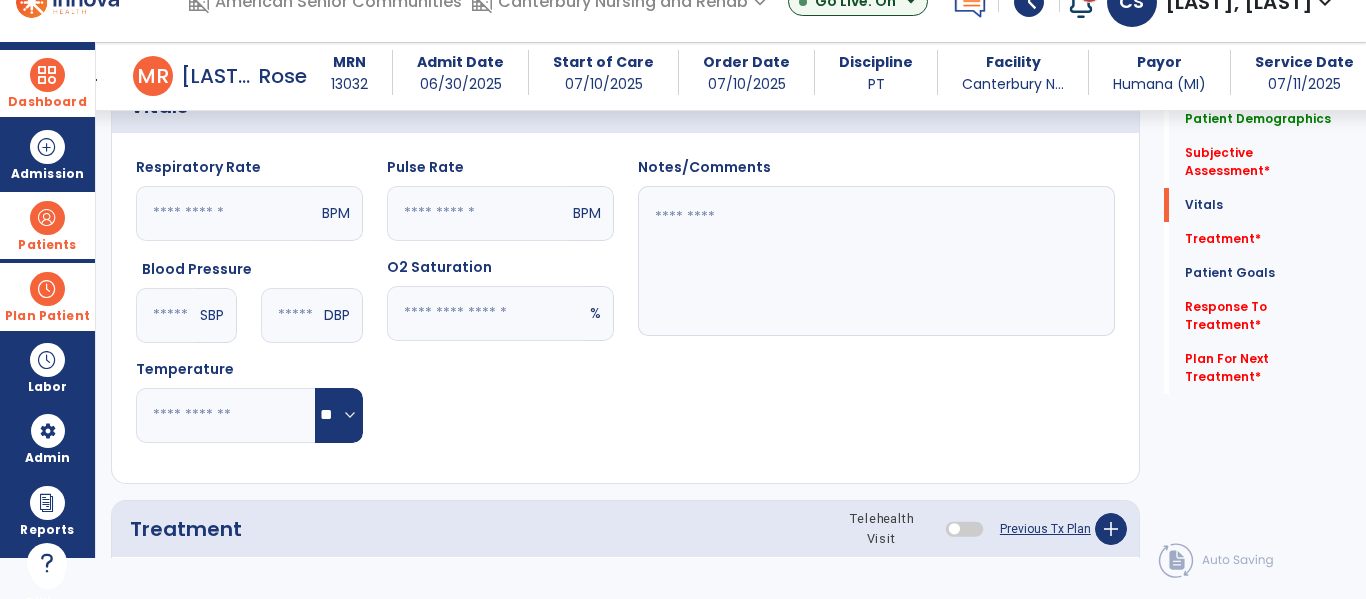 type on "**" 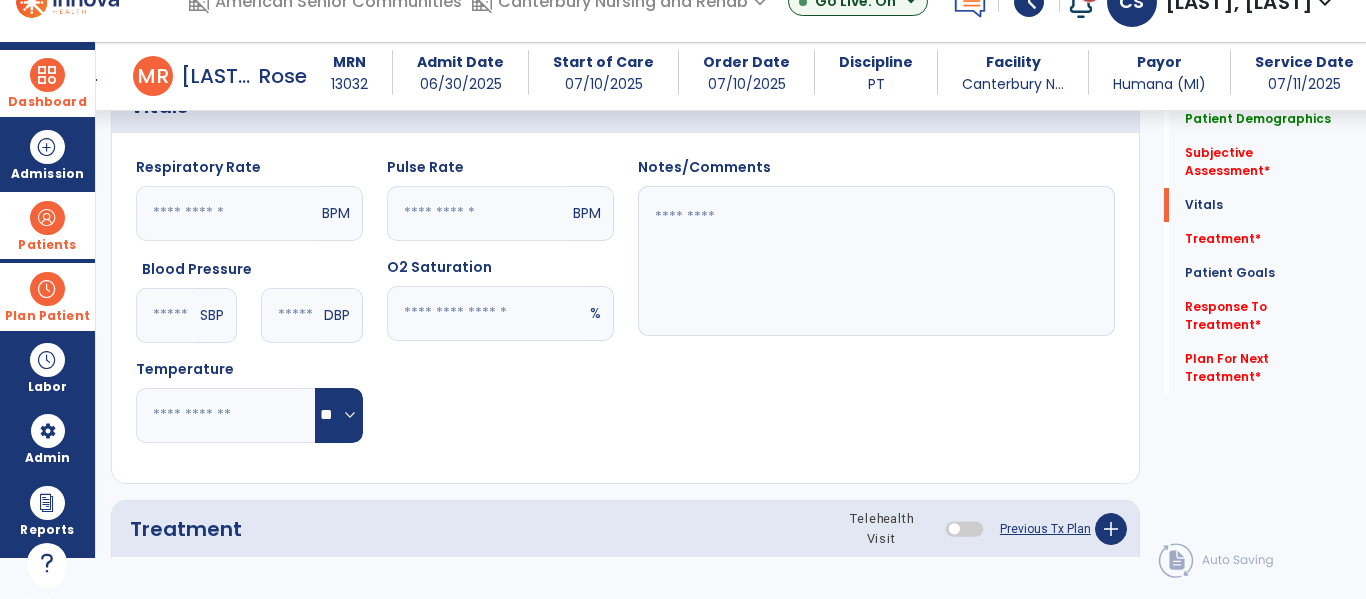 click 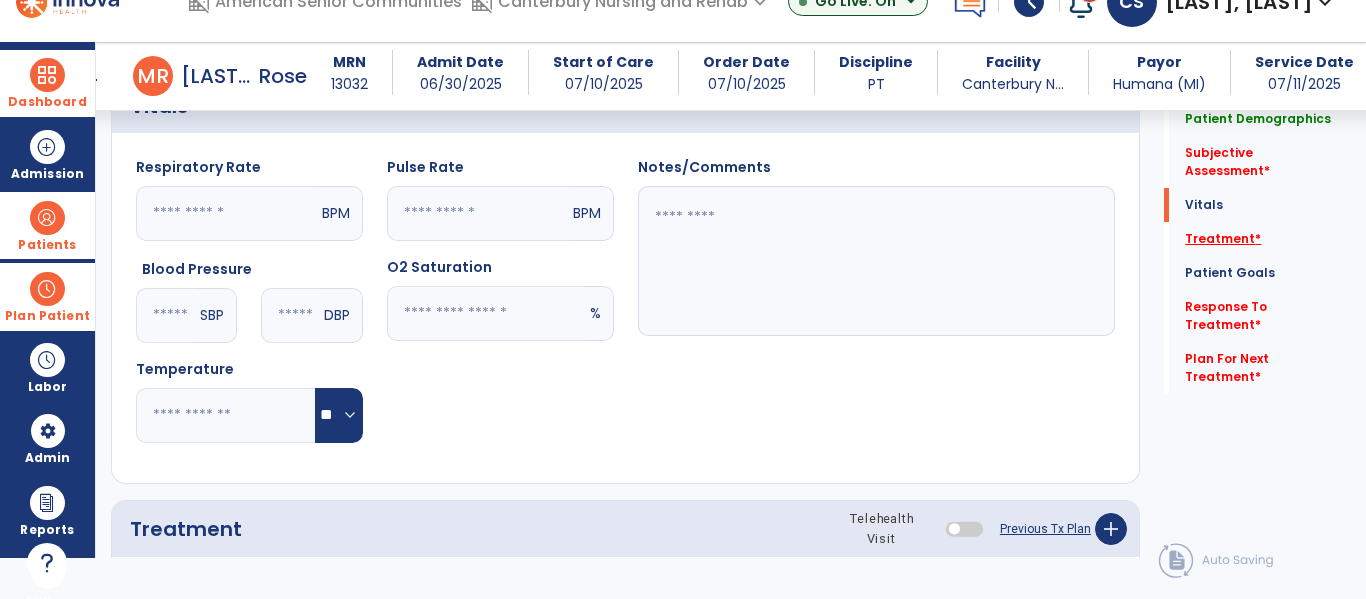 type on "**" 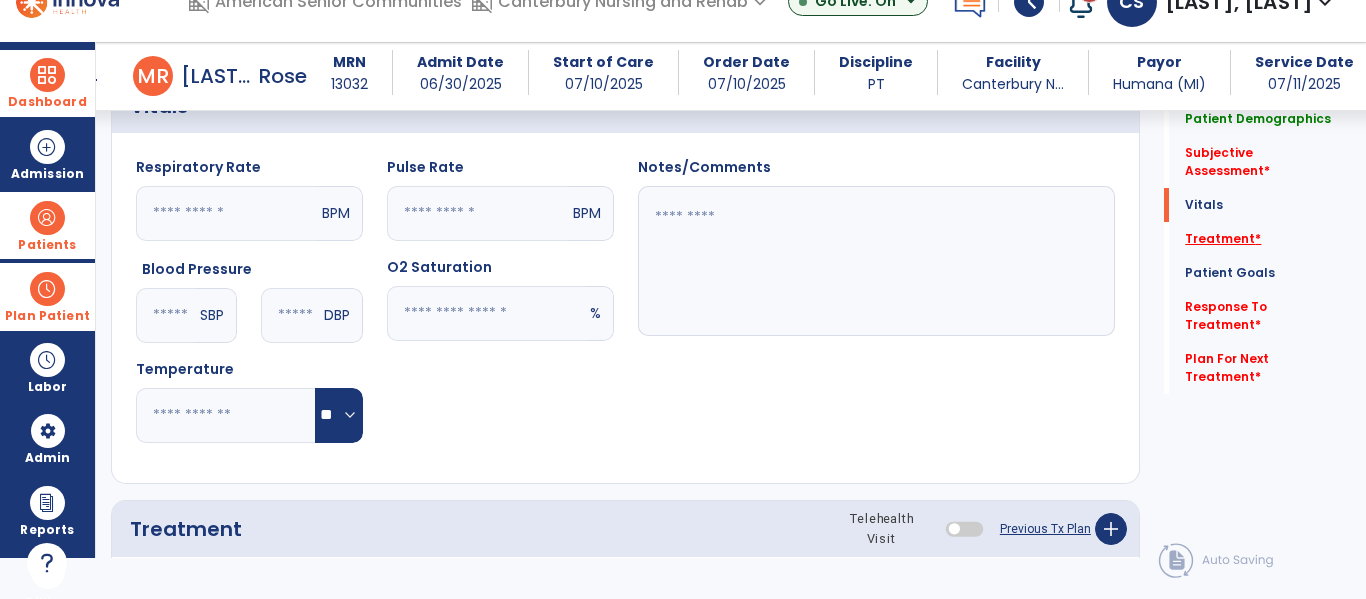 click on "Treatment   *" 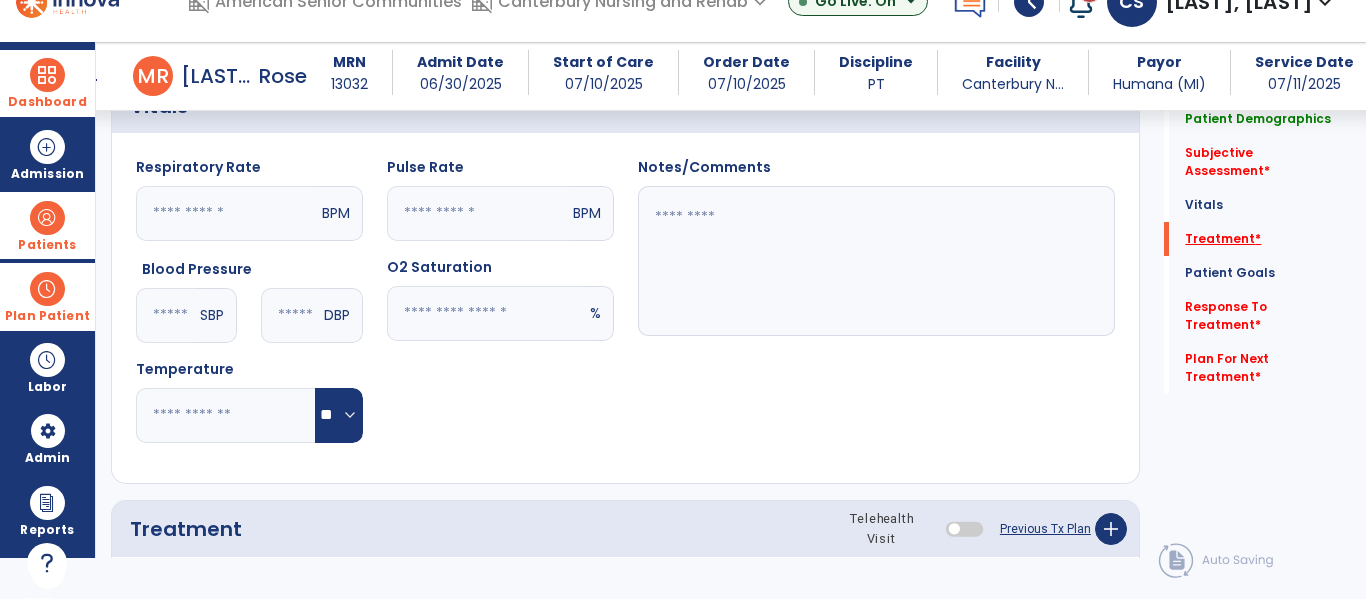 scroll, scrollTop: 1104, scrollLeft: 0, axis: vertical 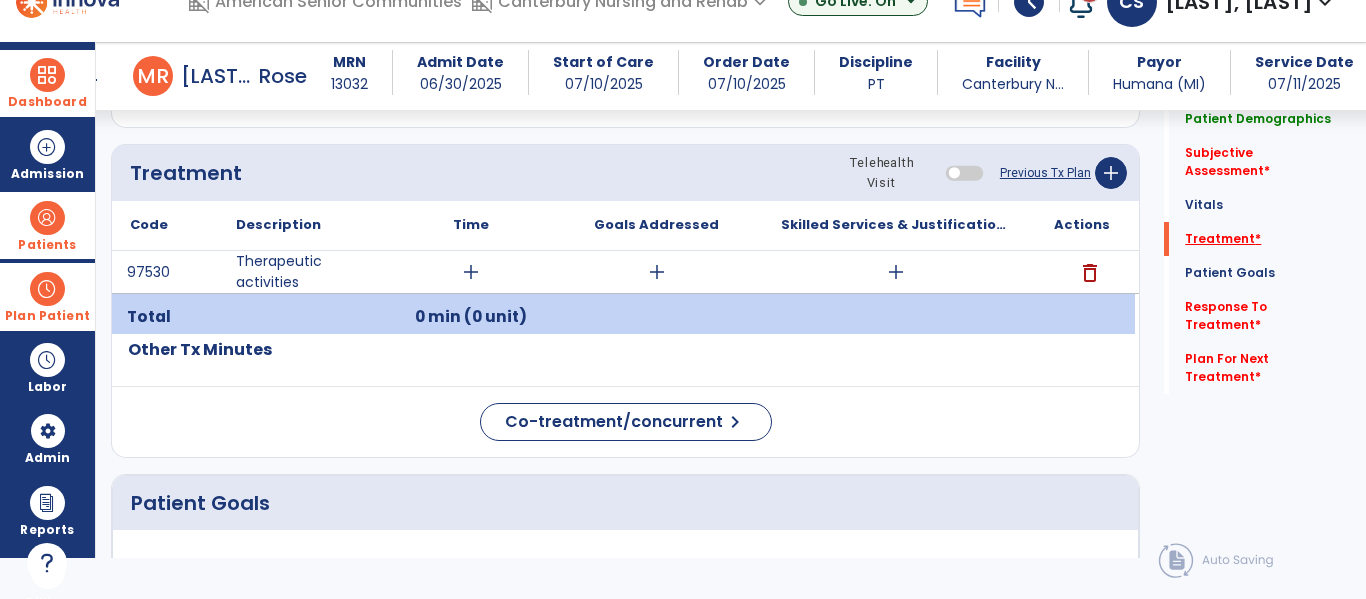 click on "Treatment   *" 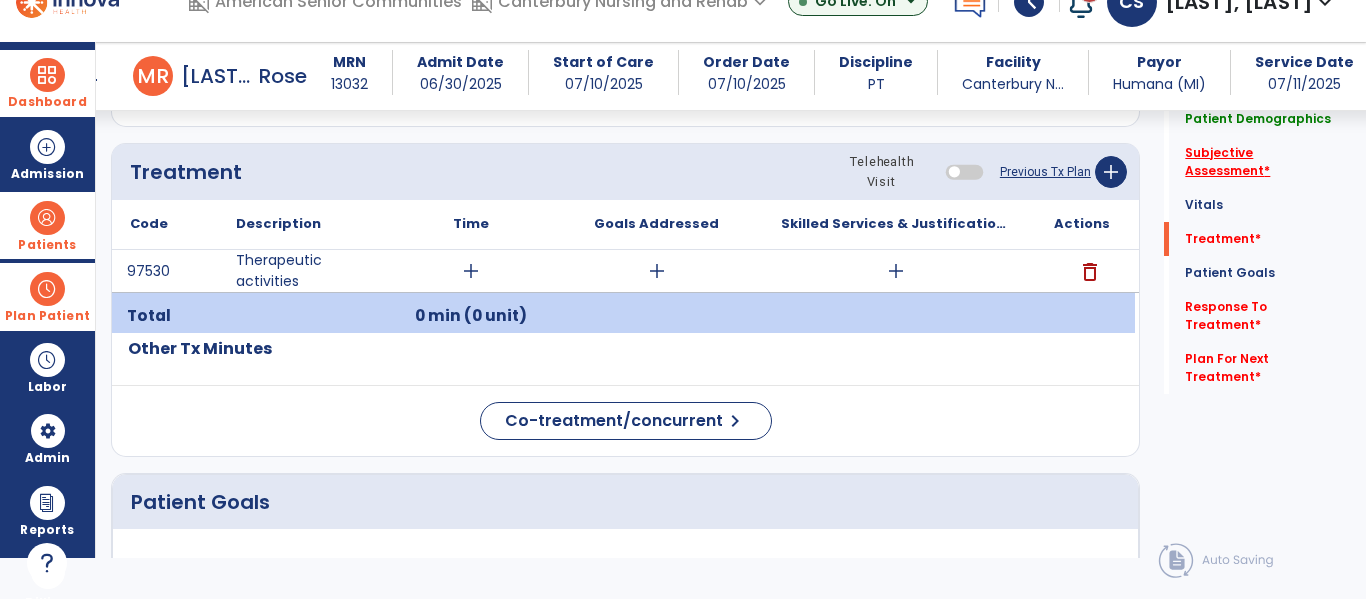 click on "Subjective Assessment   *" 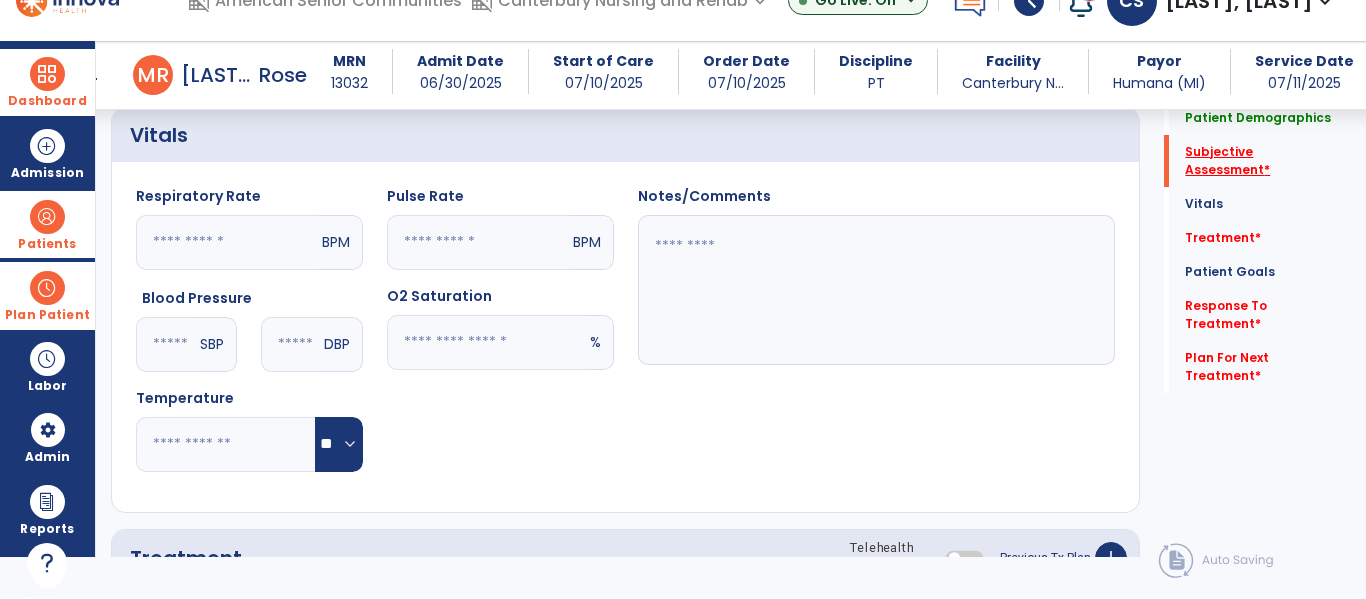 scroll, scrollTop: 368, scrollLeft: 0, axis: vertical 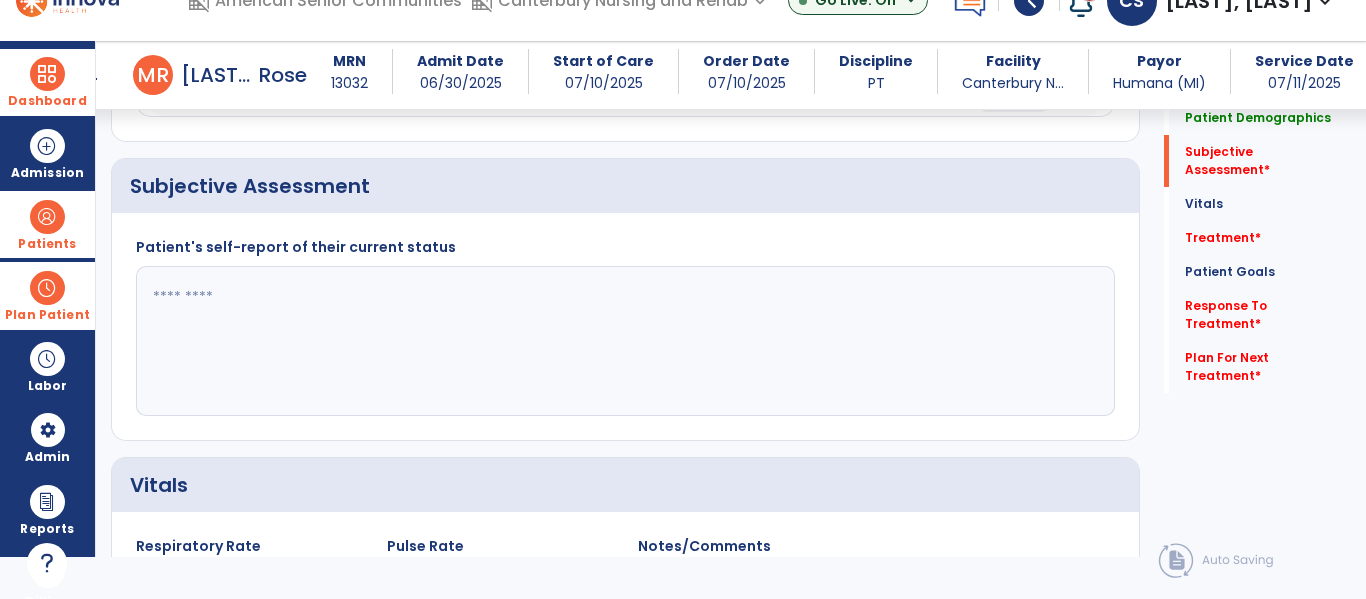 click 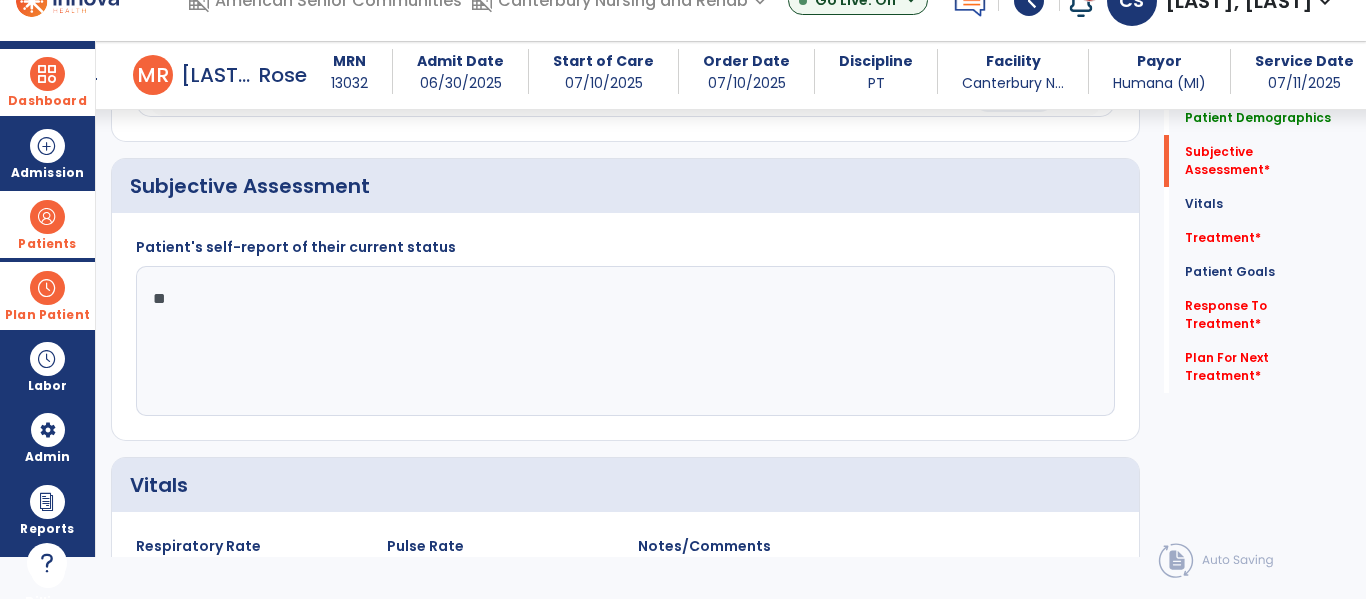 type on "*" 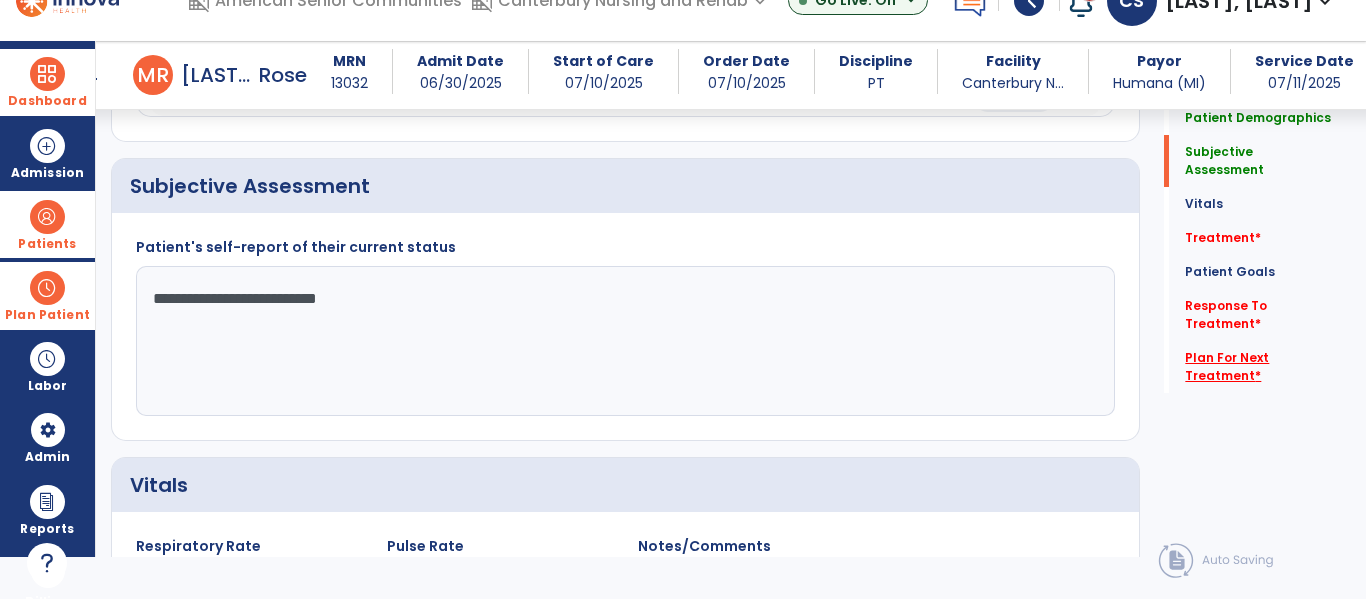 type on "**********" 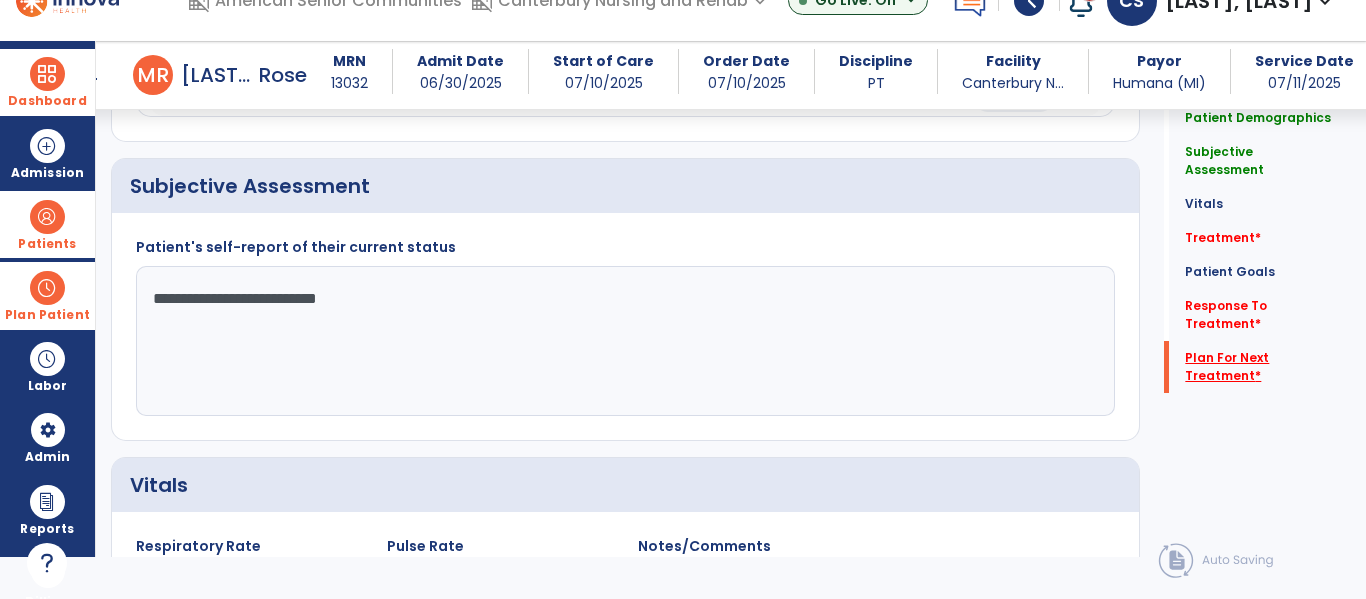 scroll, scrollTop: 549, scrollLeft: 0, axis: vertical 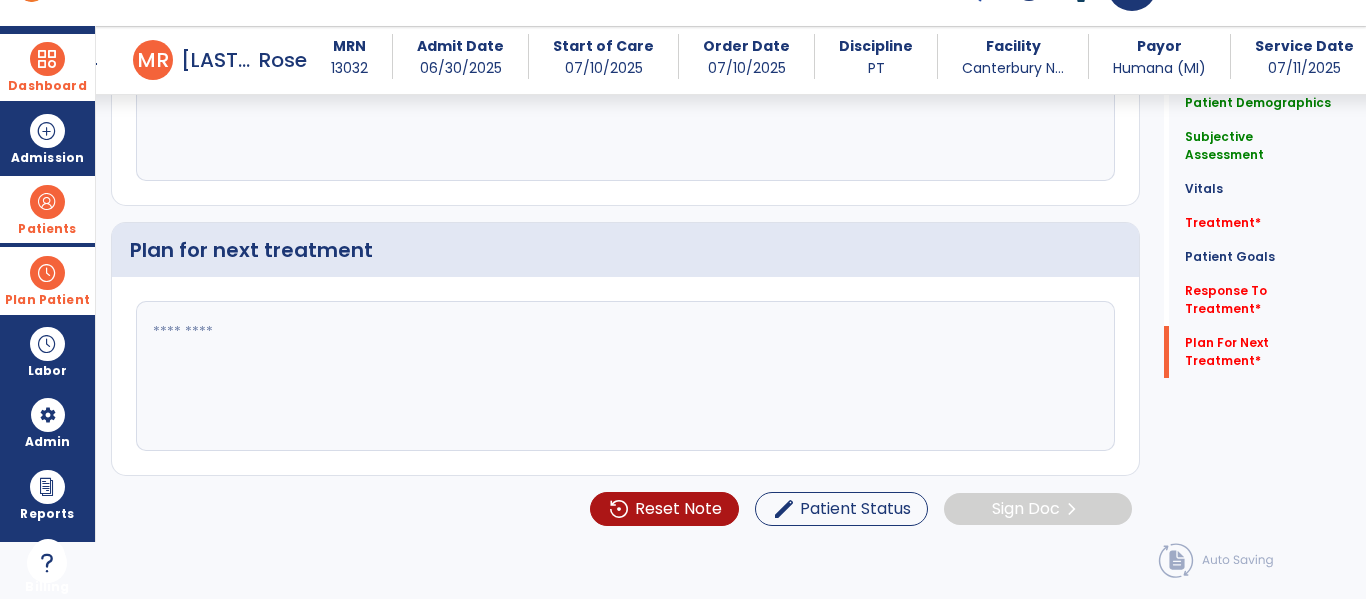 click 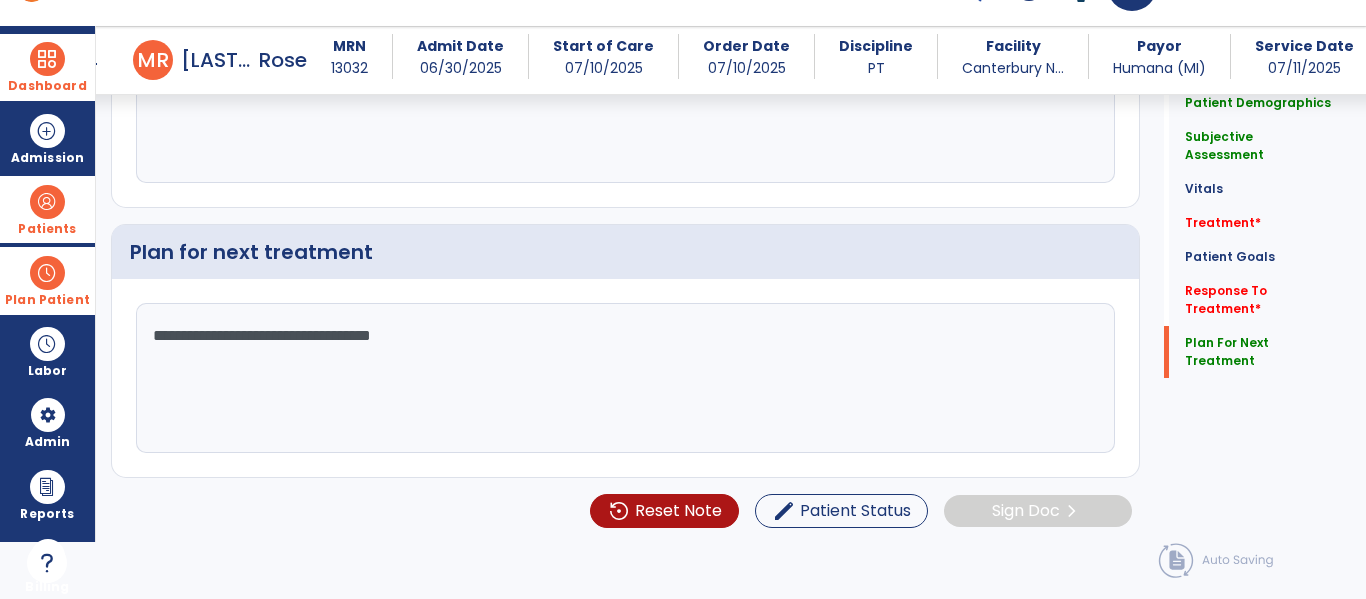 scroll, scrollTop: 2817, scrollLeft: 0, axis: vertical 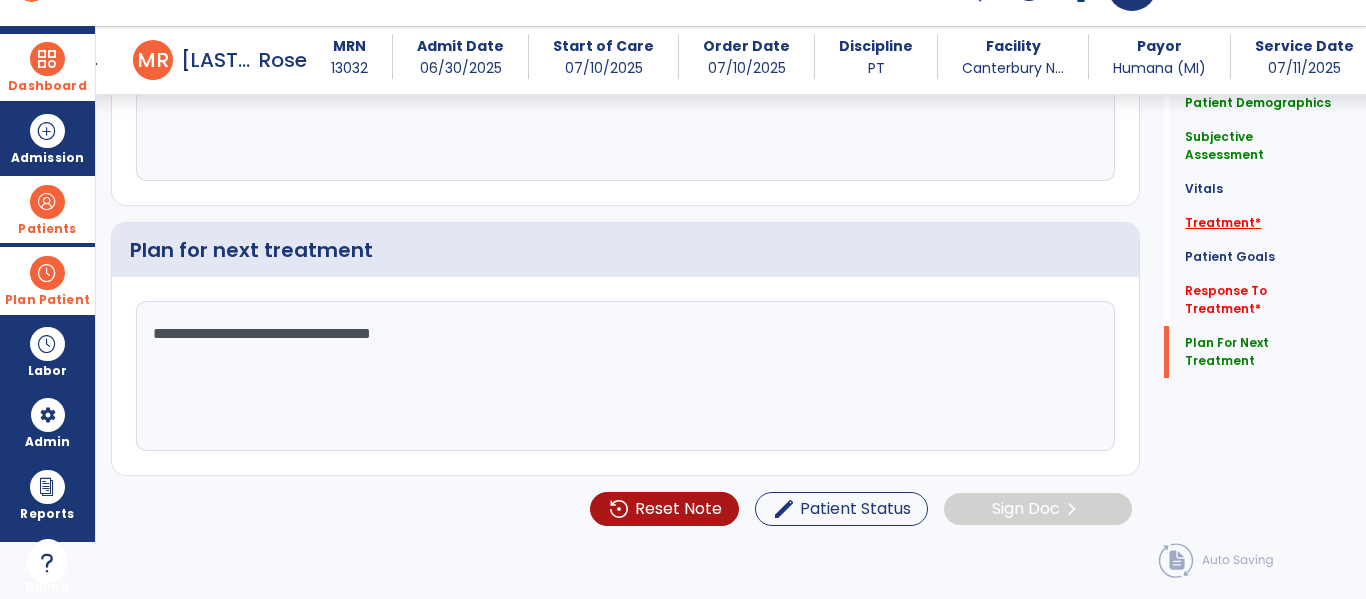 type on "**********" 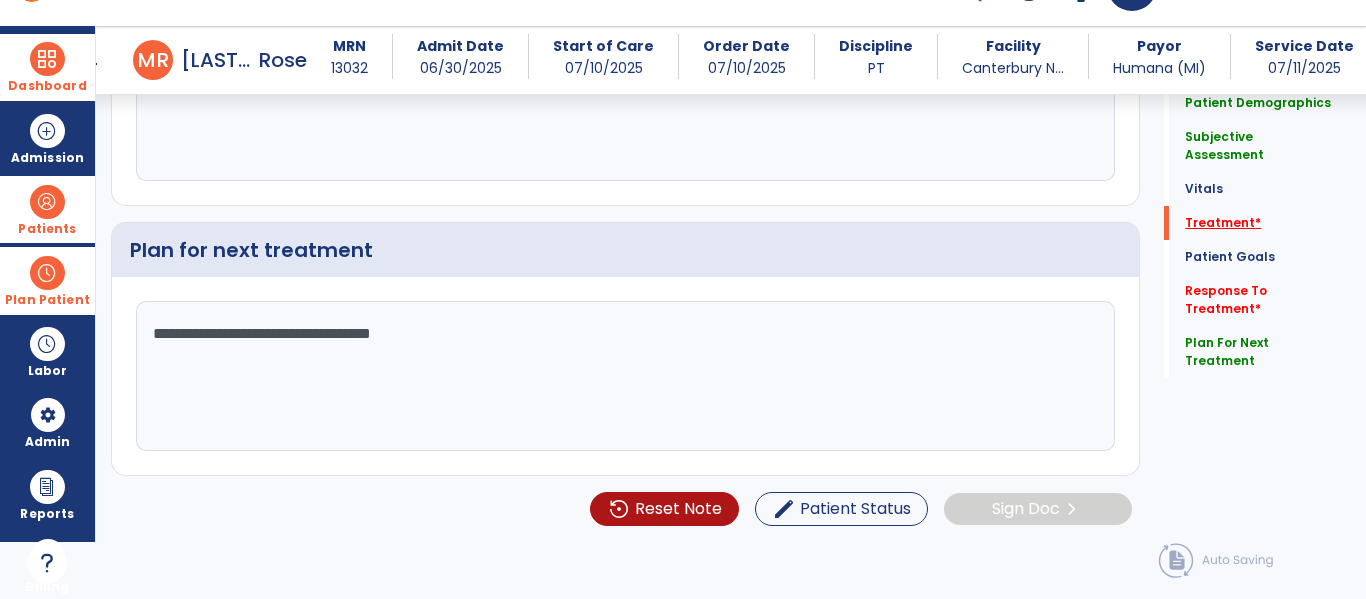 scroll, scrollTop: 2084, scrollLeft: 0, axis: vertical 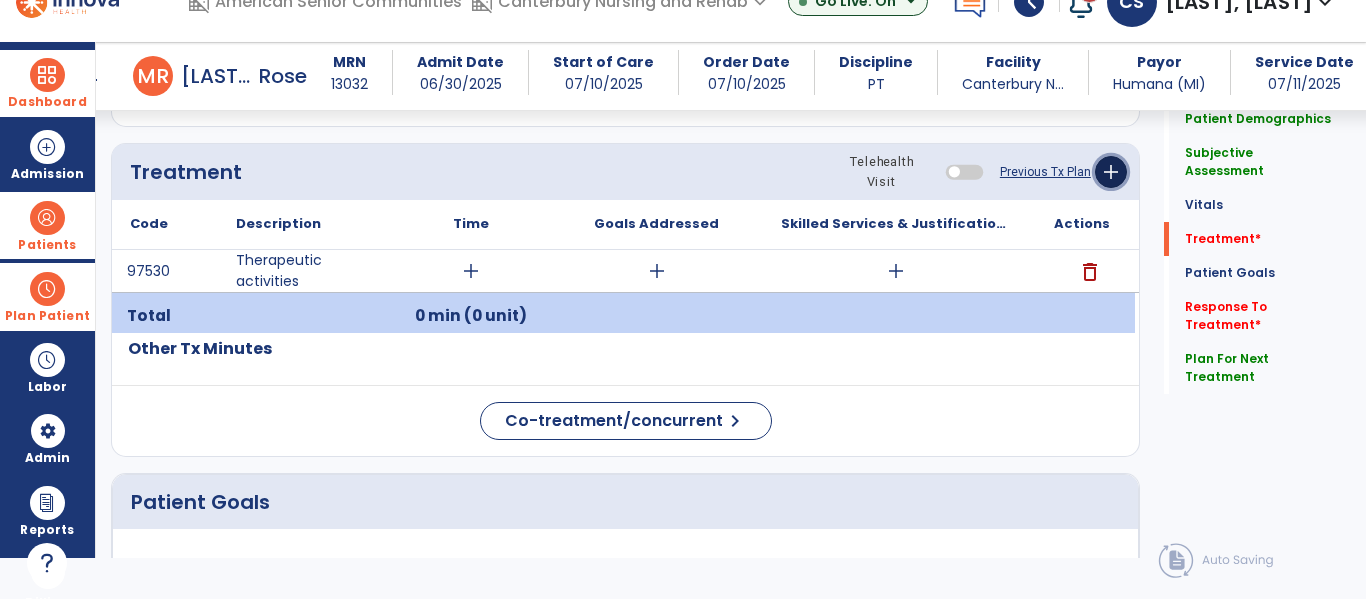 click on "add" 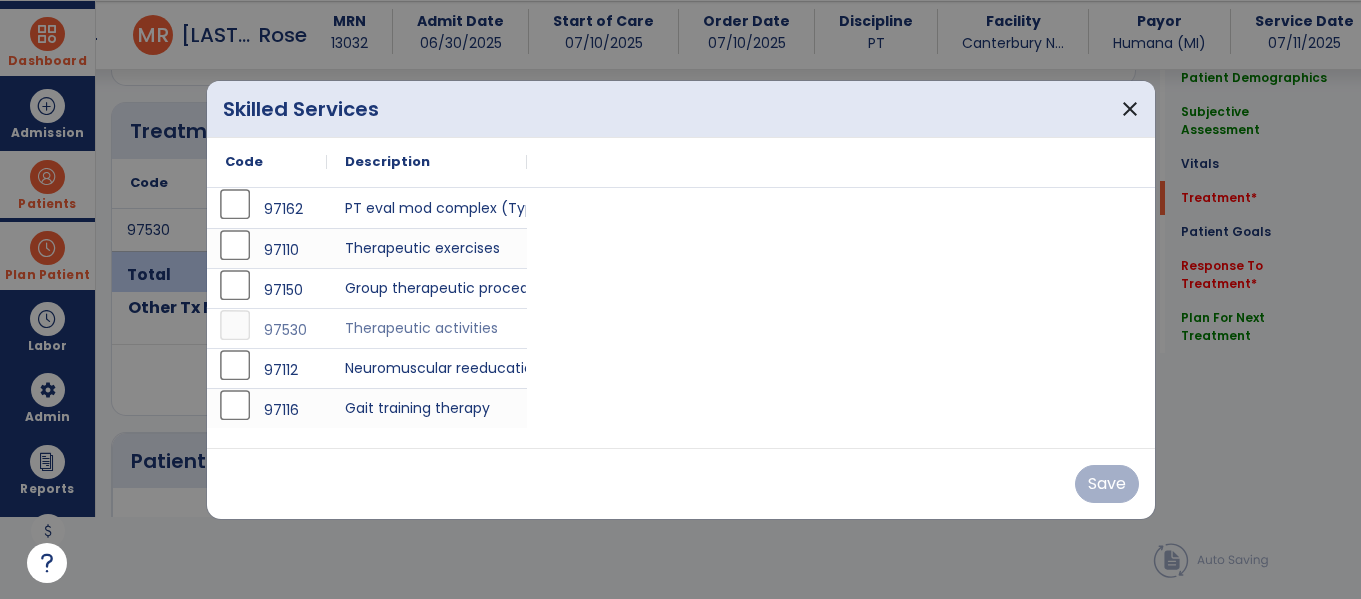 scroll, scrollTop: 0, scrollLeft: 0, axis: both 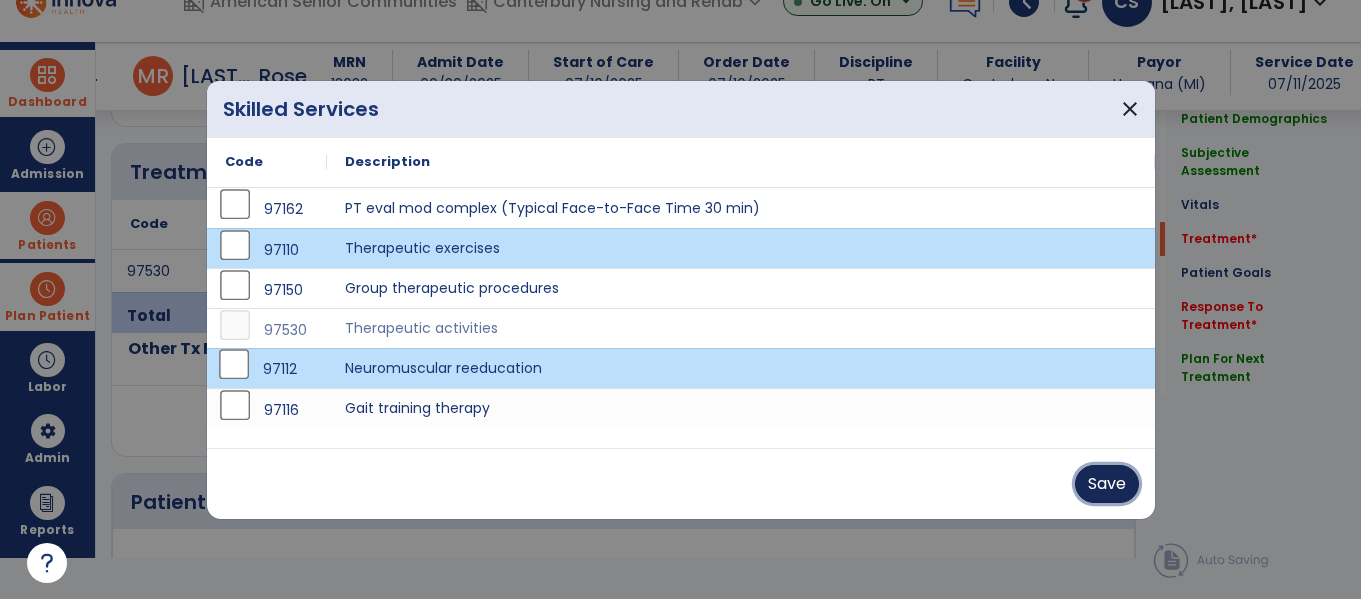 click on "Save" at bounding box center [1107, 484] 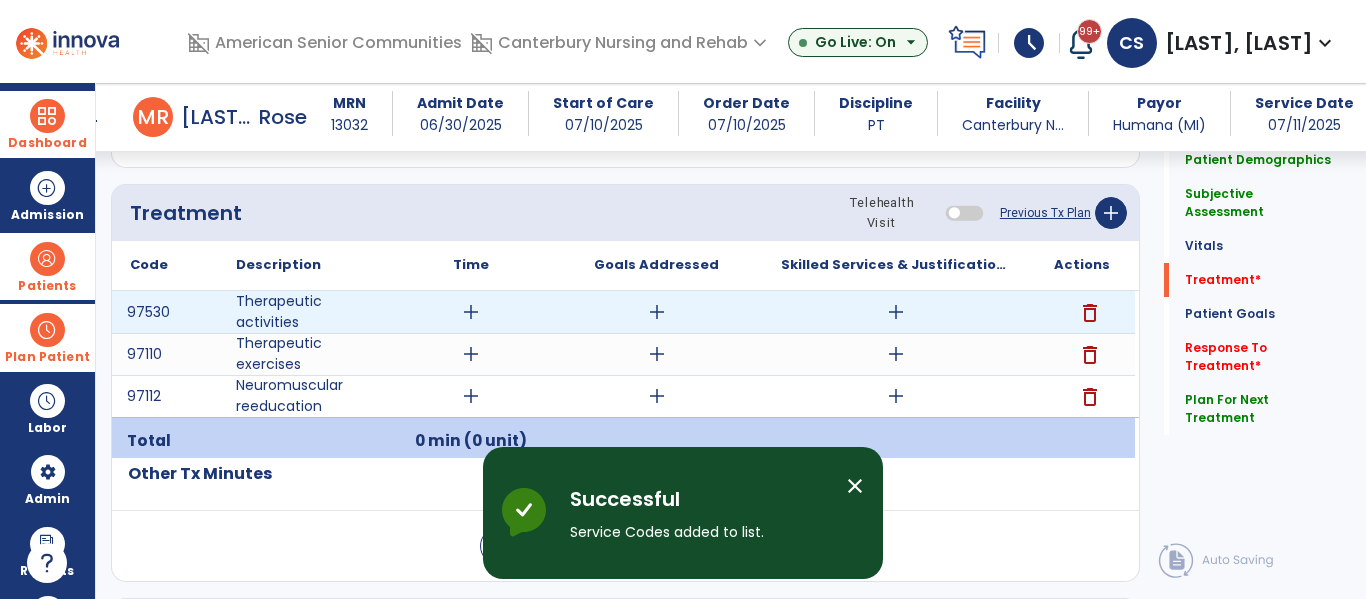 click on "add" at bounding box center [896, 312] 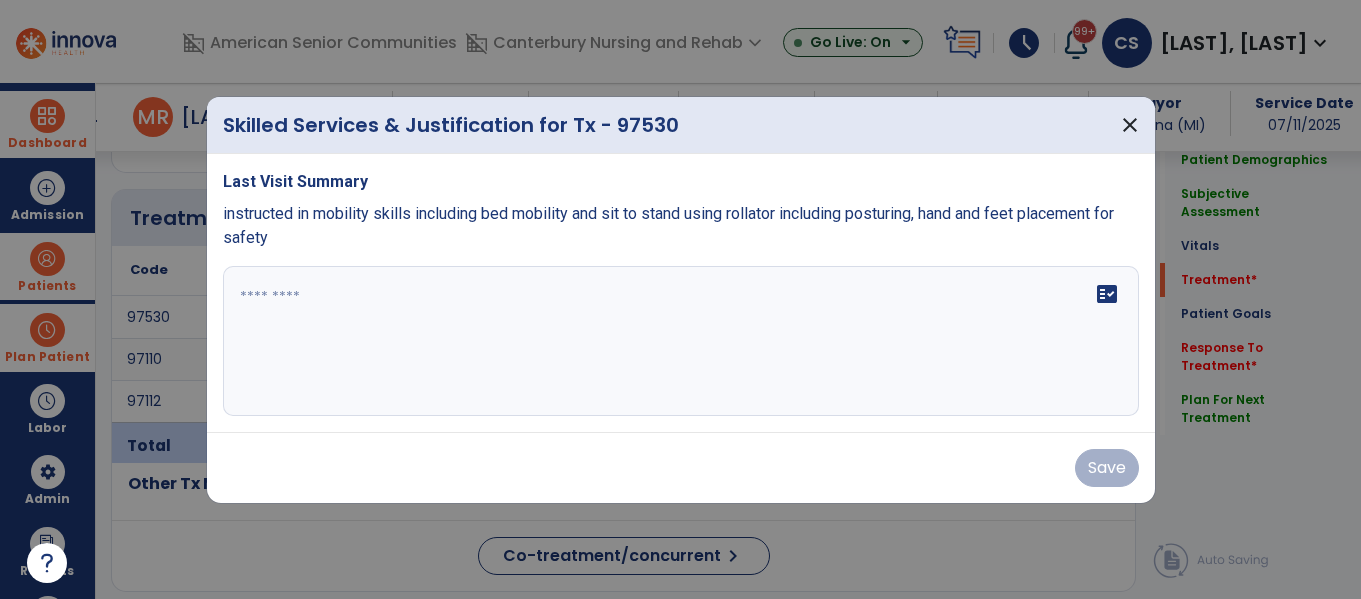scroll, scrollTop: 1105, scrollLeft: 0, axis: vertical 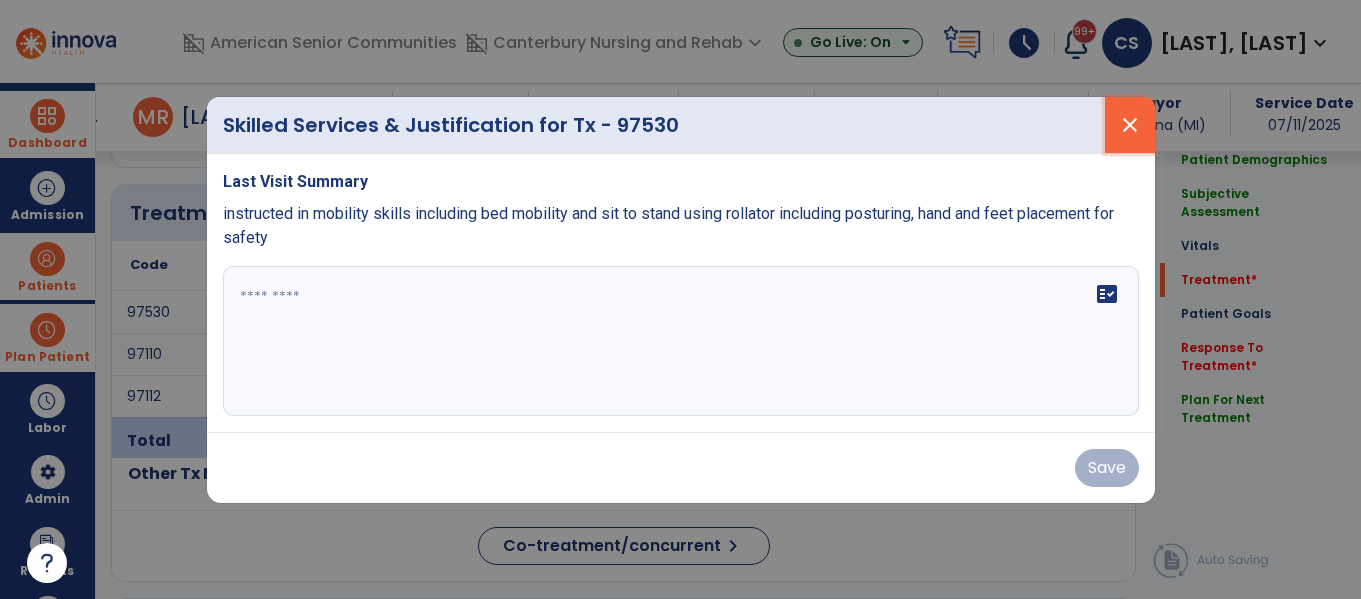 click on "close" at bounding box center [1130, 125] 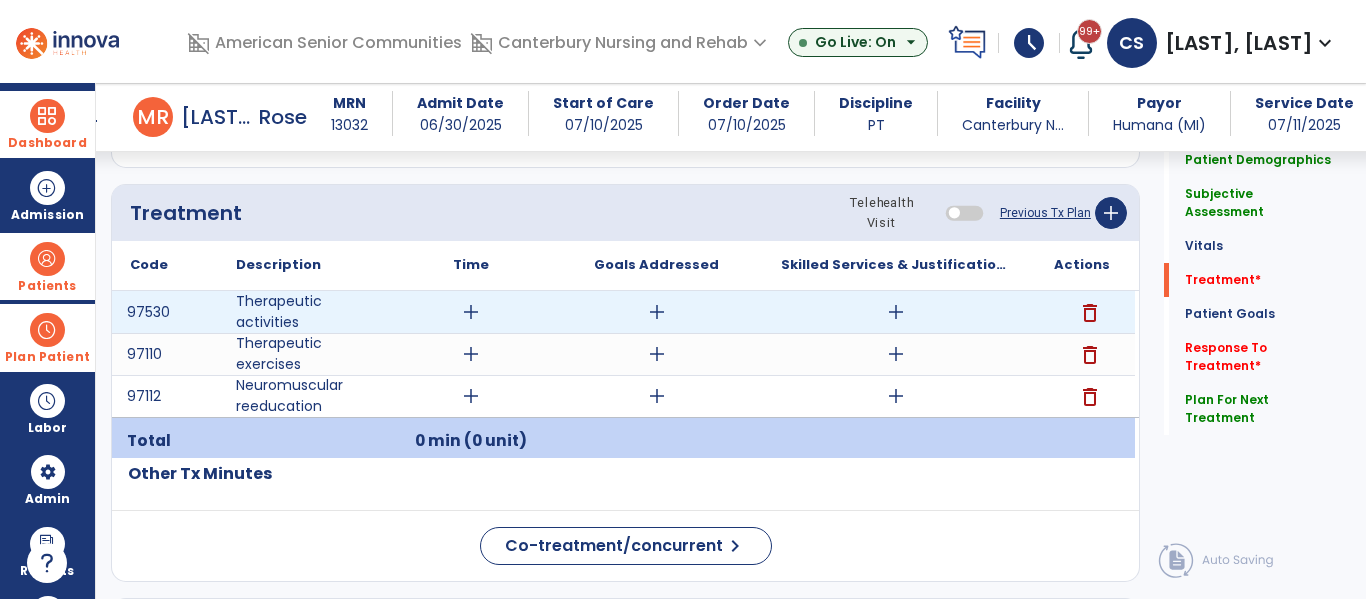 click on "delete" at bounding box center (1090, 313) 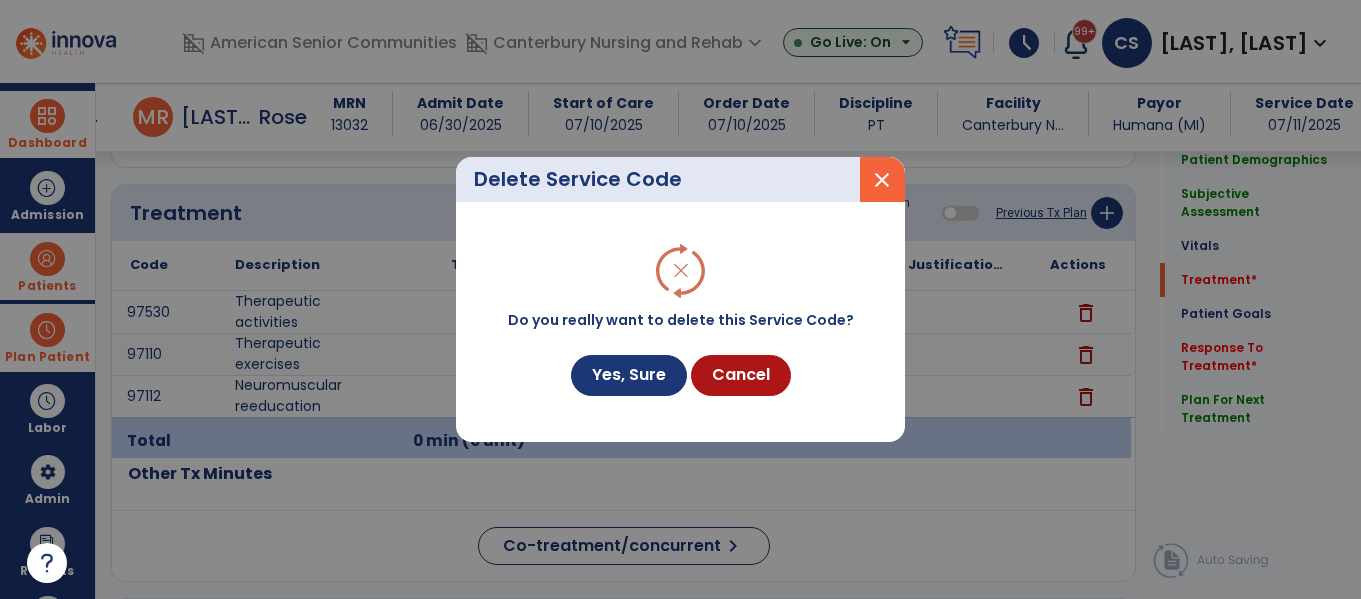 scroll, scrollTop: 1105, scrollLeft: 0, axis: vertical 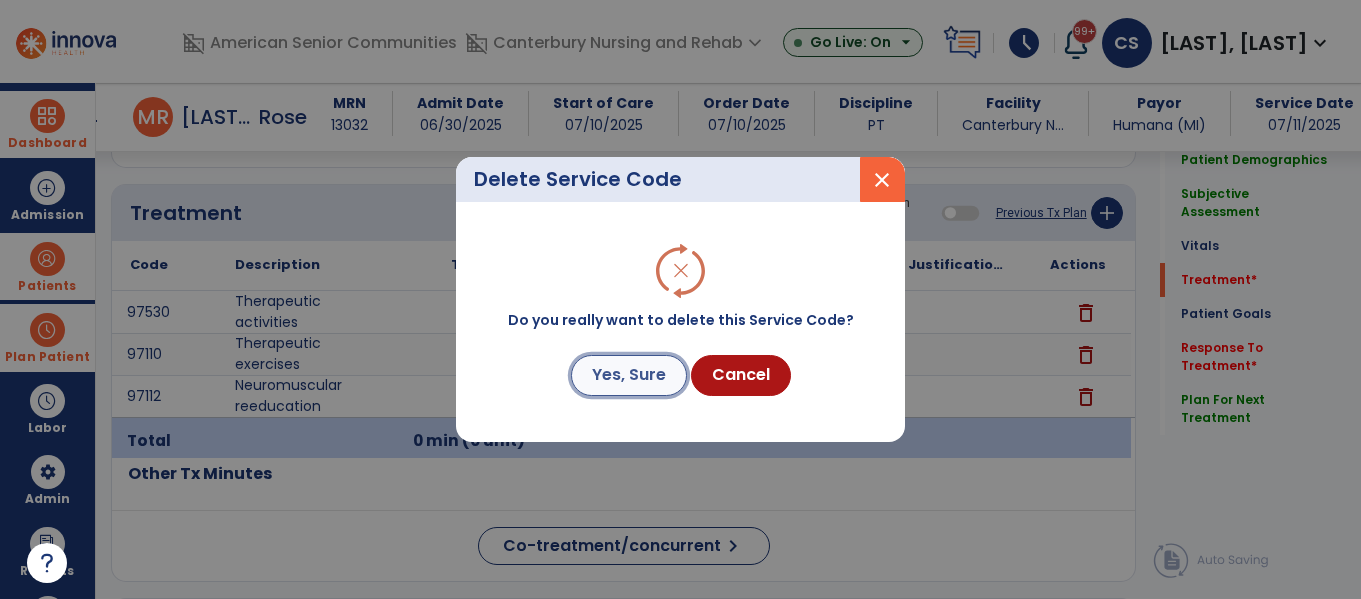 click on "Yes, Sure" at bounding box center (629, 375) 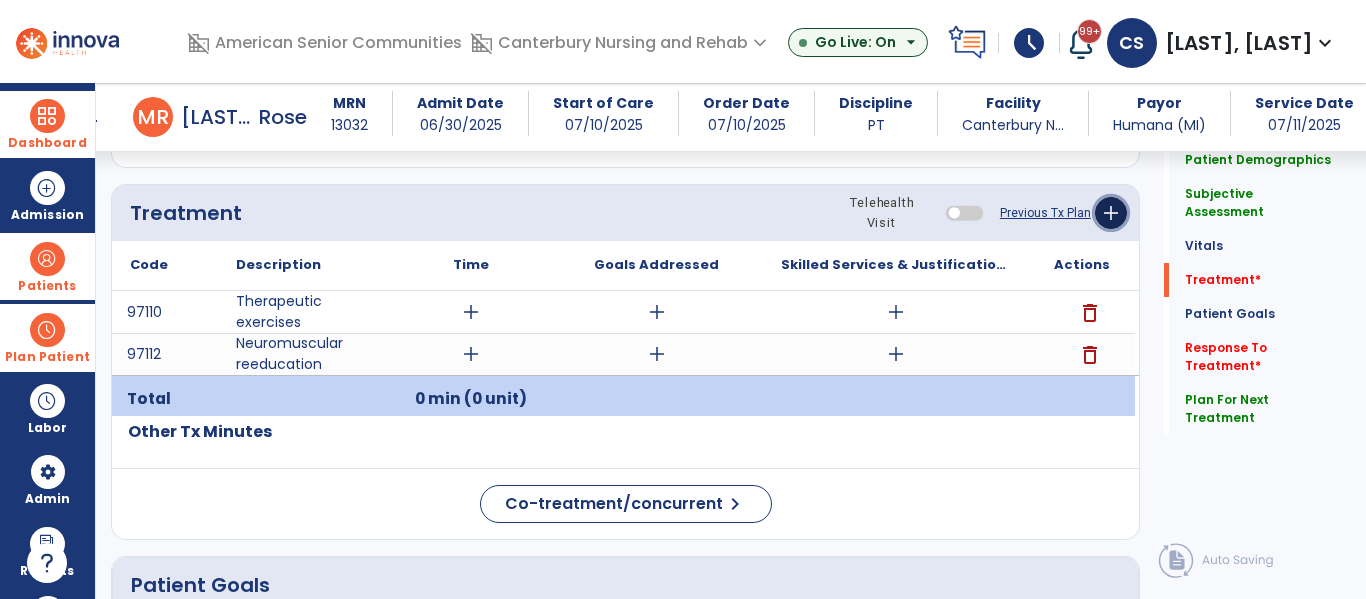 click on "add" 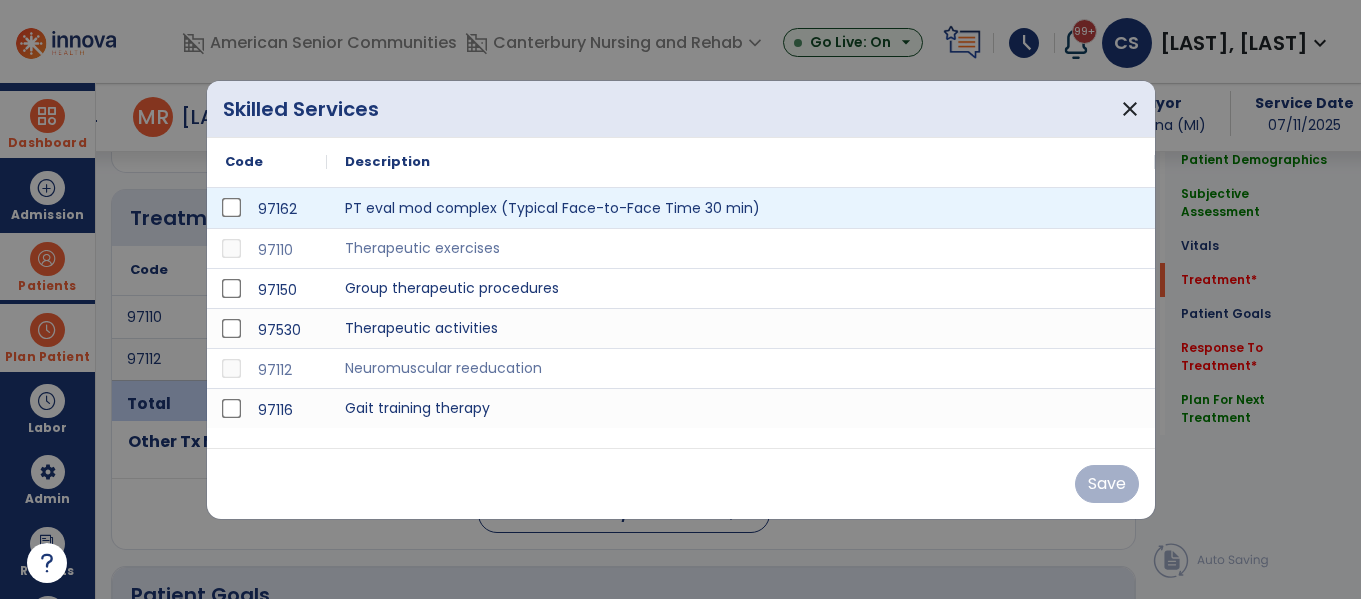 scroll, scrollTop: 1105, scrollLeft: 0, axis: vertical 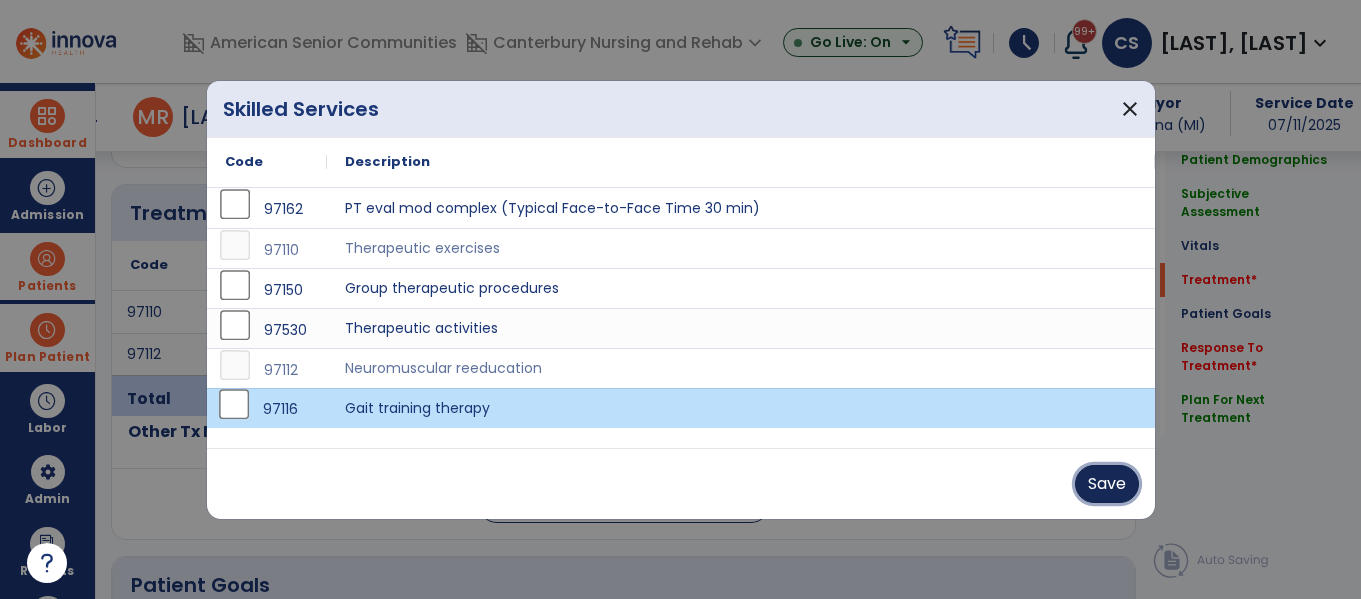 click on "Save" at bounding box center [1107, 484] 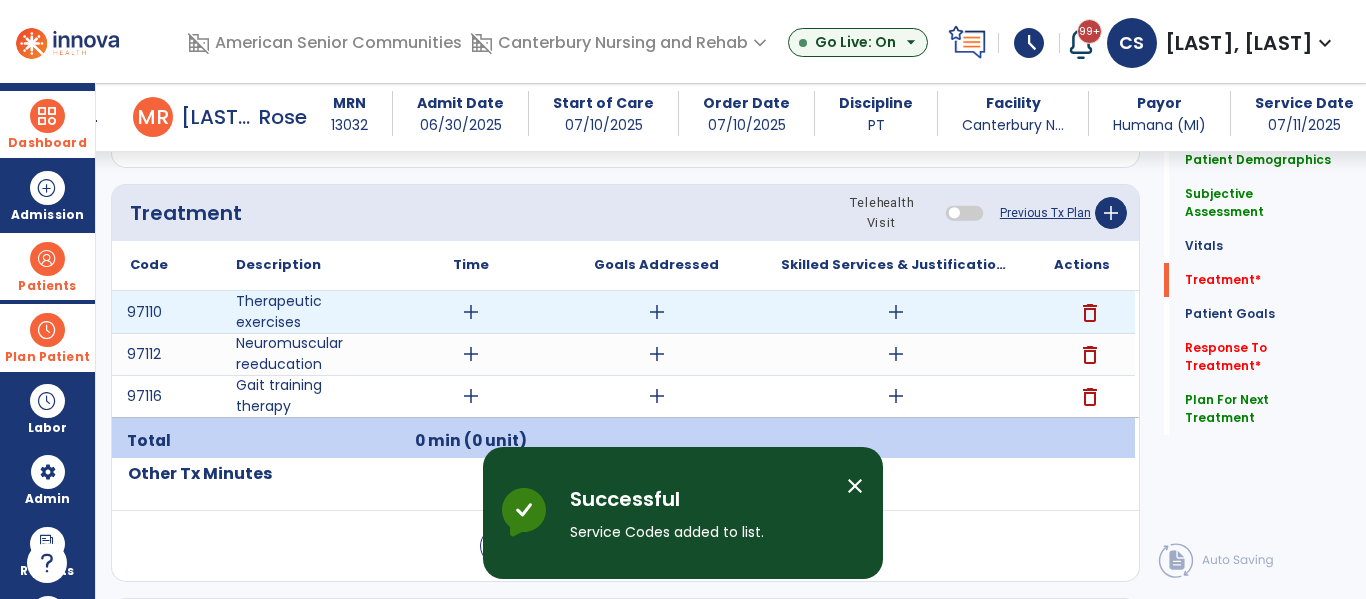 click on "add" at bounding box center (896, 312) 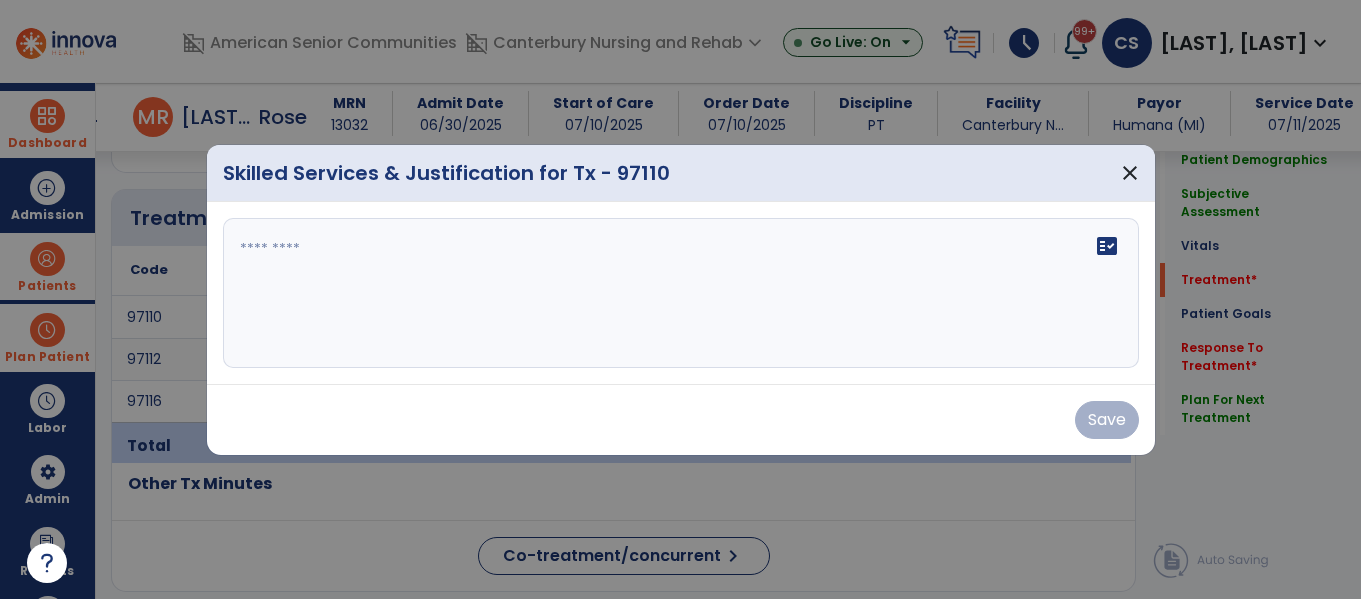 scroll, scrollTop: 1105, scrollLeft: 0, axis: vertical 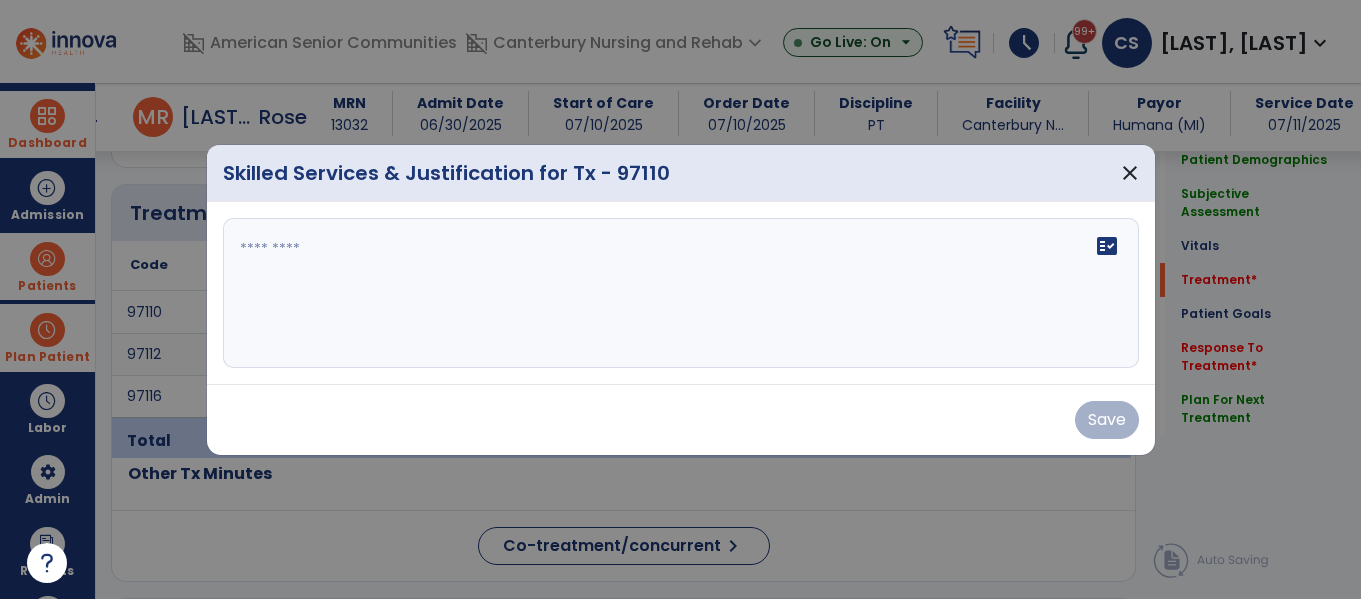click at bounding box center (681, 293) 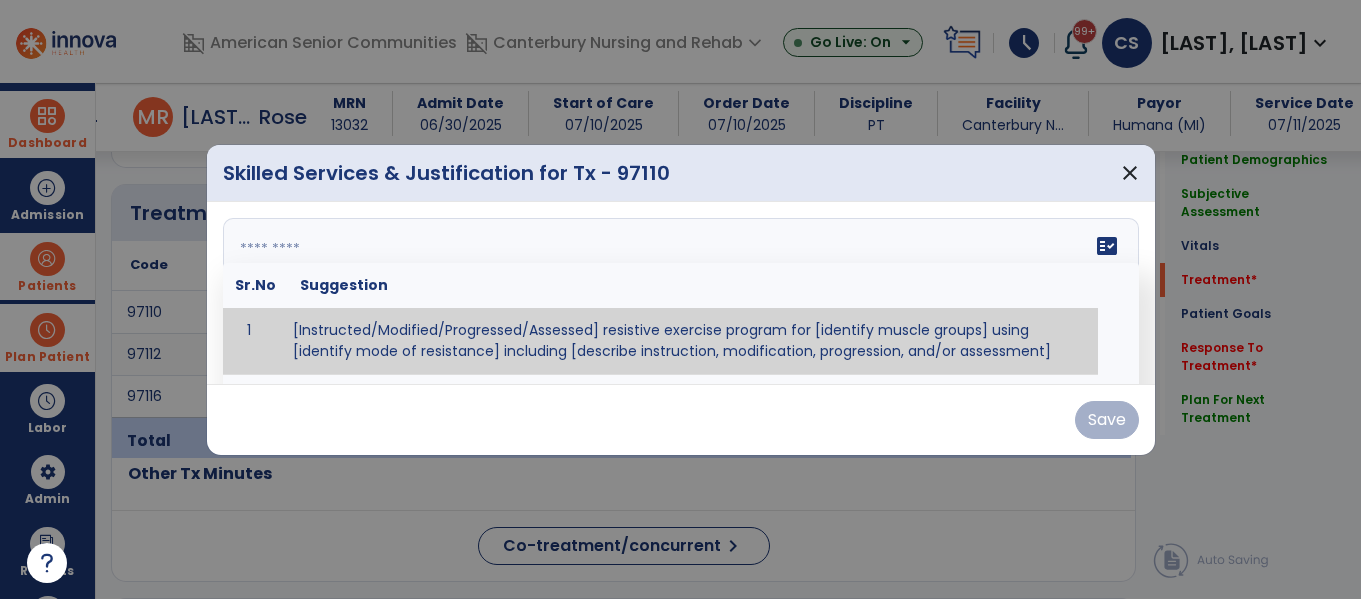 paste on "**********" 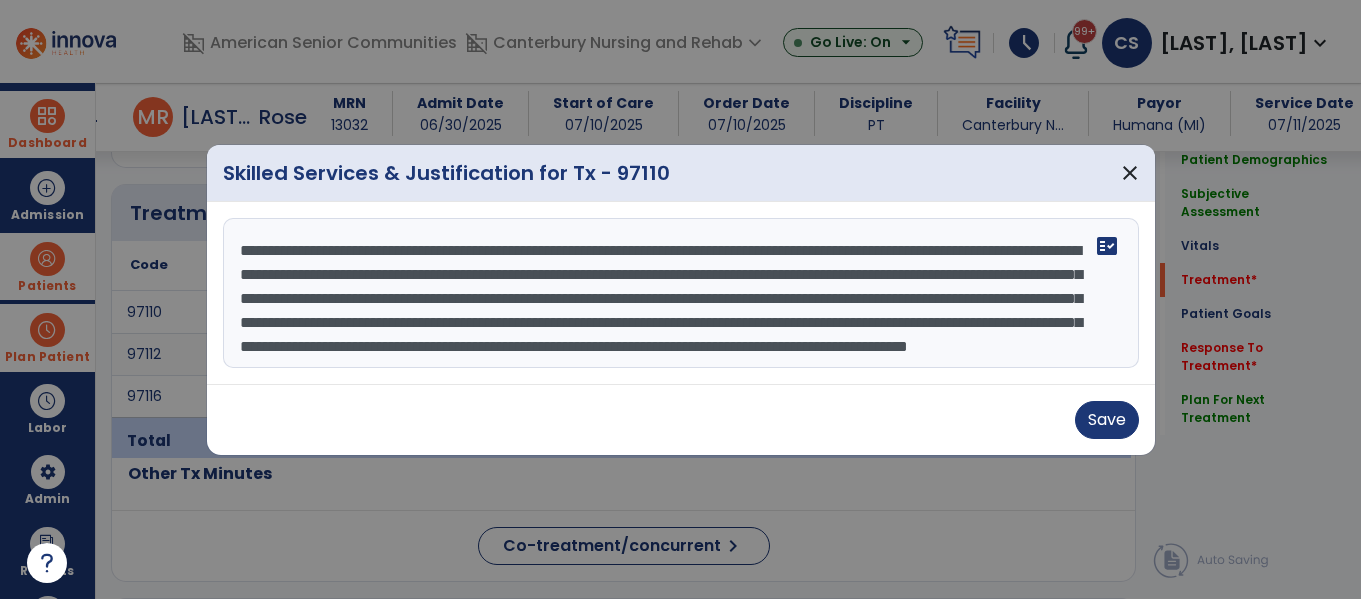 scroll, scrollTop: 40, scrollLeft: 0, axis: vertical 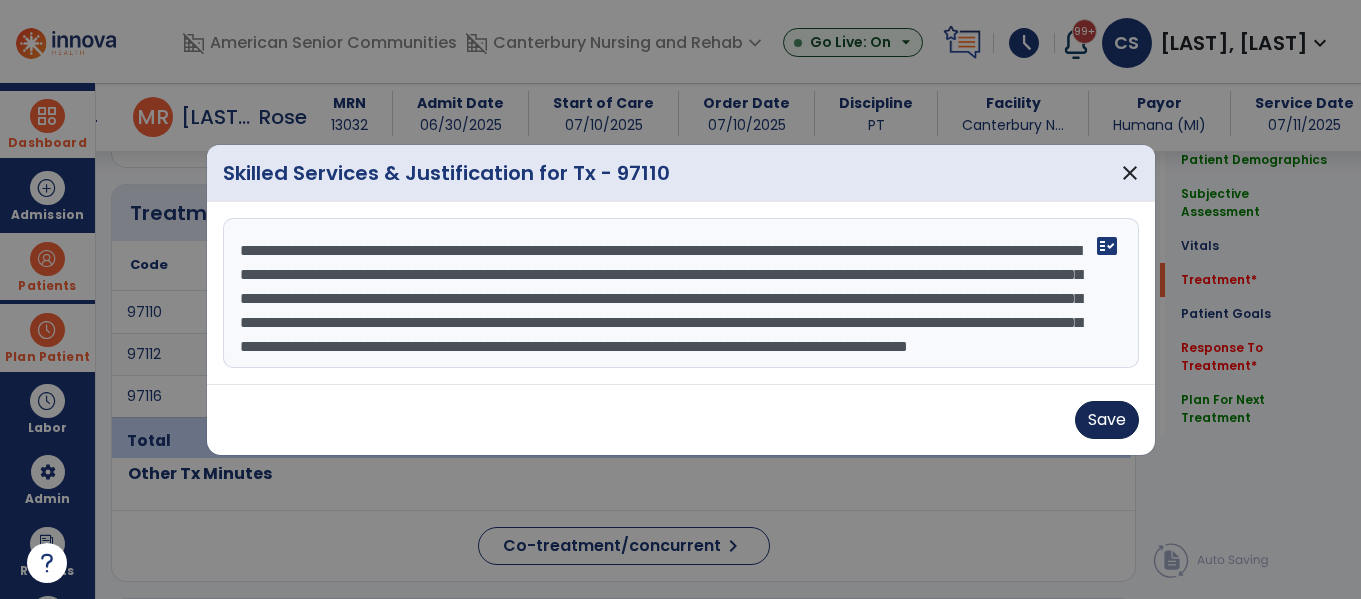 type on "**********" 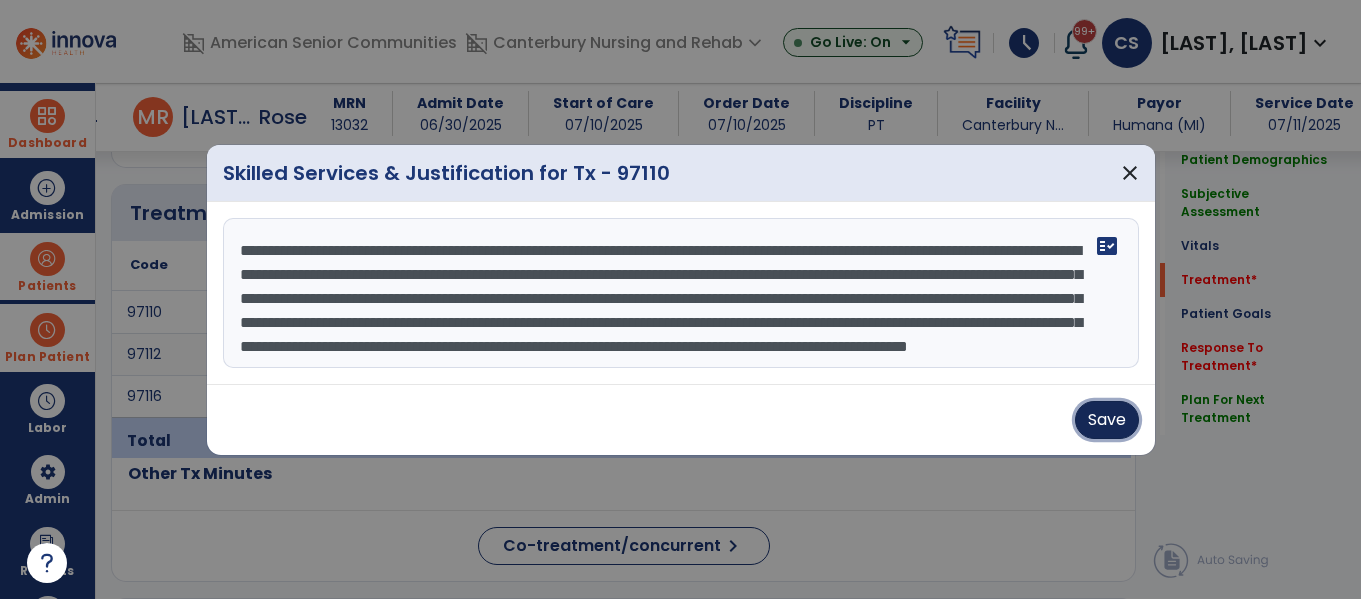 click on "Save" at bounding box center [1107, 420] 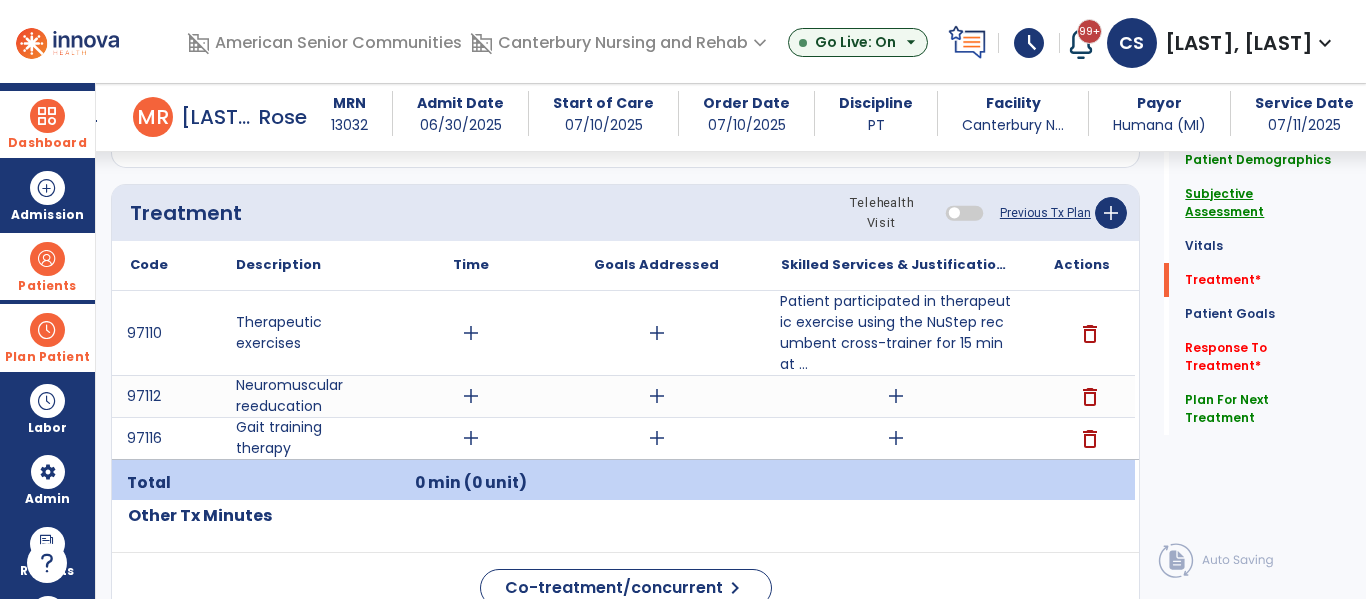click on "Subjective Assessment" 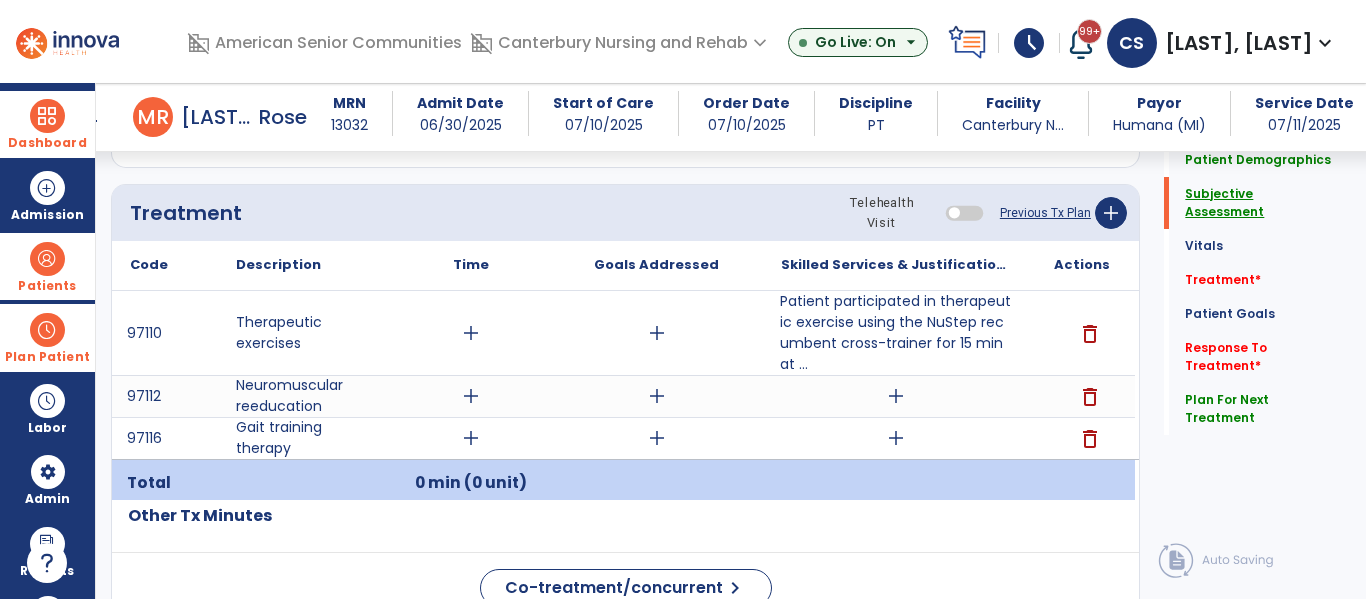 scroll, scrollTop: 897, scrollLeft: 0, axis: vertical 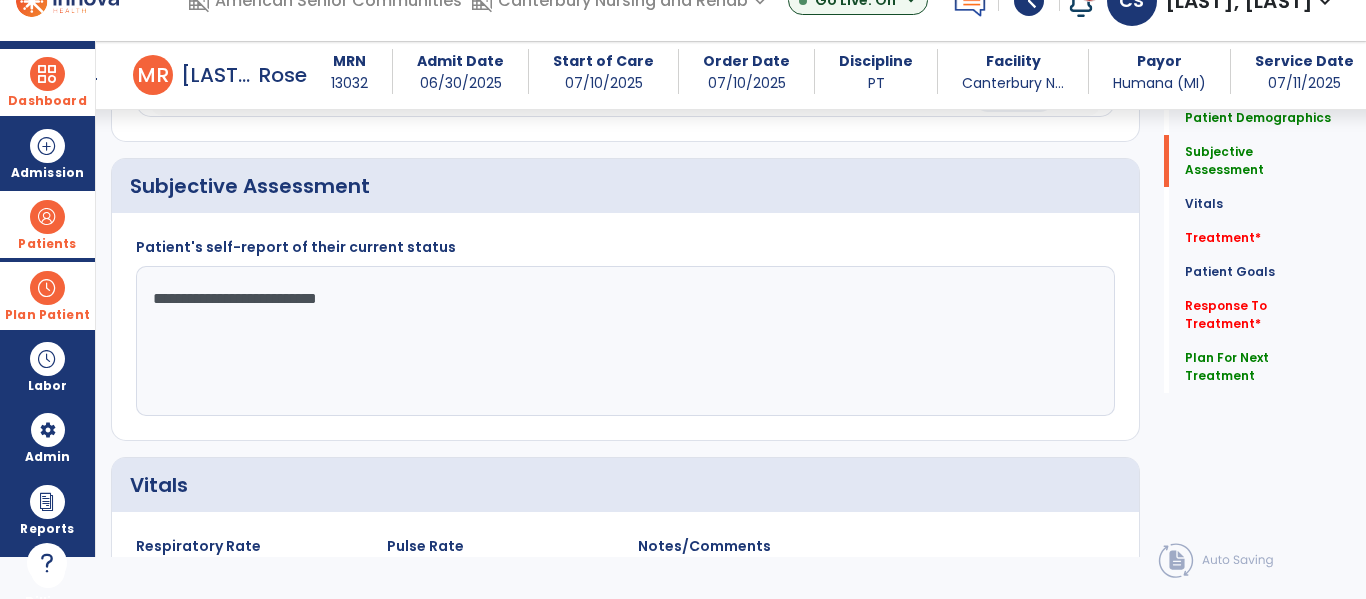 click on "**********" 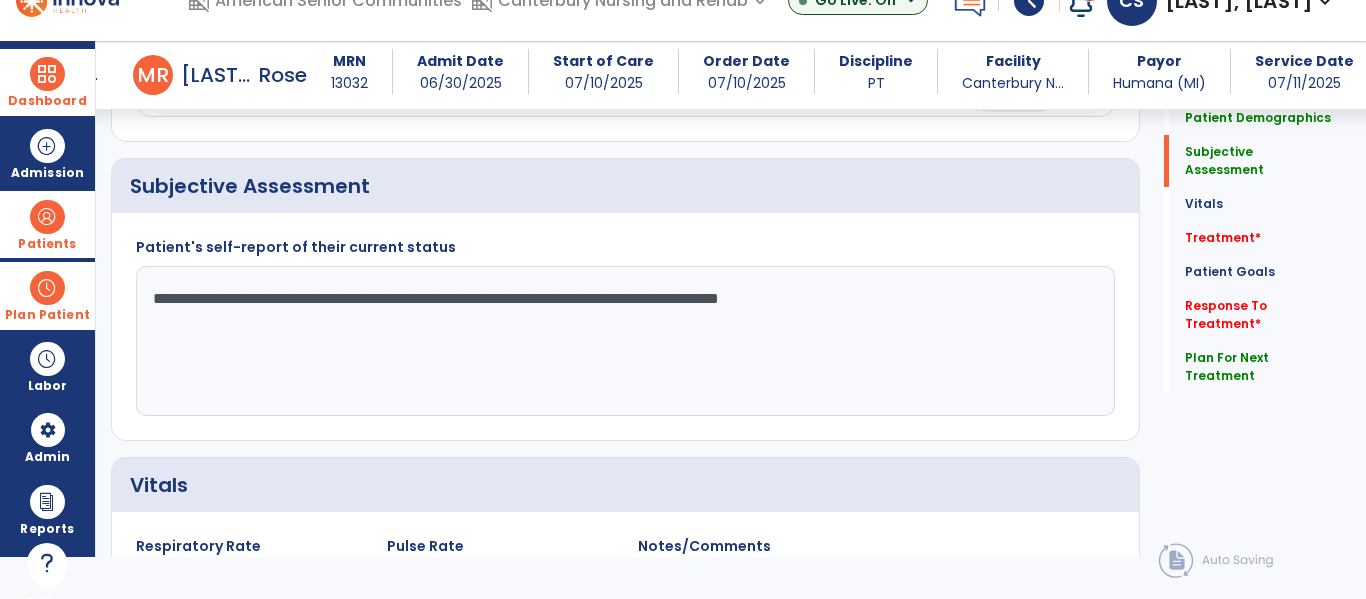 drag, startPoint x: 905, startPoint y: 304, endPoint x: 153, endPoint y: 296, distance: 752.04254 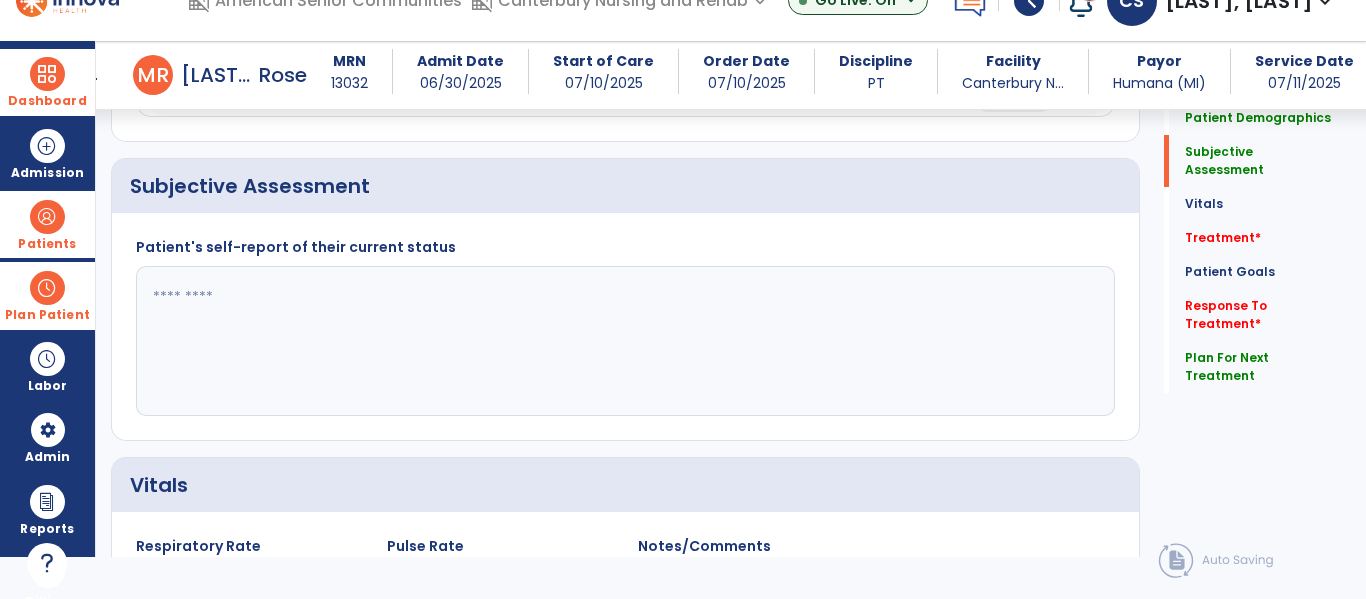 click 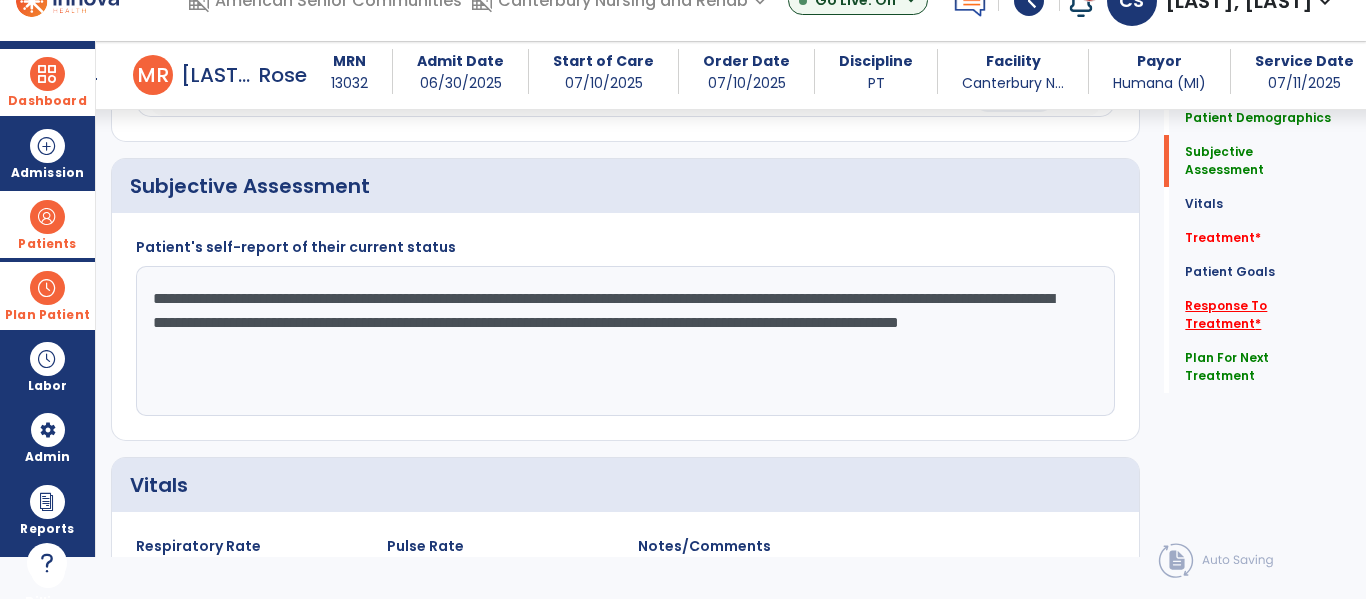 type on "**********" 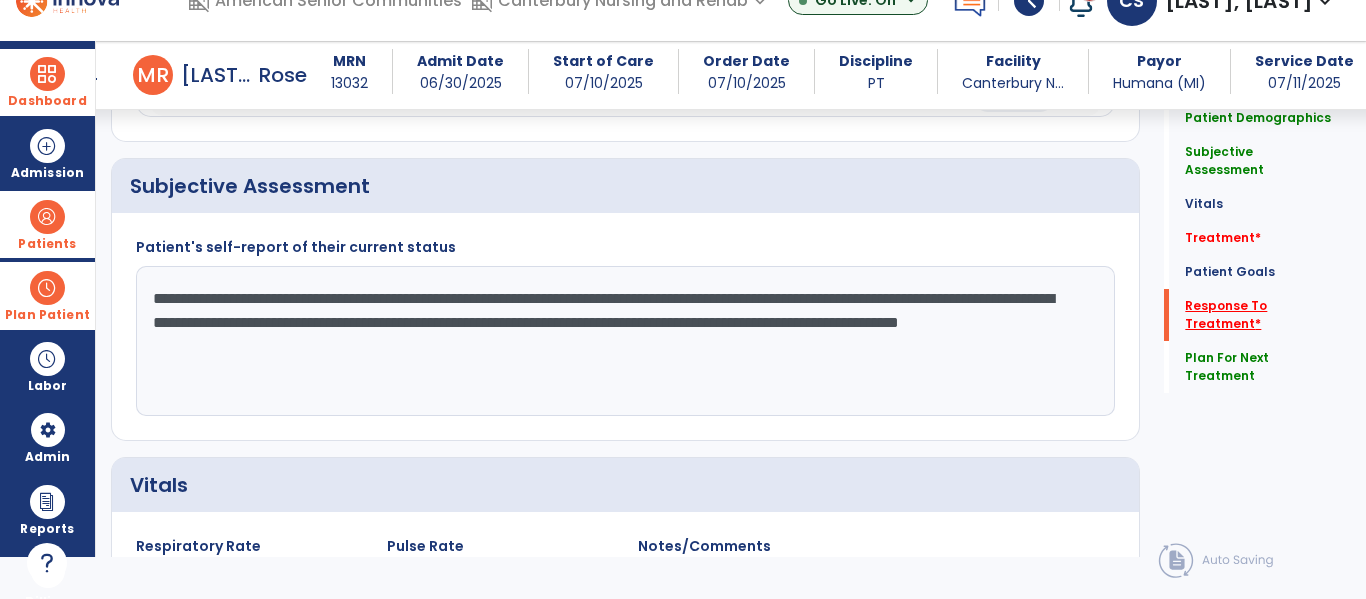 scroll, scrollTop: 839, scrollLeft: 0, axis: vertical 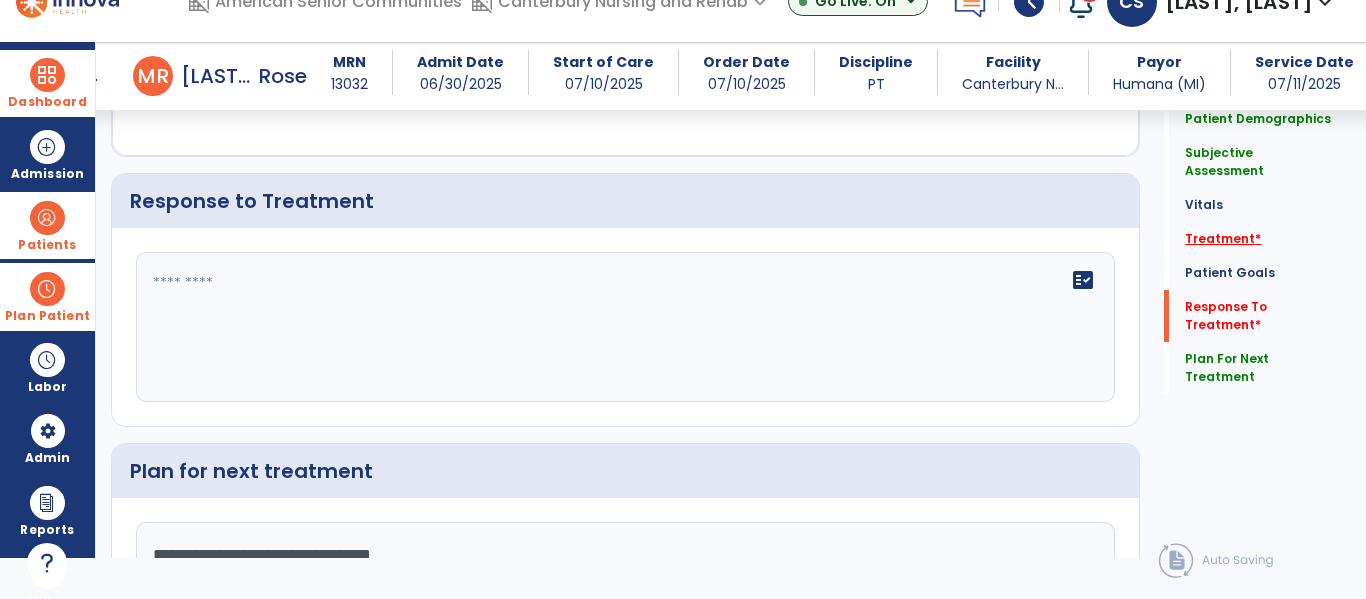 click on "Treatment   *" 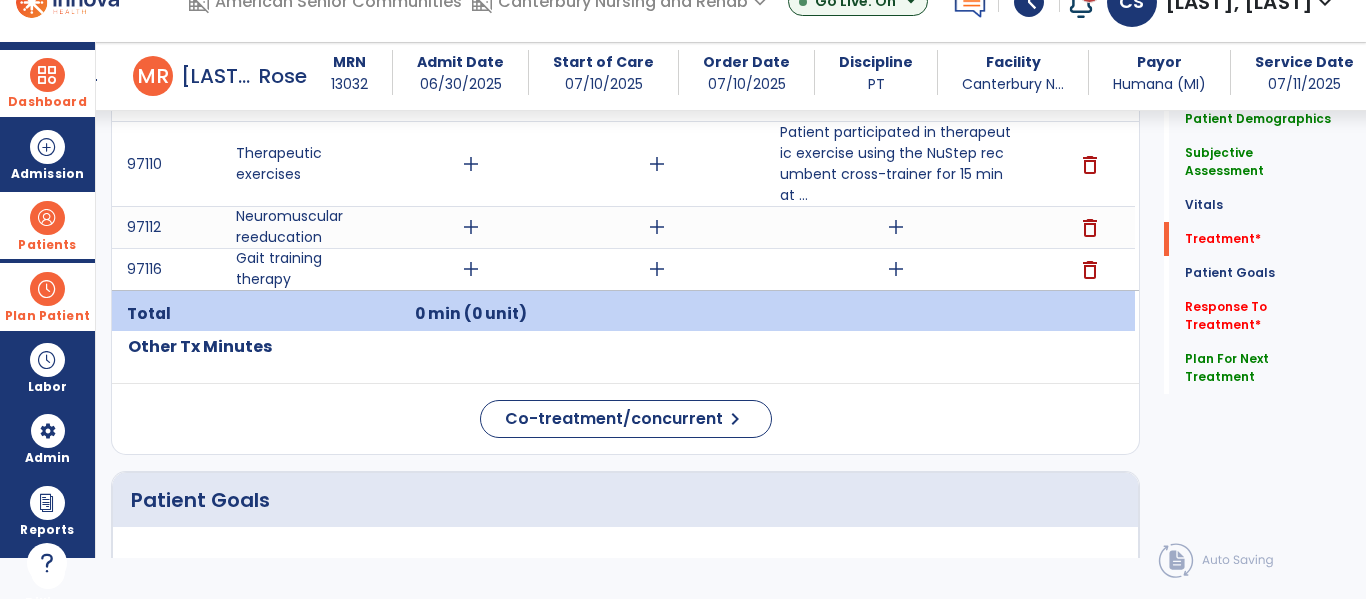 scroll, scrollTop: 1168, scrollLeft: 0, axis: vertical 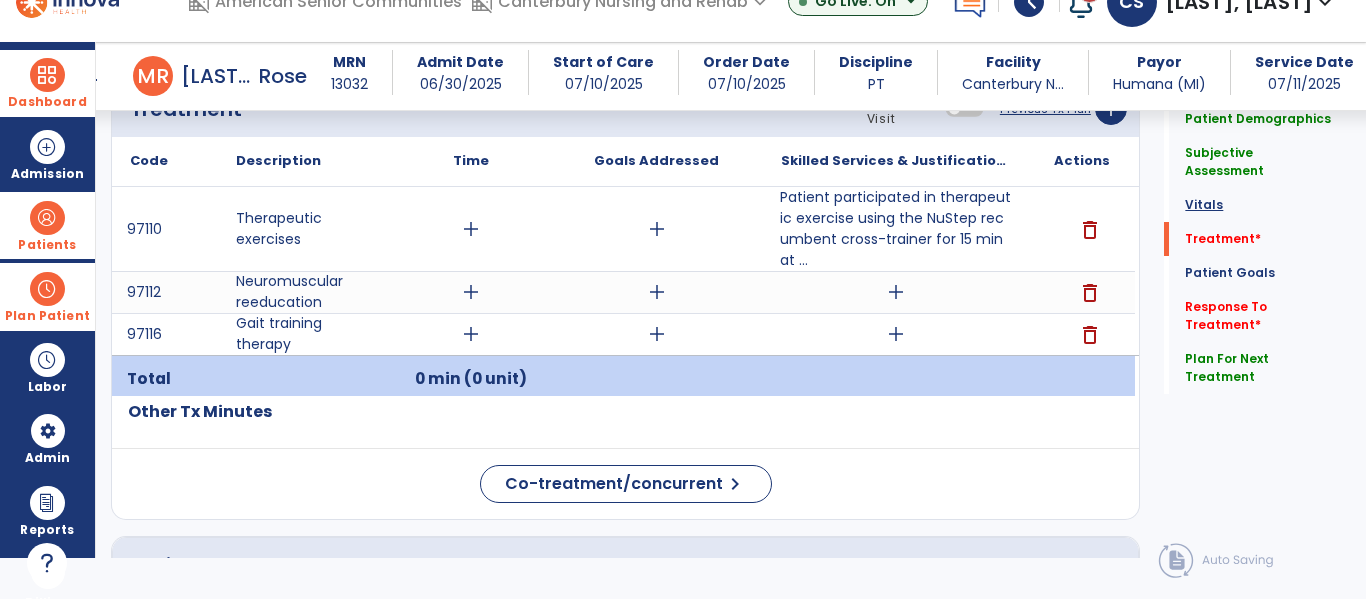 click on "Vitals" 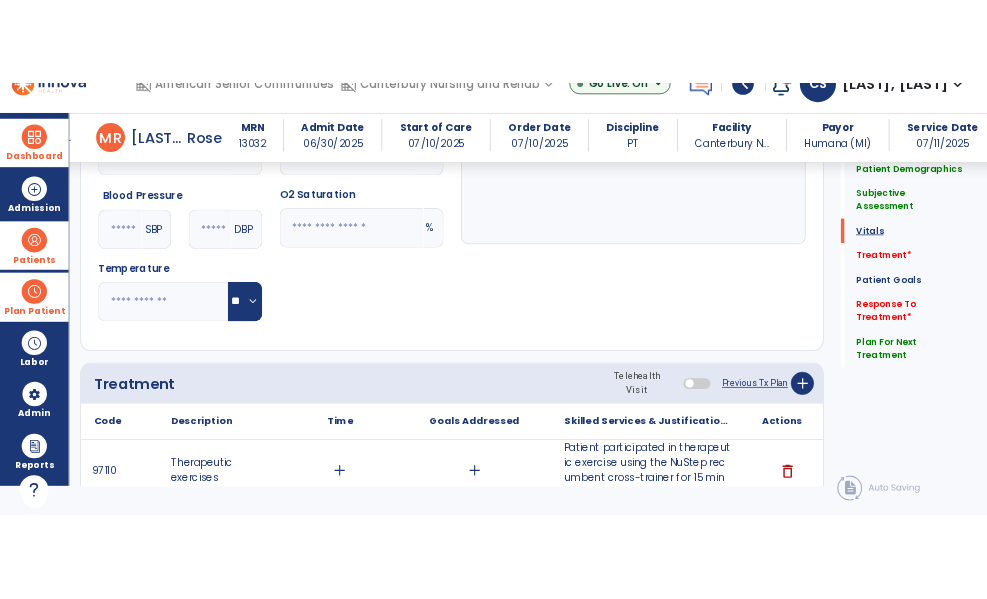 scroll, scrollTop: 729, scrollLeft: 0, axis: vertical 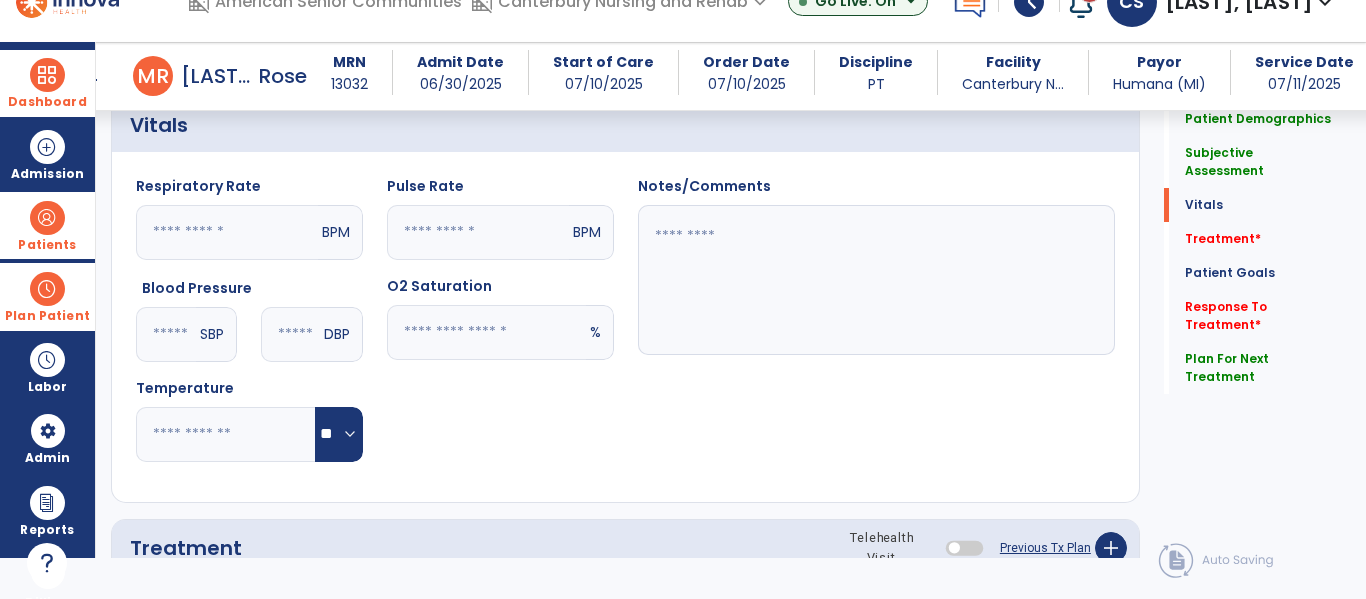 click 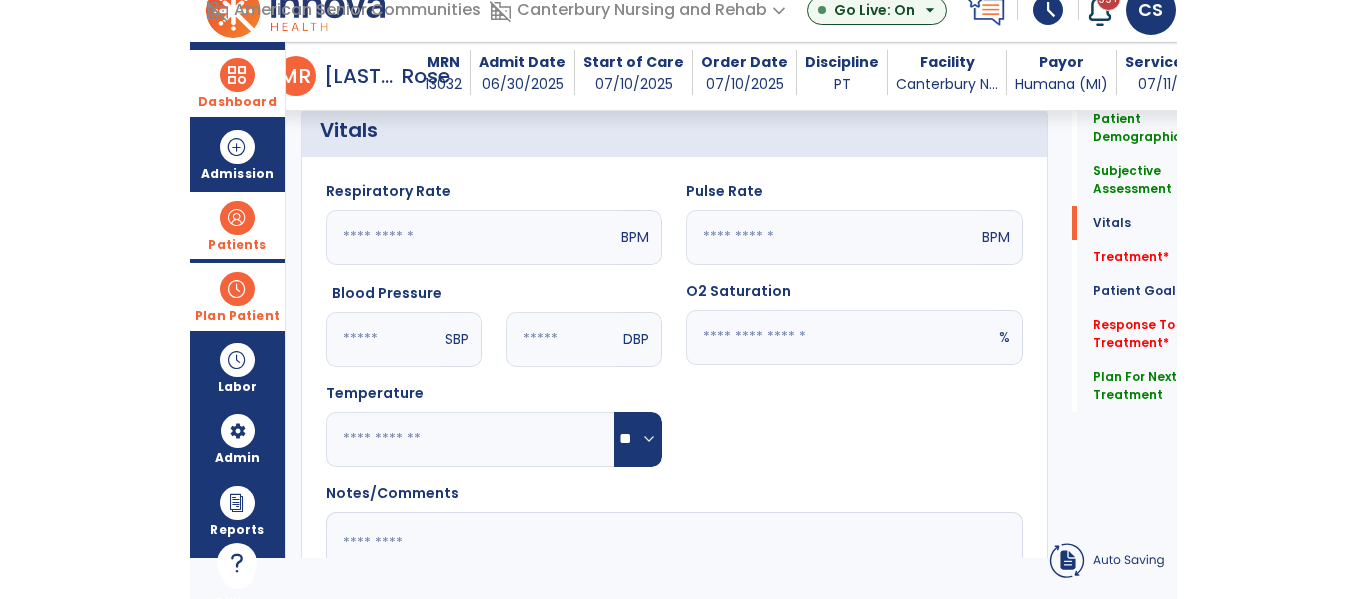 scroll, scrollTop: 729, scrollLeft: 0, axis: vertical 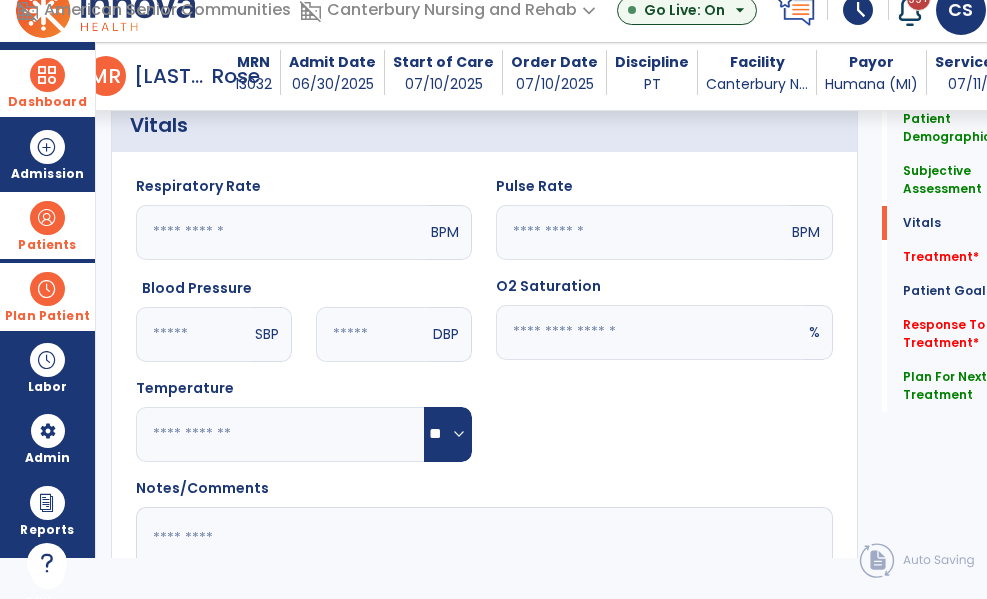 click on "Pulse Rate  ** BPM O2 Saturation  ** %" 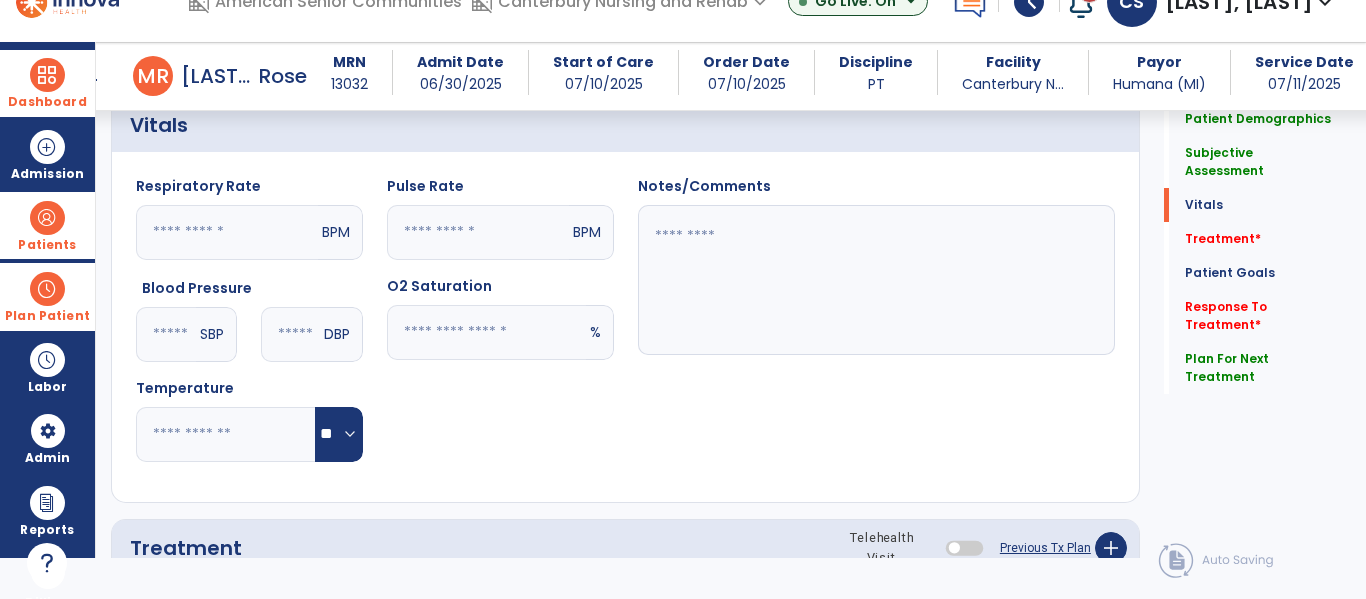 click 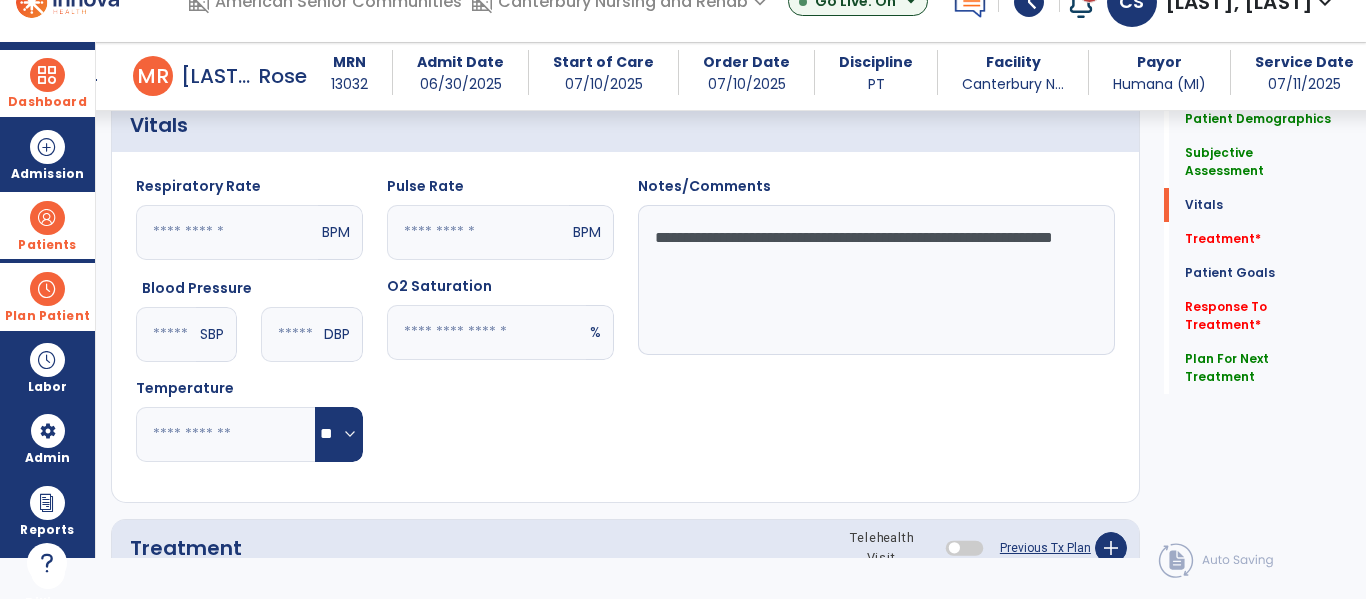 click on "**********" 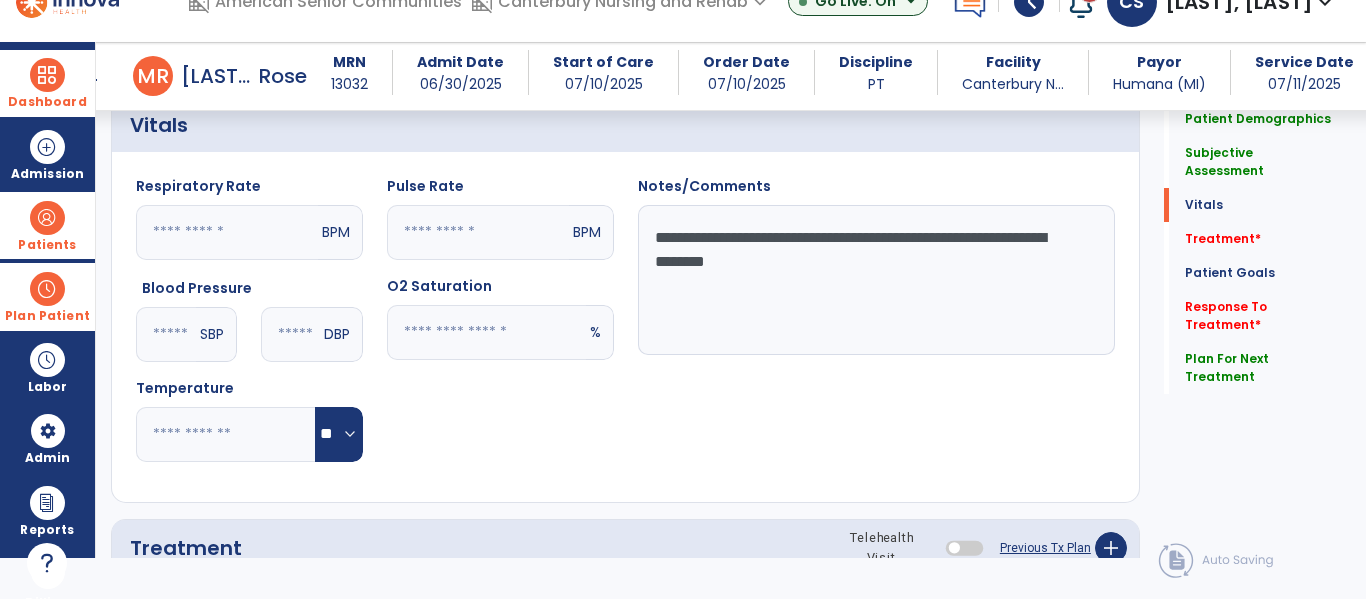 click on "**********" 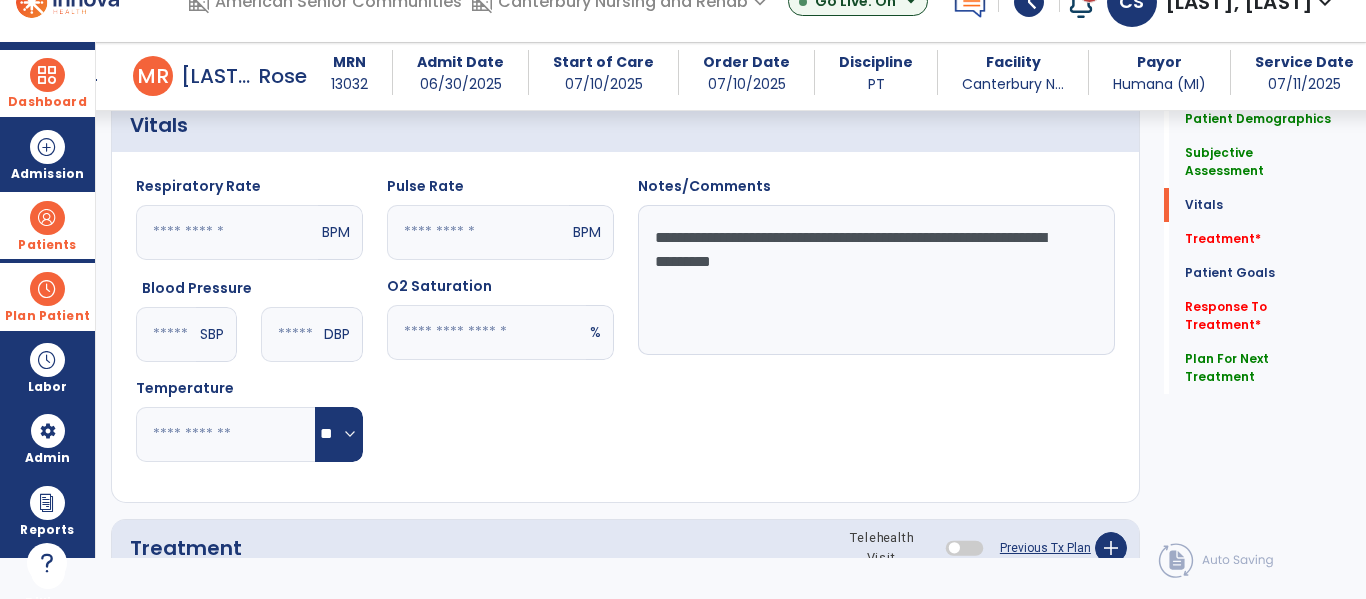 click on "**********" 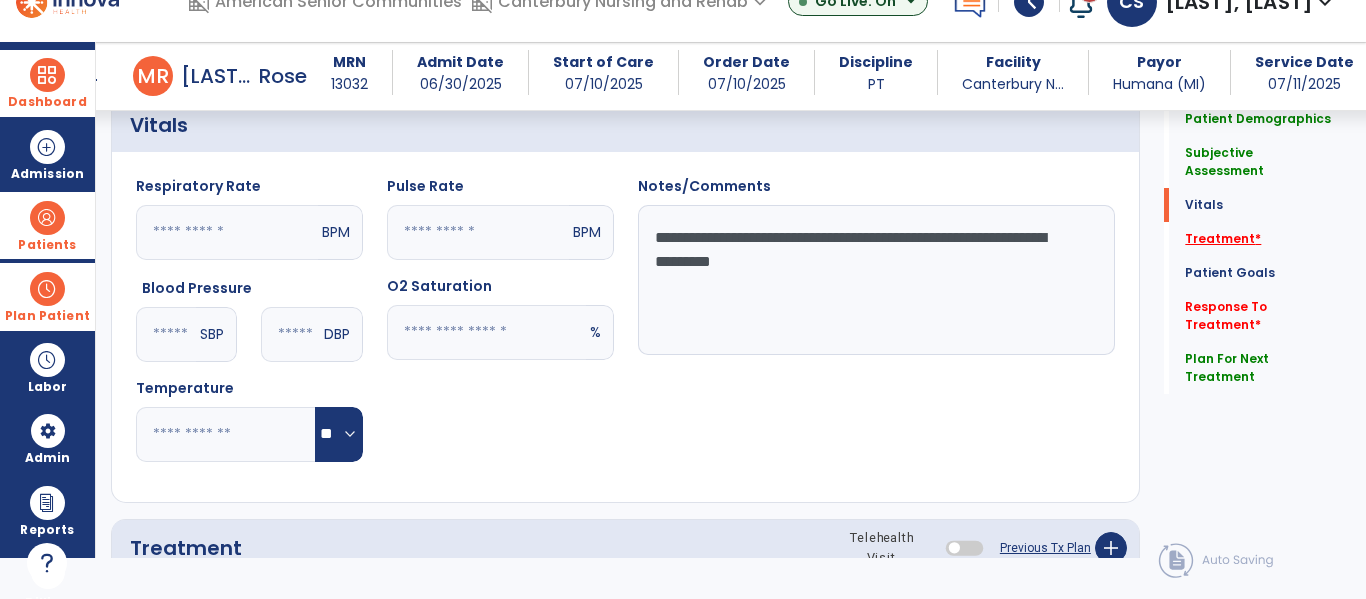 type on "**********" 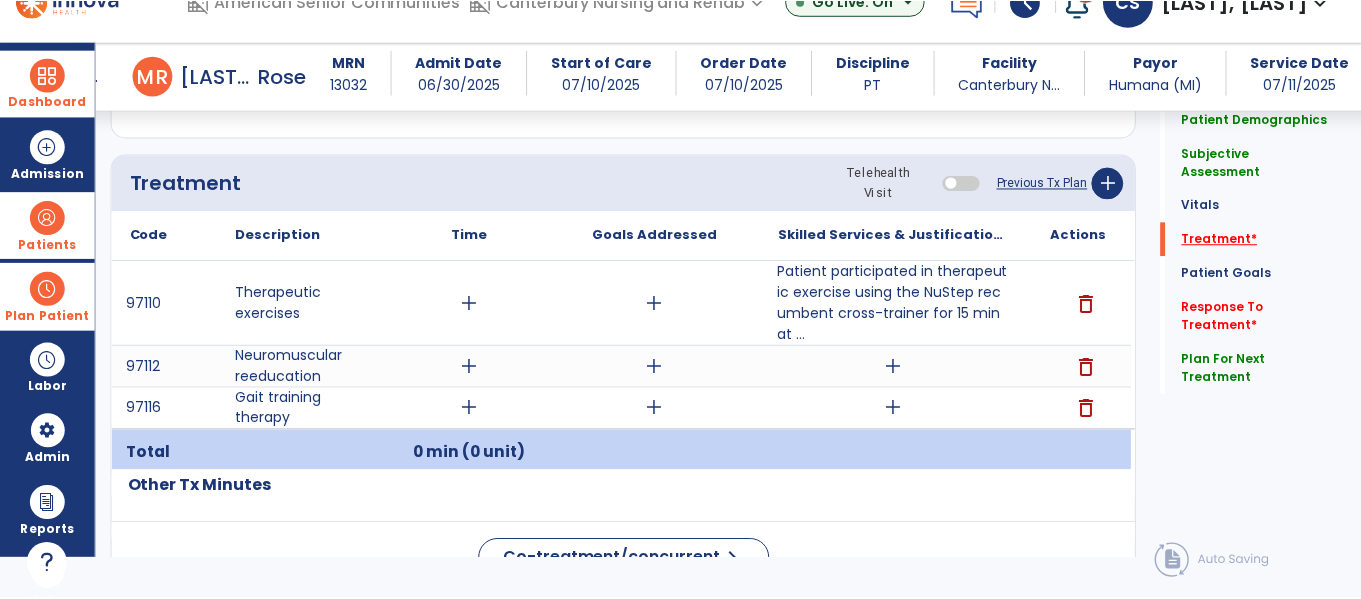 scroll, scrollTop: 1168, scrollLeft: 0, axis: vertical 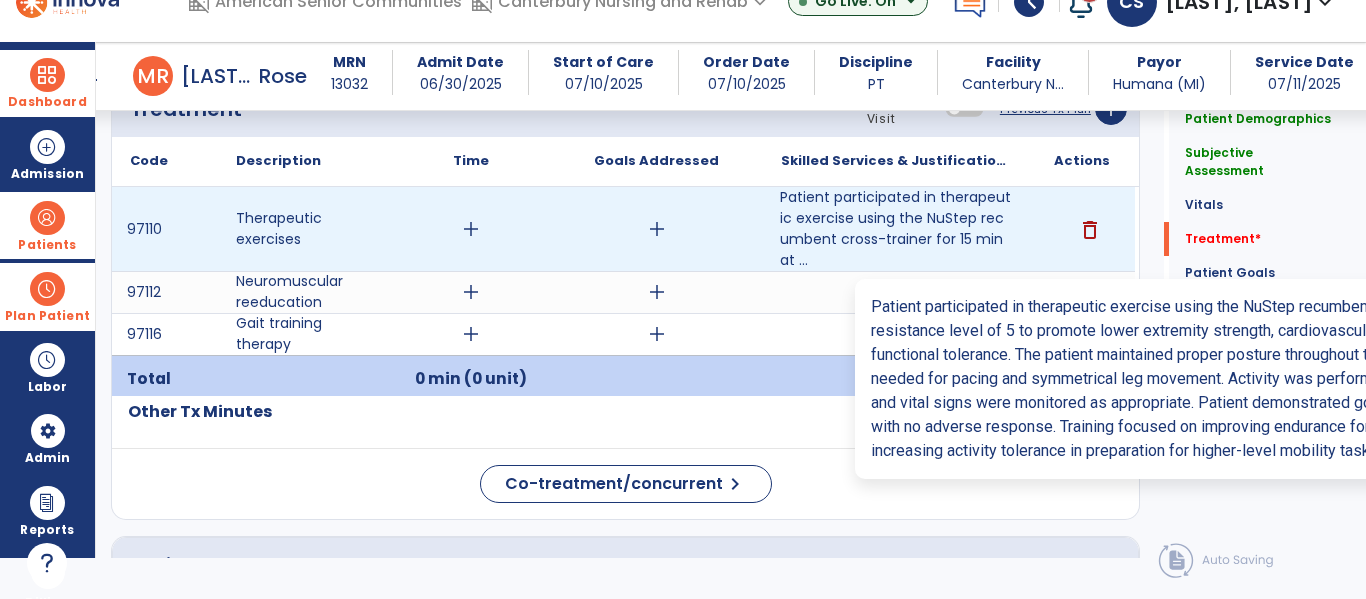 click on "Patient participated in therapeutic exercise using the NuStep recumbent cross-trainer for 15 min at ..." at bounding box center (896, 229) 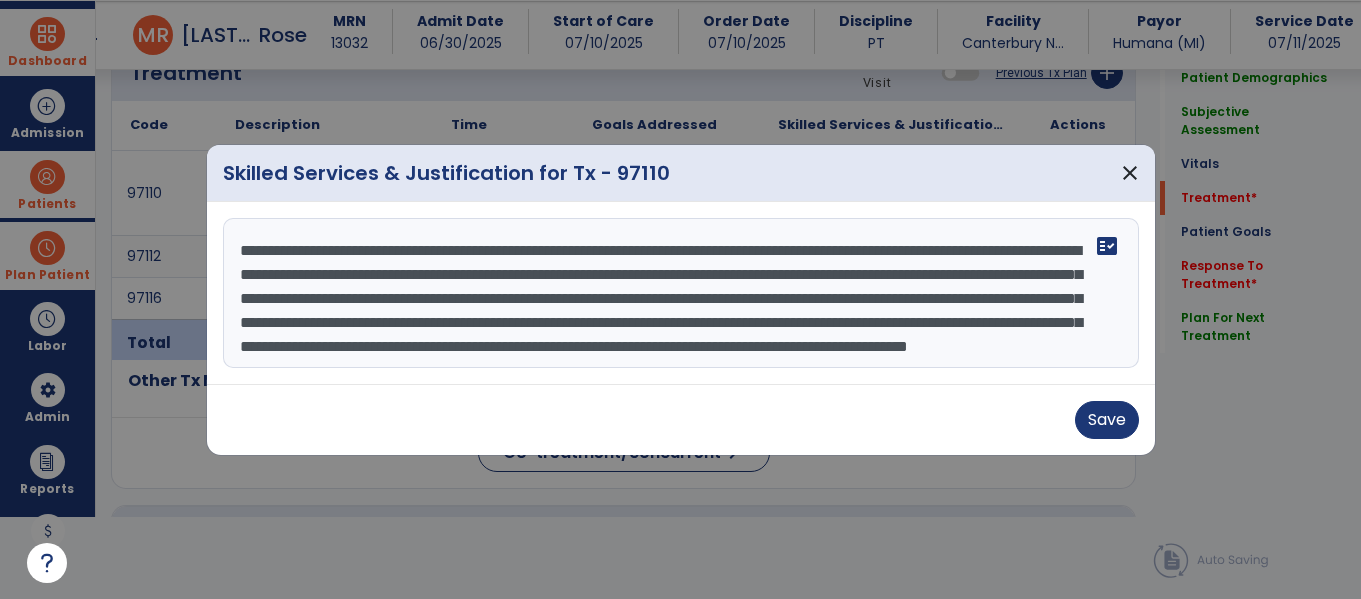 scroll, scrollTop: 1168, scrollLeft: 0, axis: vertical 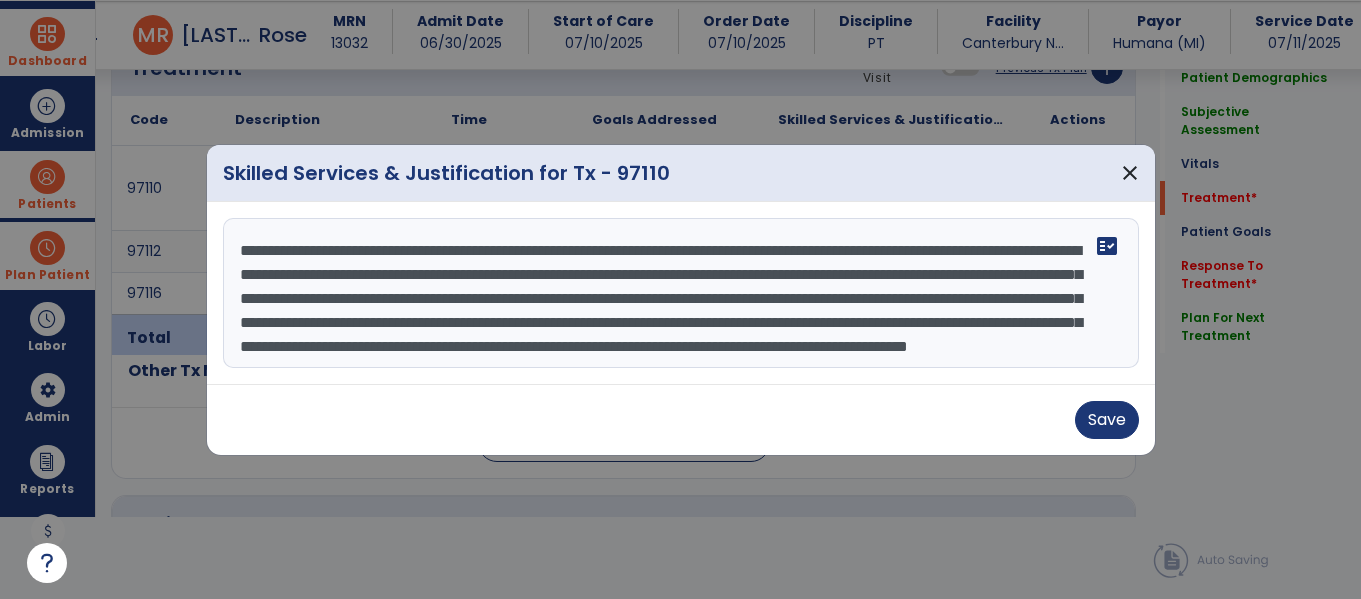 click on "**********" at bounding box center (681, 293) 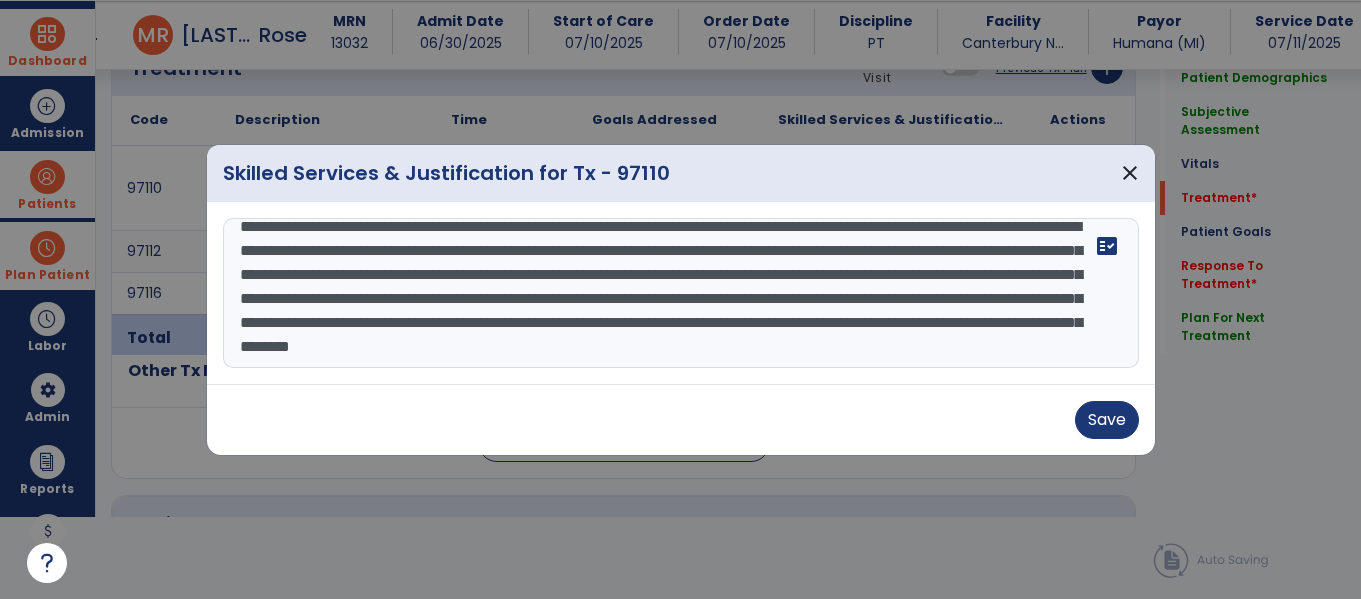 drag, startPoint x: 745, startPoint y: 345, endPoint x: 1093, endPoint y: 355, distance: 348.14365 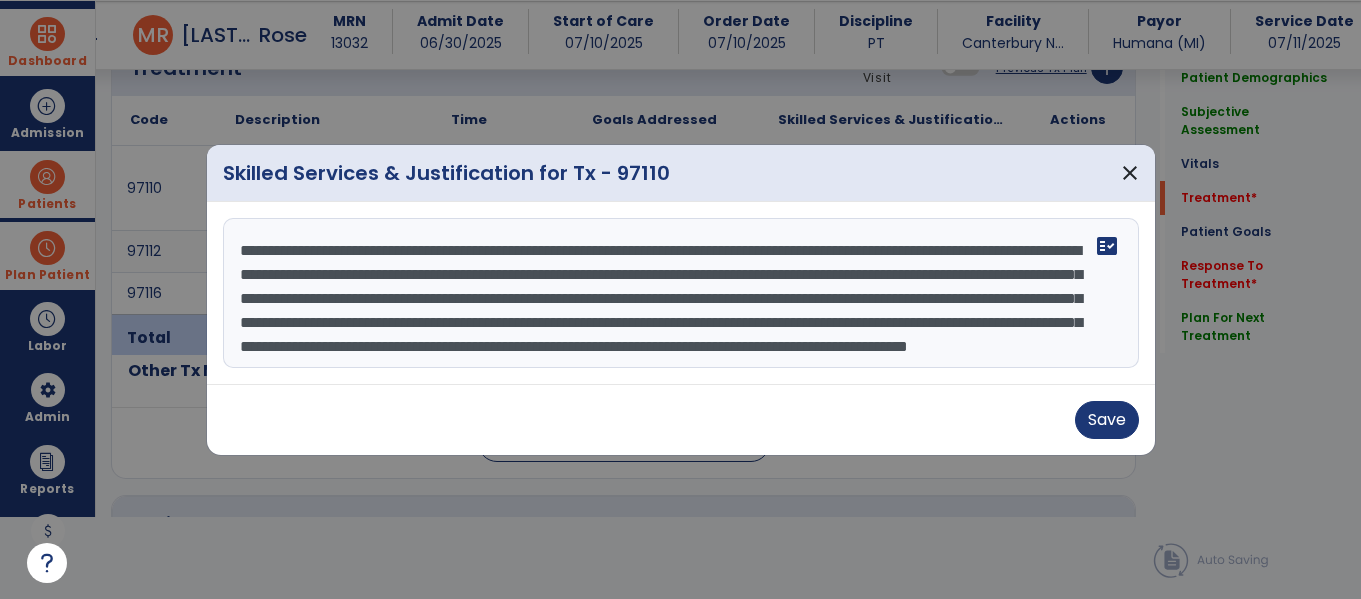 click on "**********" at bounding box center [681, 293] 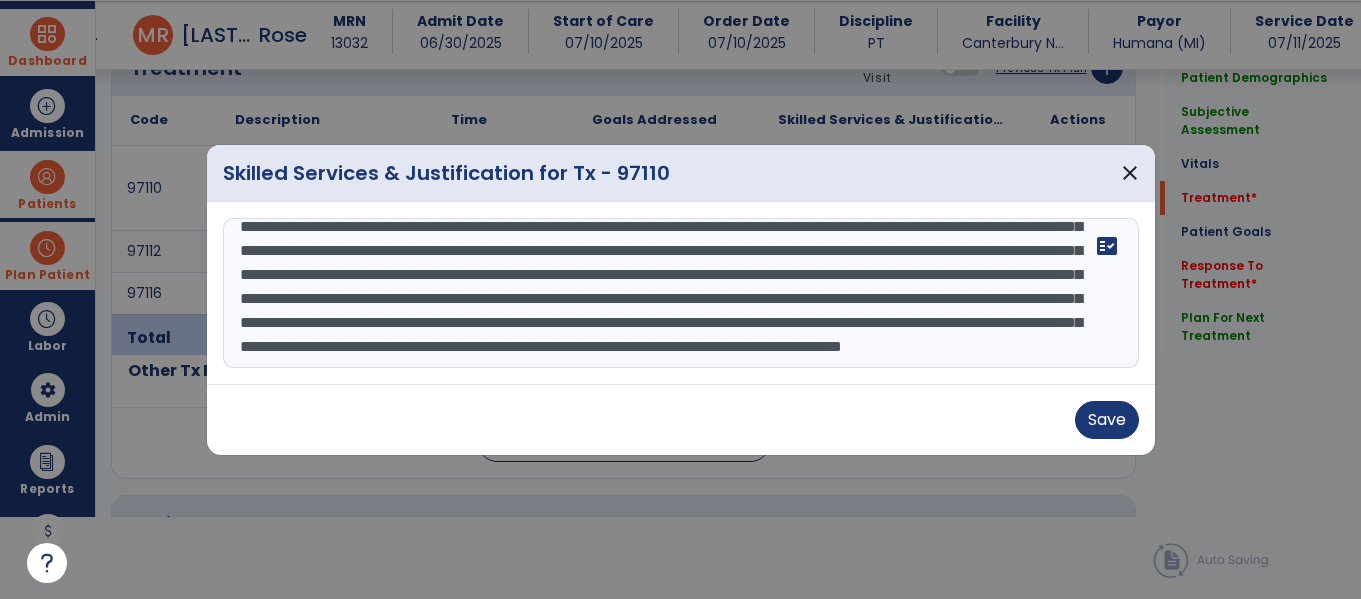 scroll, scrollTop: 112, scrollLeft: 0, axis: vertical 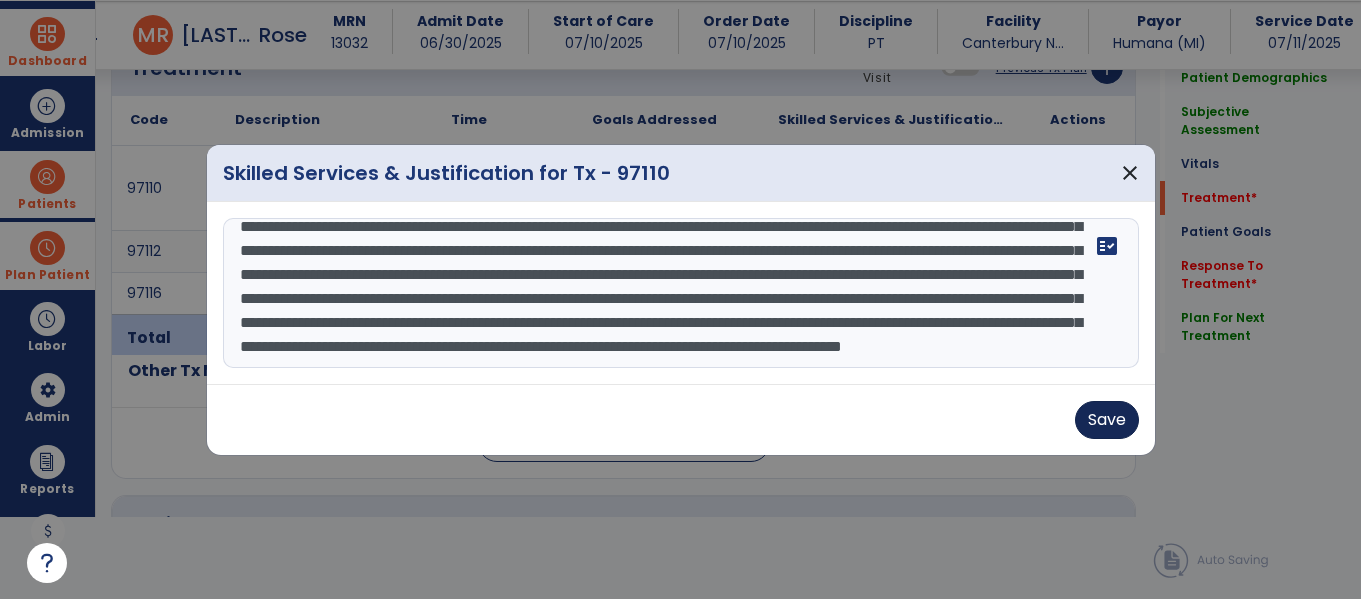 type on "**********" 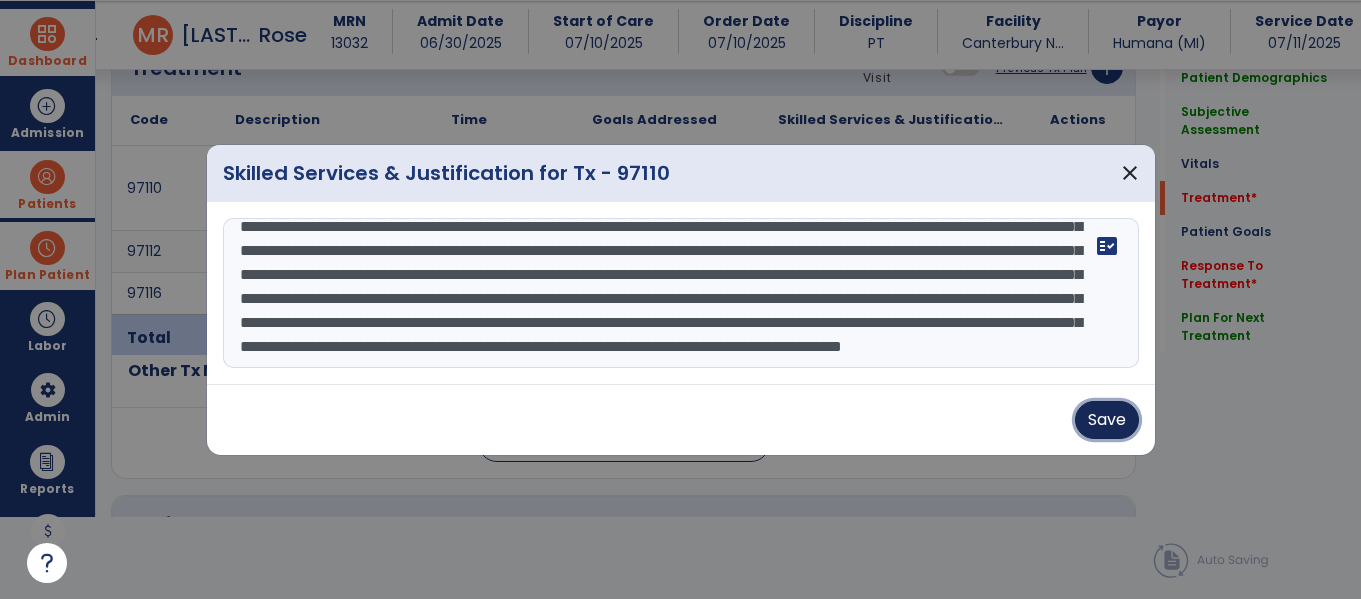 click on "Save" at bounding box center [1107, 420] 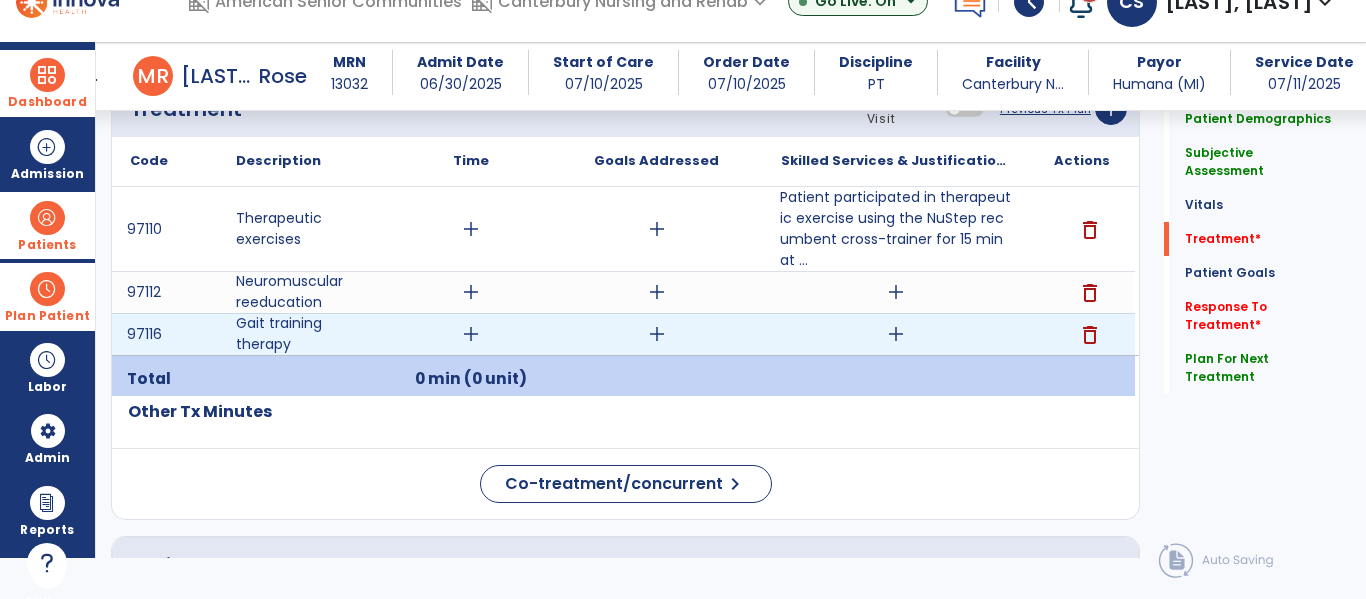 click on "add" at bounding box center [896, 334] 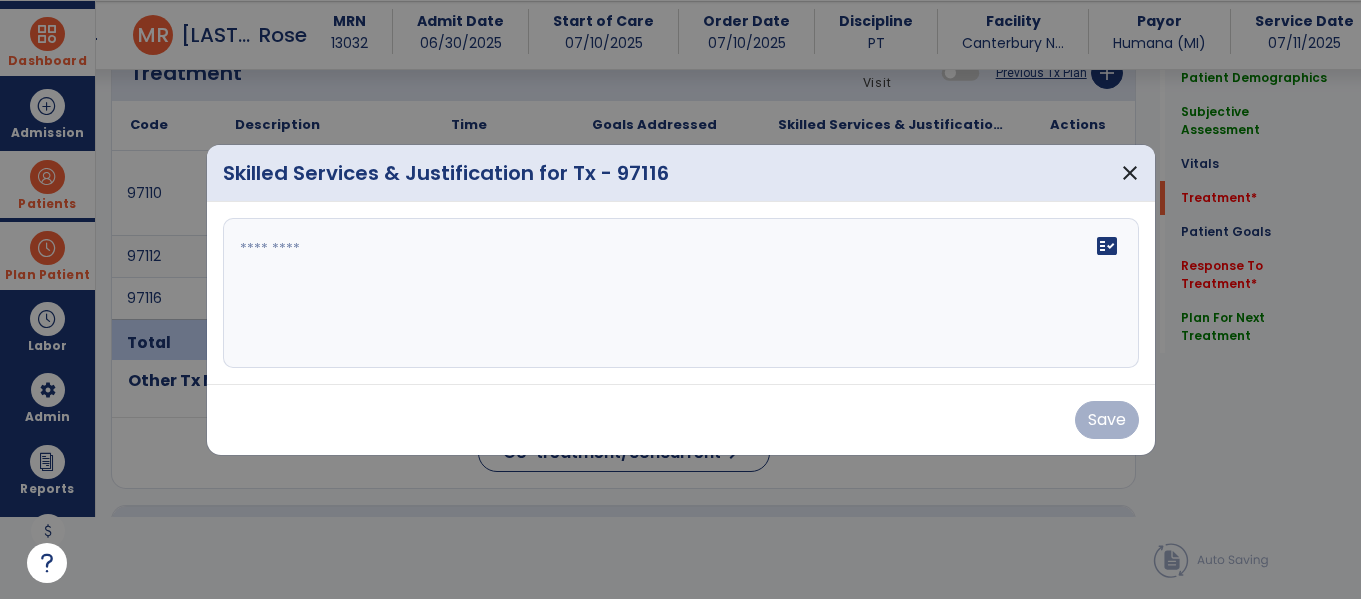scroll, scrollTop: 1168, scrollLeft: 0, axis: vertical 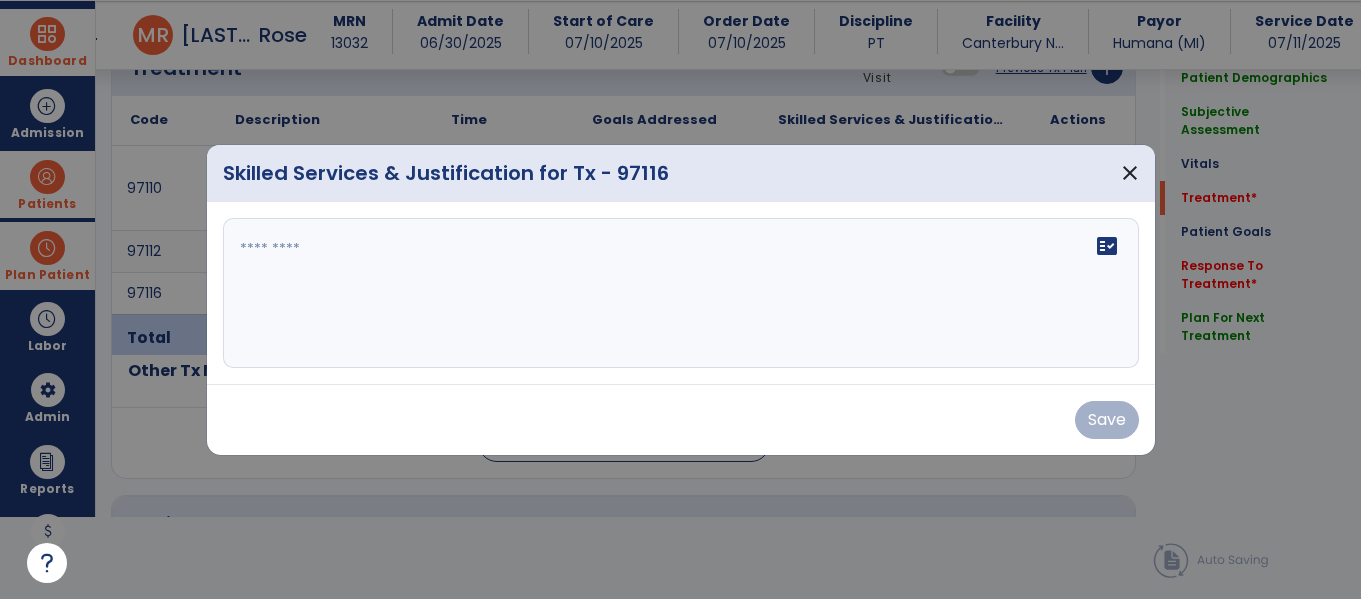 click on "fact_check" at bounding box center (681, 293) 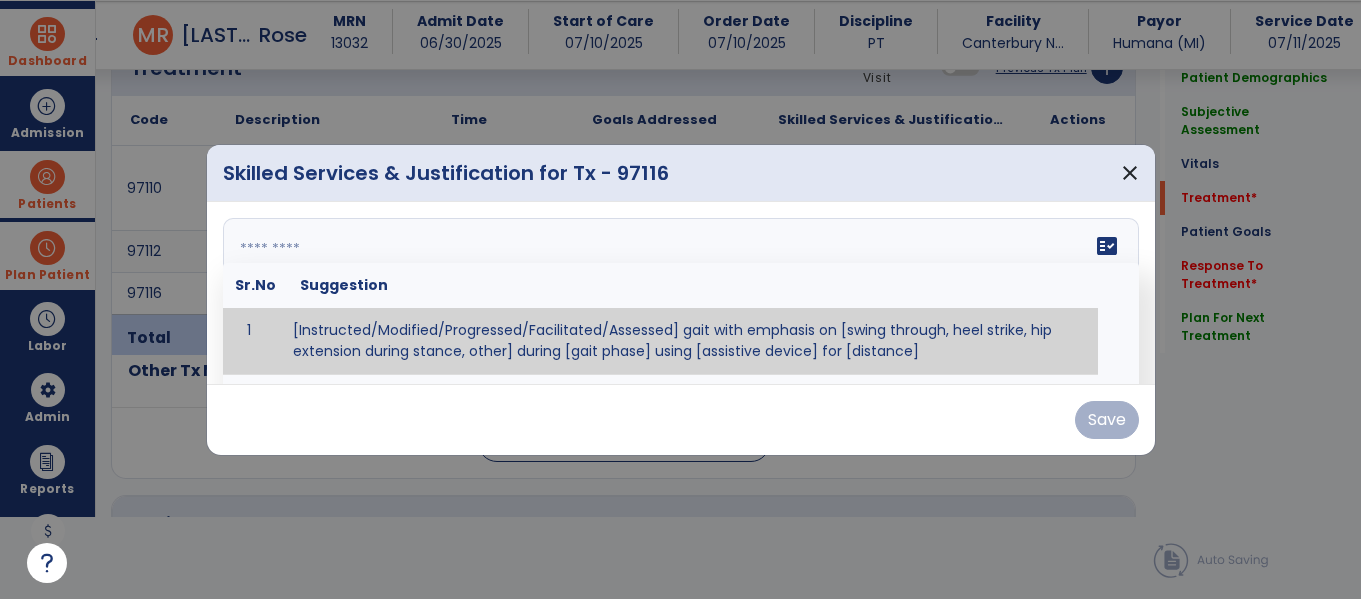 paste on "**********" 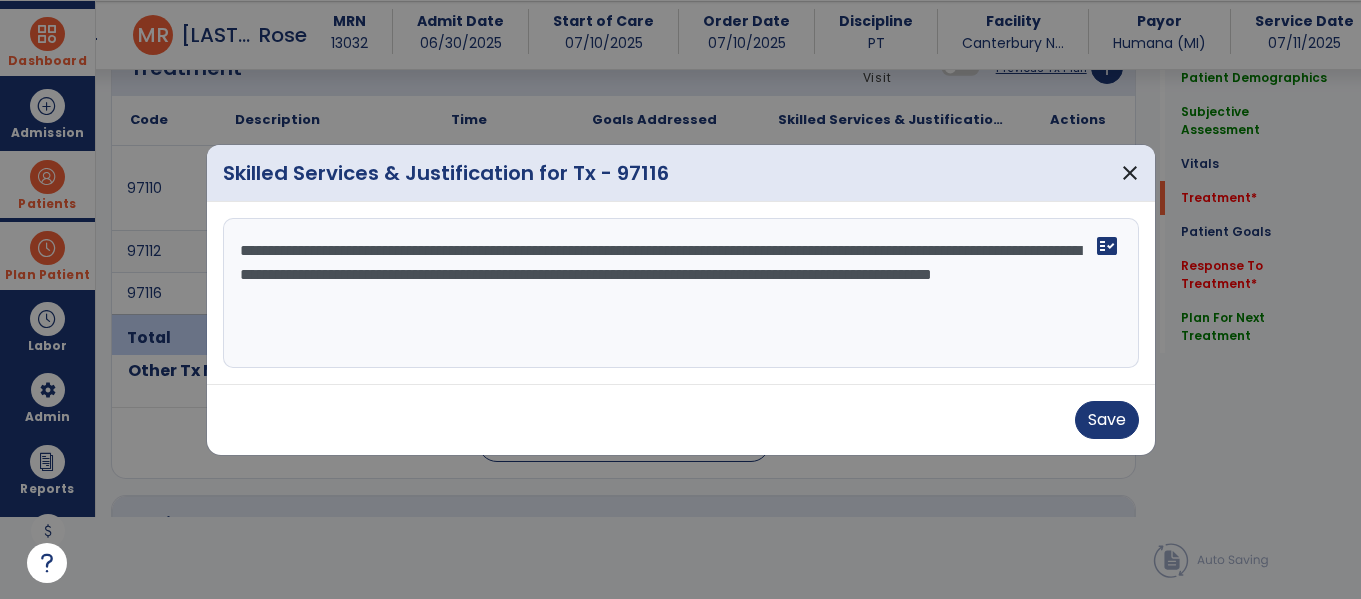 click on "**********" at bounding box center [681, 293] 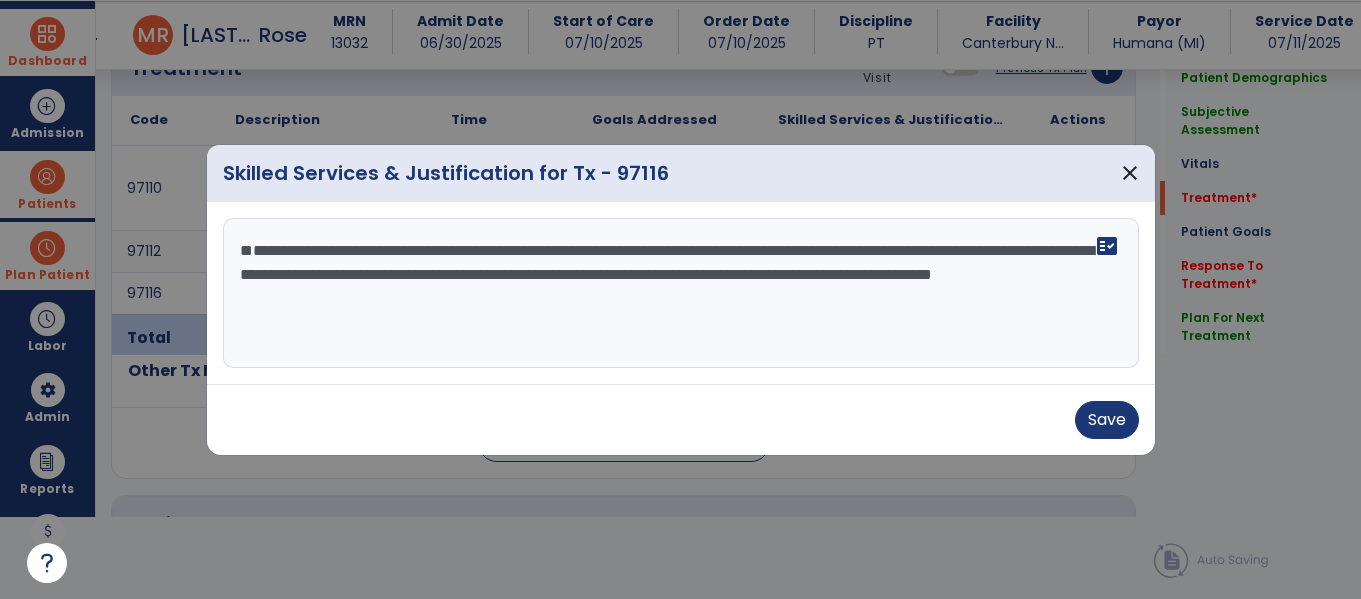 click on "**********" at bounding box center (681, 293) 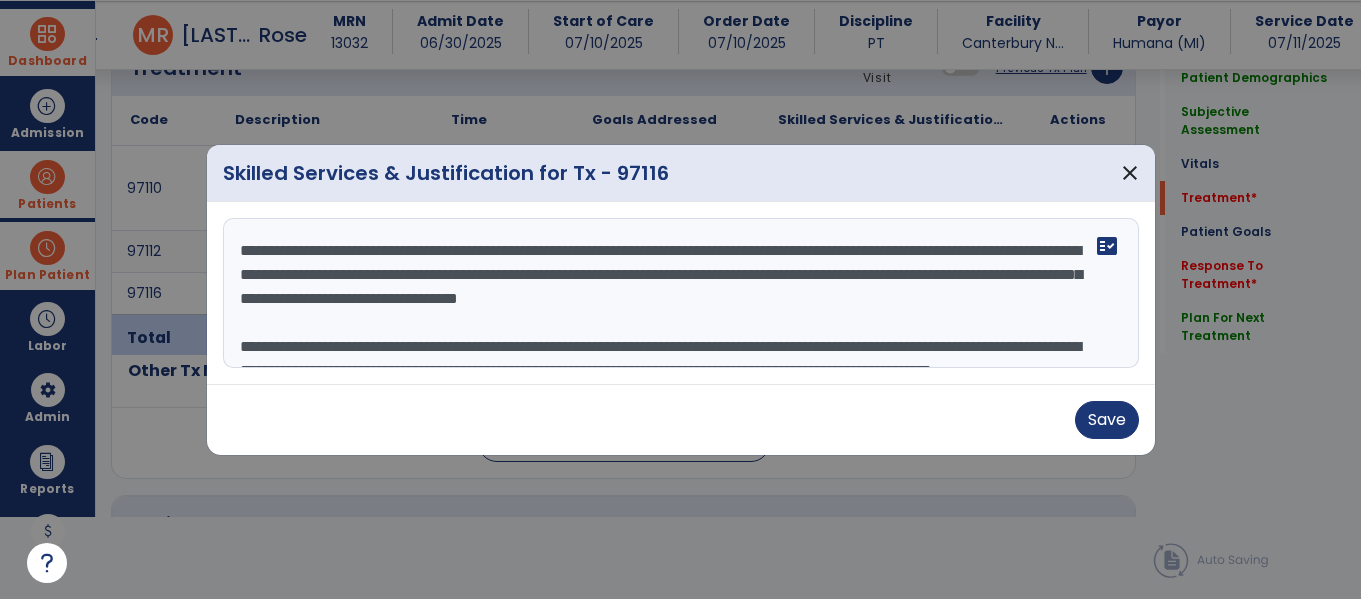 click on "**********" at bounding box center (681, 293) 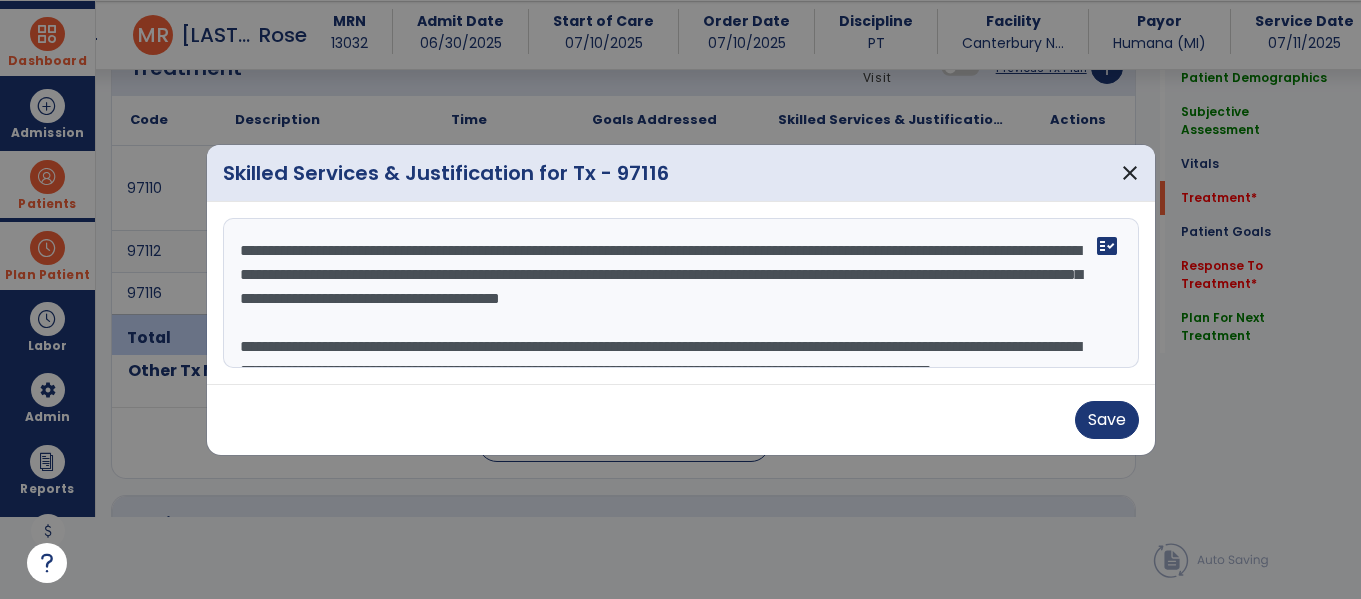 scroll, scrollTop: 50, scrollLeft: 0, axis: vertical 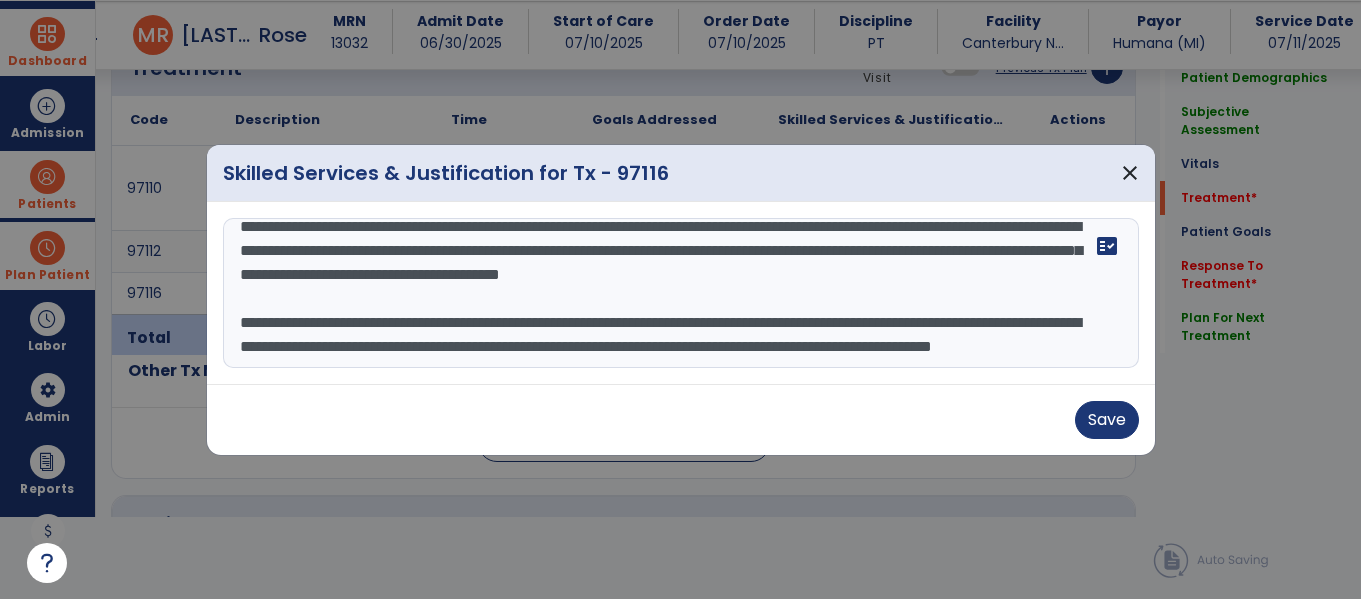 click on "**********" at bounding box center (681, 293) 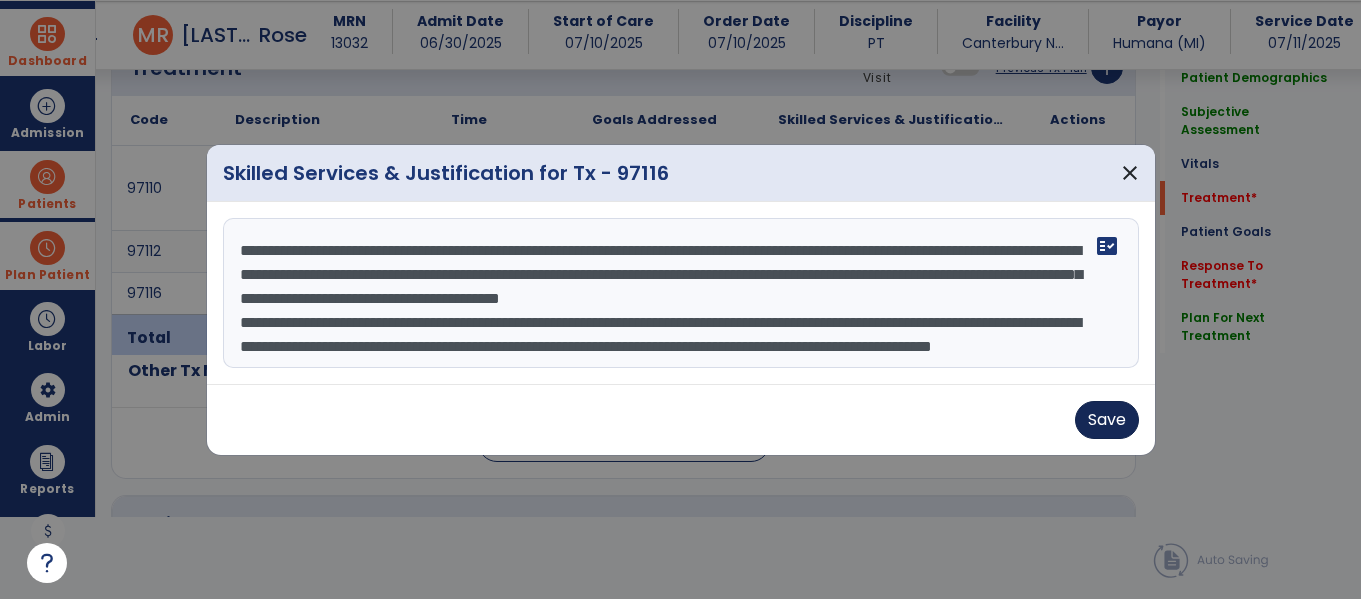type on "**********" 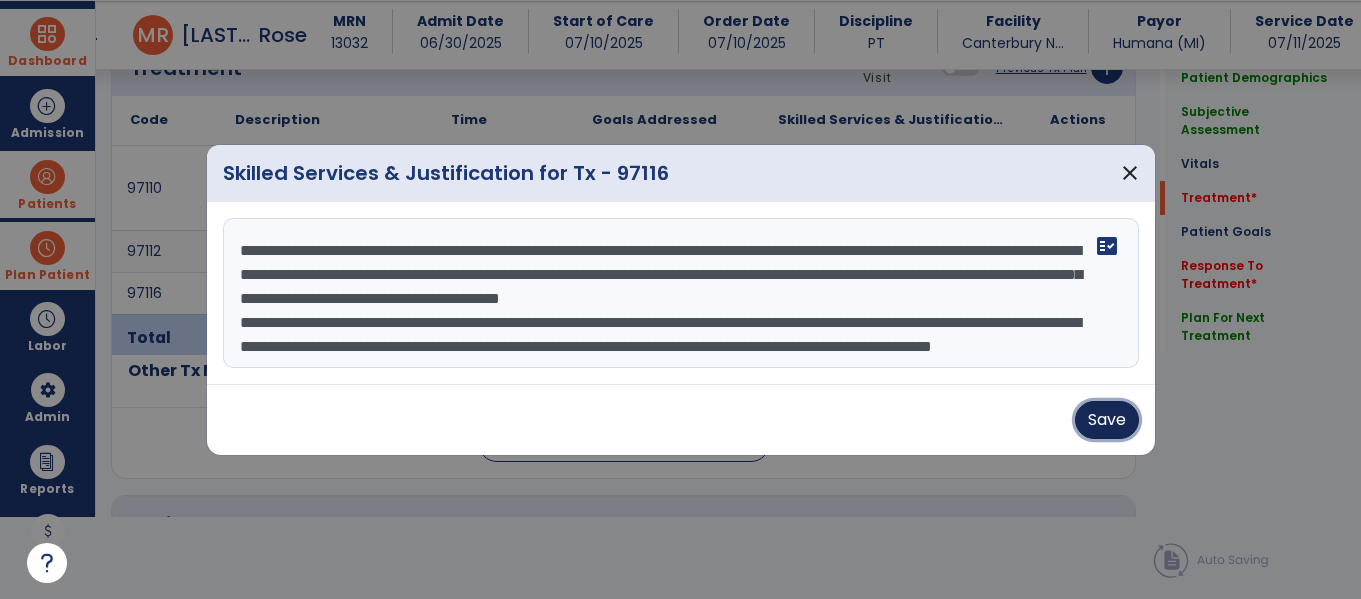 click on "Save" at bounding box center [1107, 420] 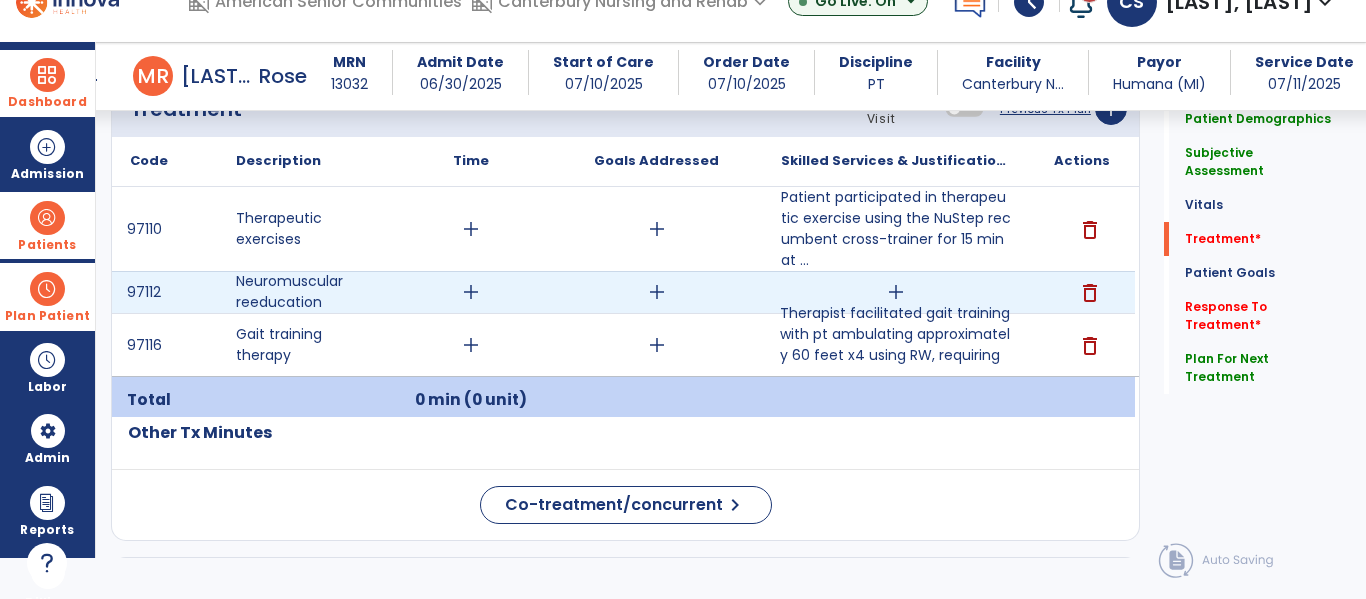 click on "delete" at bounding box center [1090, 293] 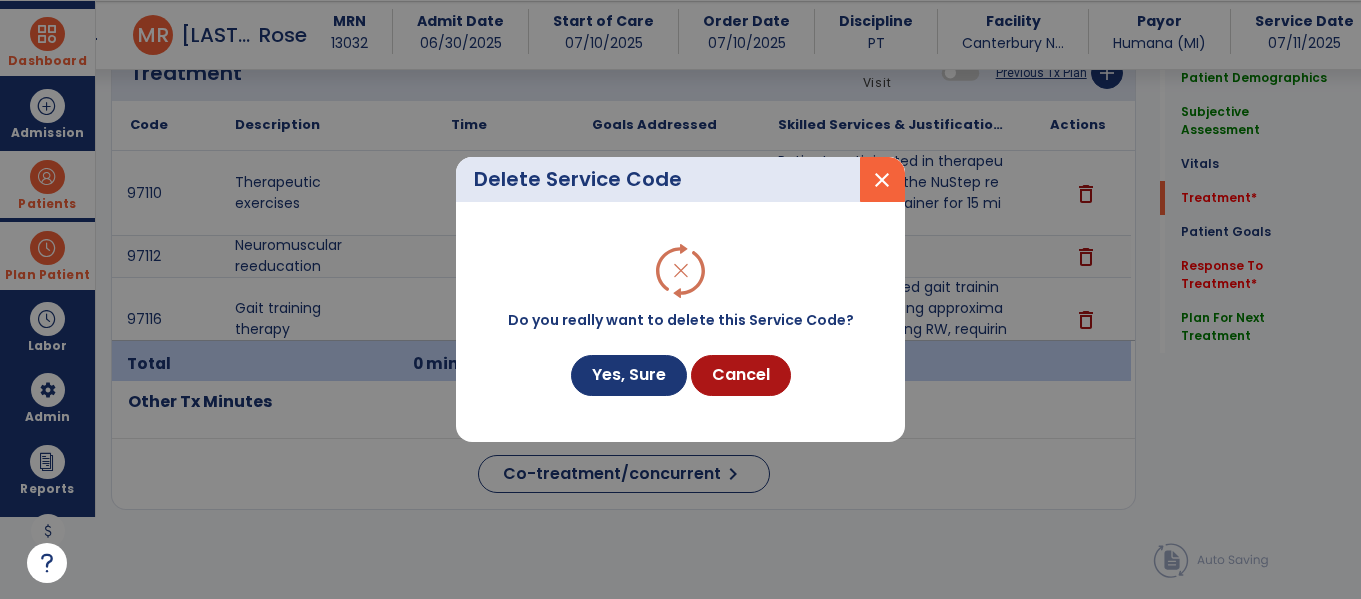 scroll, scrollTop: 1168, scrollLeft: 0, axis: vertical 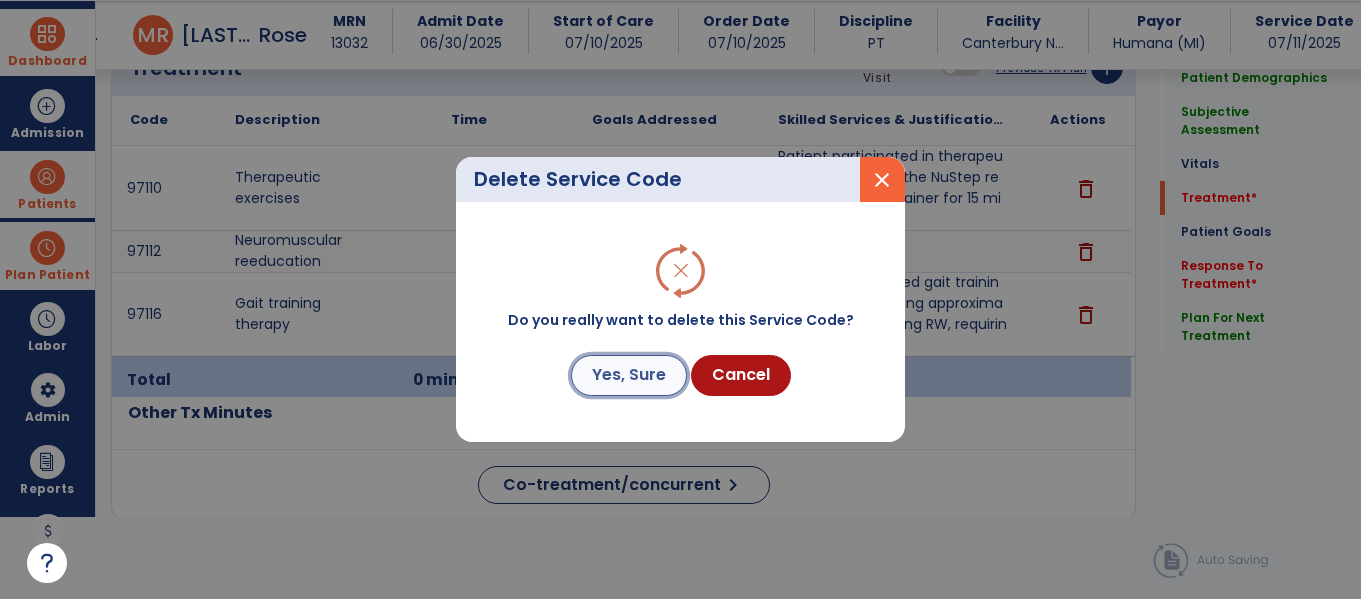 click on "Yes, Sure" at bounding box center [629, 375] 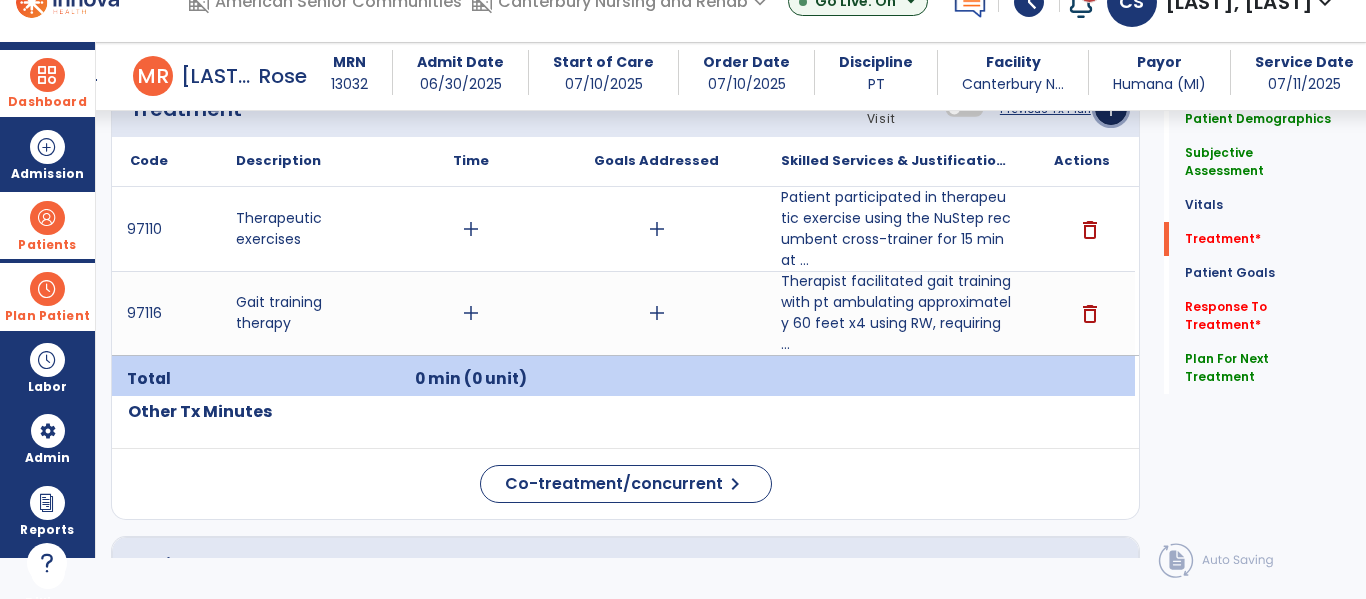 click on "add" 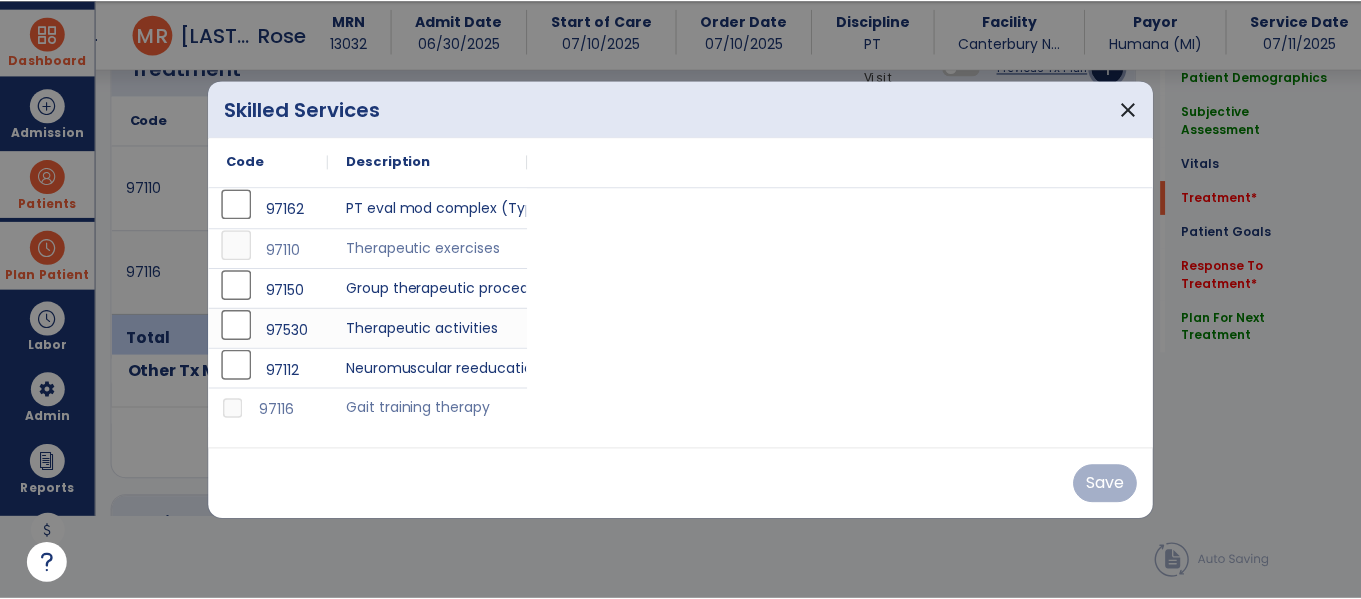 scroll, scrollTop: 0, scrollLeft: 0, axis: both 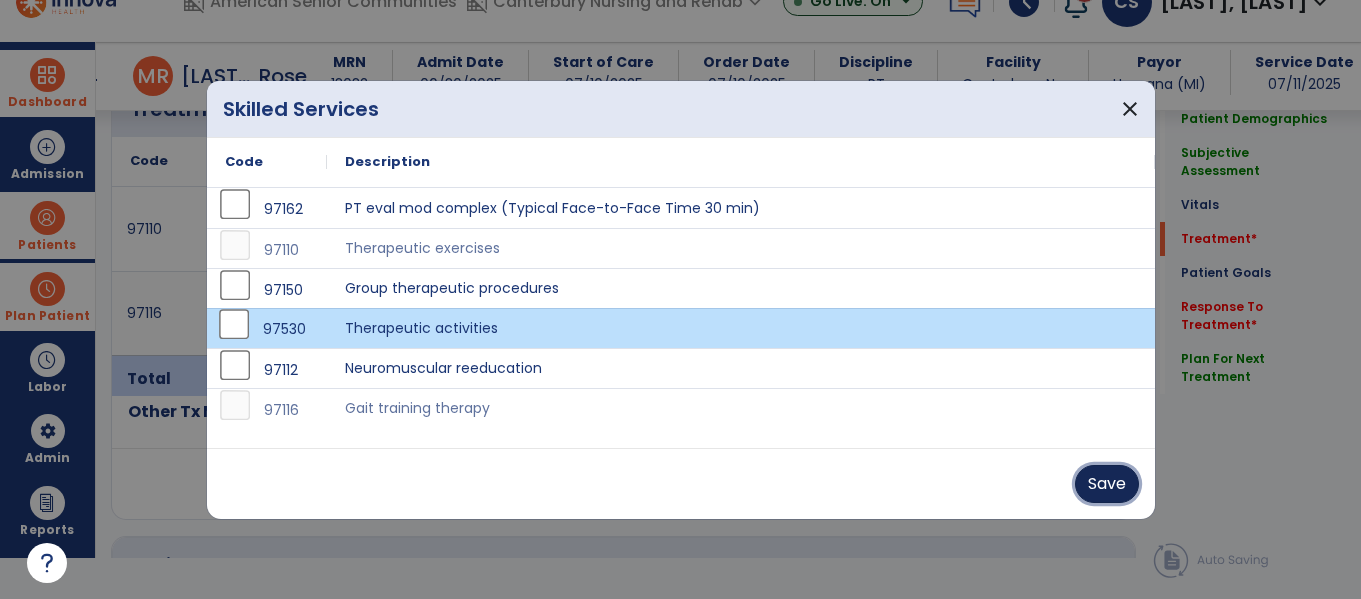 click on "Save" at bounding box center (1107, 484) 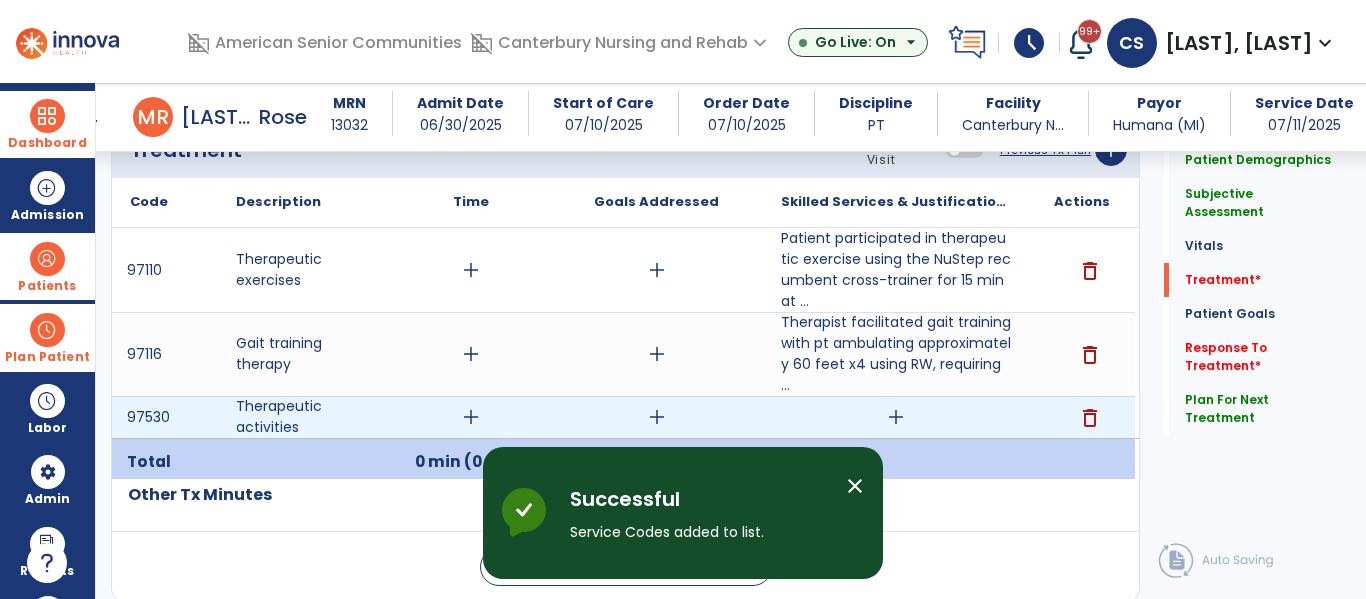 click on "add" at bounding box center (896, 417) 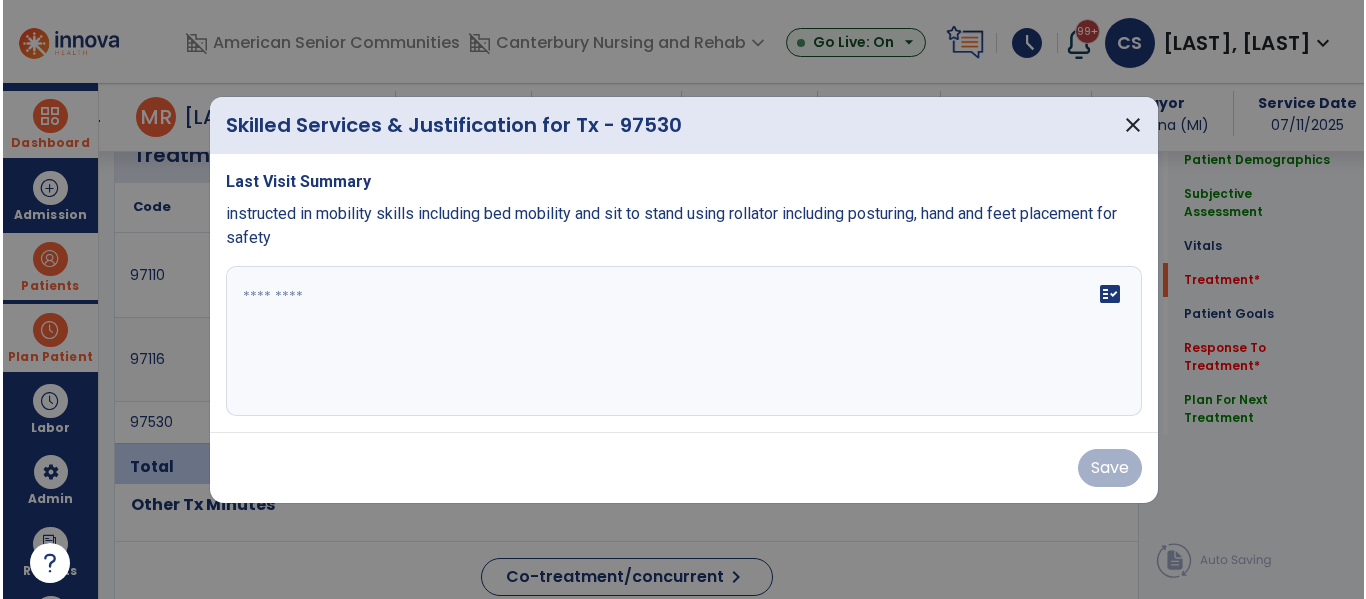 scroll, scrollTop: 1168, scrollLeft: 0, axis: vertical 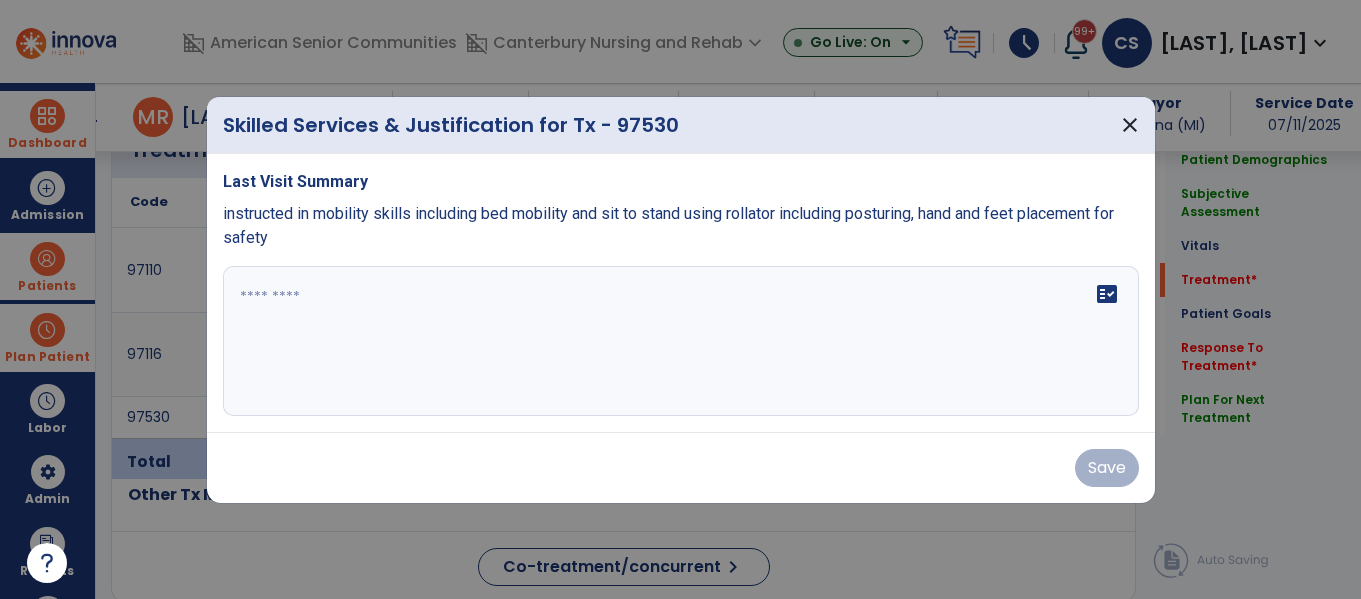 click at bounding box center (681, 341) 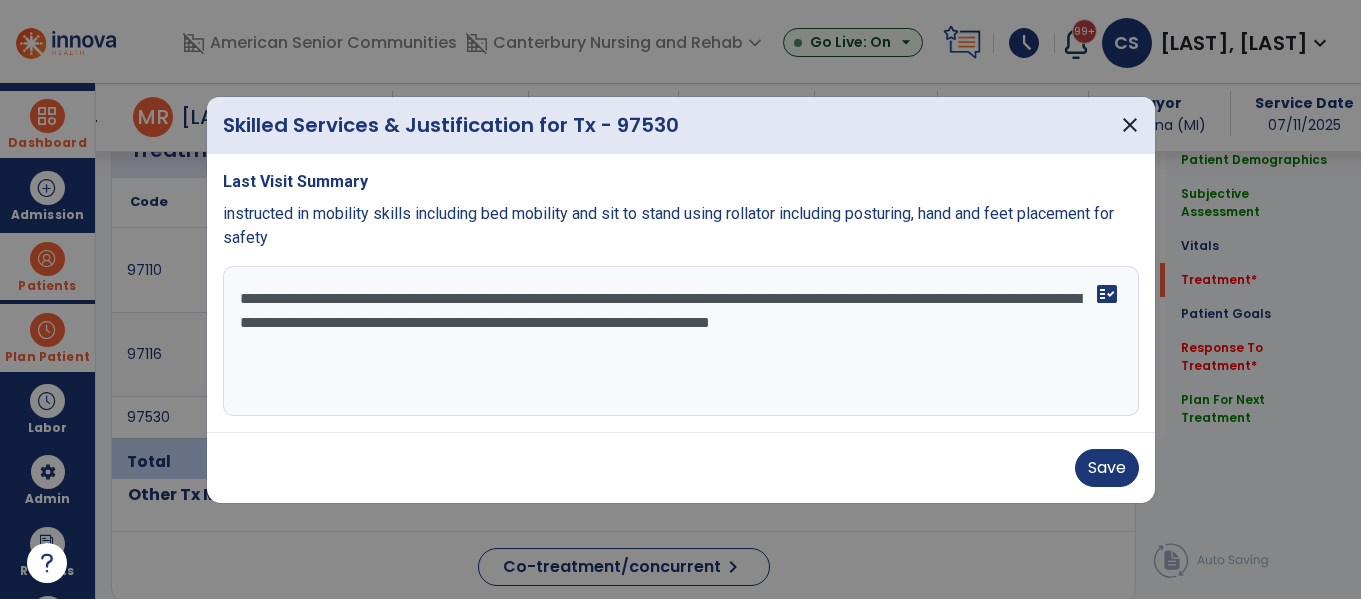 drag, startPoint x: 1087, startPoint y: 324, endPoint x: 243, endPoint y: 279, distance: 845.1988 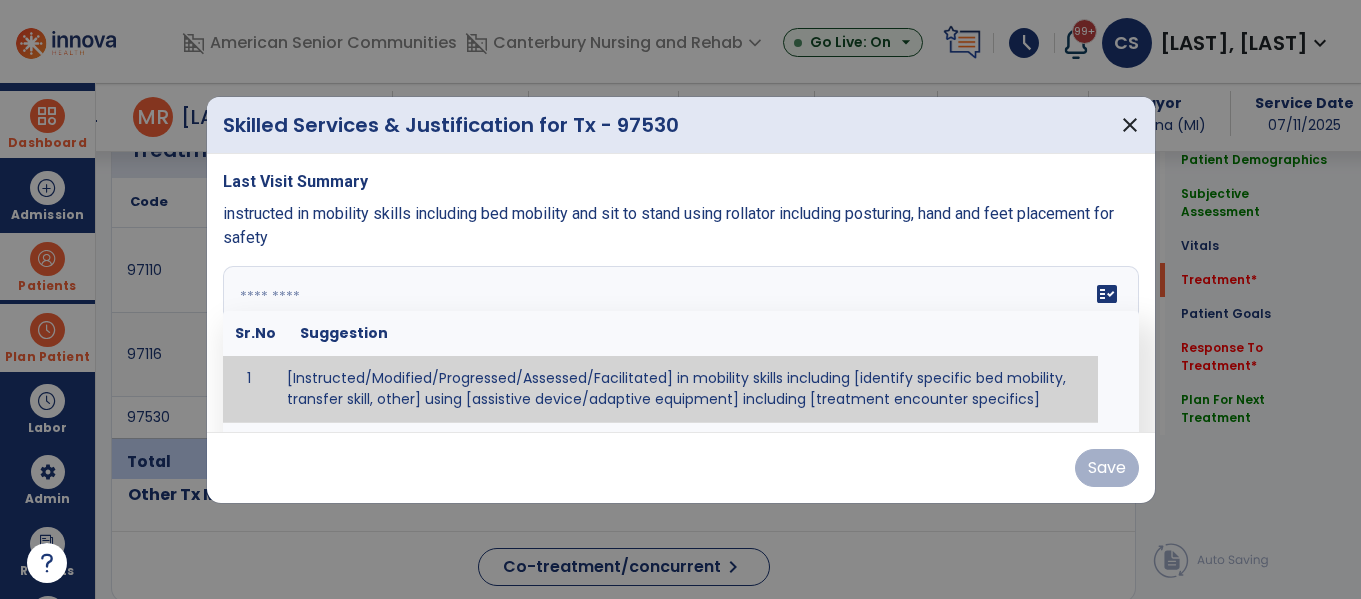 click at bounding box center [678, 341] 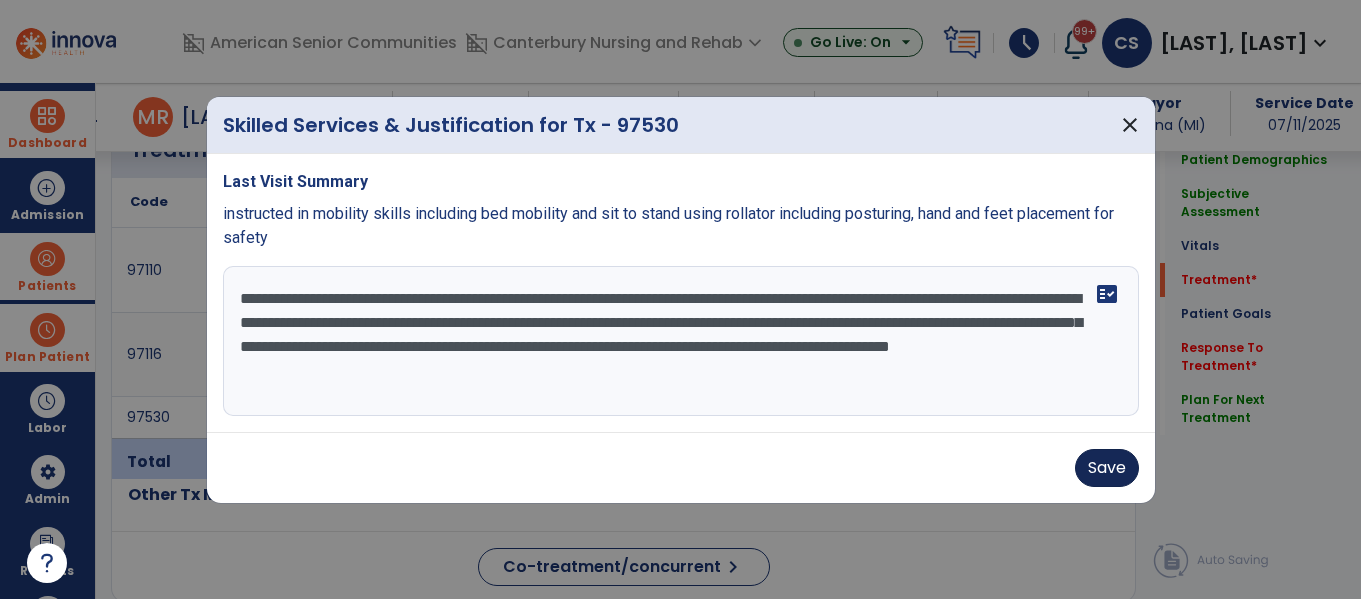 type on "**********" 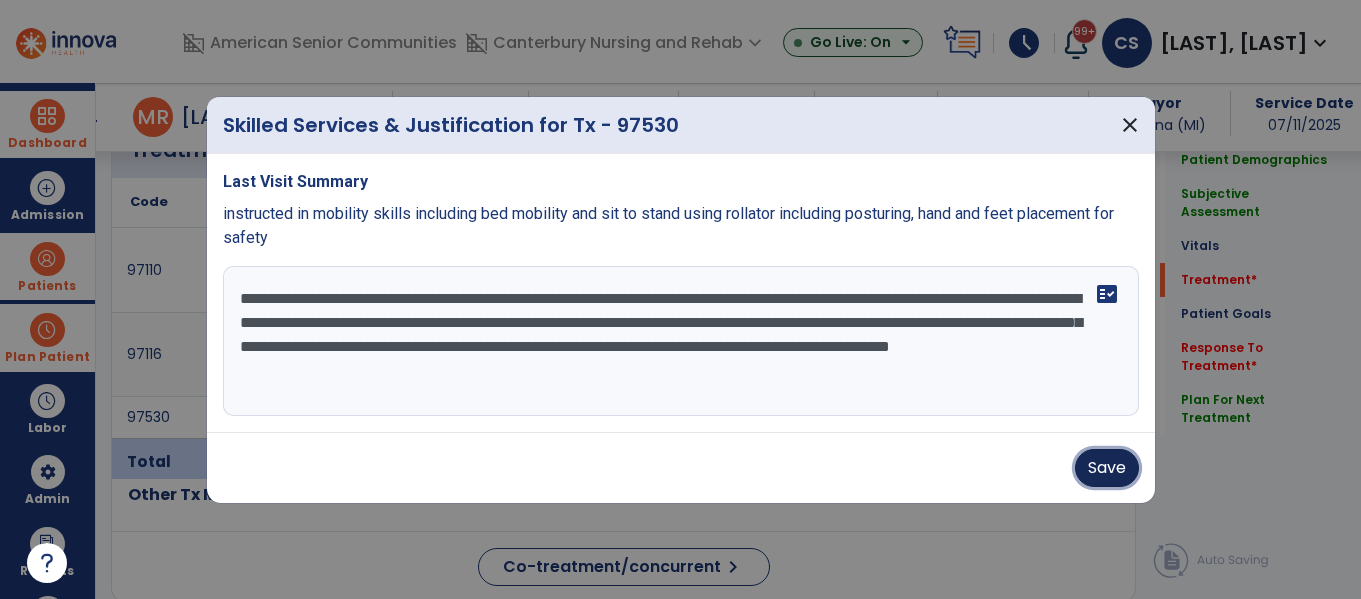 click on "Save" at bounding box center (1107, 468) 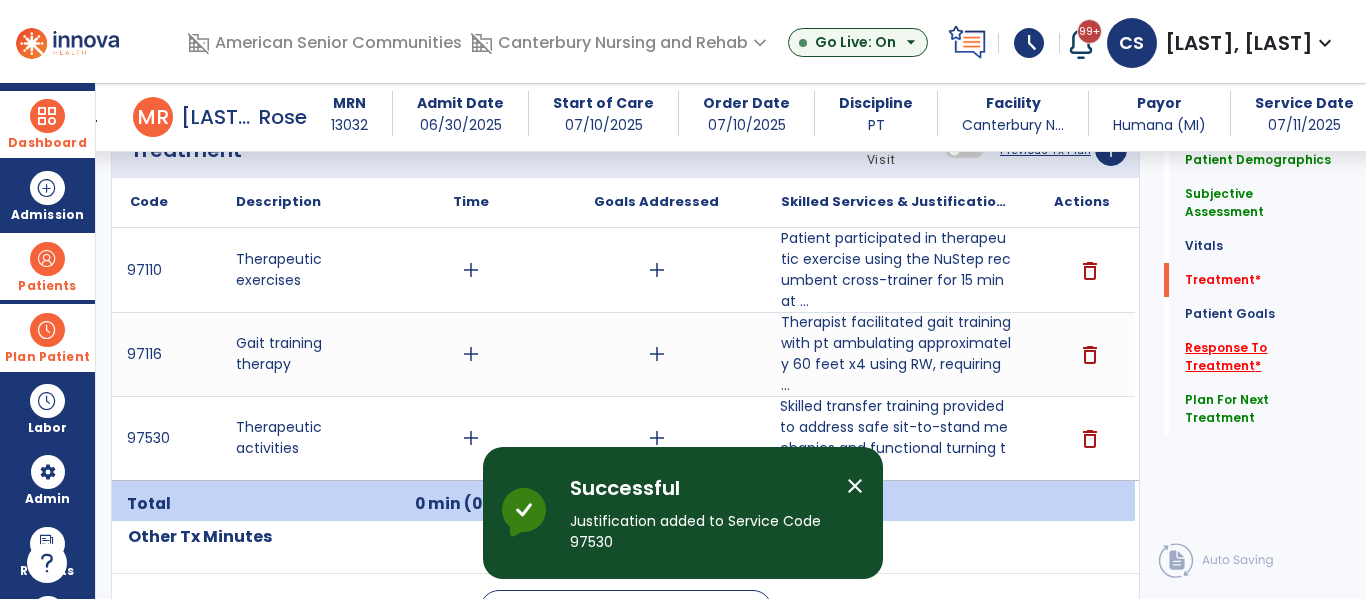 click on "Response To Treatment   *" 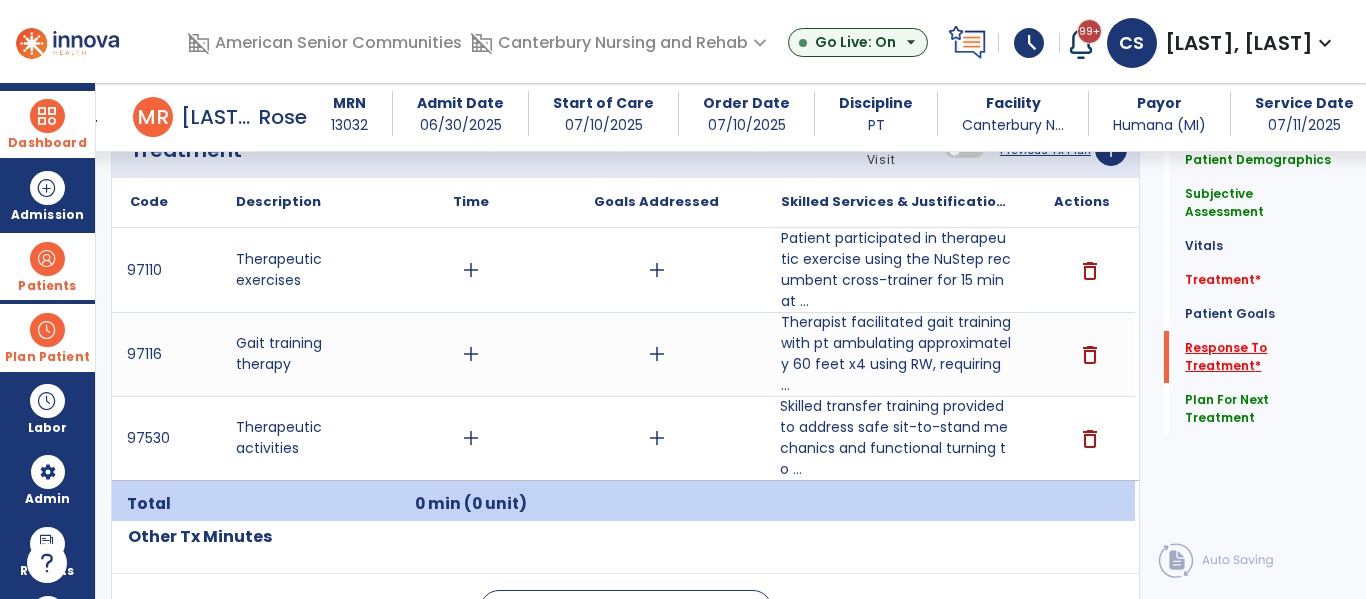 scroll, scrollTop: 1575, scrollLeft: 0, axis: vertical 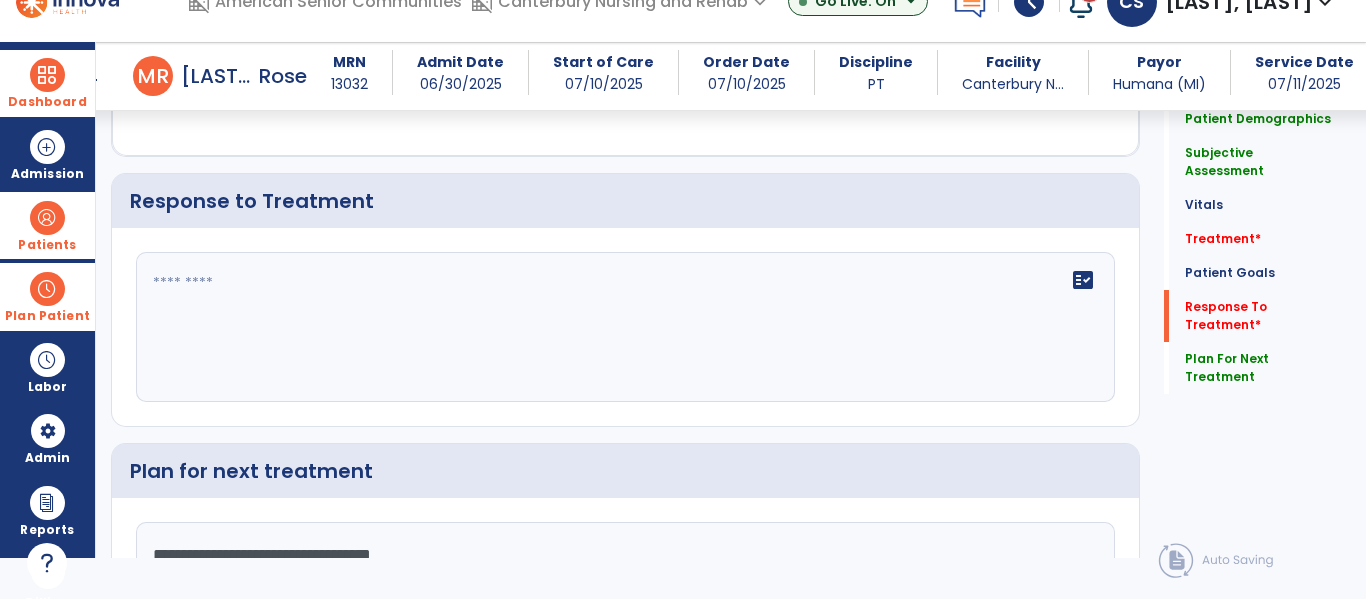 click on "fact_check" 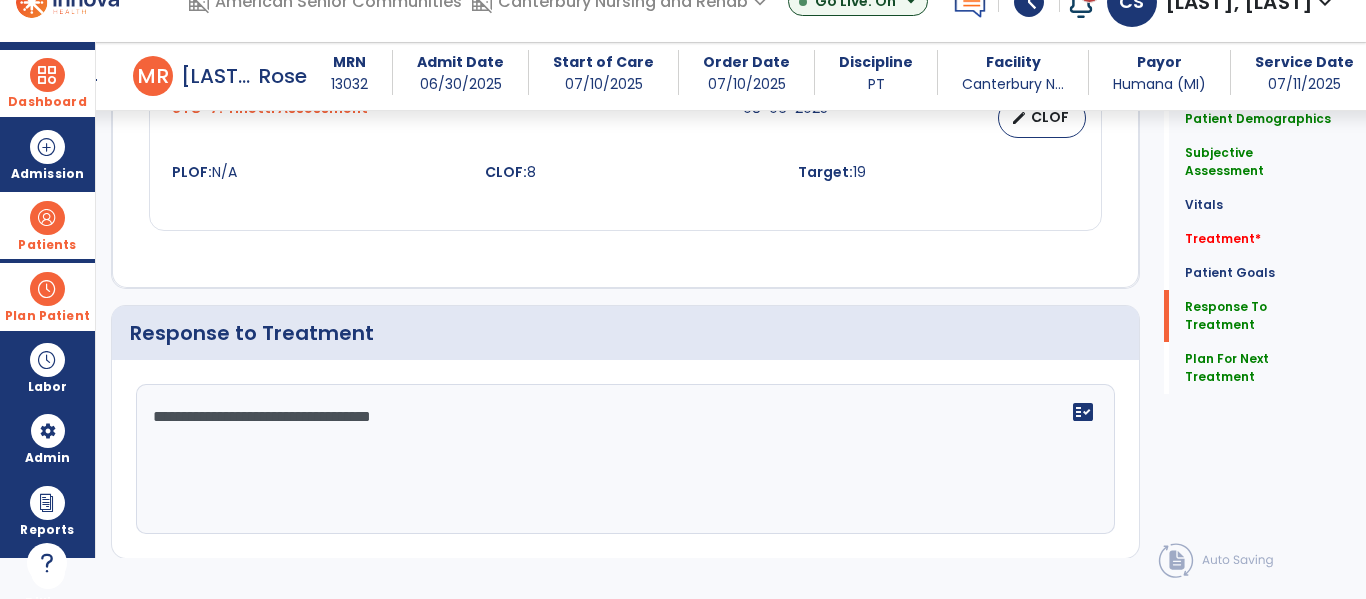 scroll, scrollTop: 2822, scrollLeft: 0, axis: vertical 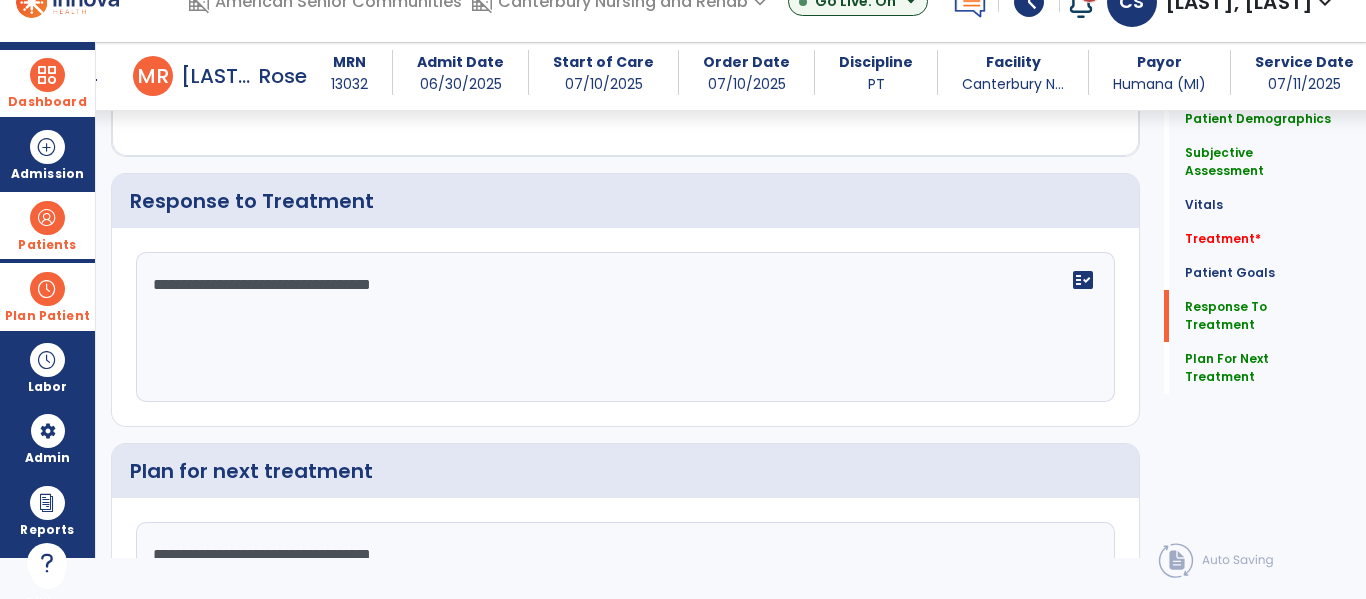 drag, startPoint x: 463, startPoint y: 285, endPoint x: 140, endPoint y: 272, distance: 323.2615 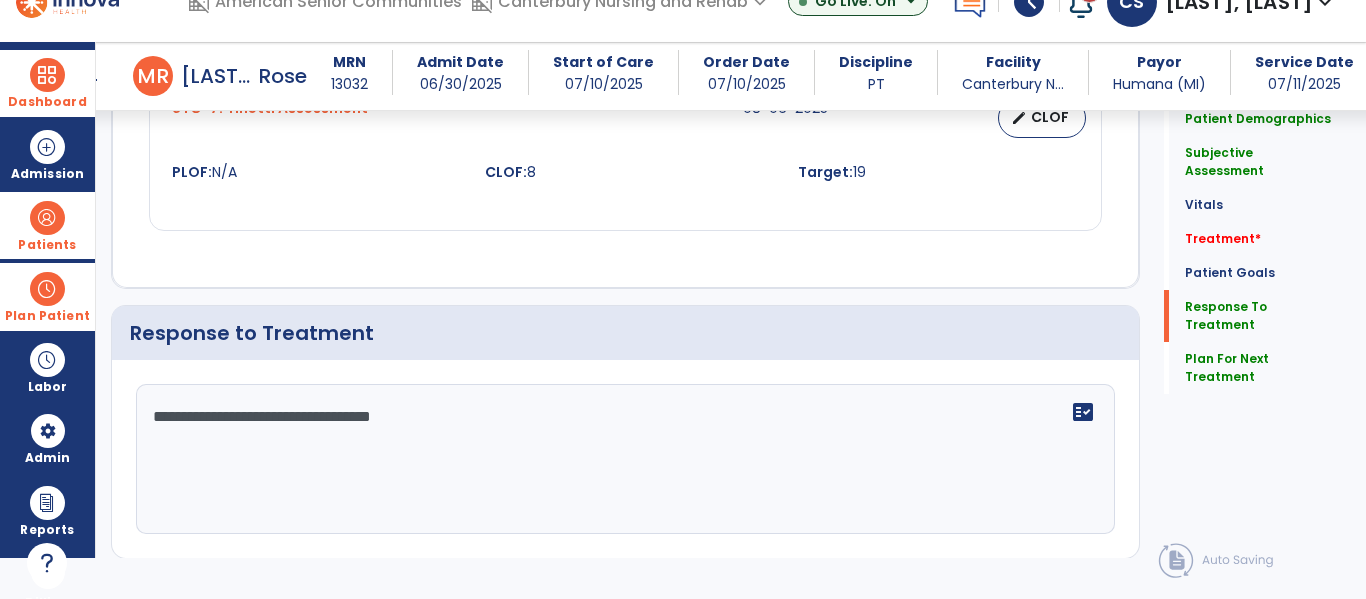 scroll, scrollTop: 2822, scrollLeft: 0, axis: vertical 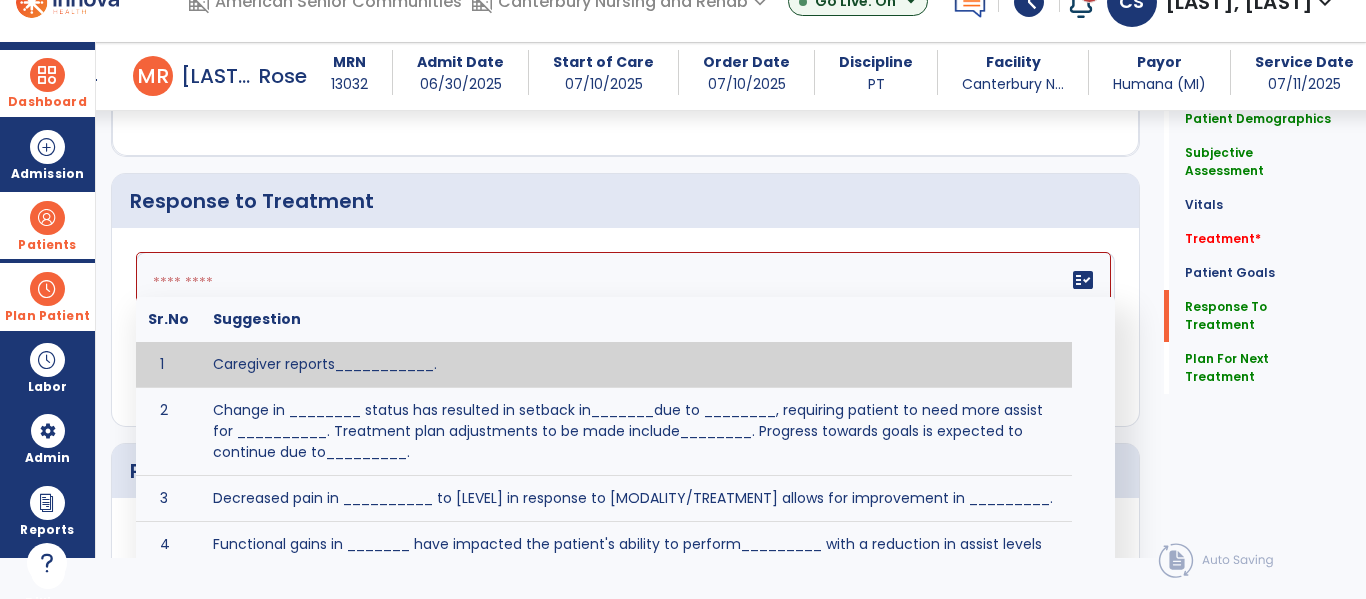 click 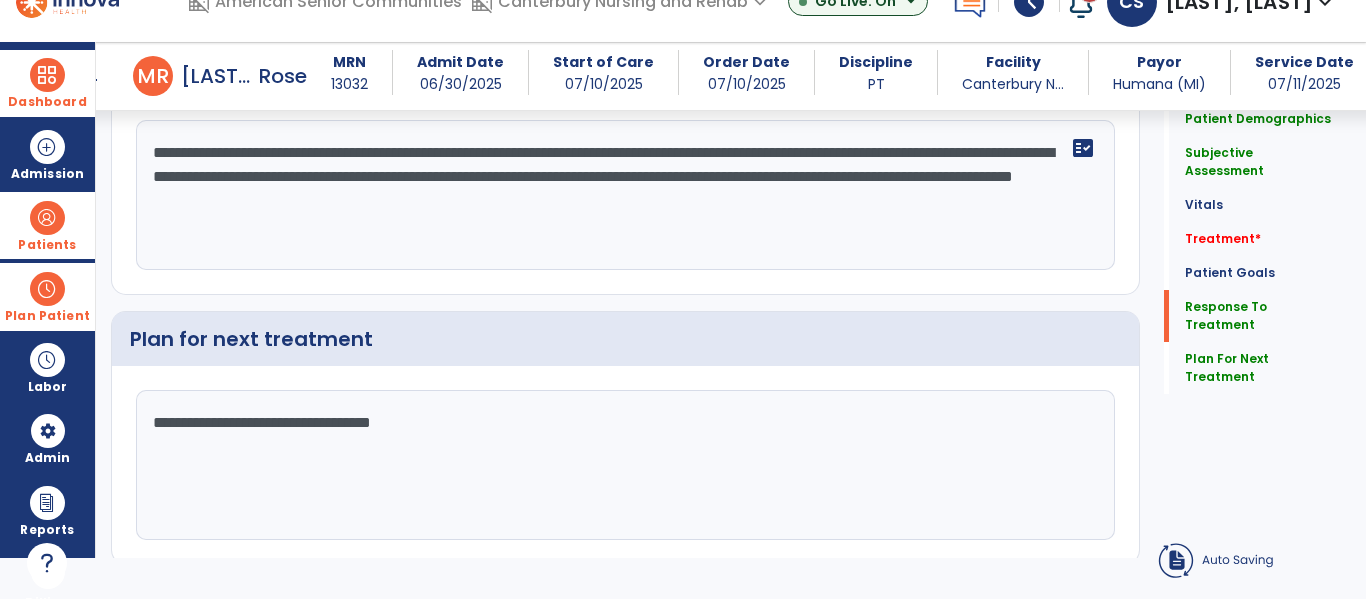 type on "**********" 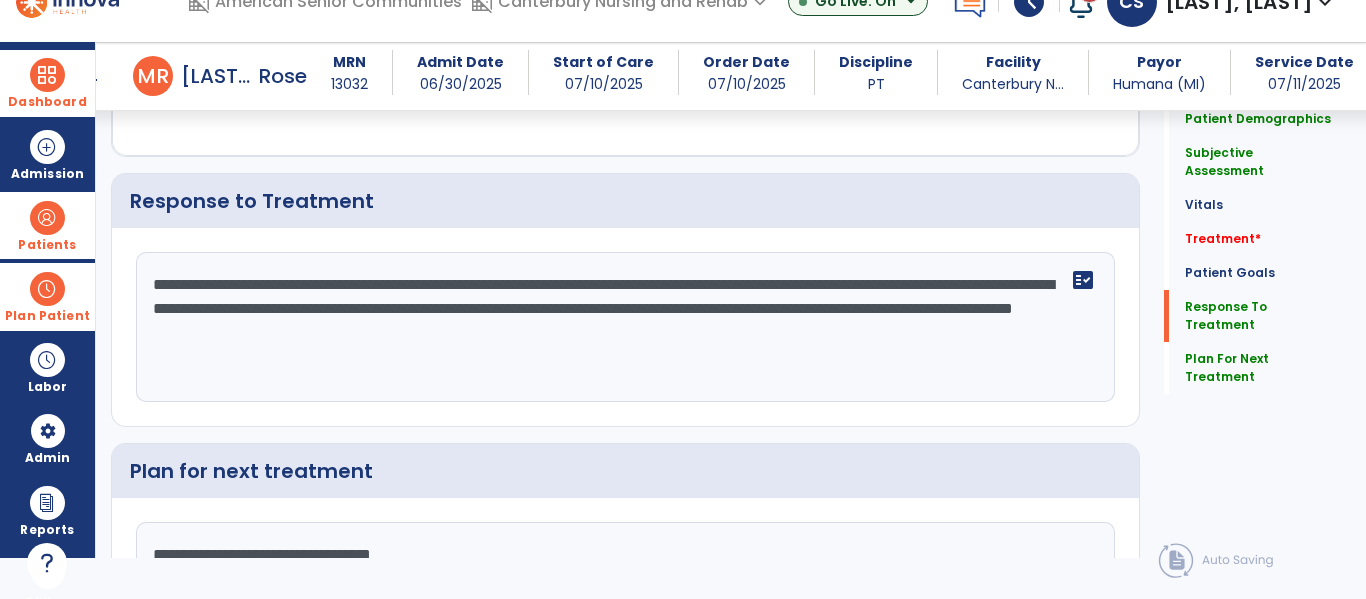 scroll, scrollTop: 2822, scrollLeft: 0, axis: vertical 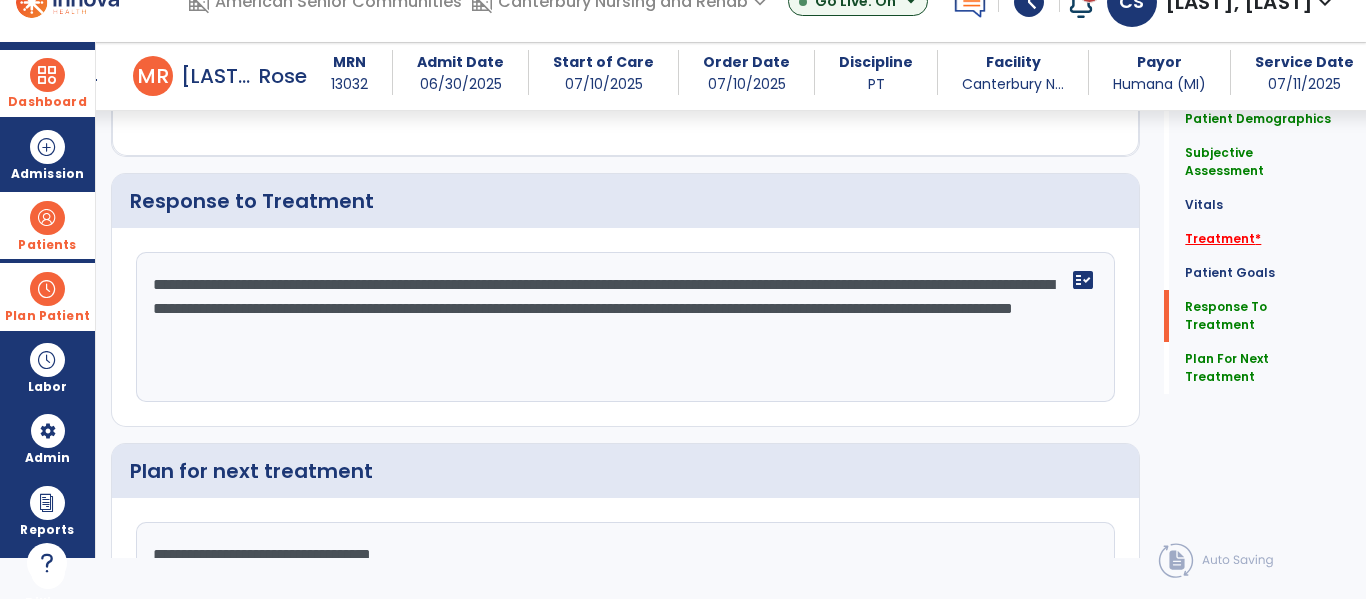 click on "Treatment   *" 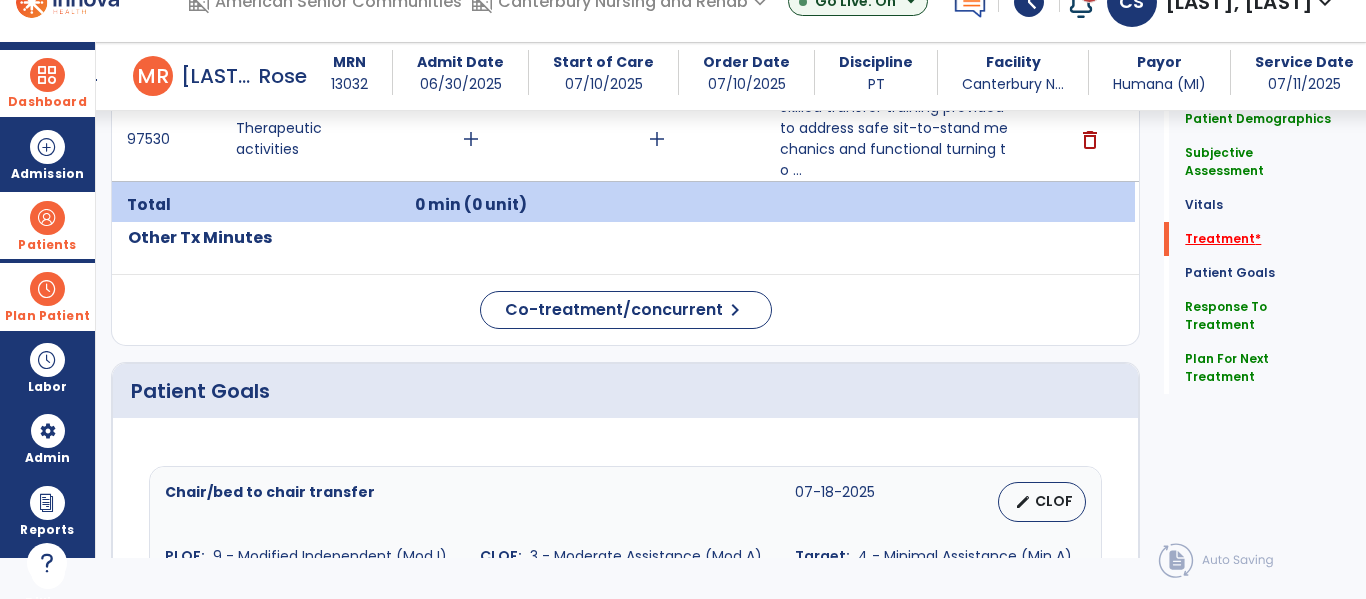 scroll, scrollTop: 1210, scrollLeft: 0, axis: vertical 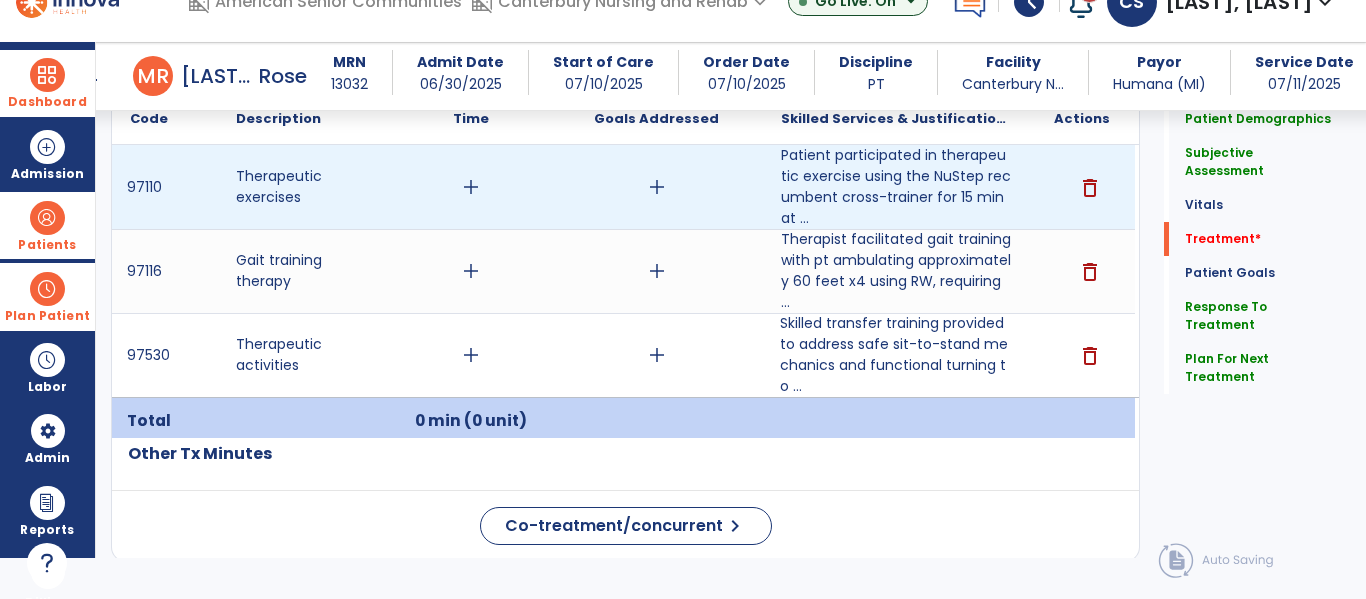 click on "add" at bounding box center [471, 187] 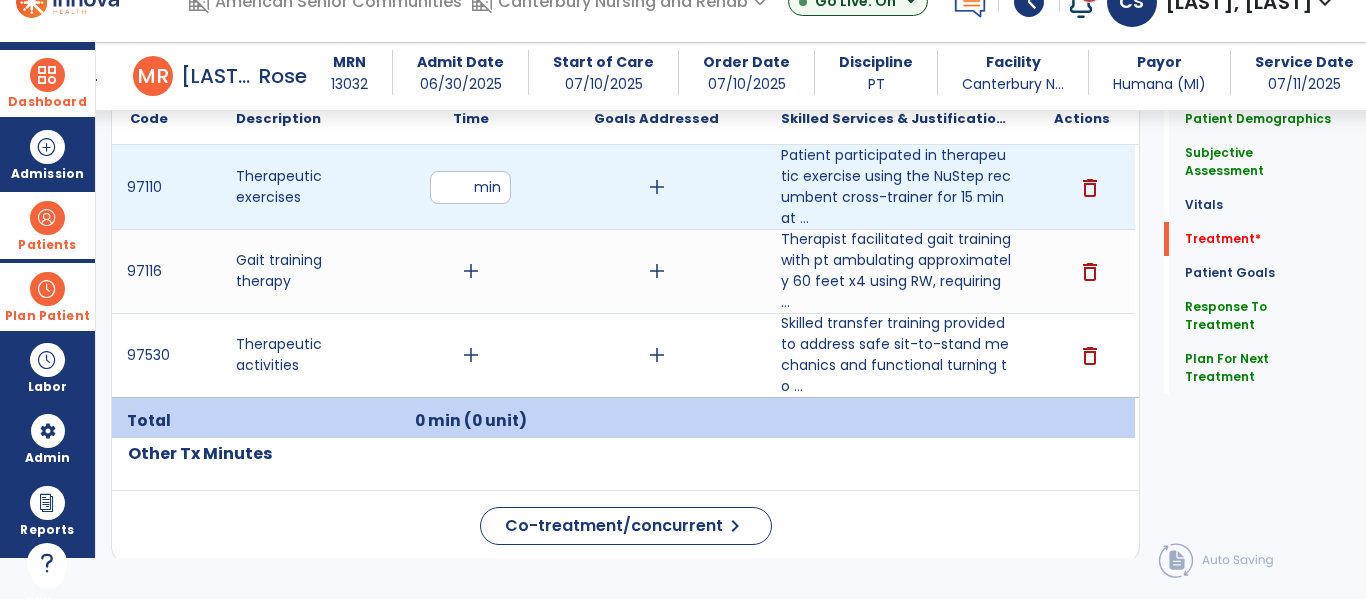 type on "**" 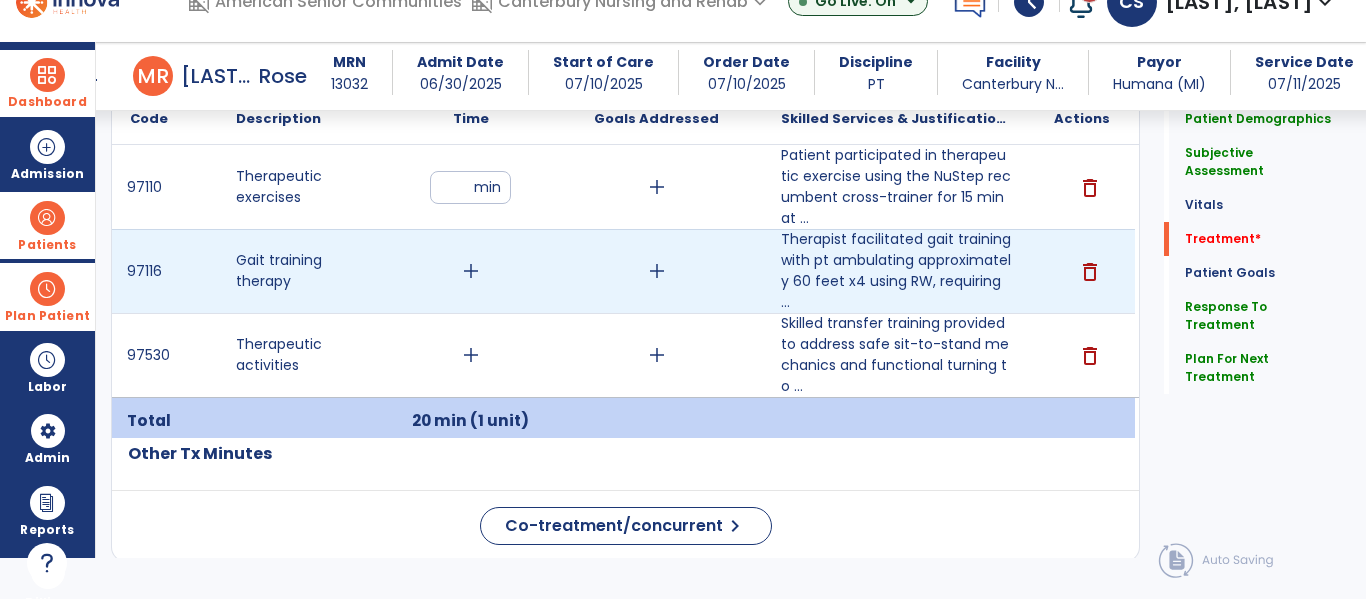 click on "add" at bounding box center (471, 271) 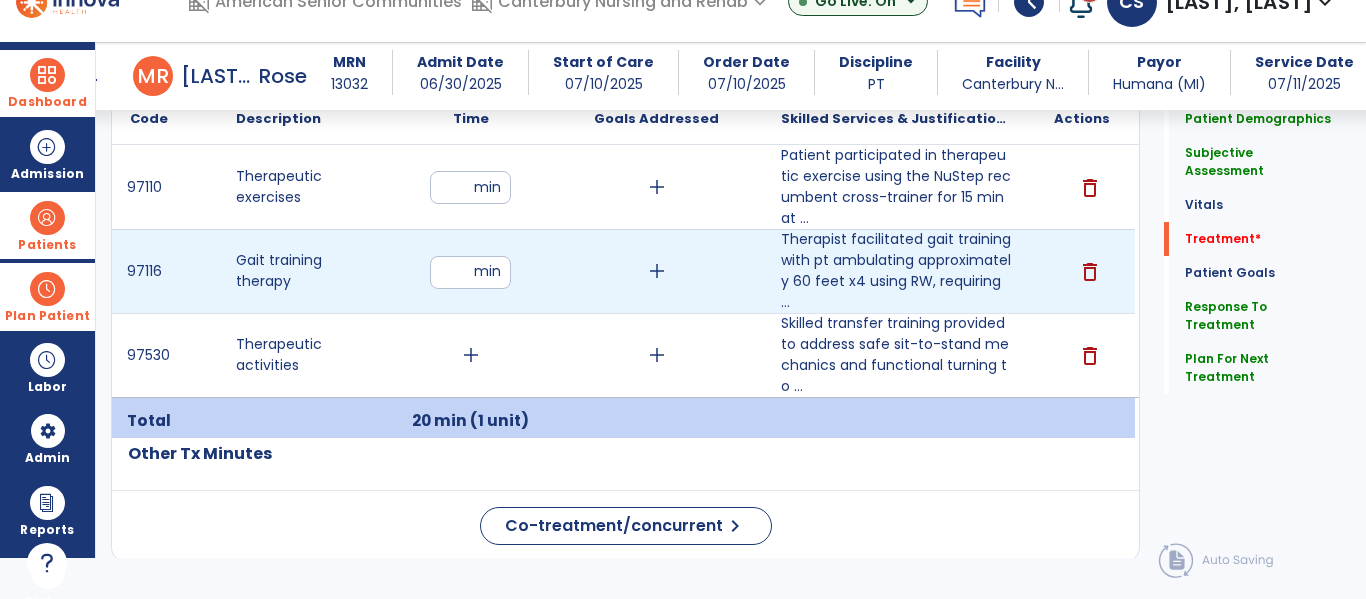 type on "**" 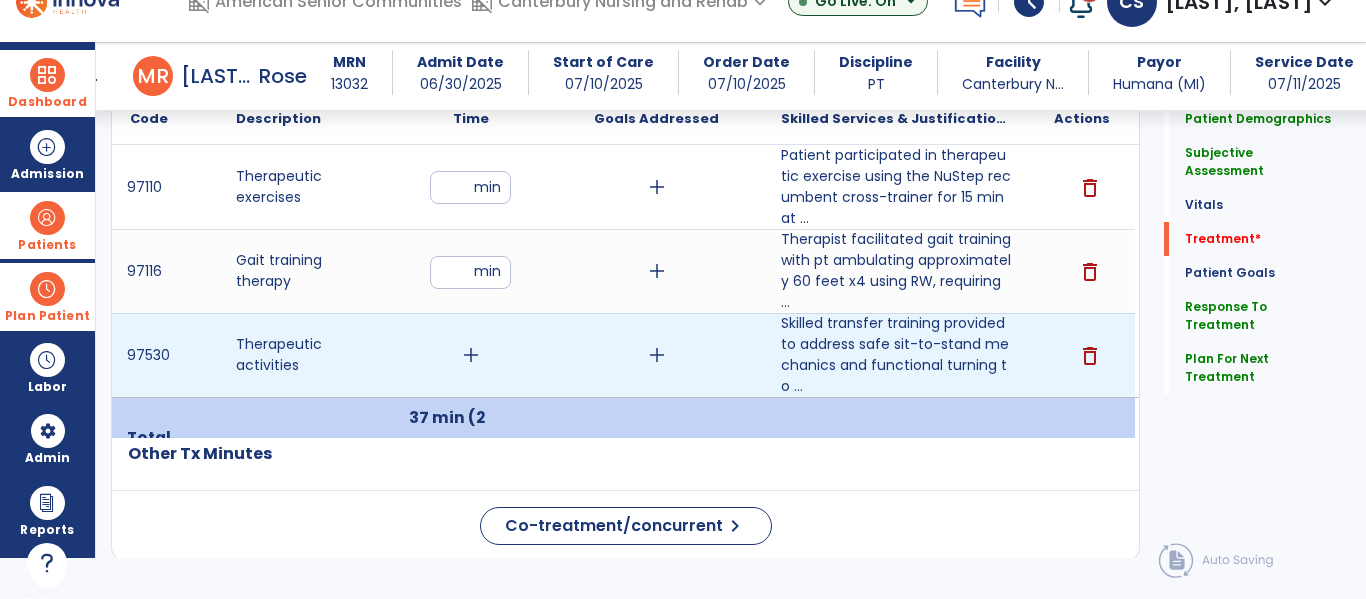 click on "add" at bounding box center (471, 355) 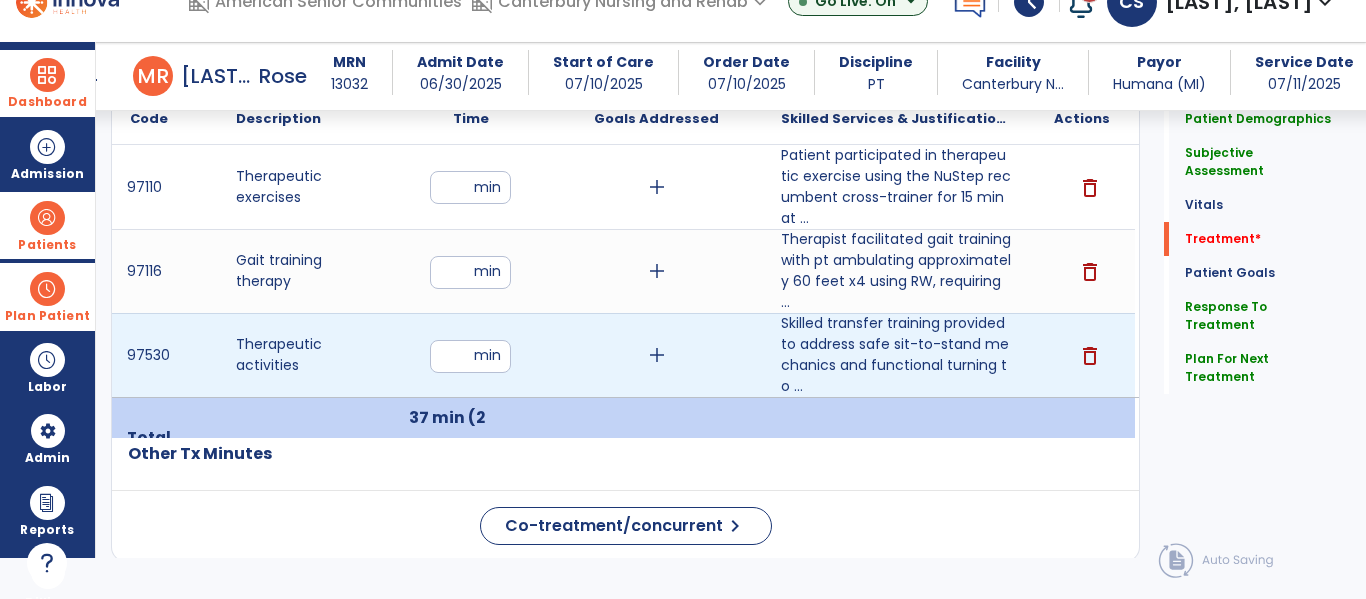 type on "**" 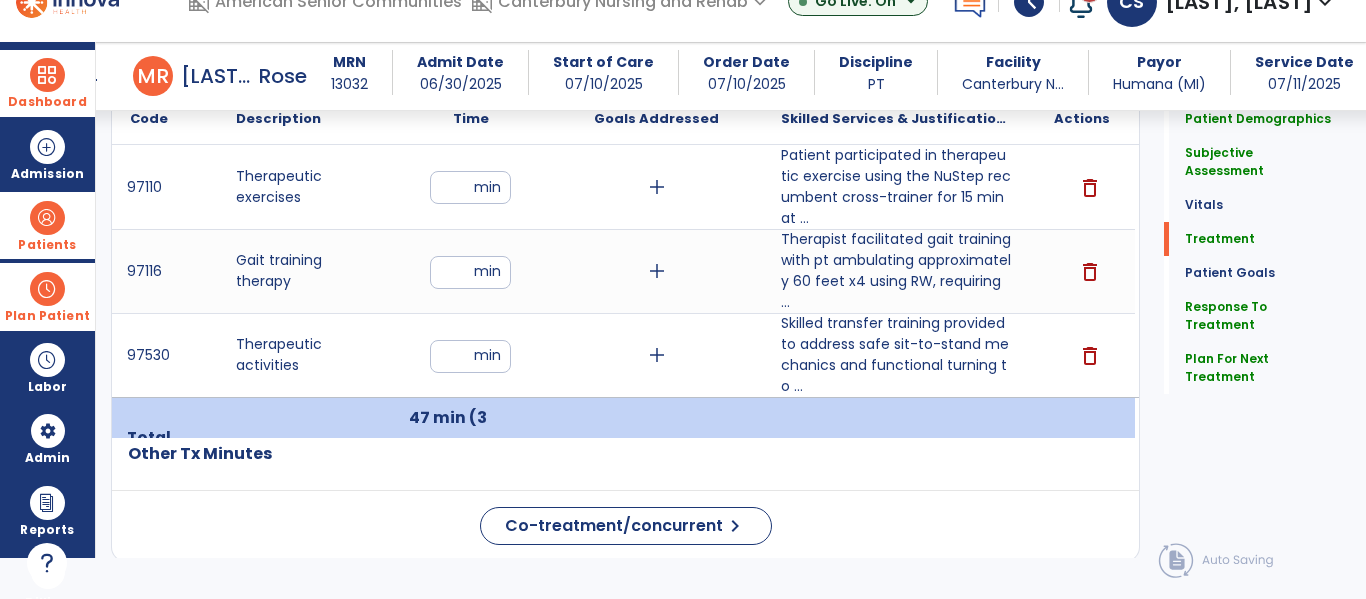 click at bounding box center [656, 438] 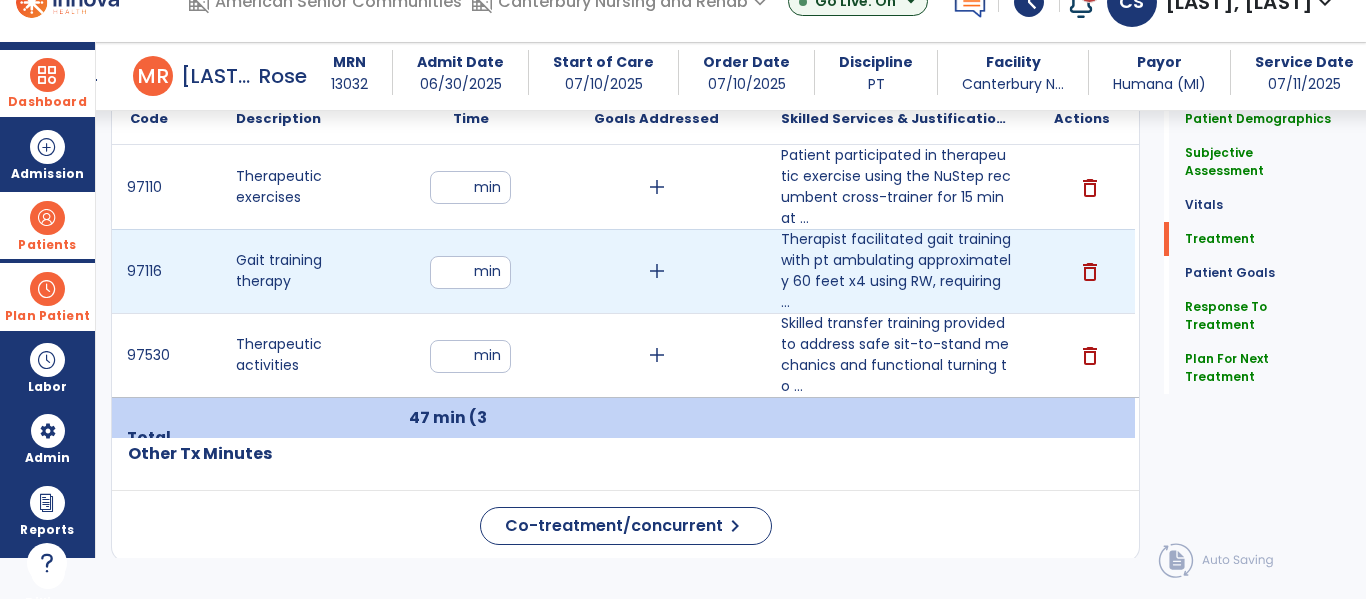 click on "**" at bounding box center (470, 272) 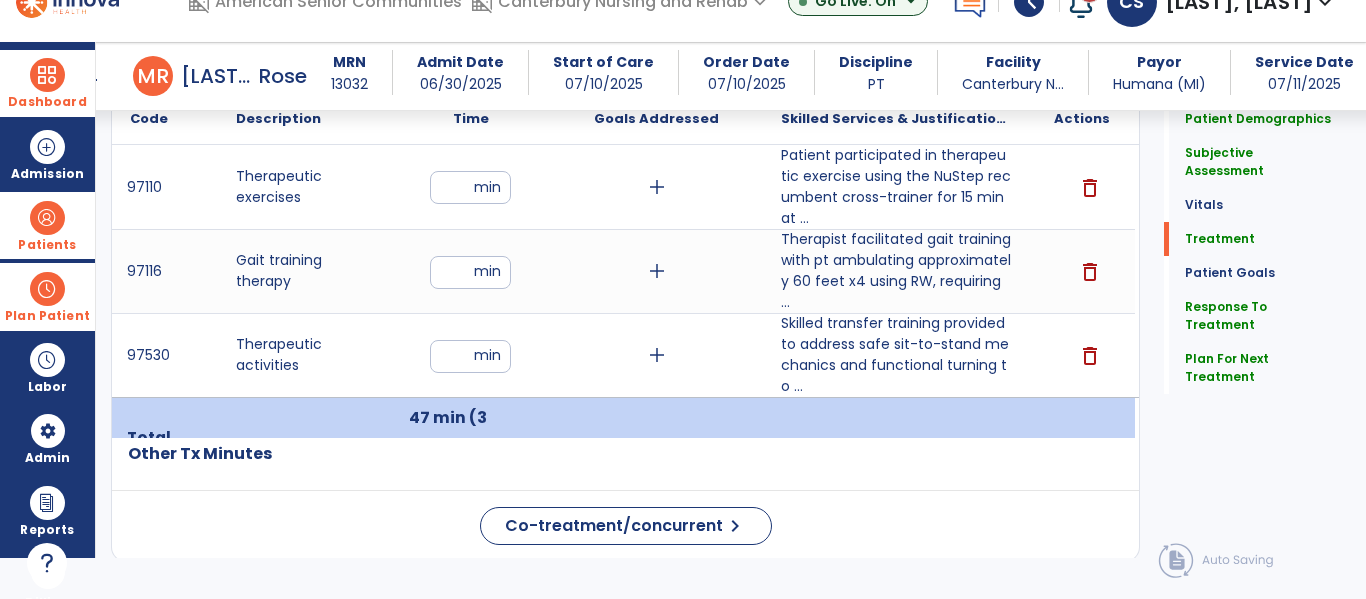 click on "Dashboard" at bounding box center (47, 83) 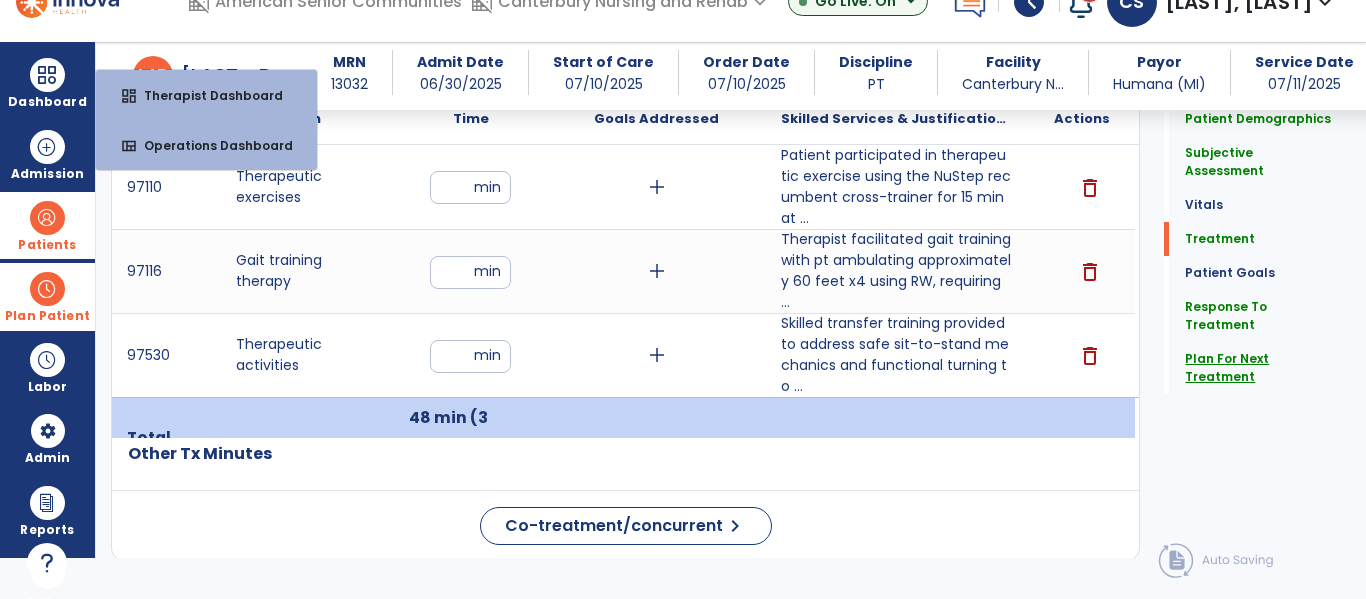 click on "Plan For Next Treatment" 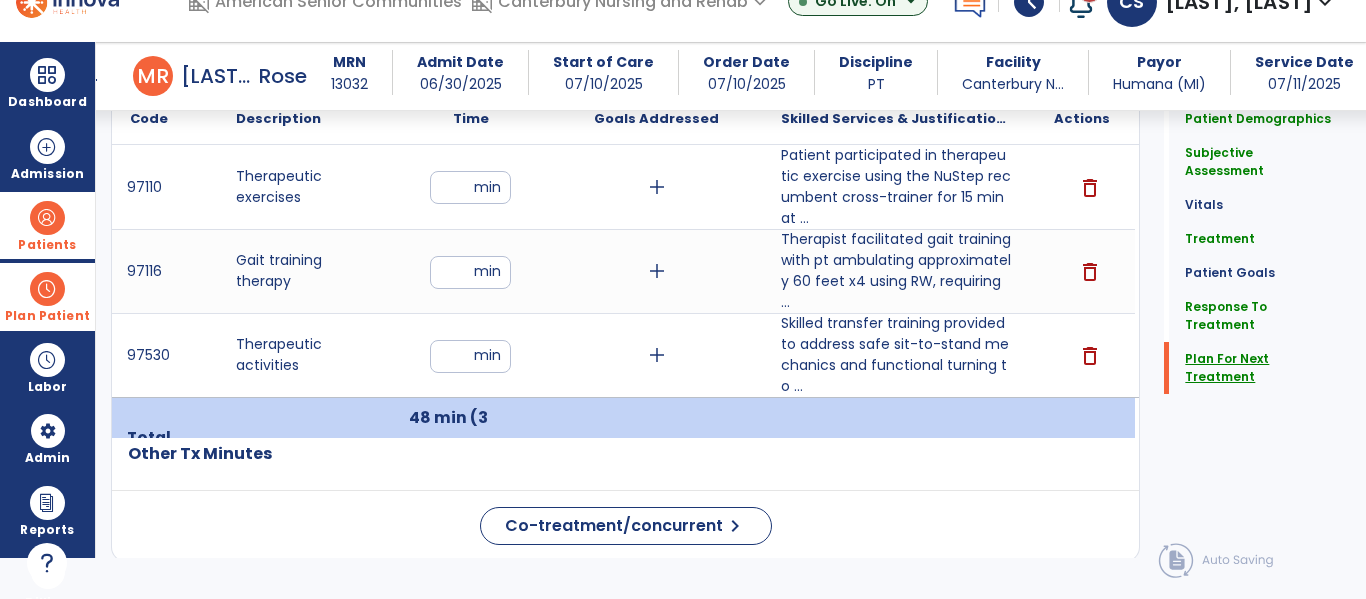 scroll, scrollTop: 1571, scrollLeft: 0, axis: vertical 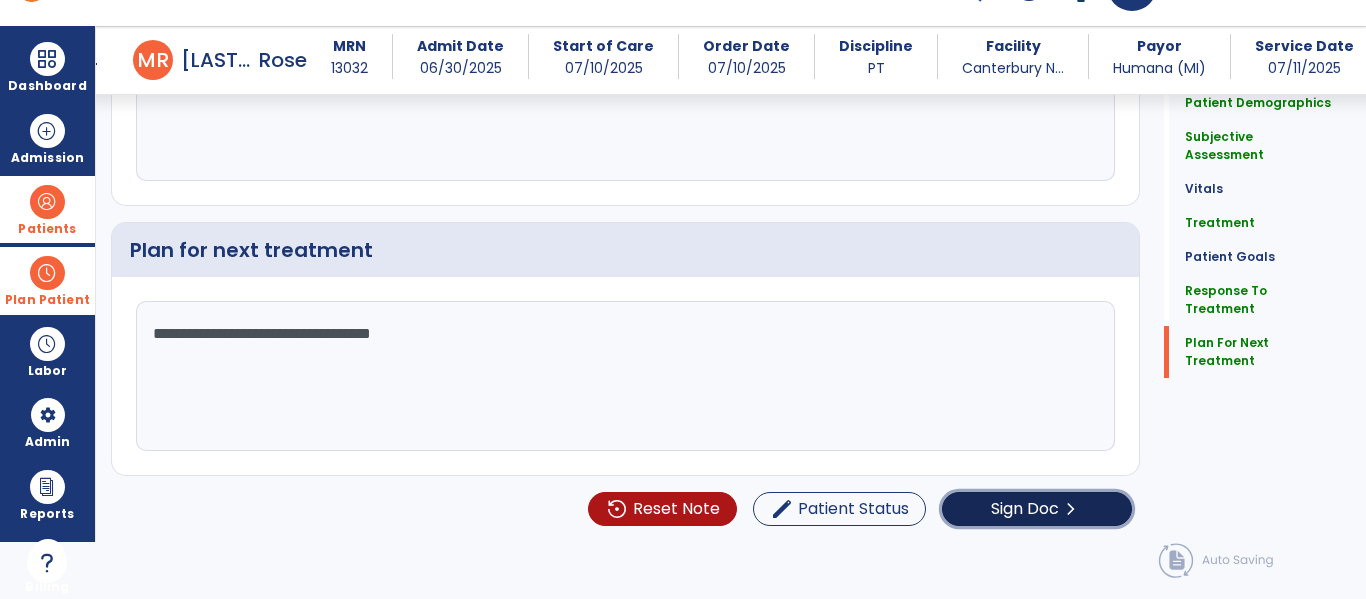 click on "chevron_right" 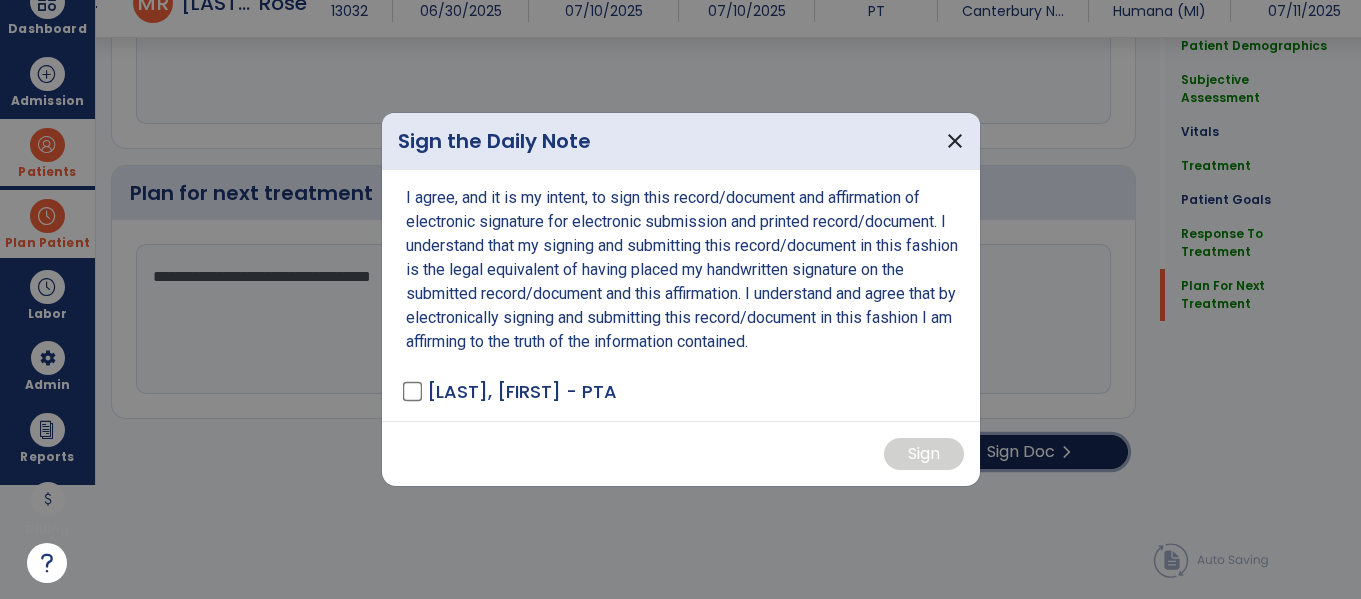scroll, scrollTop: 3027, scrollLeft: 0, axis: vertical 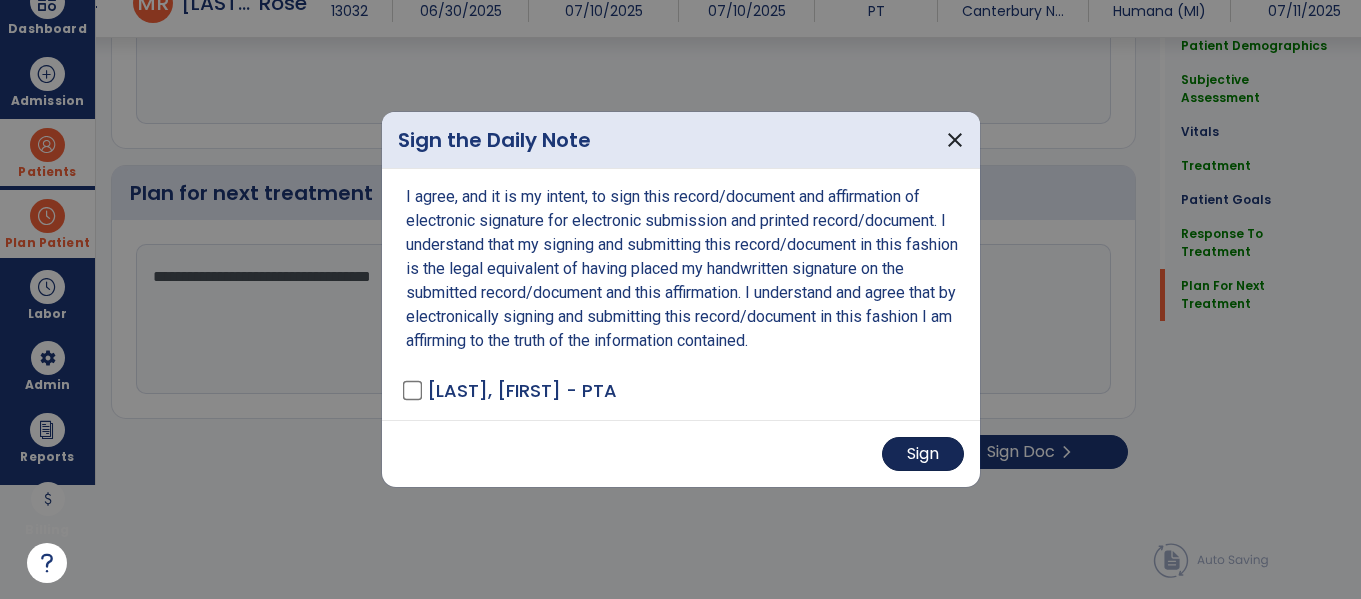 click on "Sign" at bounding box center (923, 454) 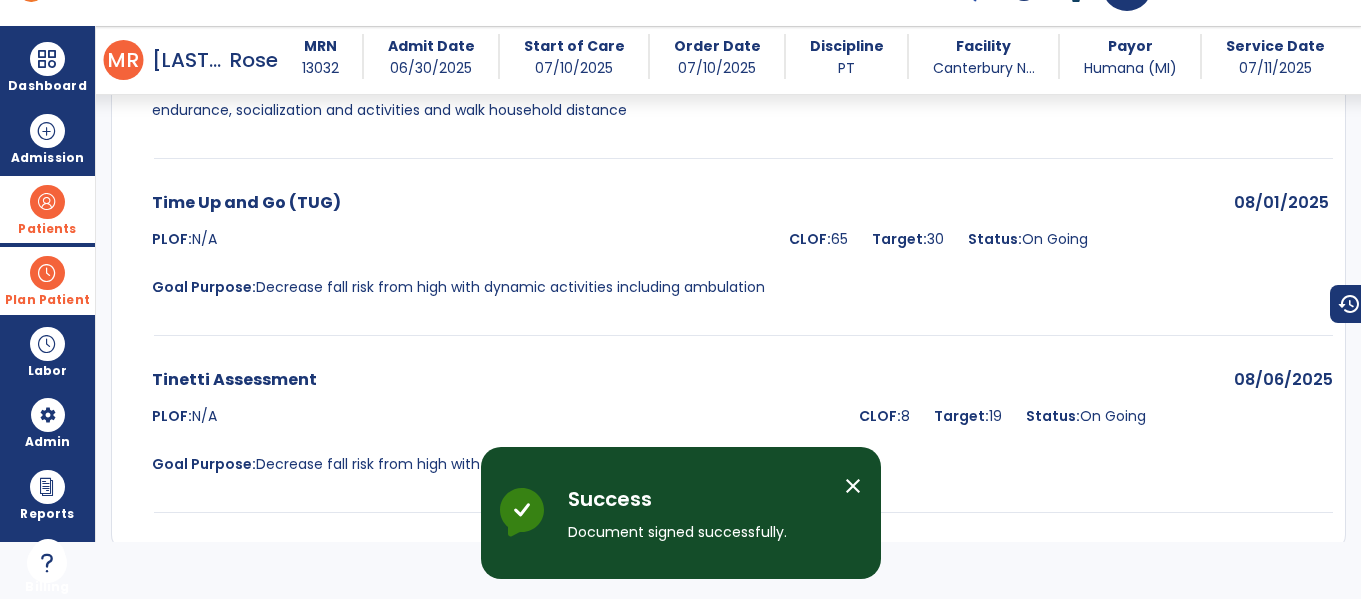click at bounding box center (66, -17) 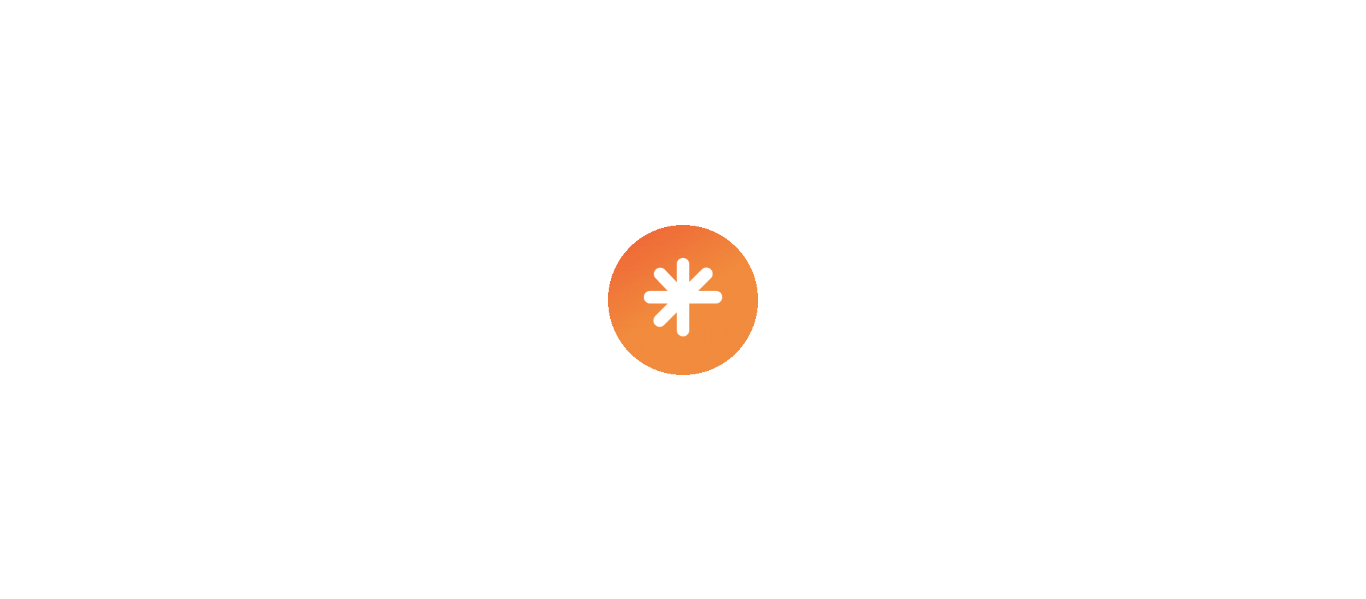 scroll, scrollTop: 0, scrollLeft: 0, axis: both 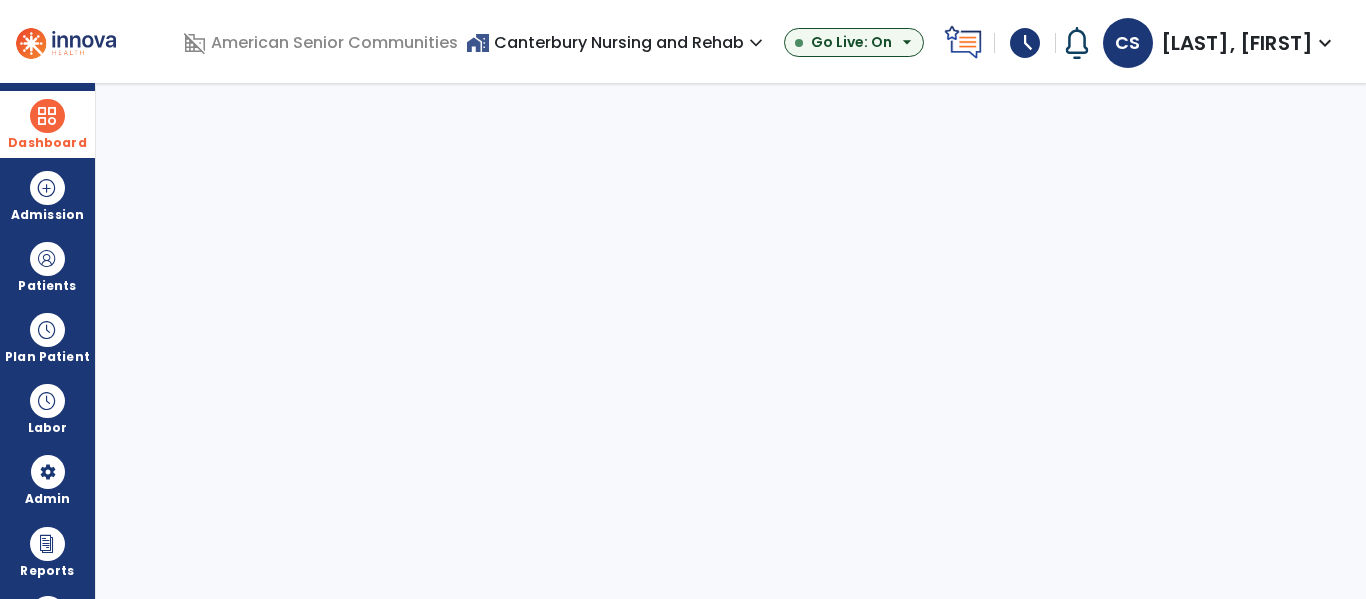 select on "***" 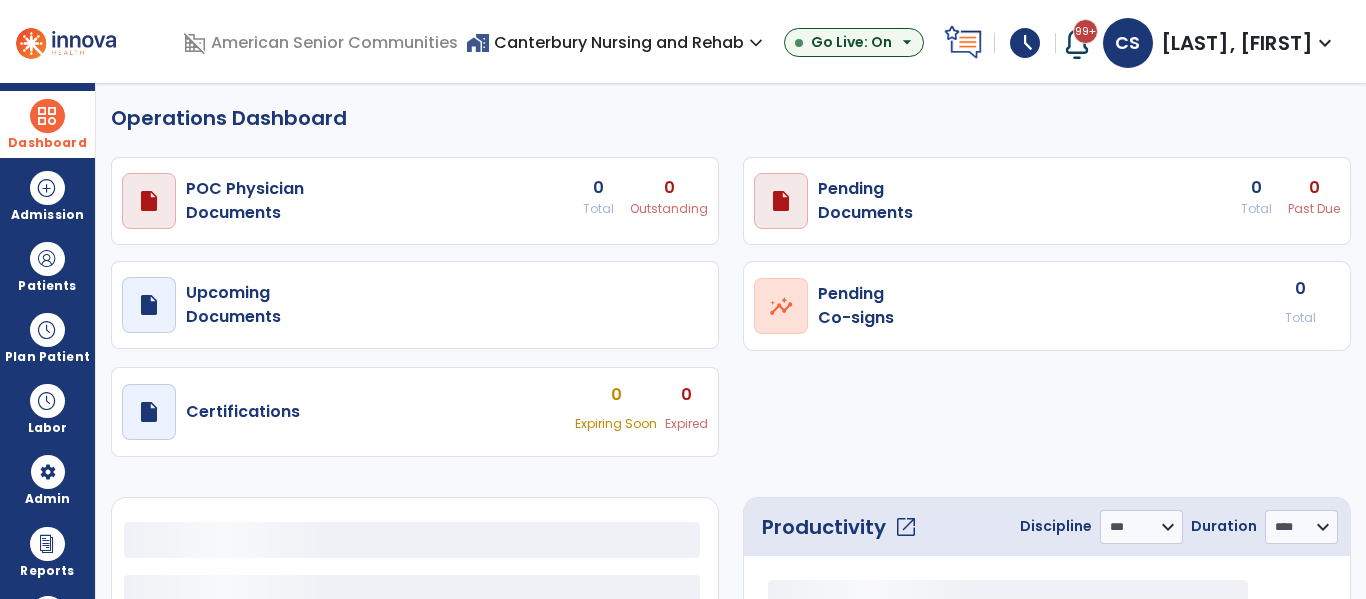 click at bounding box center [47, 116] 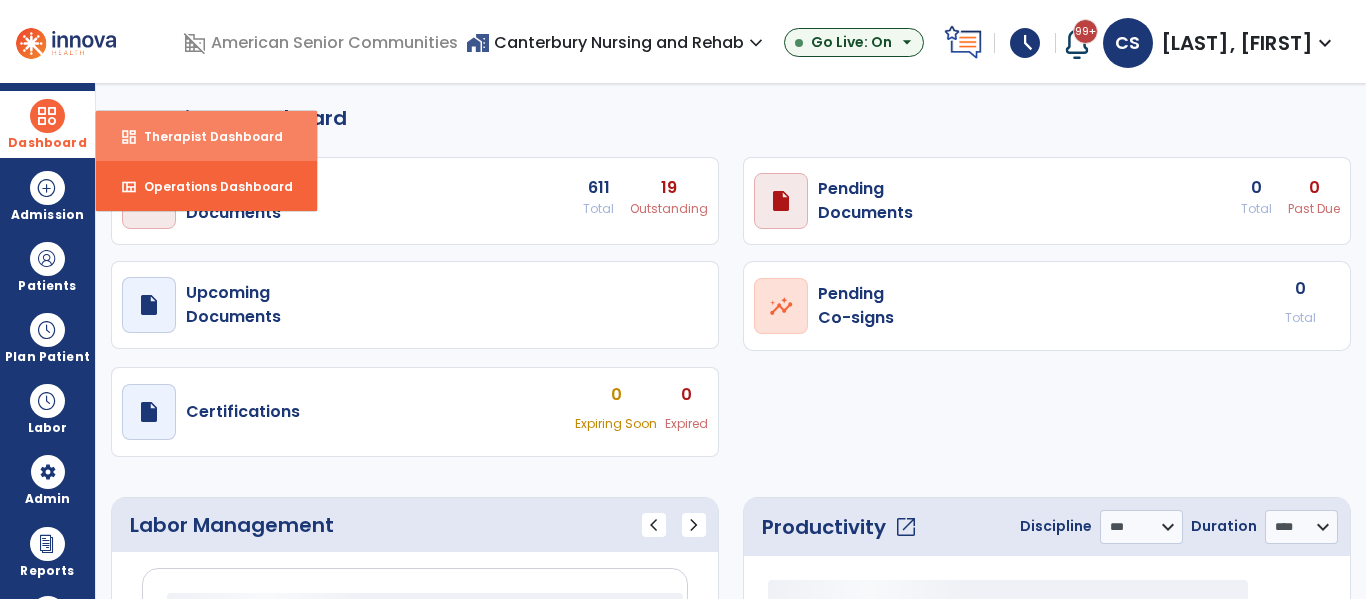 click on "Therapist Dashboard" at bounding box center [205, 136] 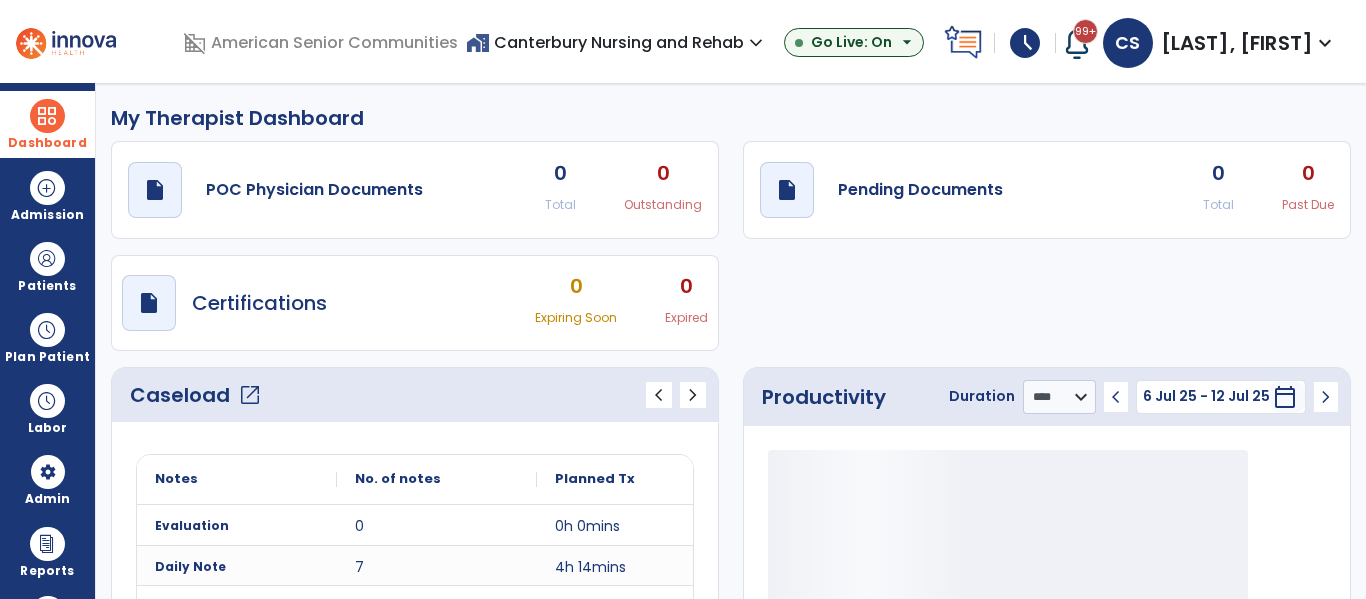 click on "open_in_new" 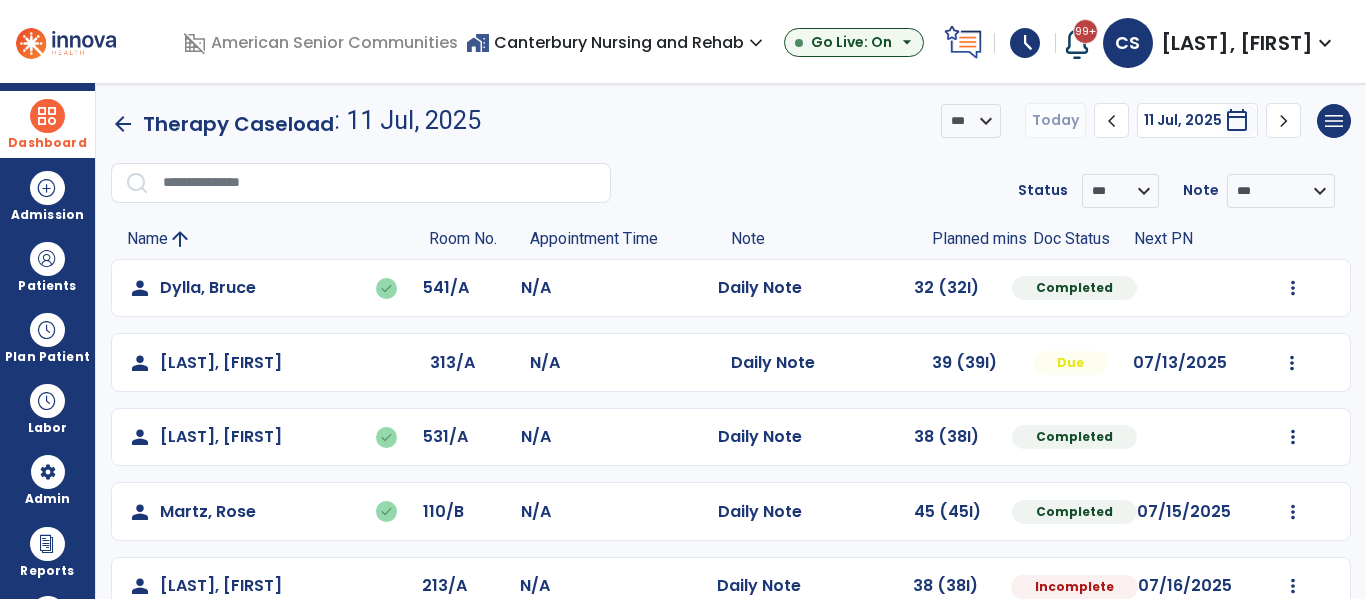 scroll, scrollTop: 190, scrollLeft: 0, axis: vertical 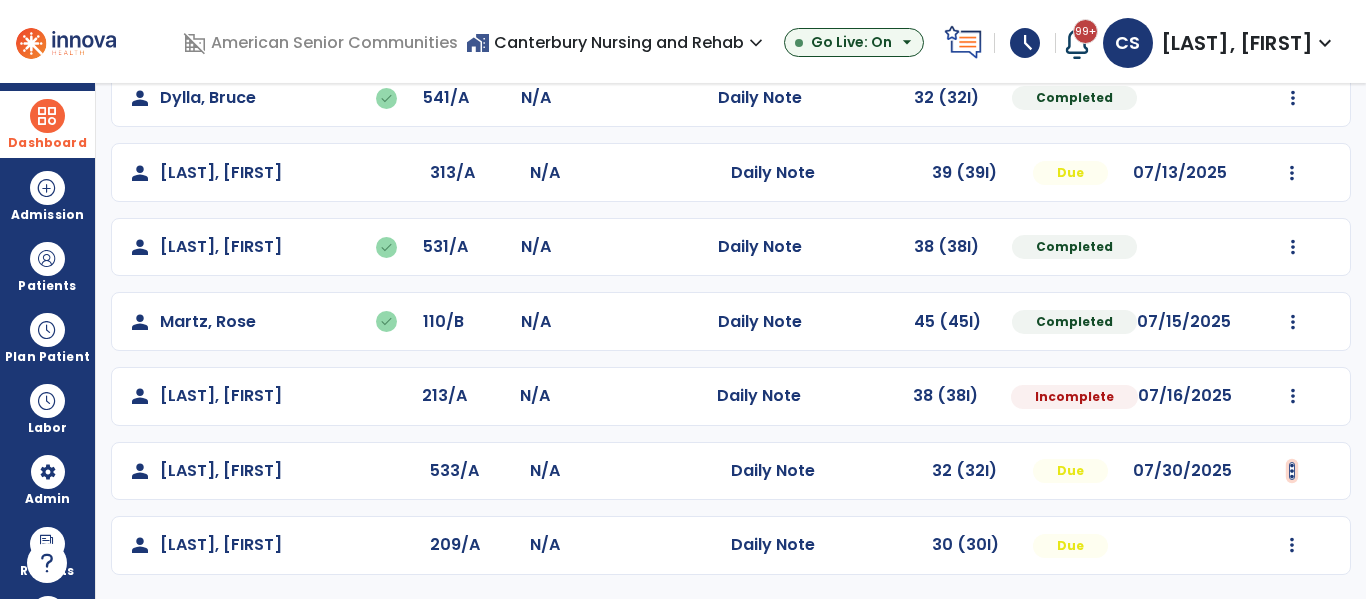 click at bounding box center [1293, 98] 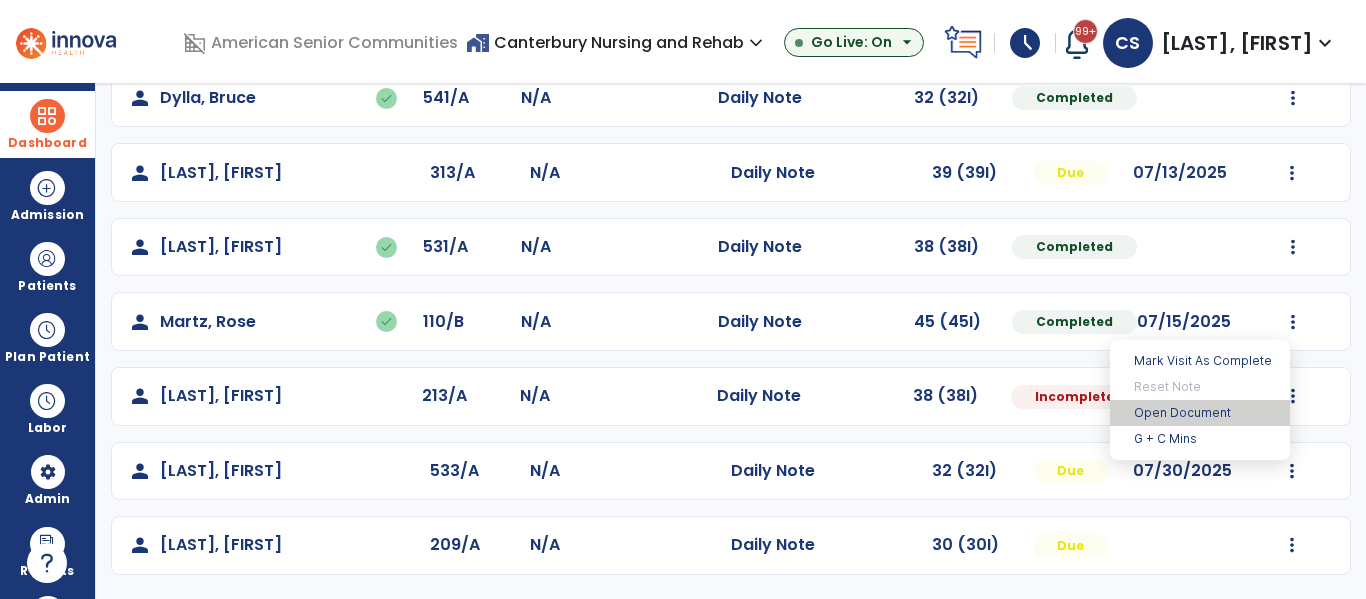 click on "Open Document" at bounding box center [1200, 413] 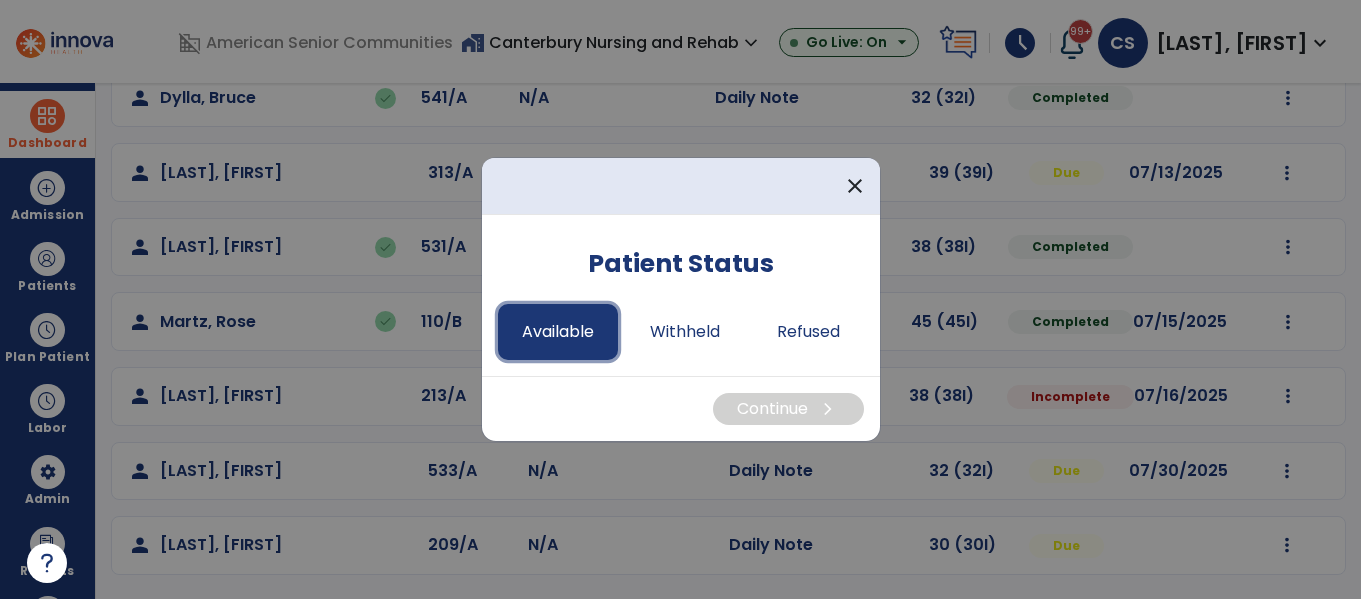 click on "Available" at bounding box center [558, 332] 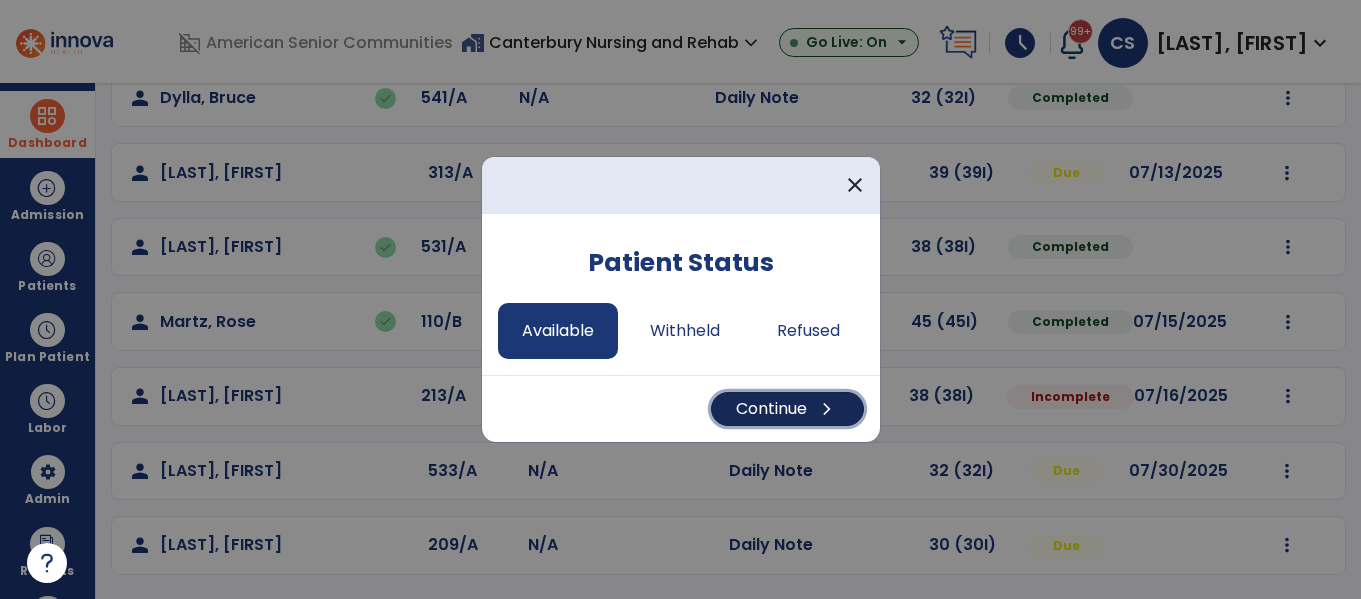 click on "Continue   chevron_right" at bounding box center (787, 409) 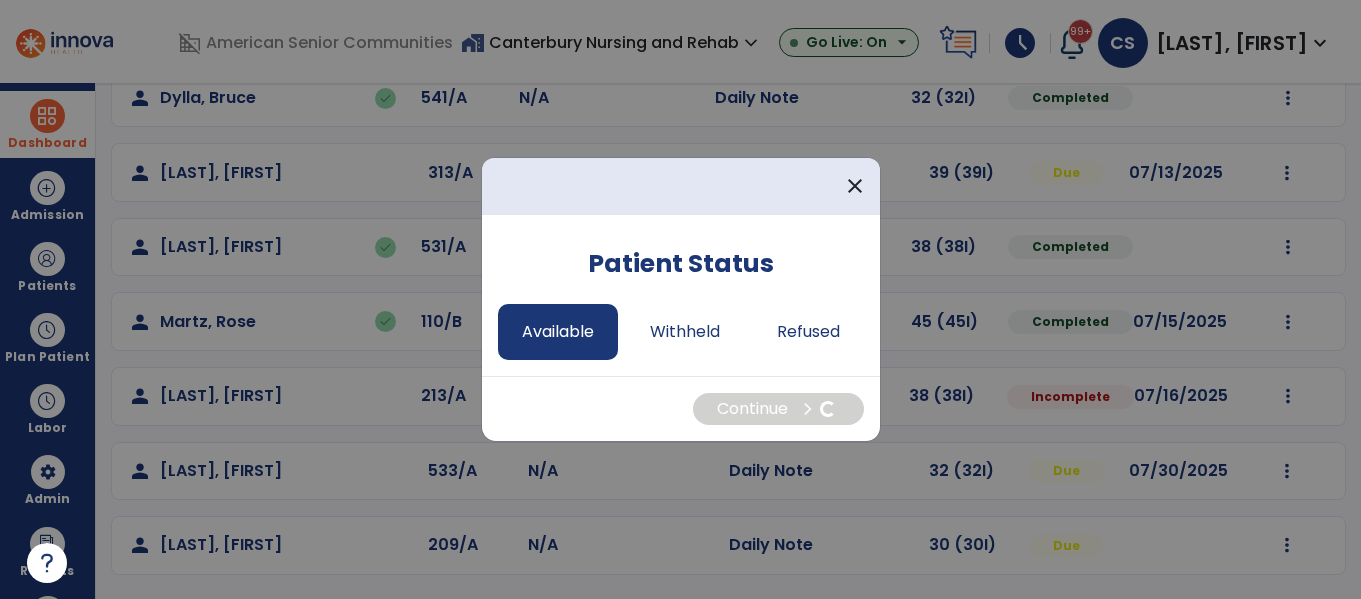 select on "*" 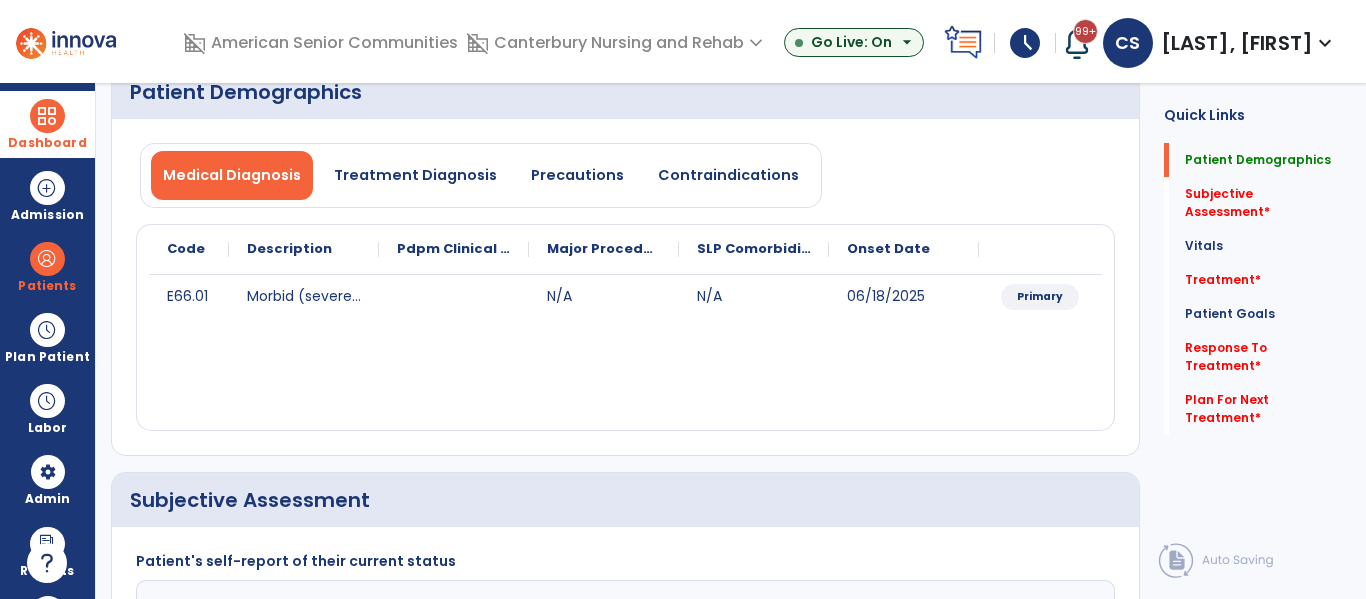 scroll, scrollTop: 0, scrollLeft: 0, axis: both 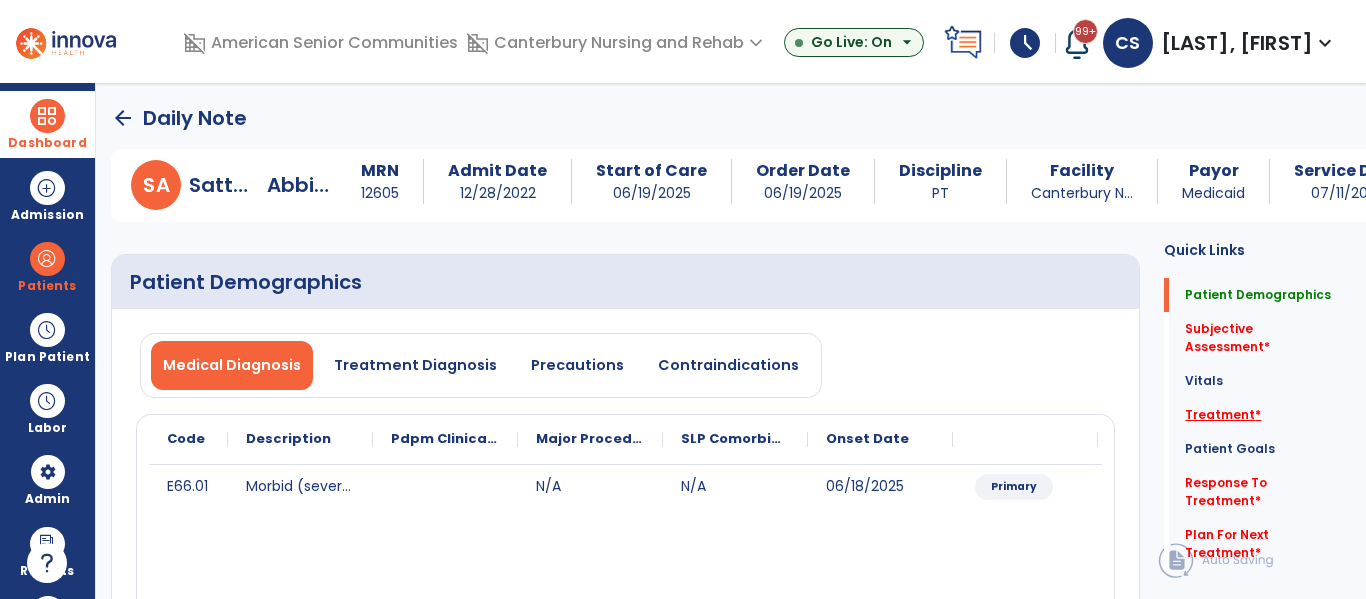 click on "Treatment   *" 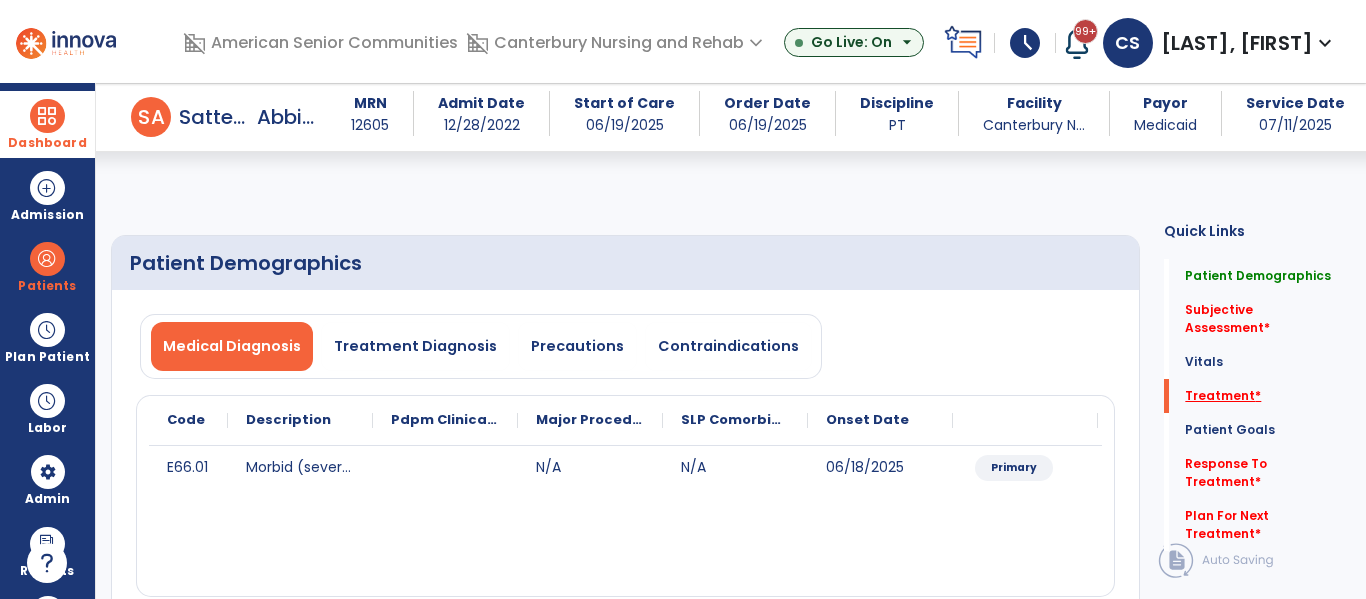 scroll, scrollTop: 577, scrollLeft: 0, axis: vertical 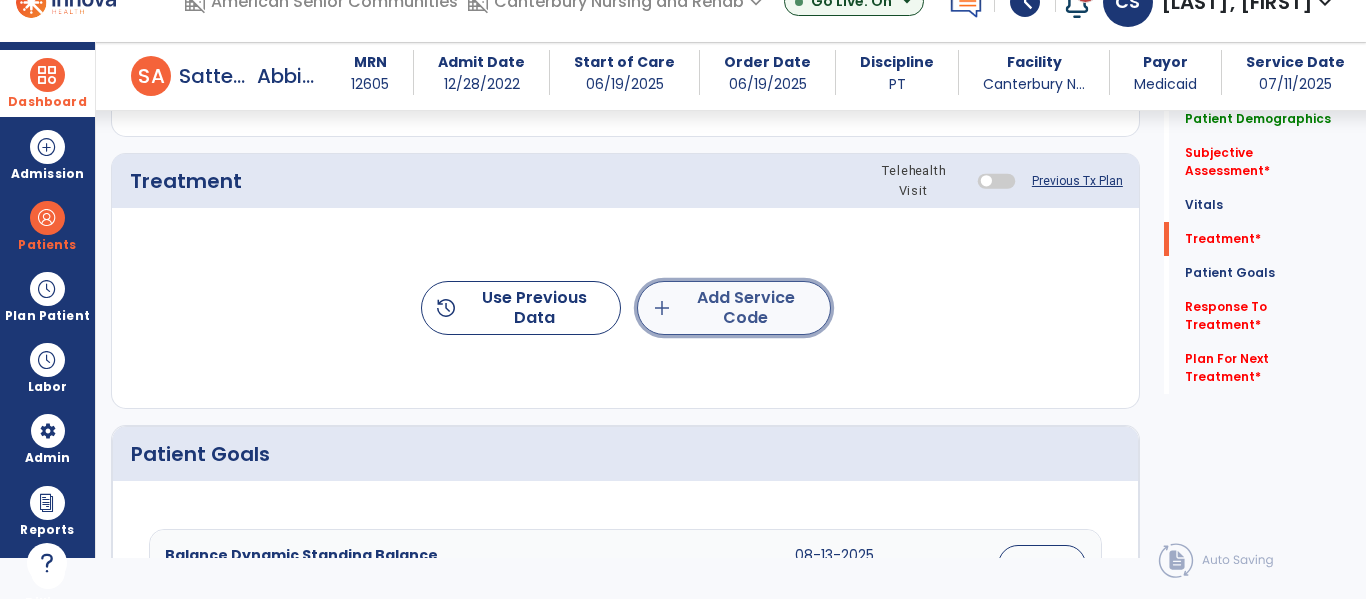 click on "add  Add Service Code" 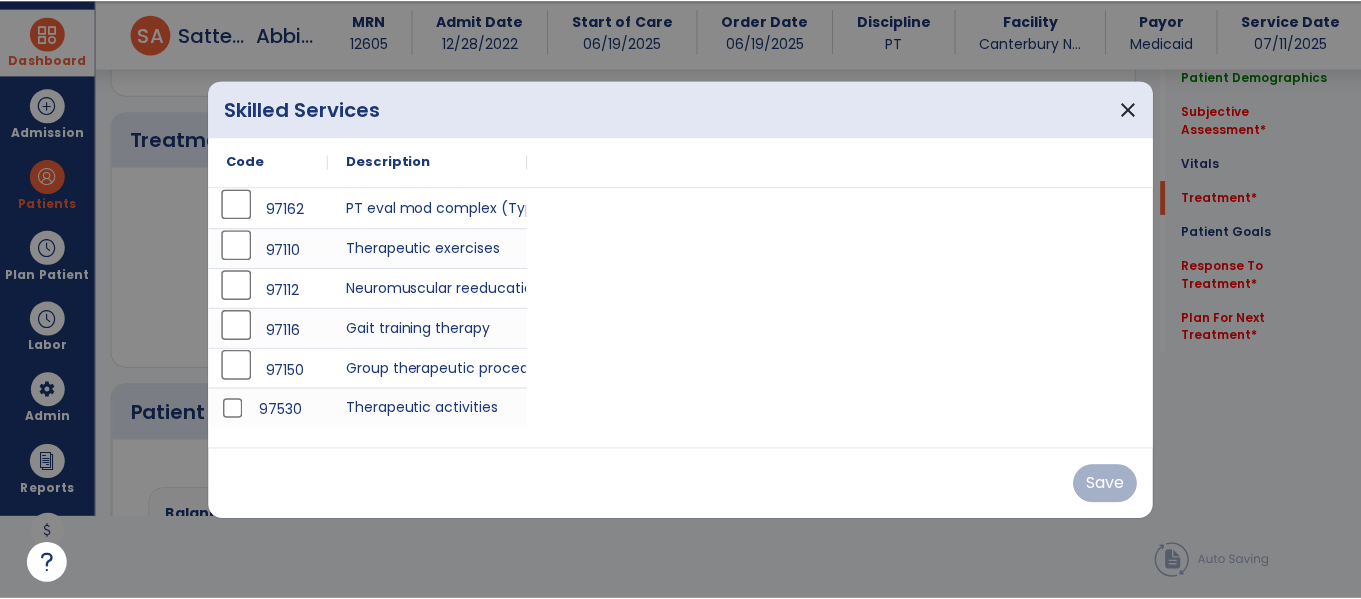 scroll, scrollTop: 0, scrollLeft: 0, axis: both 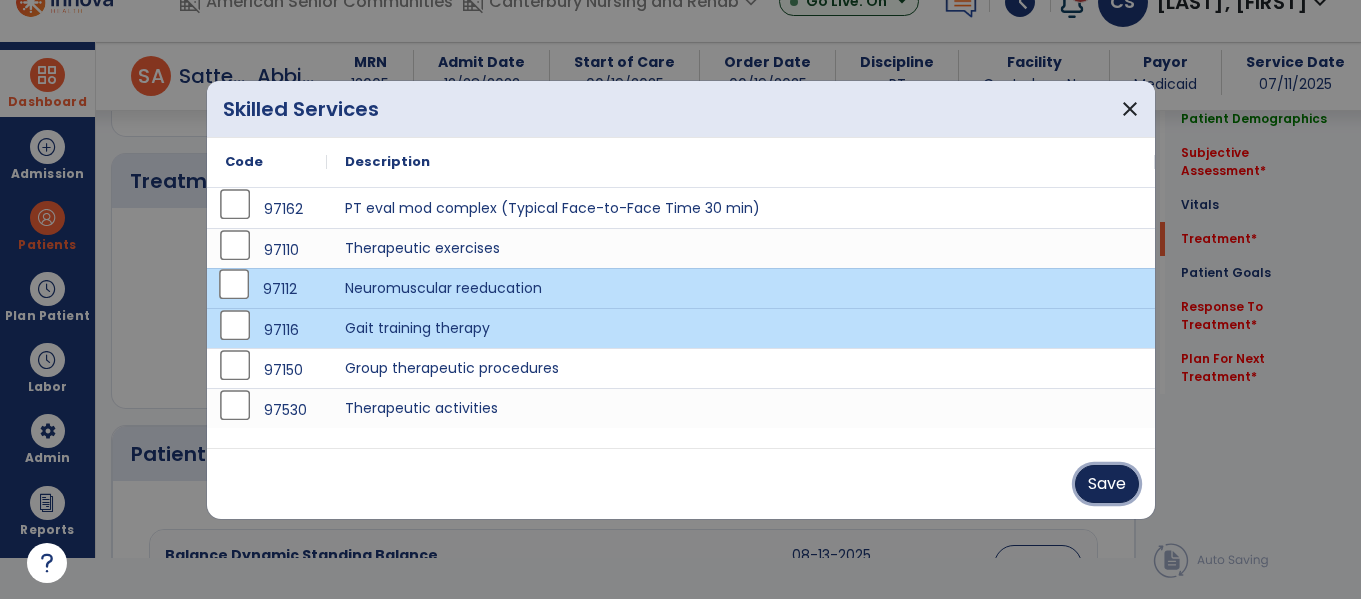 click on "Save" at bounding box center (1107, 484) 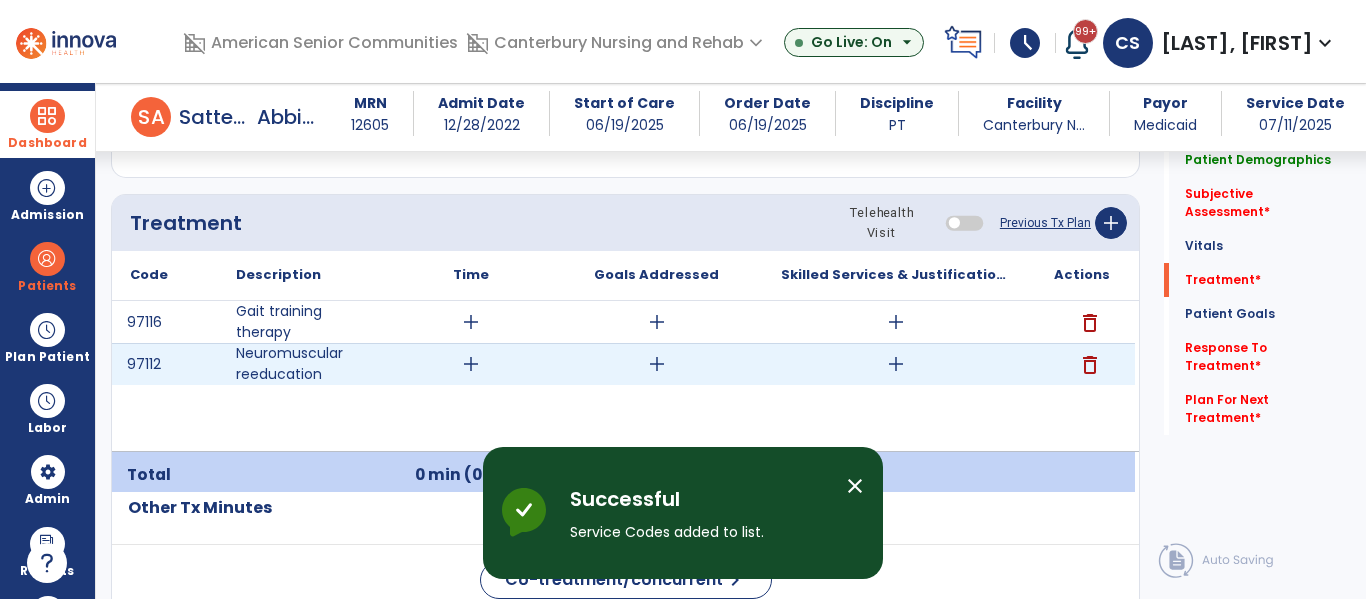click on "add" at bounding box center [896, 364] 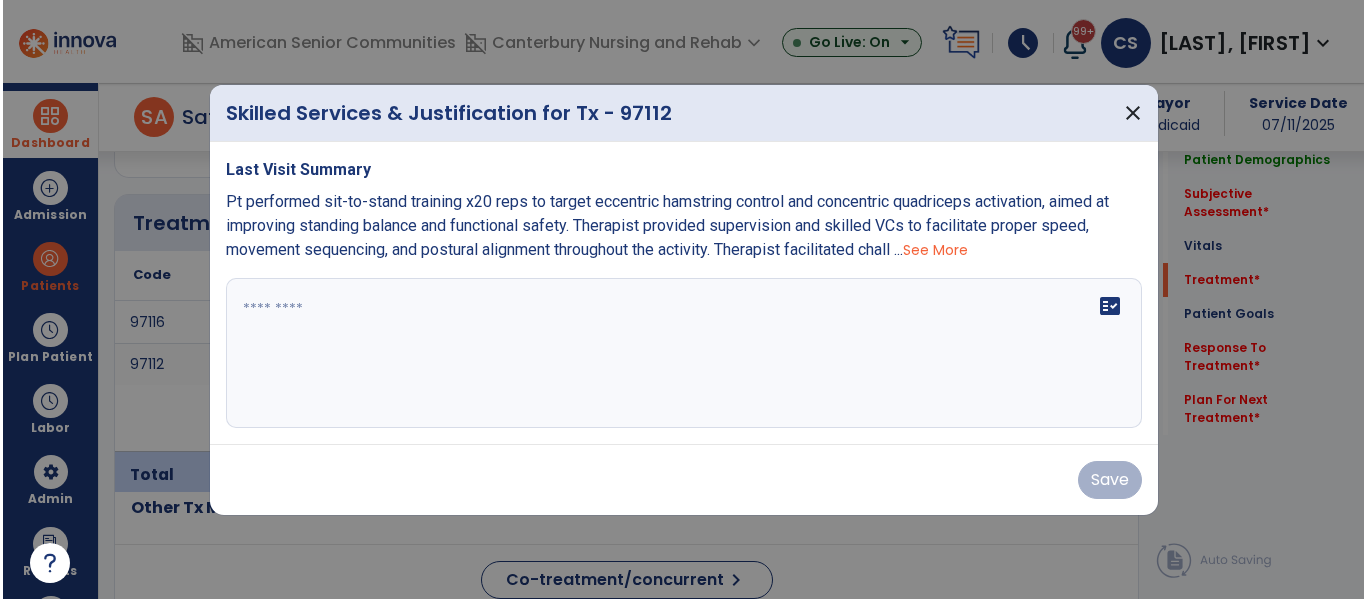 scroll, scrollTop: 1165, scrollLeft: 0, axis: vertical 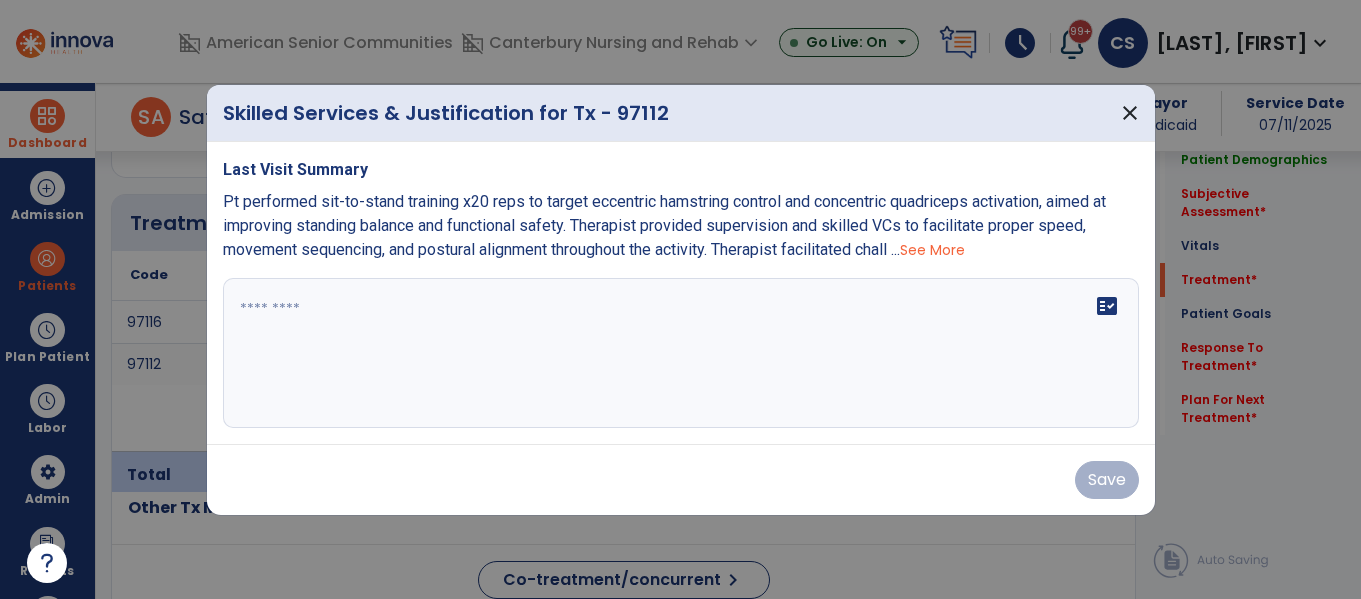click on "fact_check" at bounding box center [681, 353] 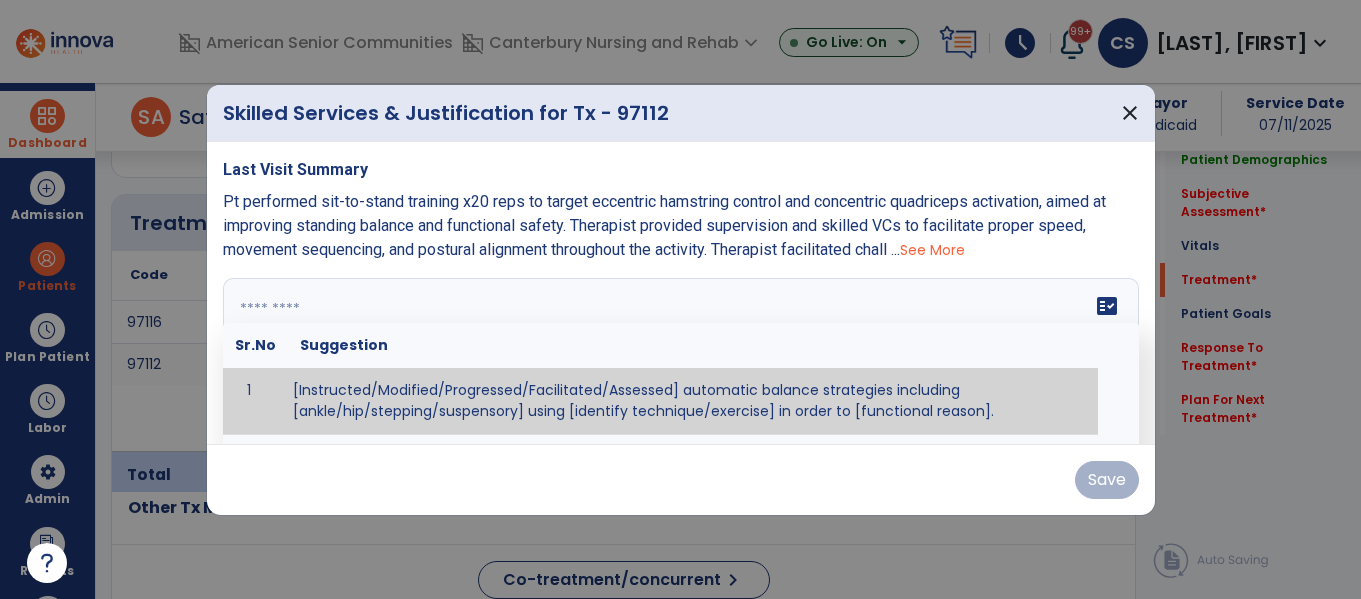paste on "**********" 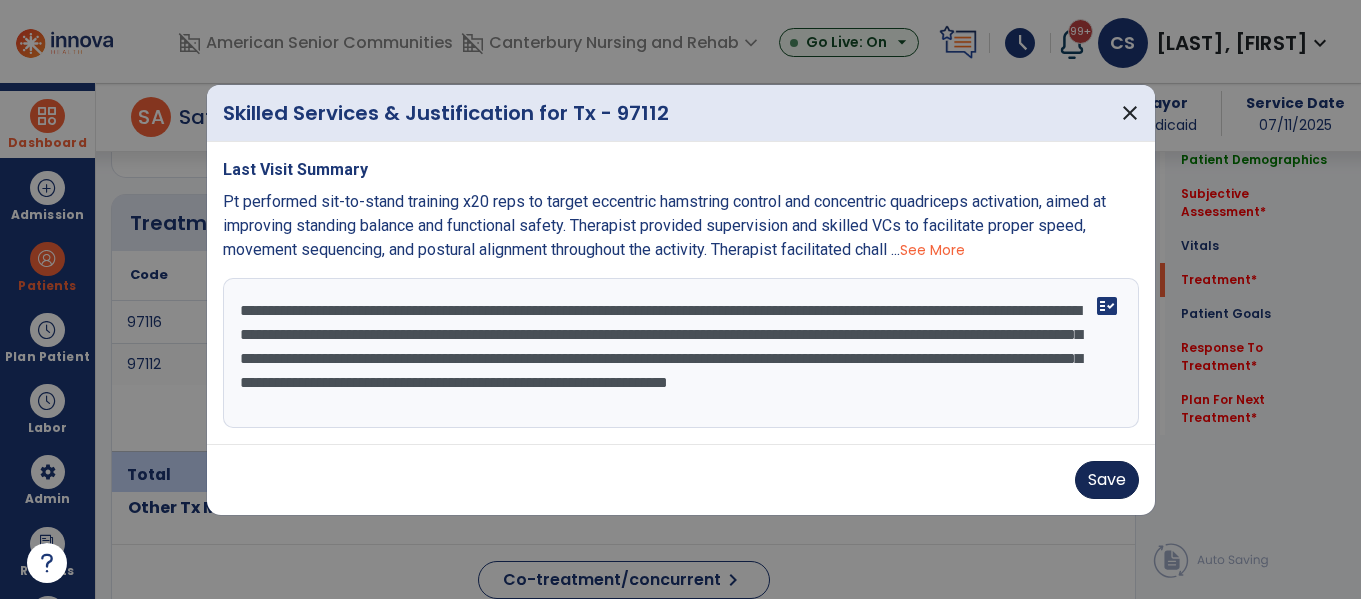 type on "**********" 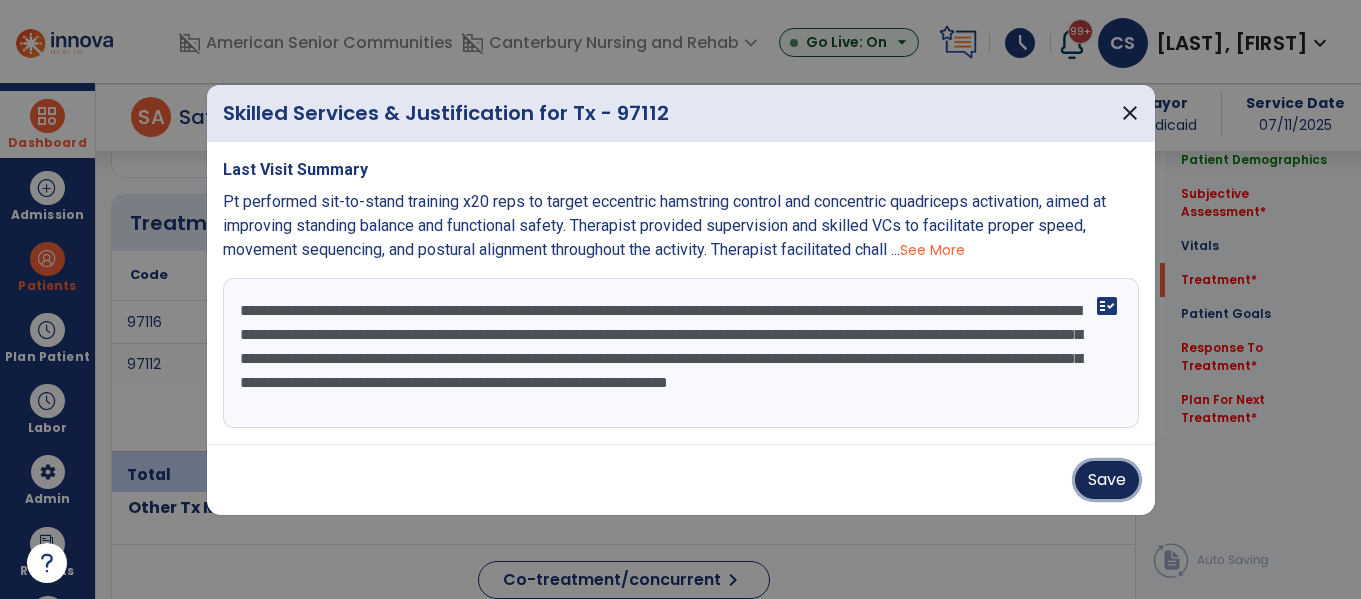 click on "Save" at bounding box center [1107, 480] 